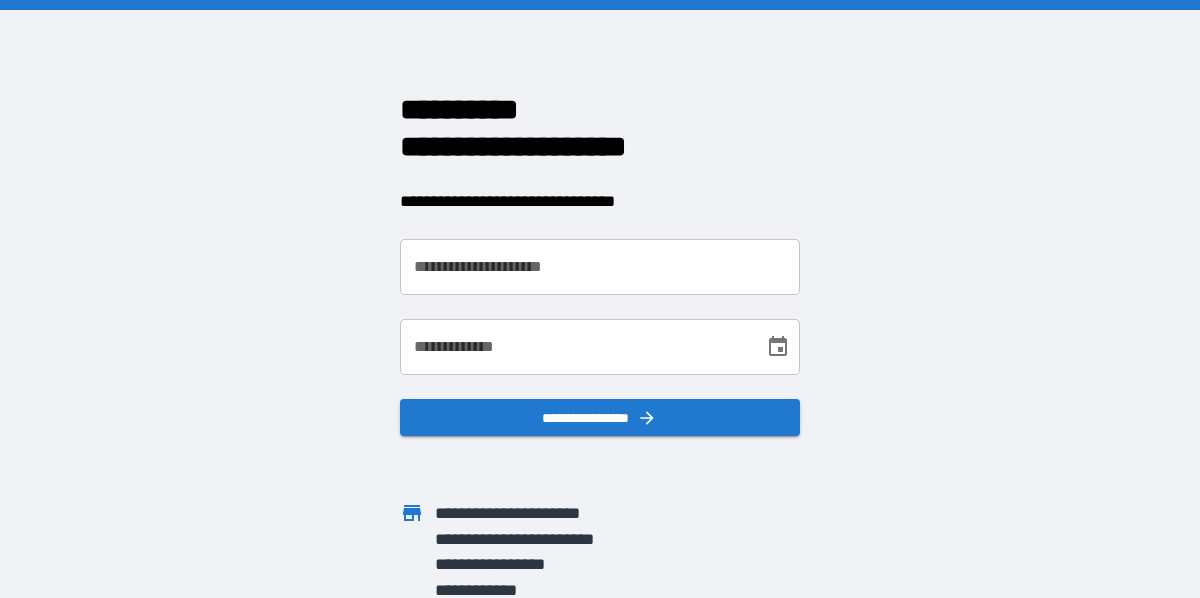 scroll, scrollTop: 0, scrollLeft: 0, axis: both 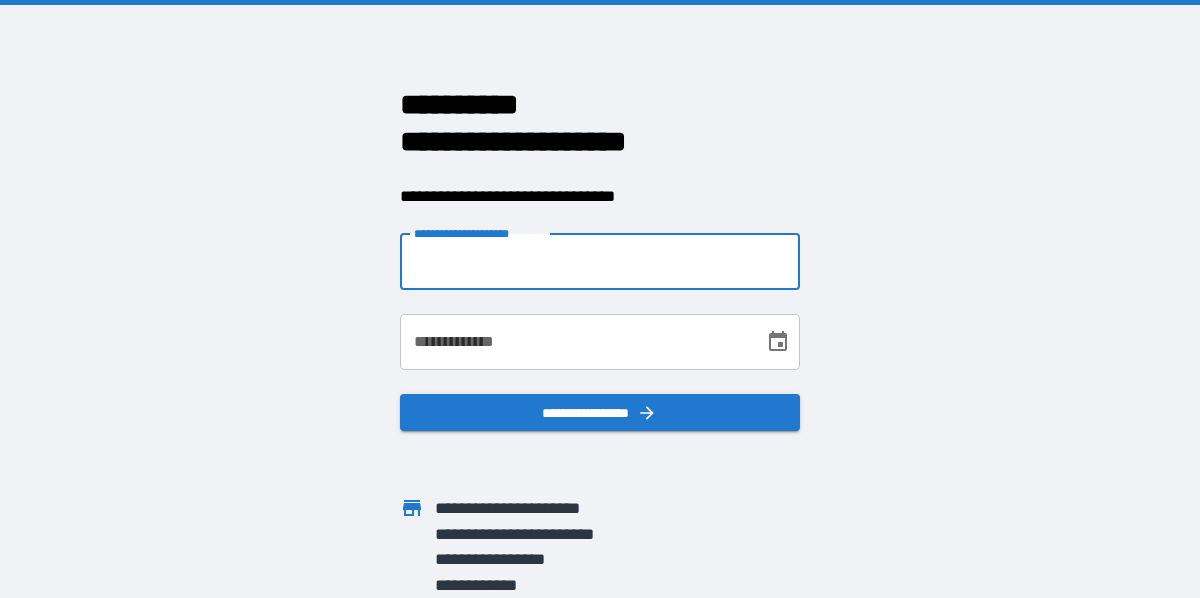 click on "**********" at bounding box center [600, 262] 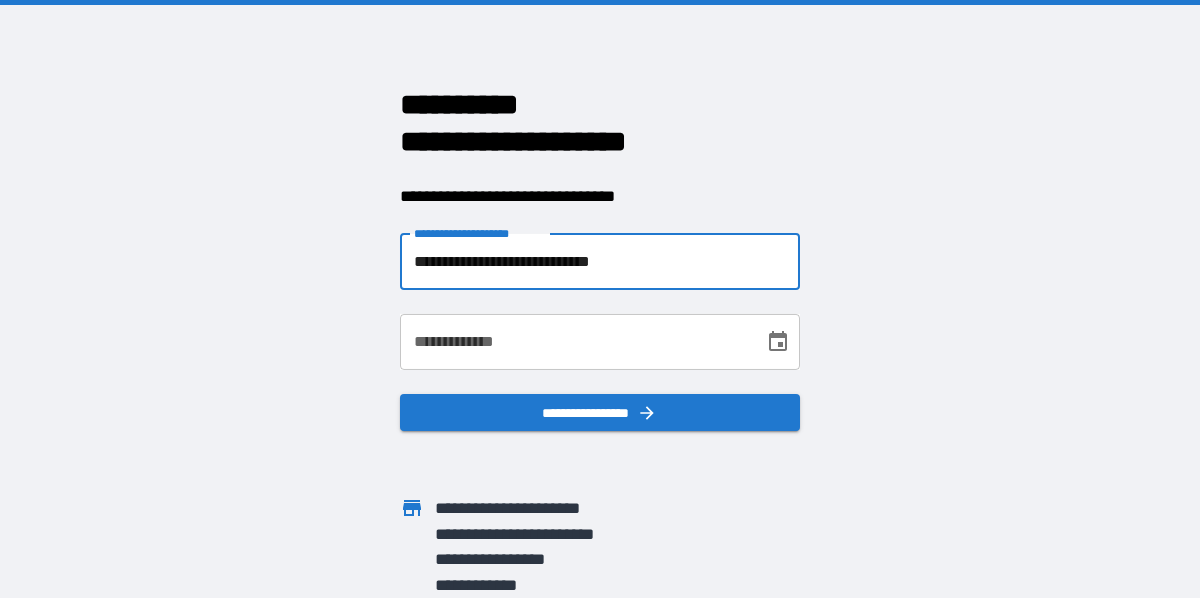 type on "**********" 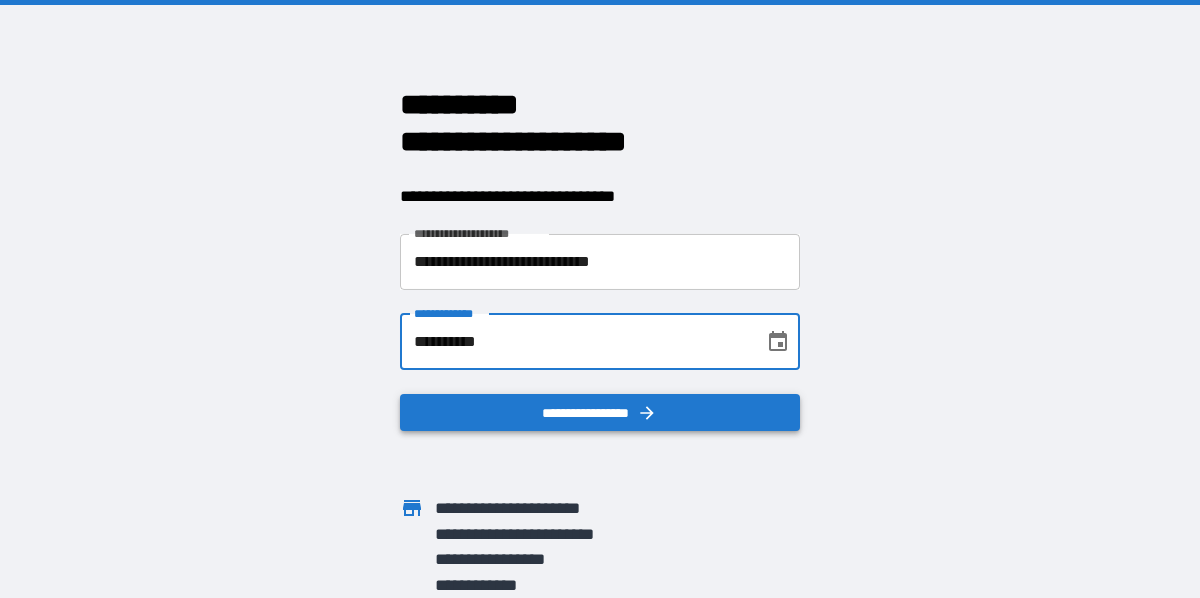 type on "**********" 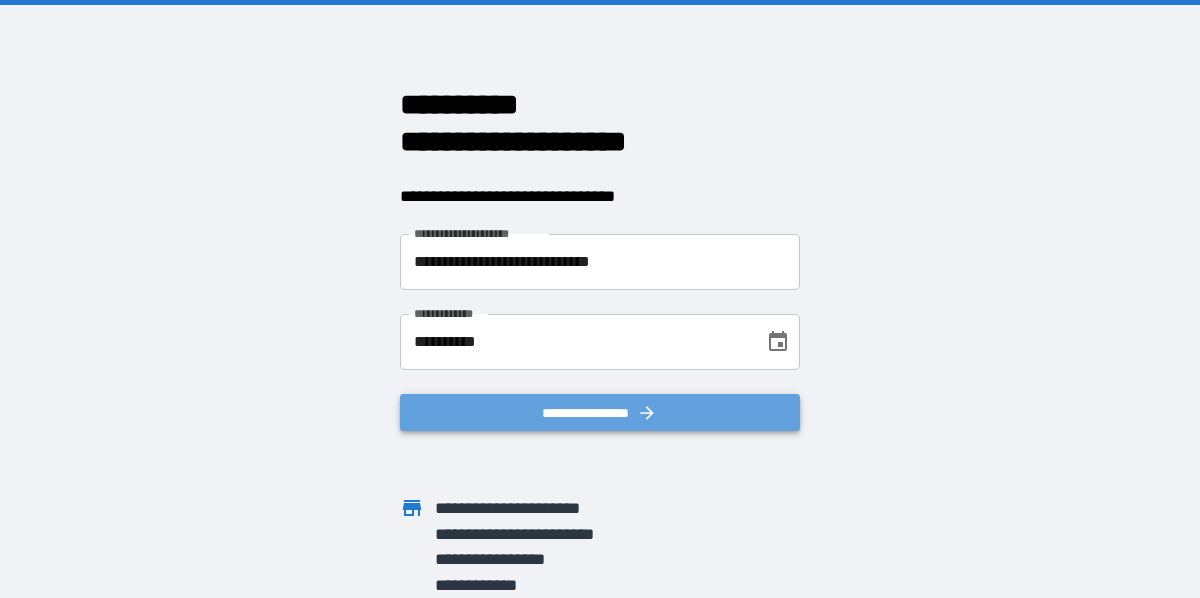 click on "**********" at bounding box center (600, 412) 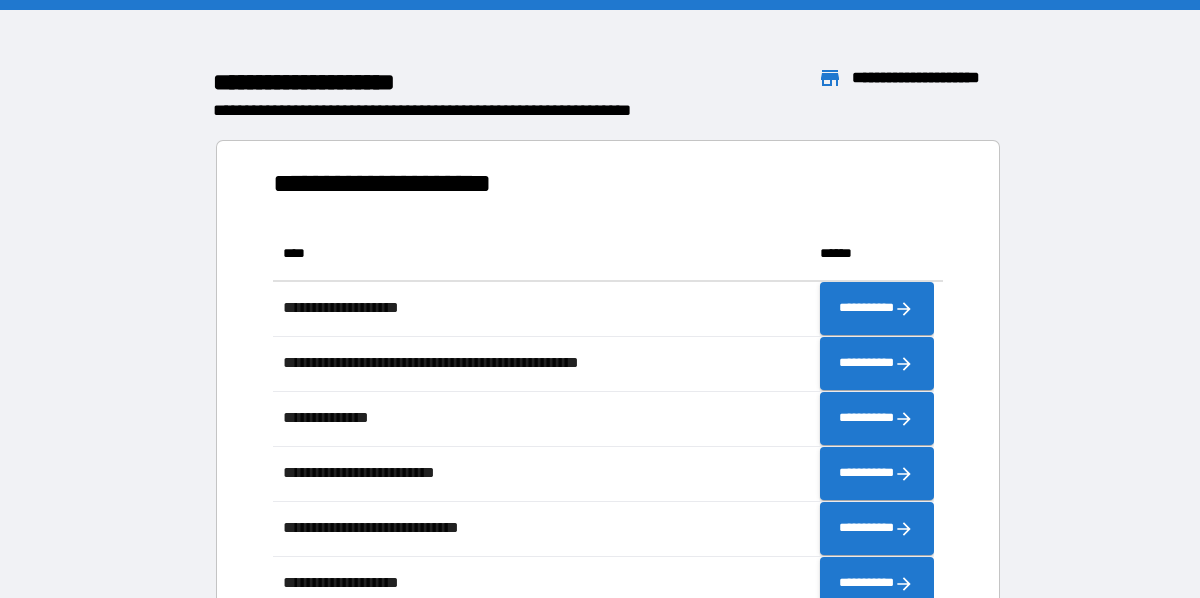 scroll, scrollTop: 425, scrollLeft: 645, axis: both 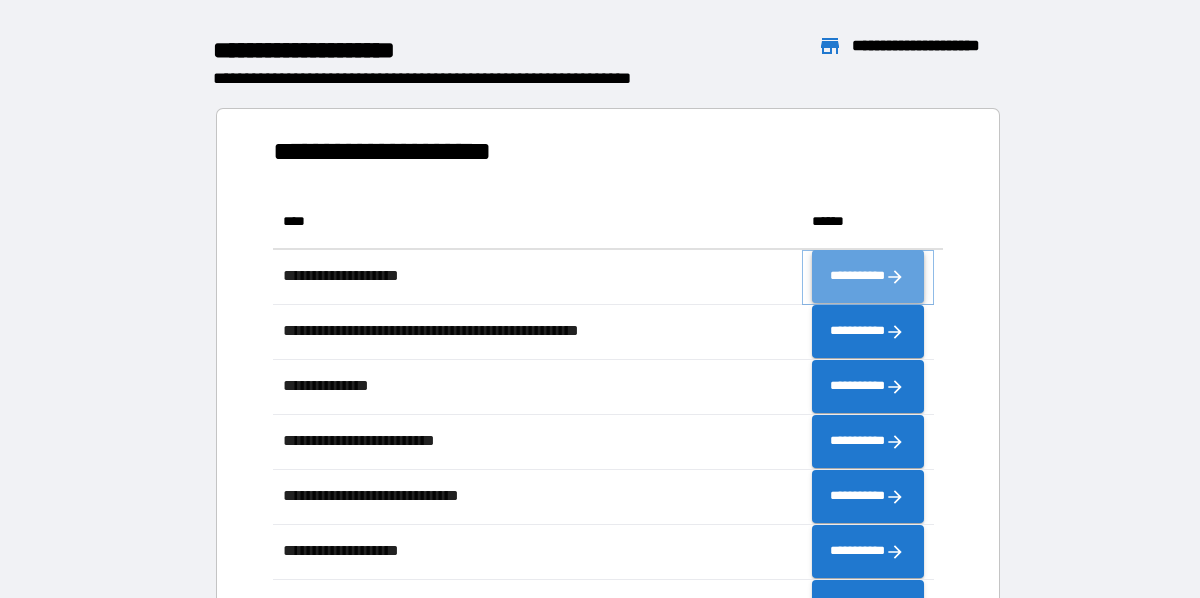 click 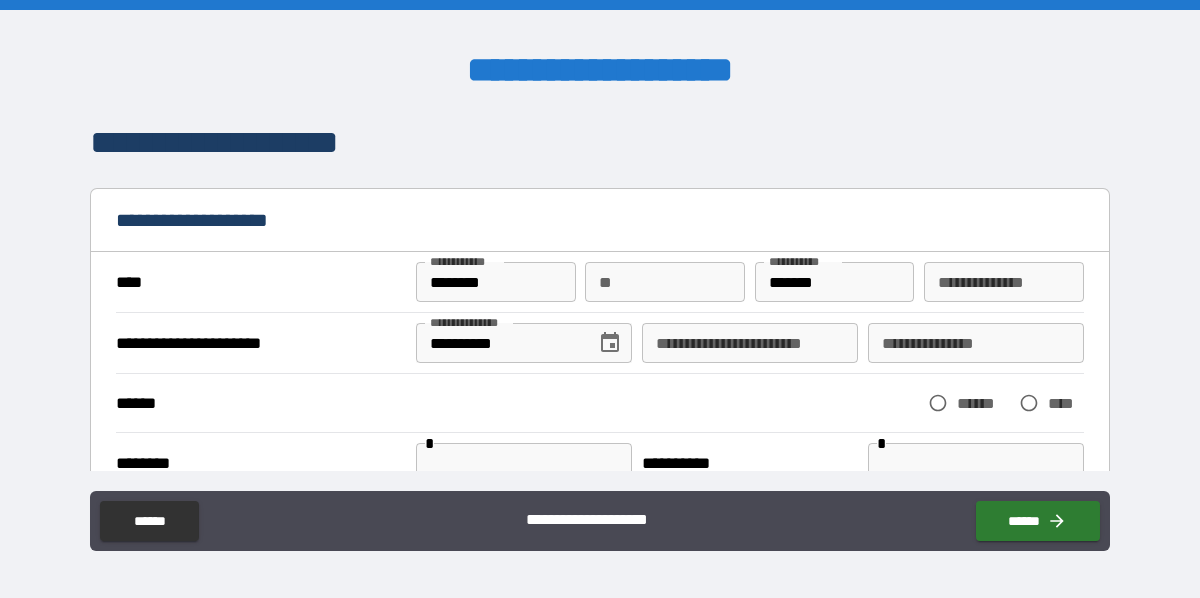 type on "*" 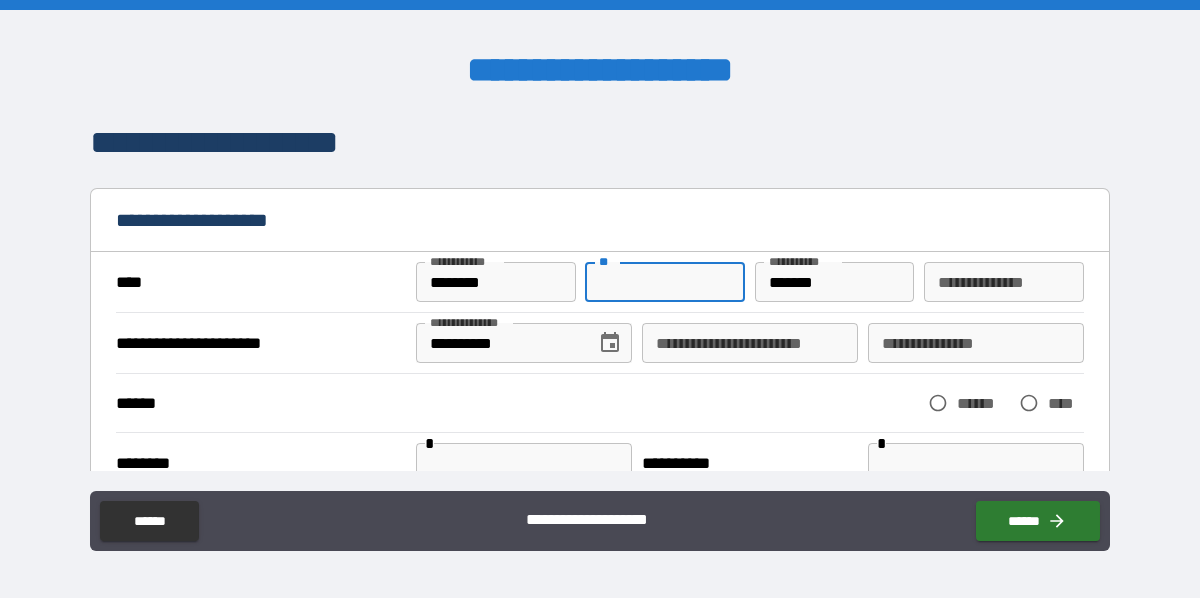click on "**" at bounding box center [665, 282] 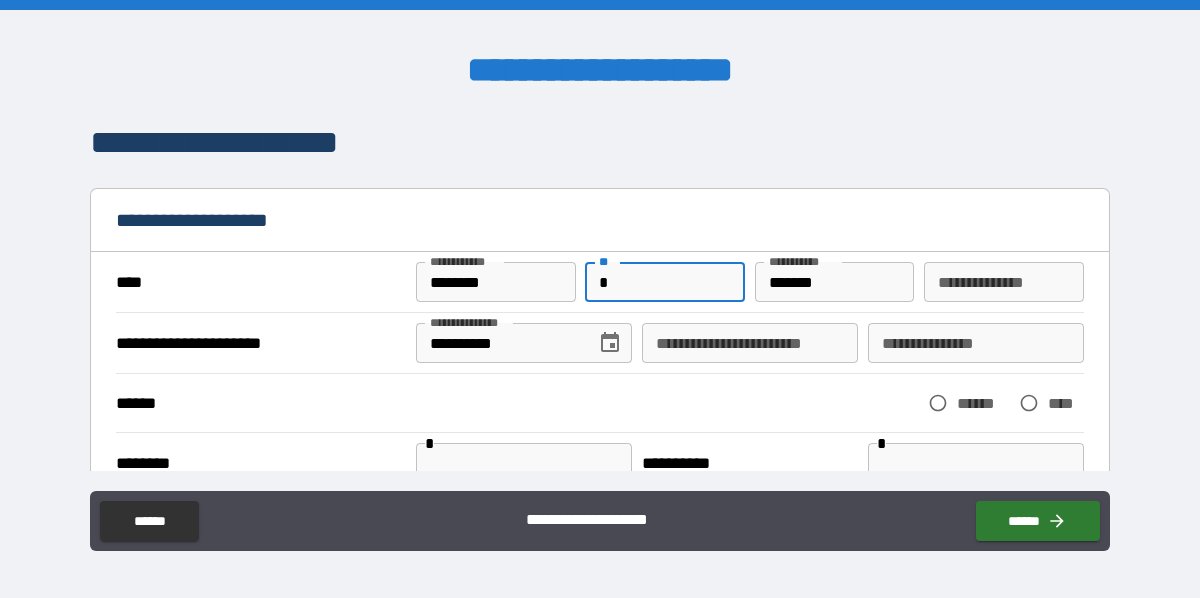 type on "*" 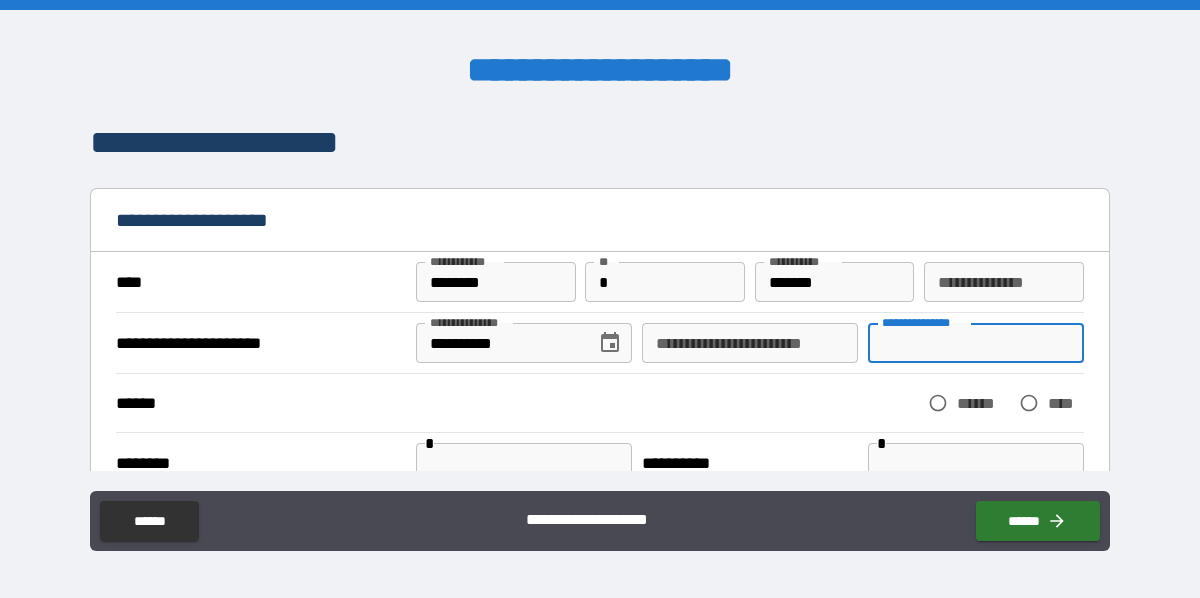 type on "*" 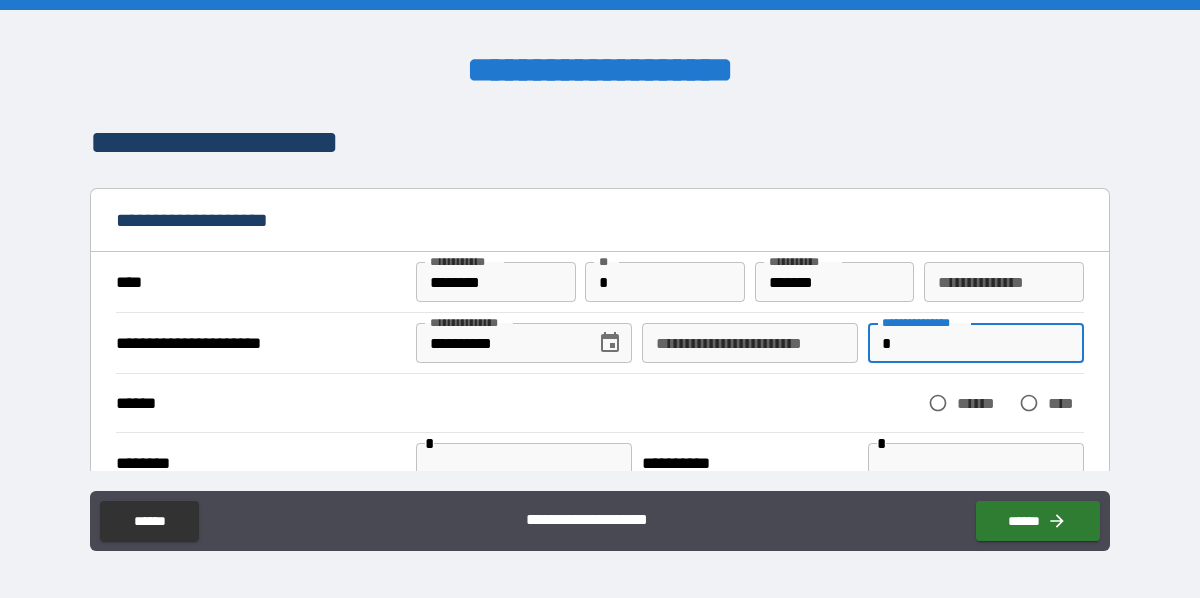 type on "*" 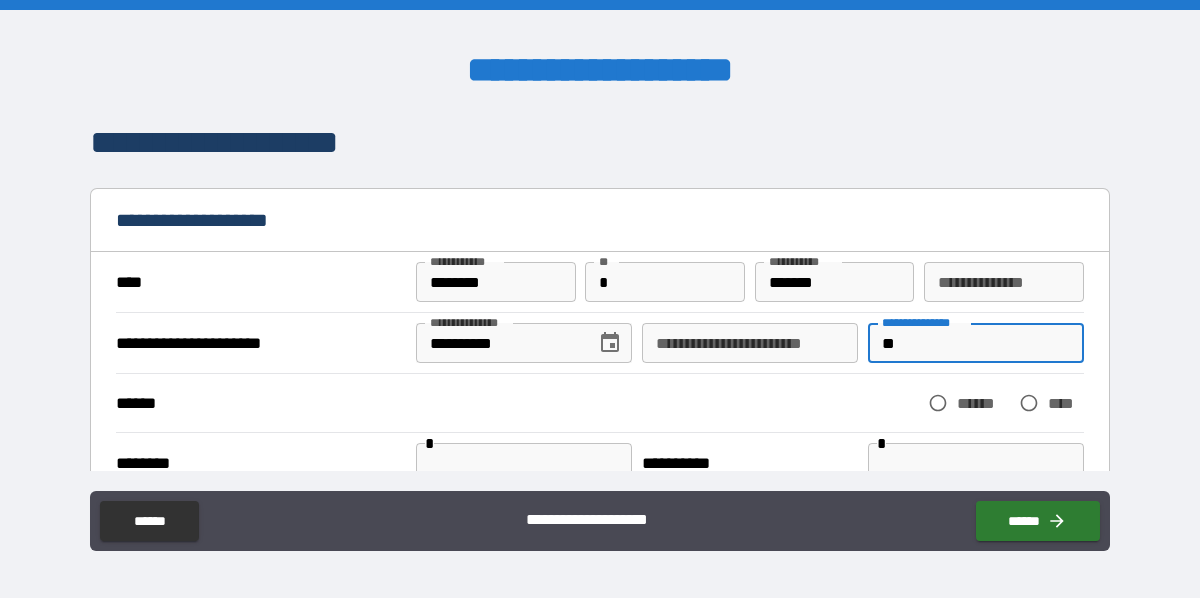 type on "*" 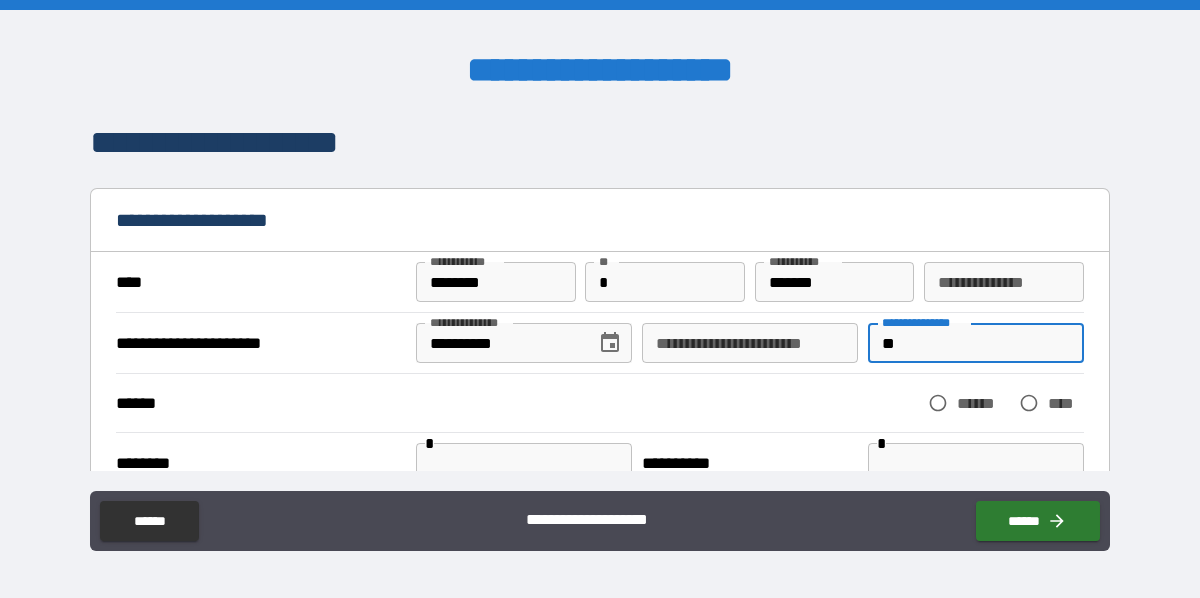 type on "*" 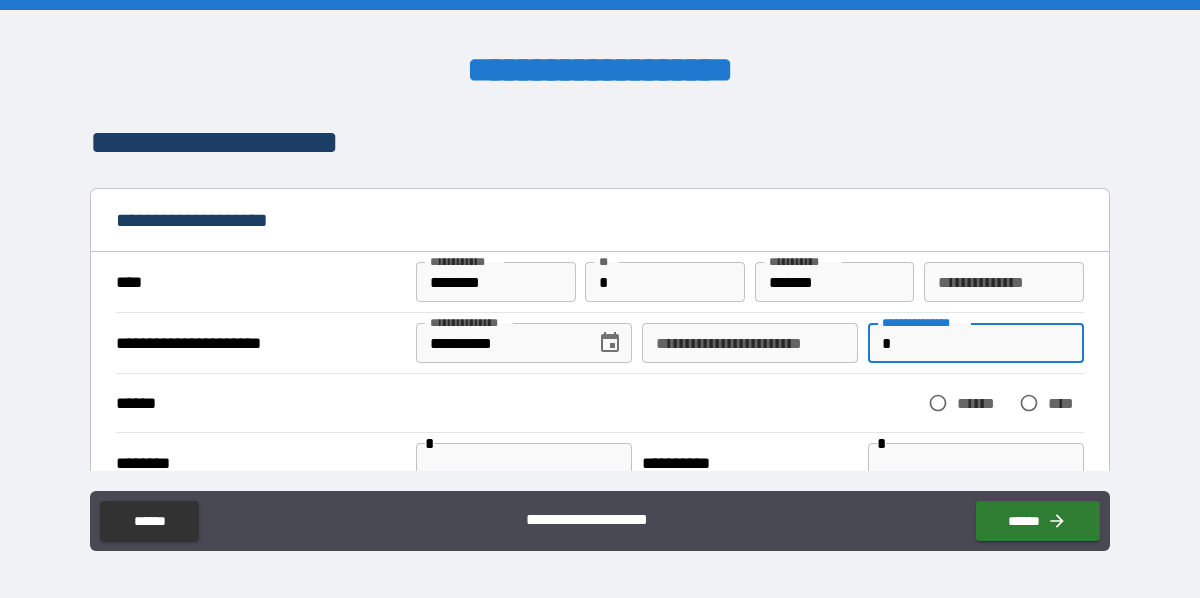 type on "*" 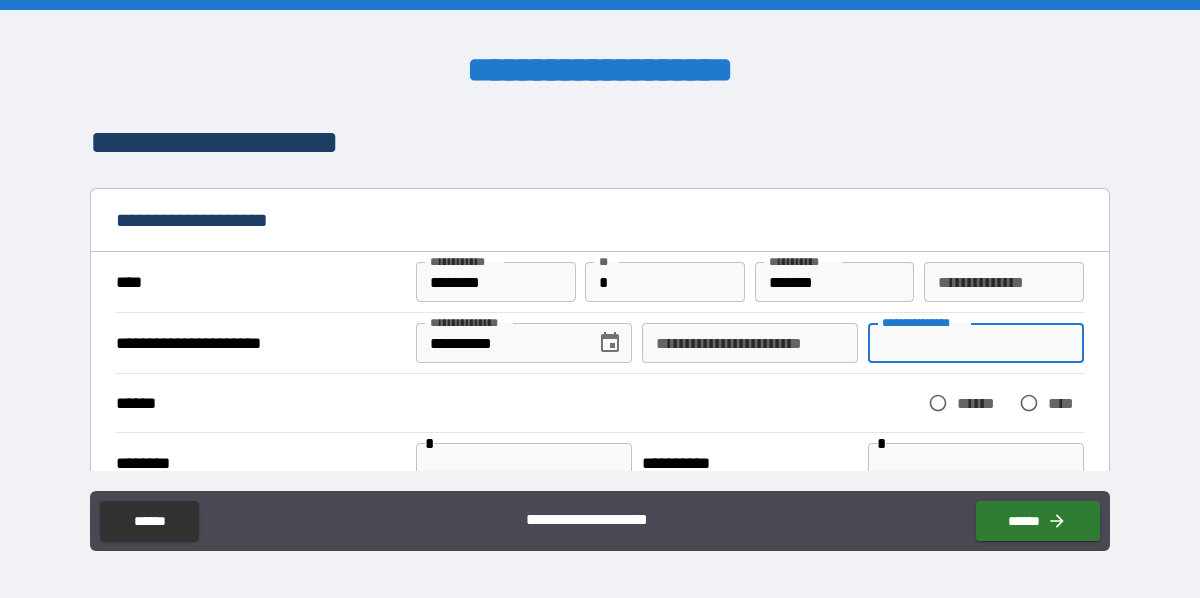 type on "*" 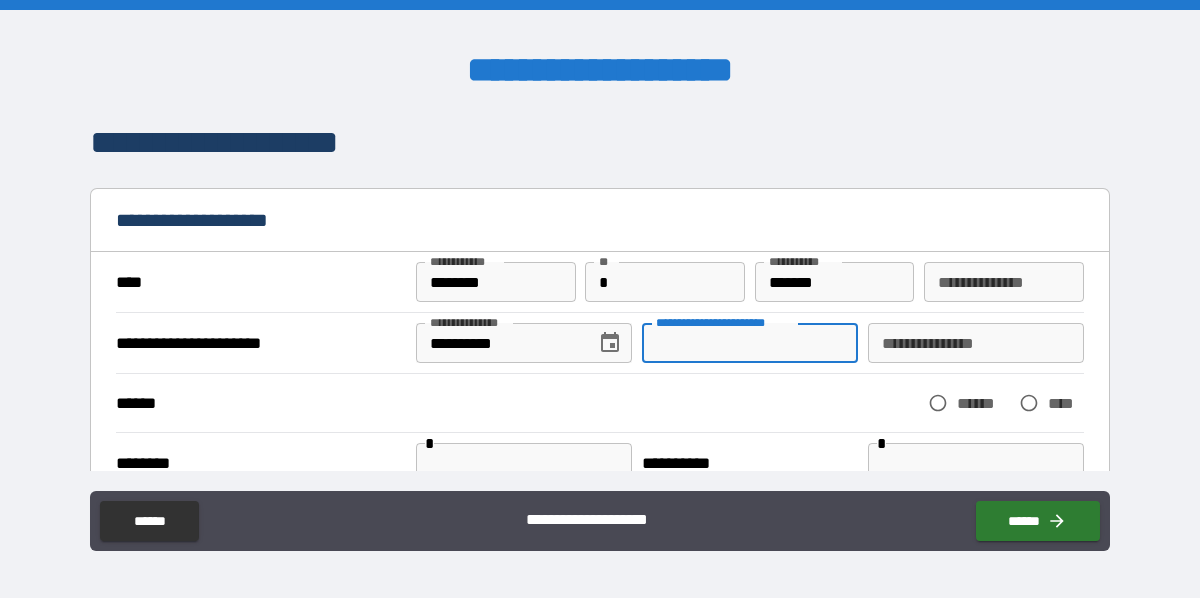click on "**********" at bounding box center [750, 343] 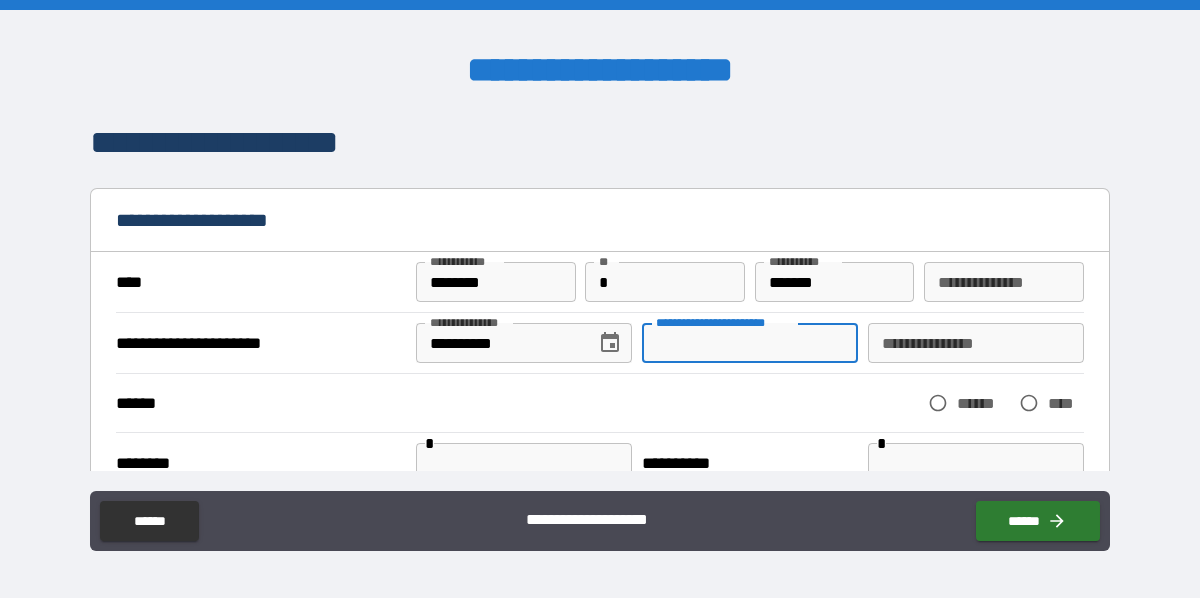 type on "*" 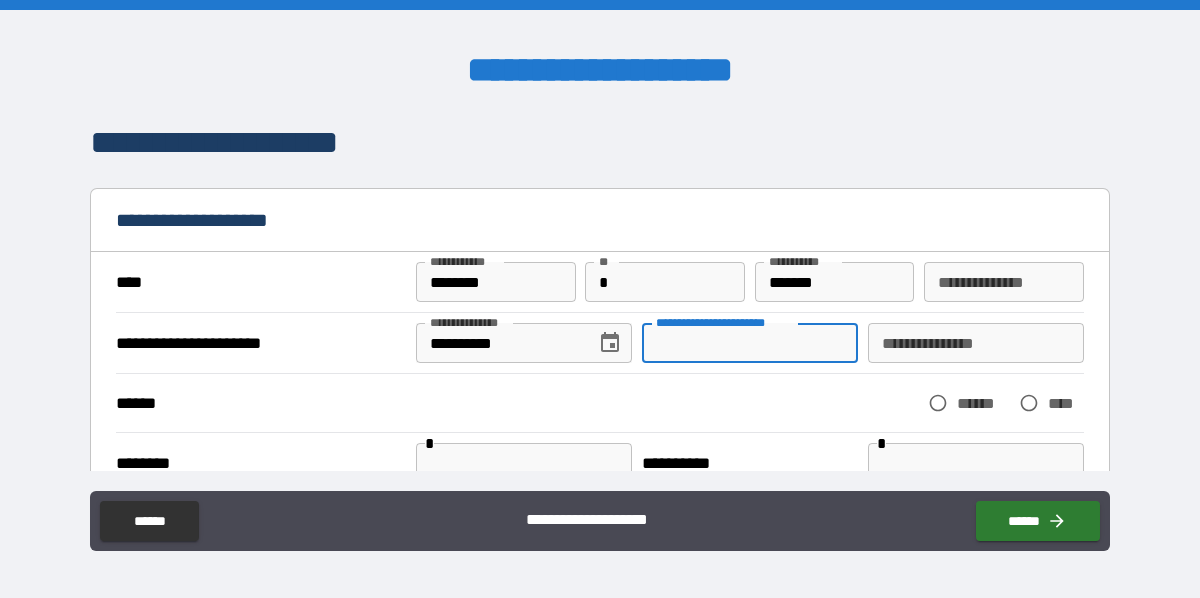 type on "*" 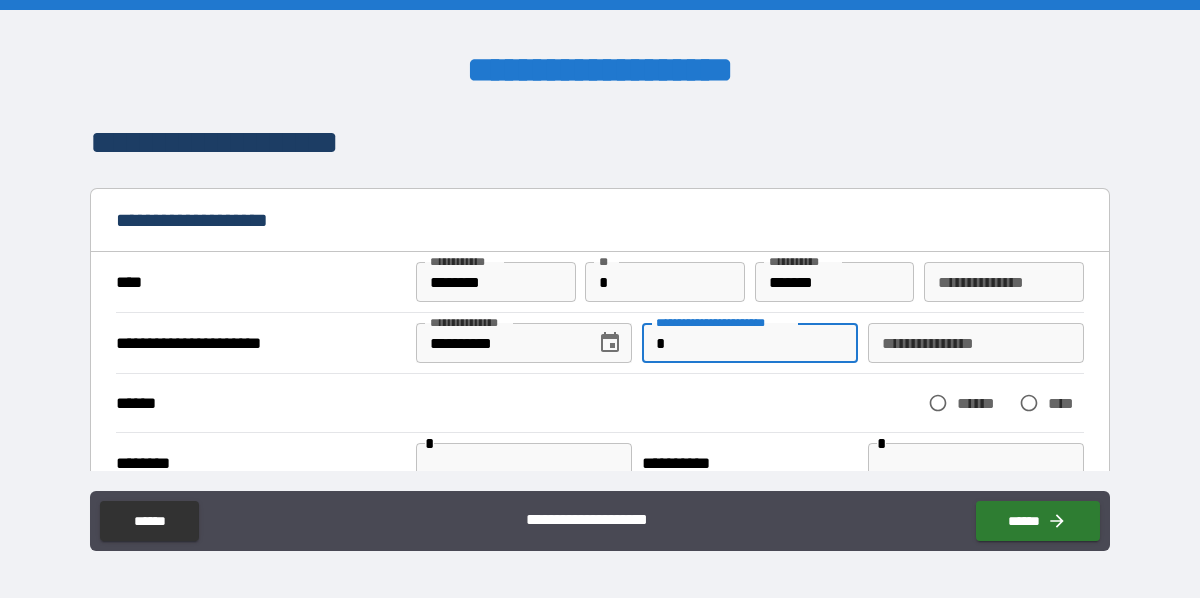 type on "**" 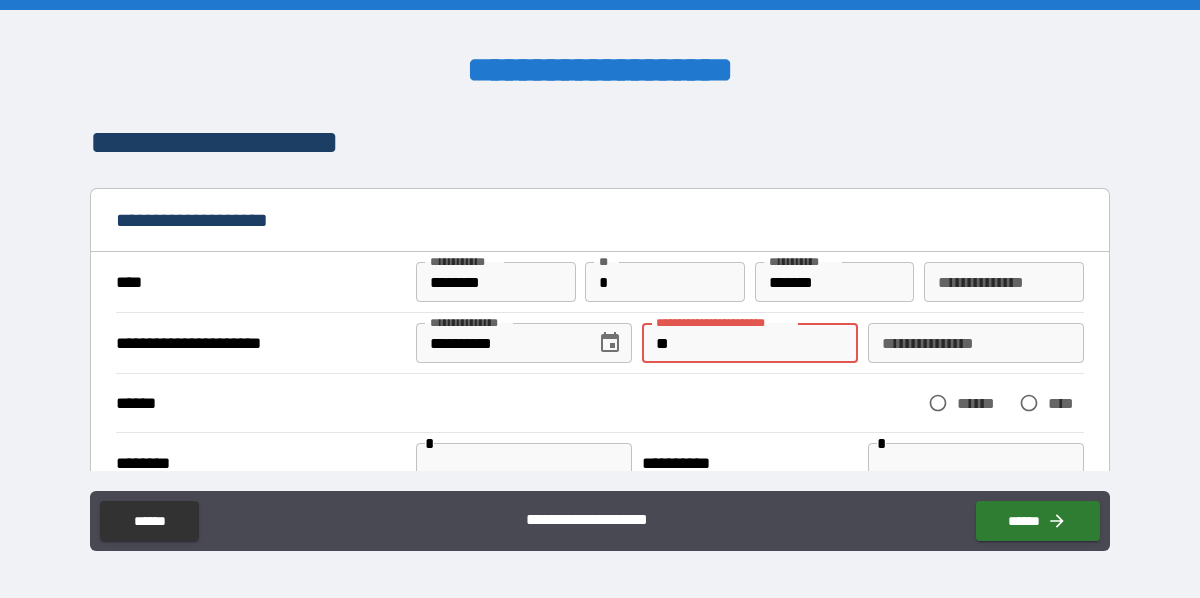 type on "****" 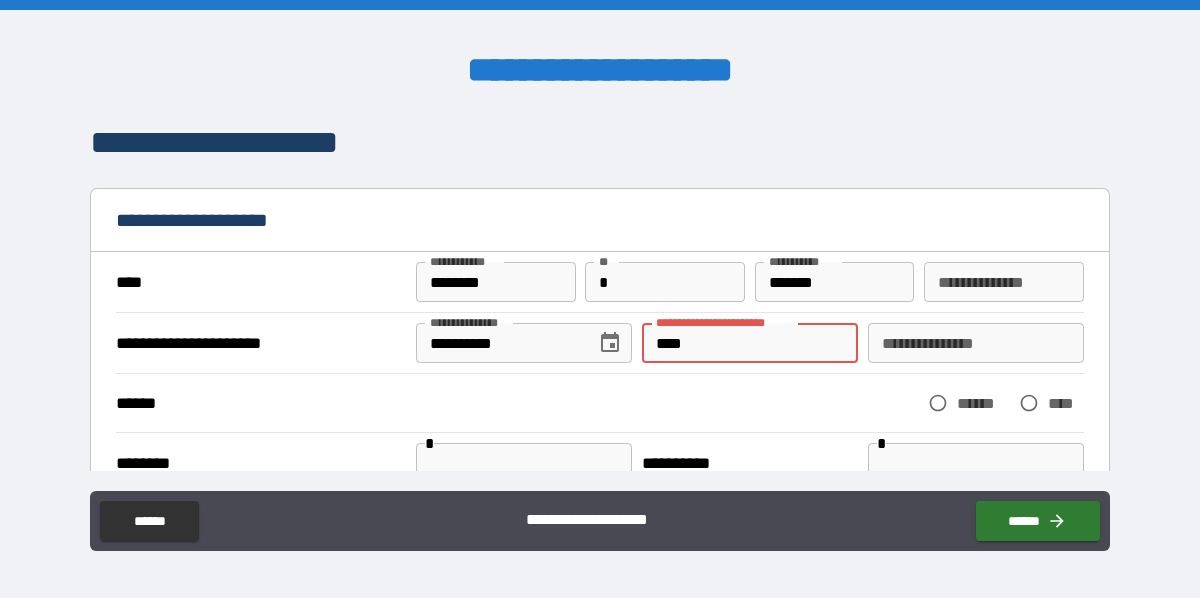 type on "*" 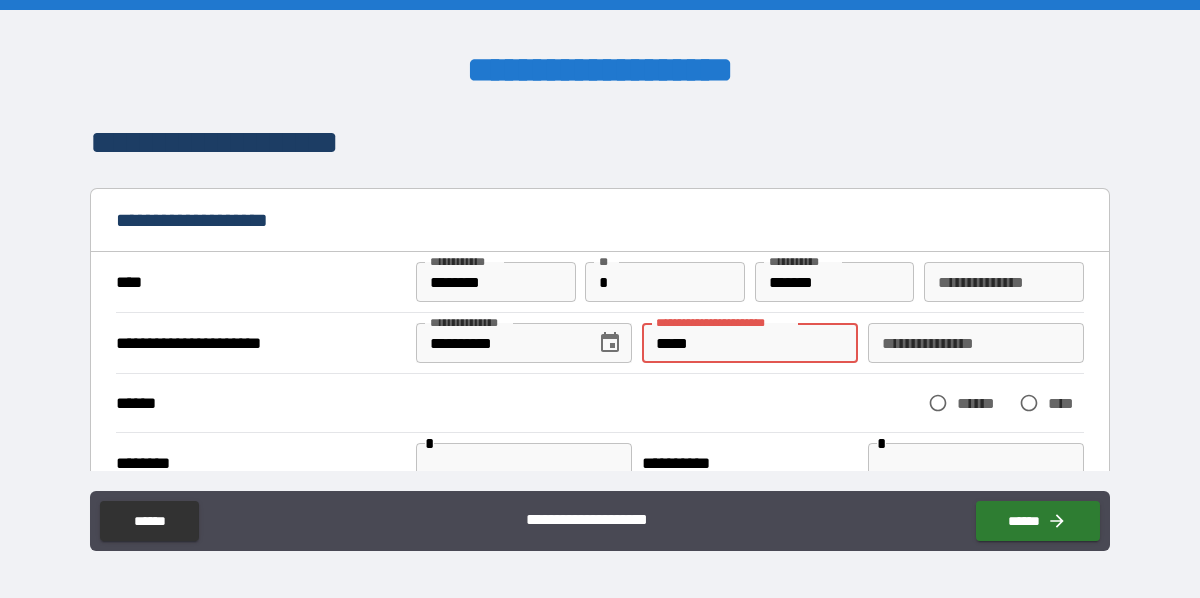 type on "*******" 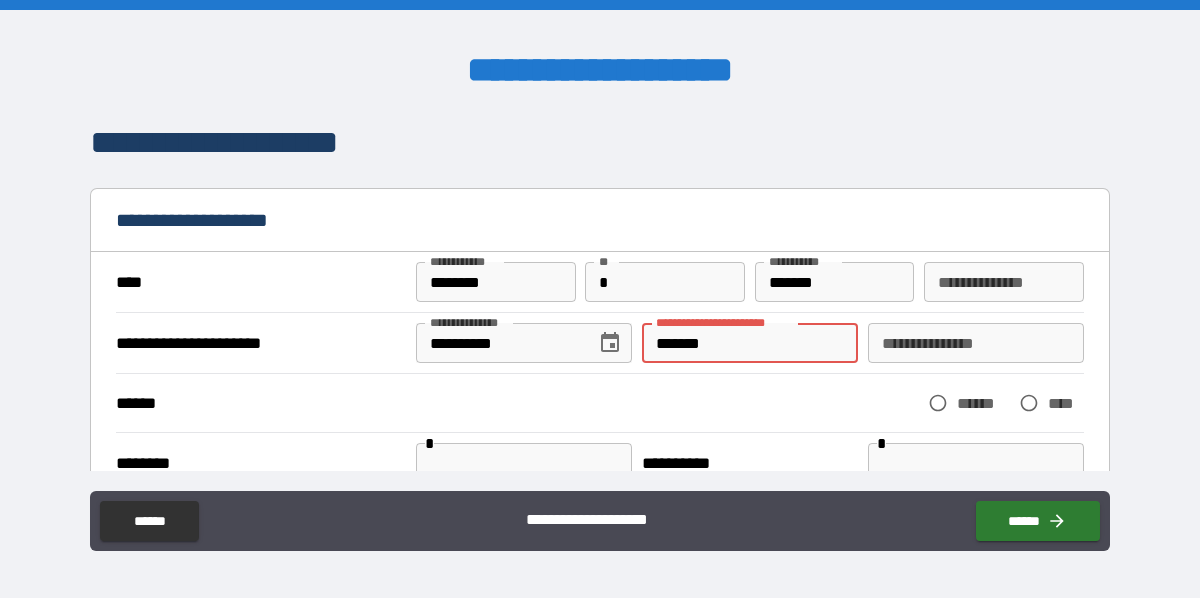 type on "*" 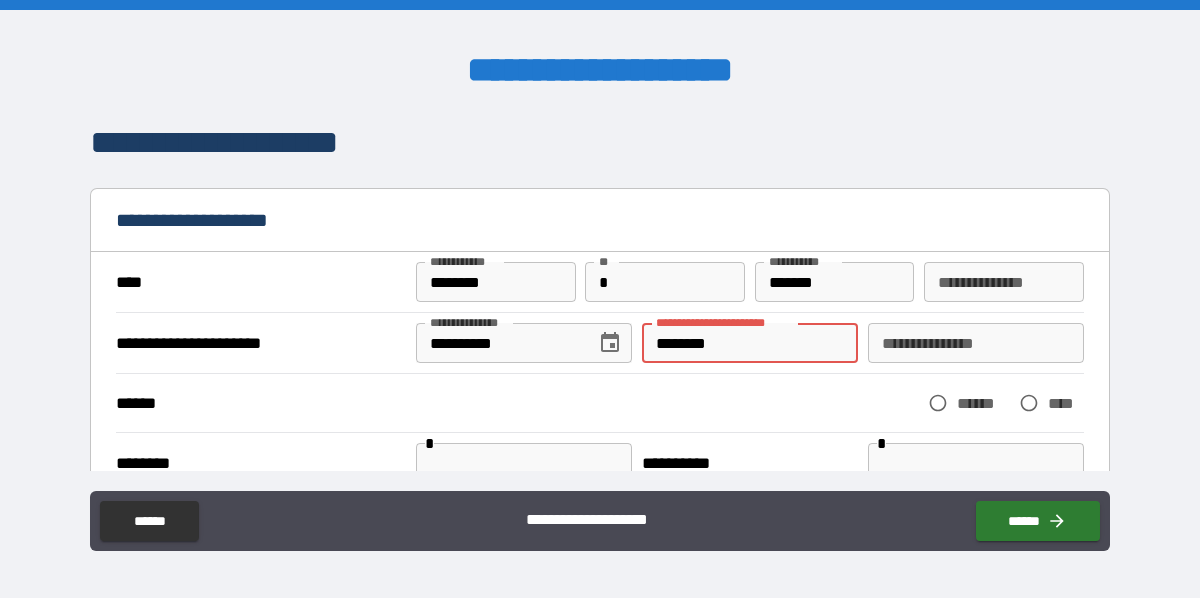 type on "*" 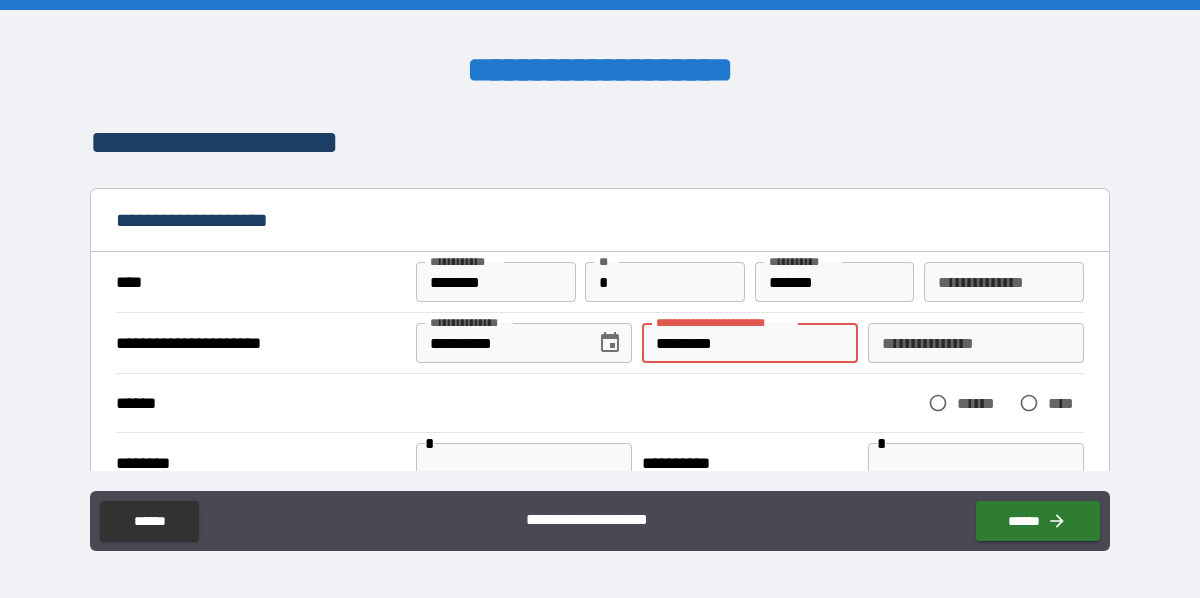 type on "*" 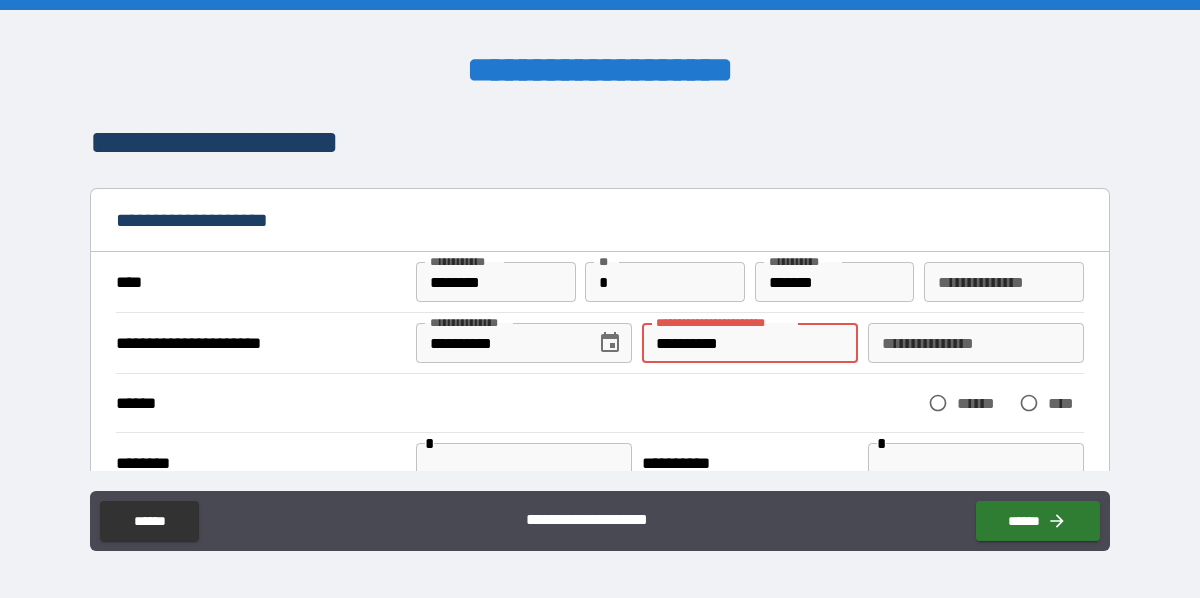 type on "**********" 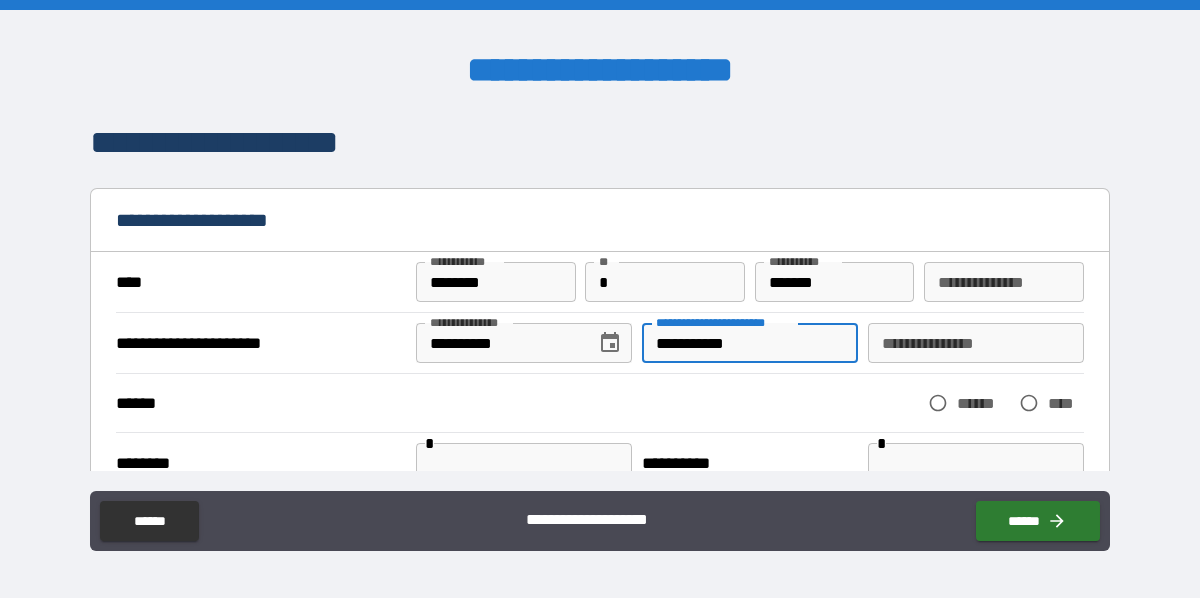 type on "*" 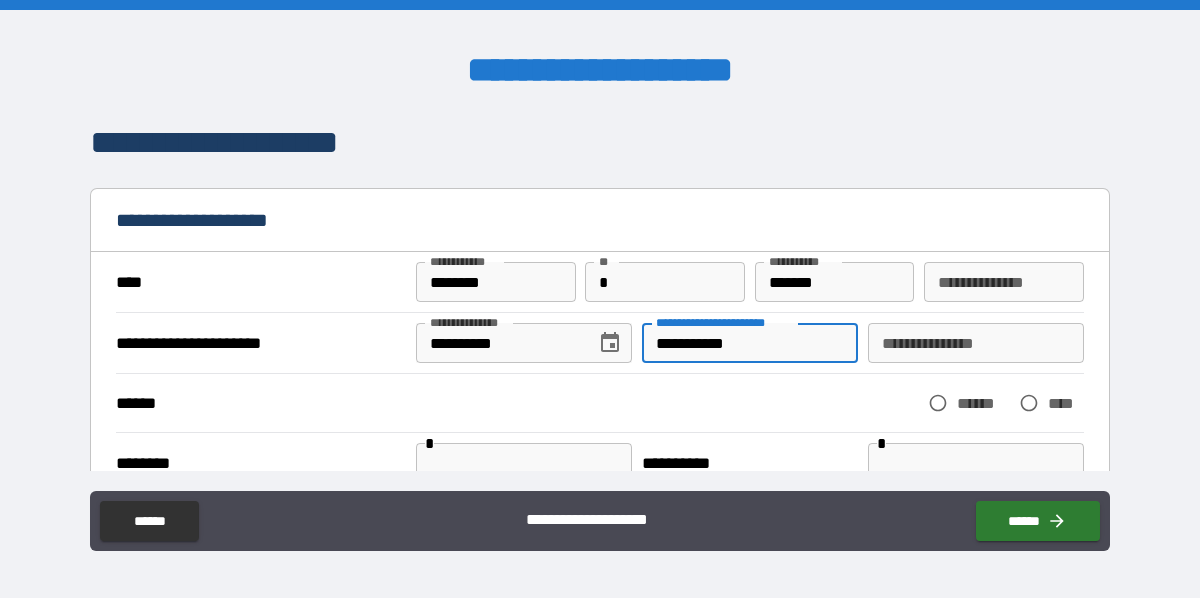 type on "**********" 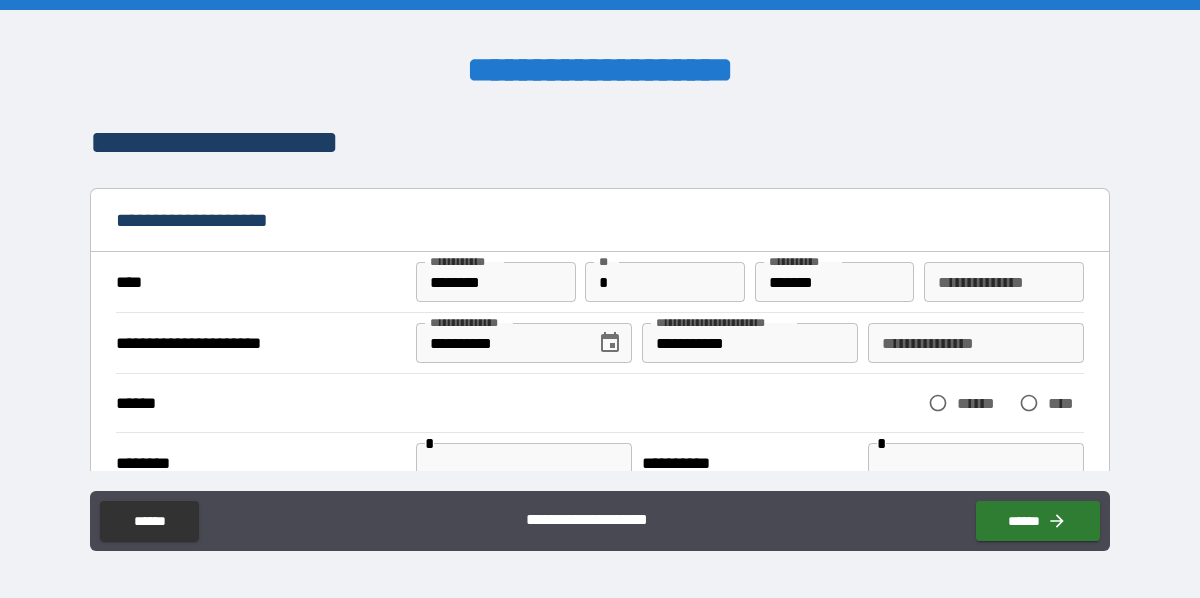 click on "****** ****** ****" at bounding box center [599, 403] 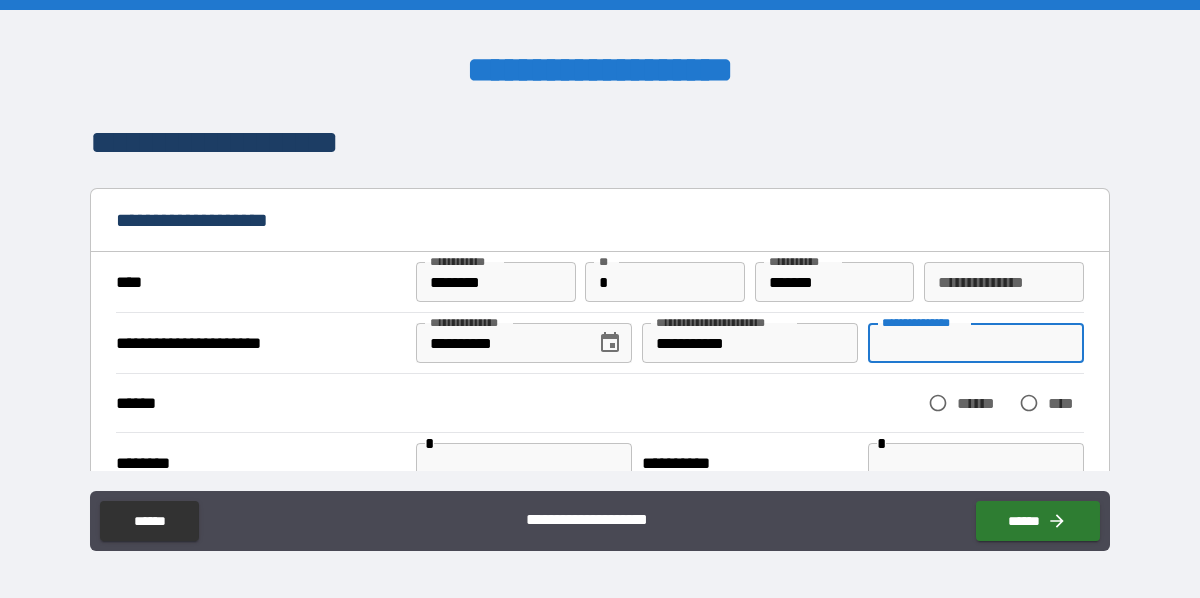click on "**********" at bounding box center (976, 343) 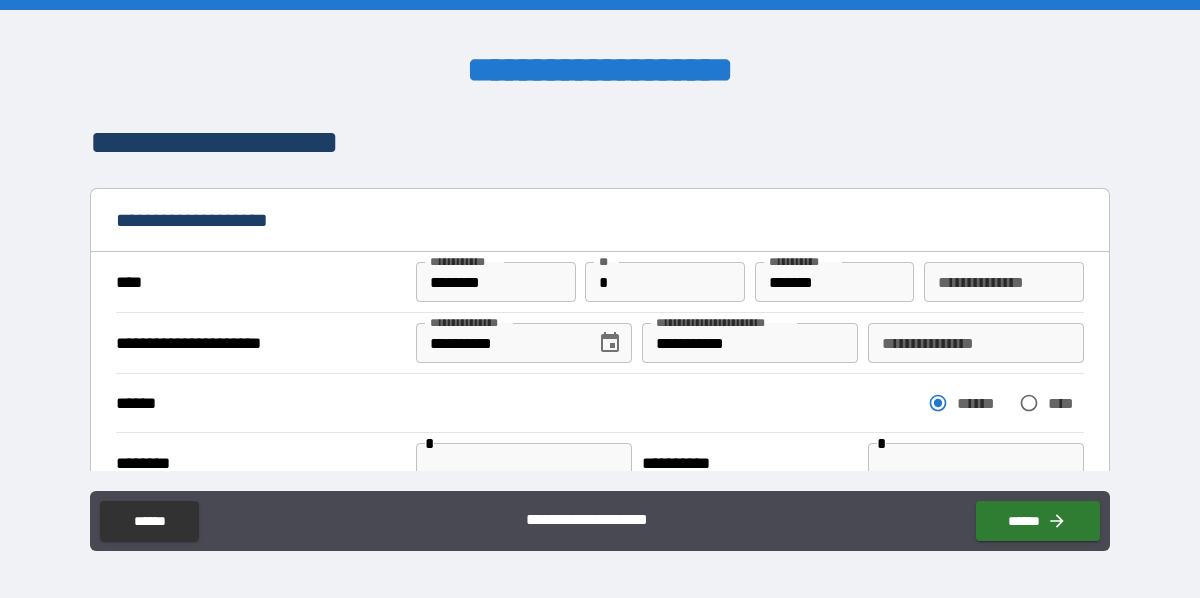 type on "*" 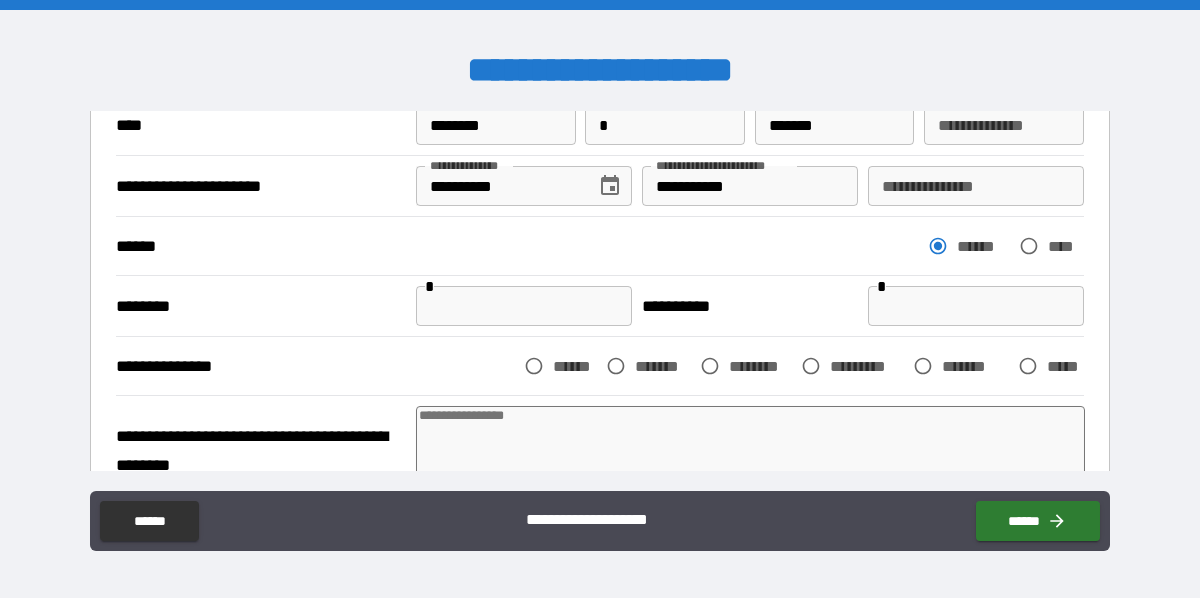 scroll, scrollTop: 200, scrollLeft: 0, axis: vertical 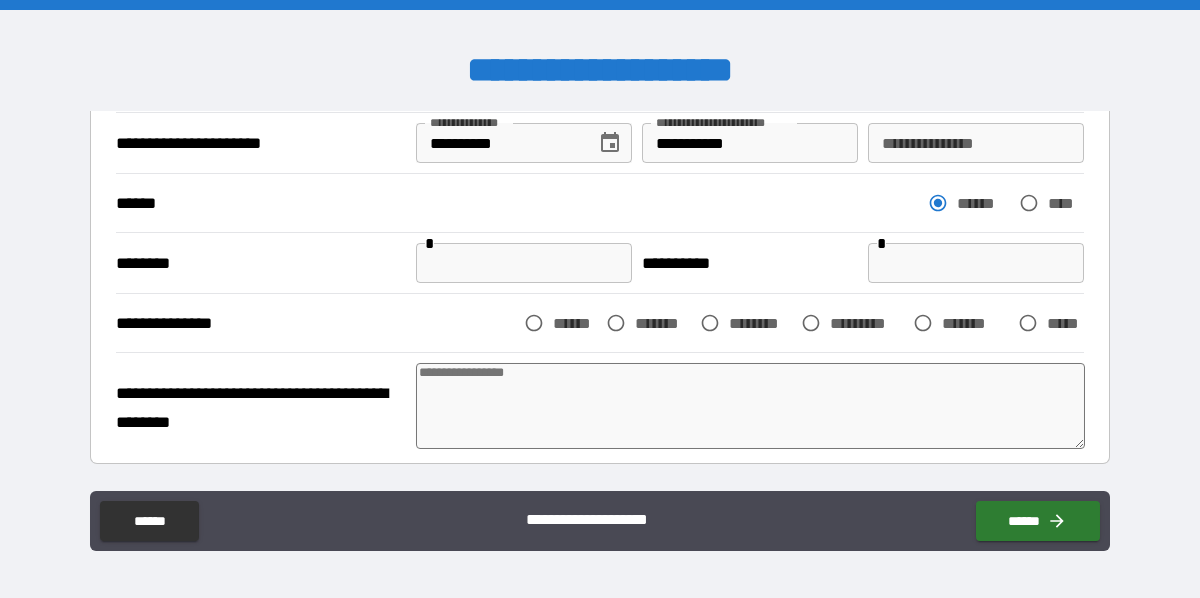 click at bounding box center (524, 263) 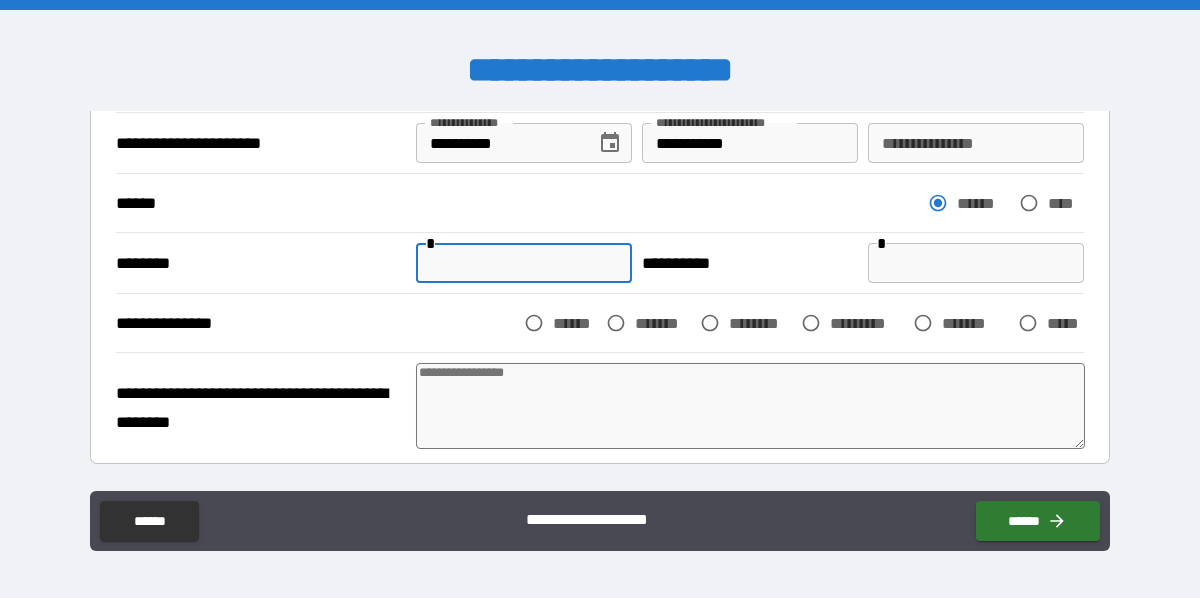 type on "*" 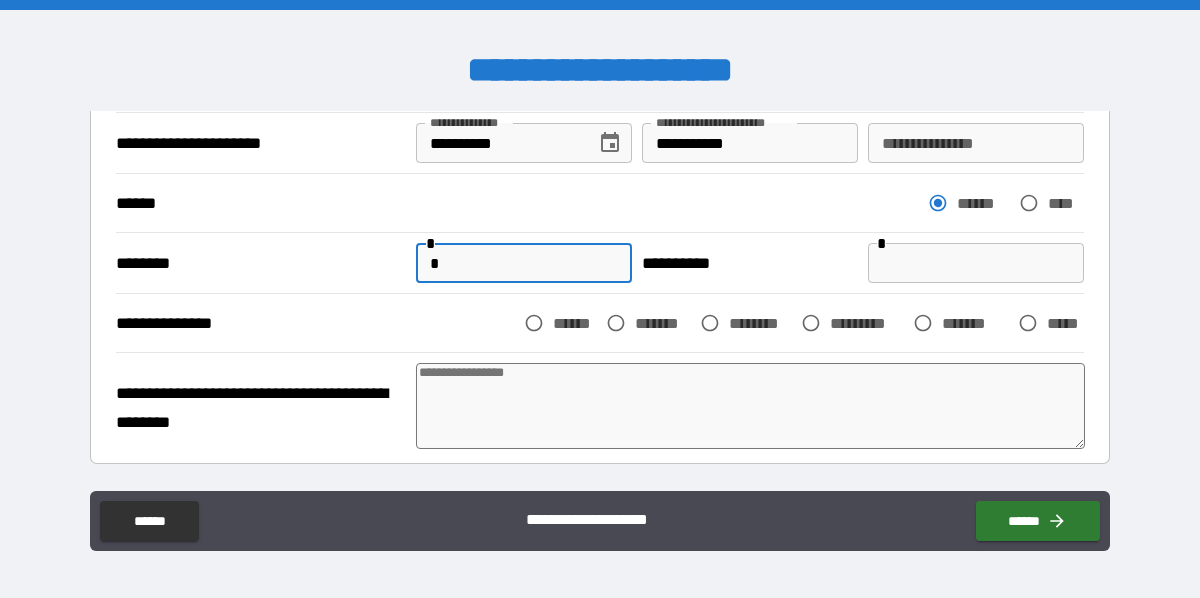 type on "*" 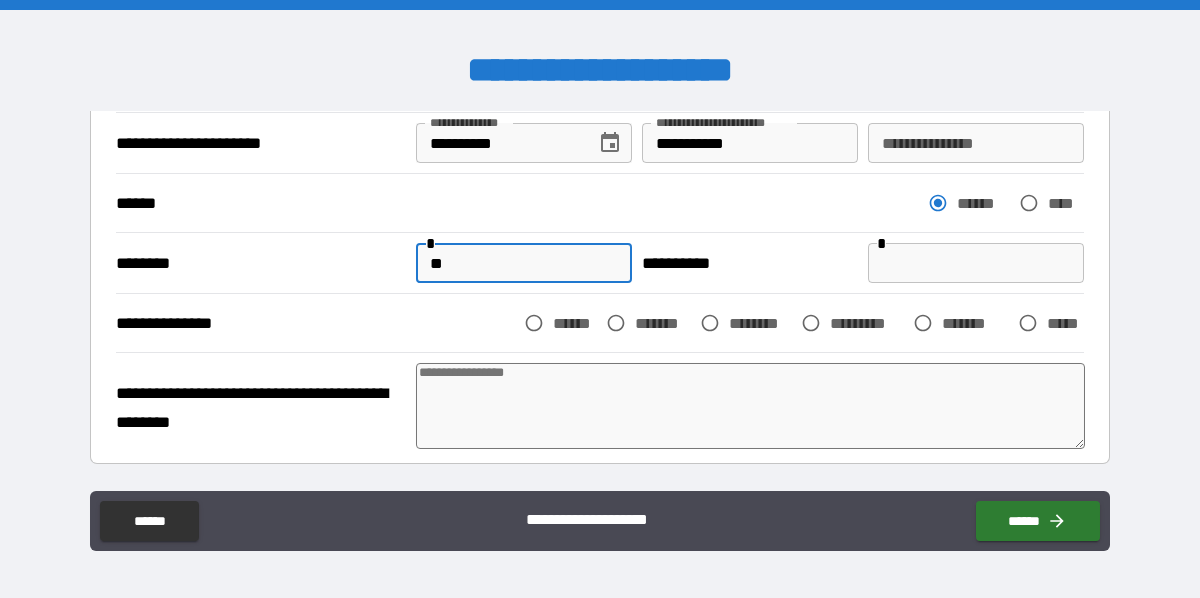 type on "*" 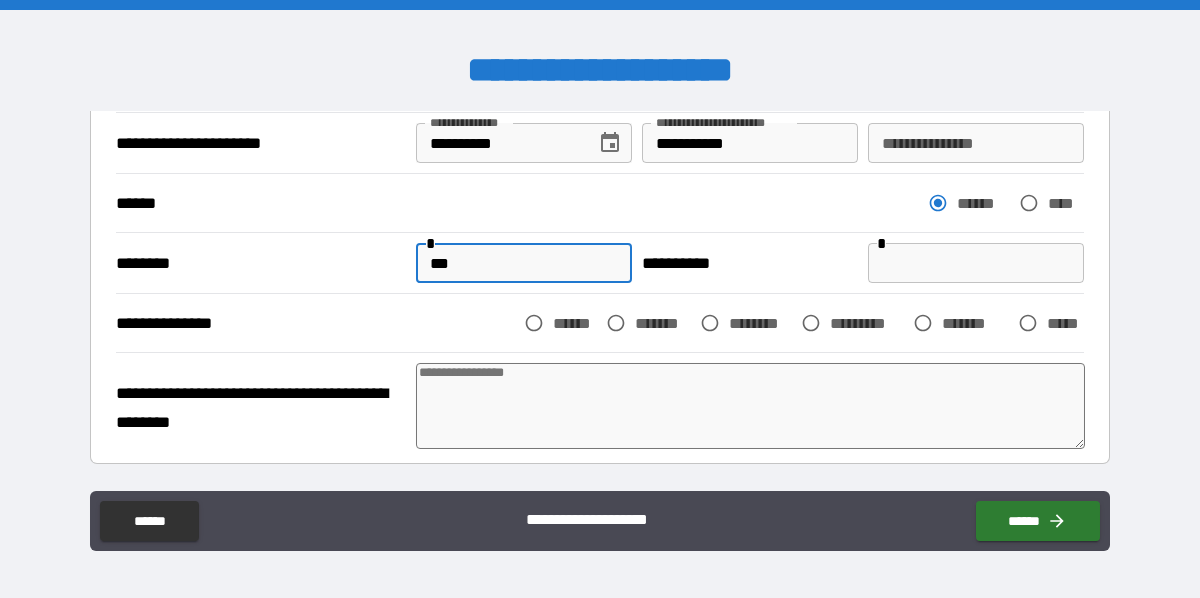 type on "****" 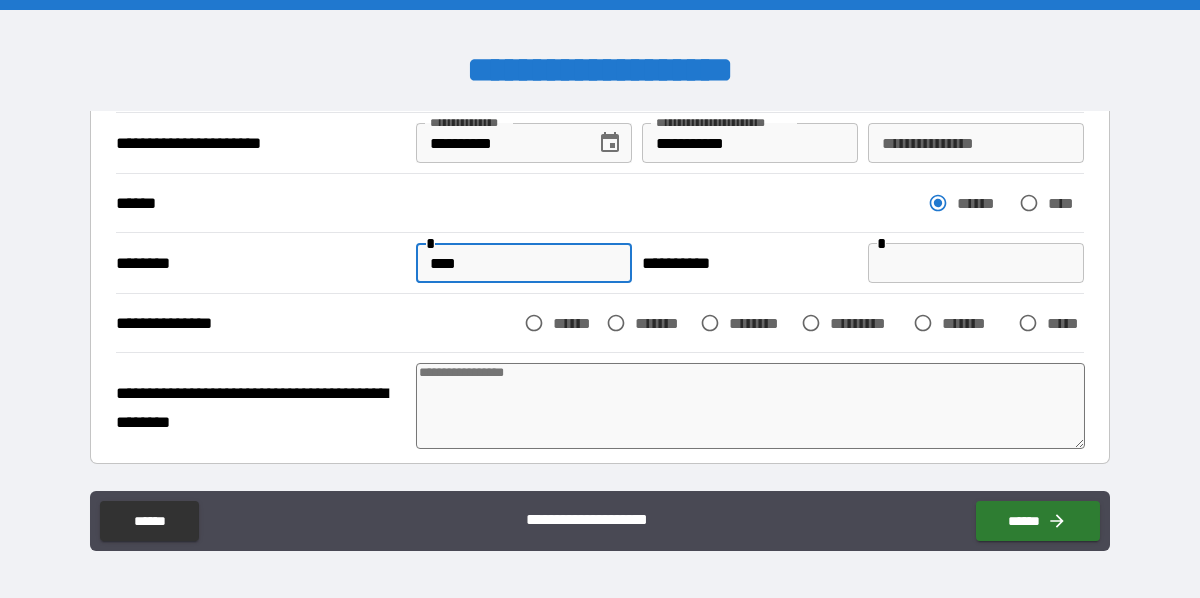 type on "*" 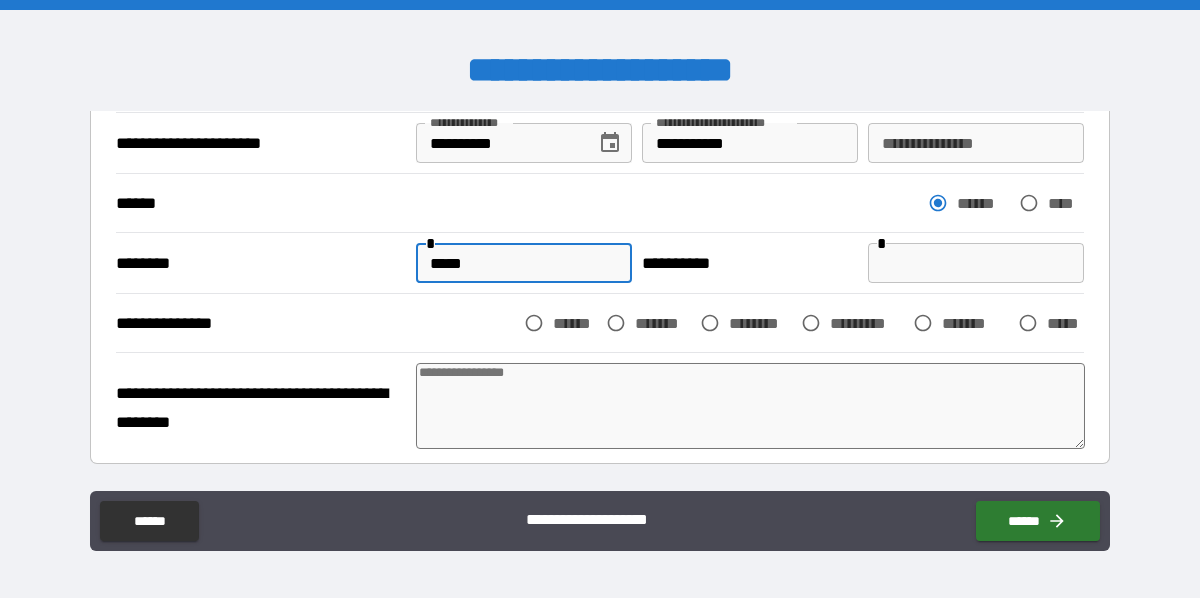 type on "*" 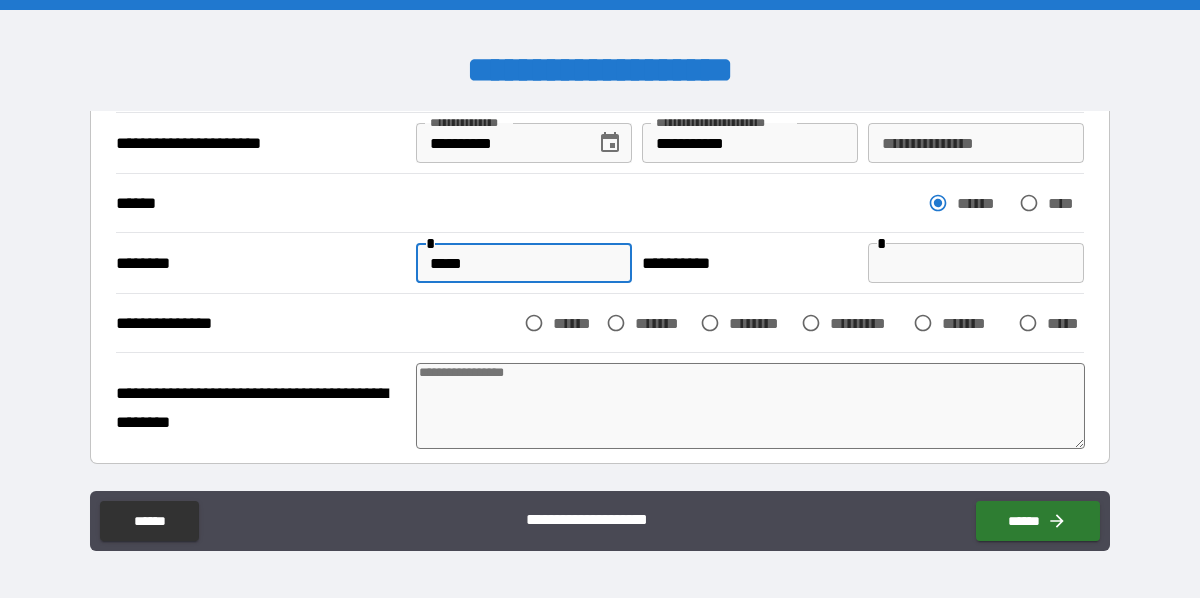type on "*****" 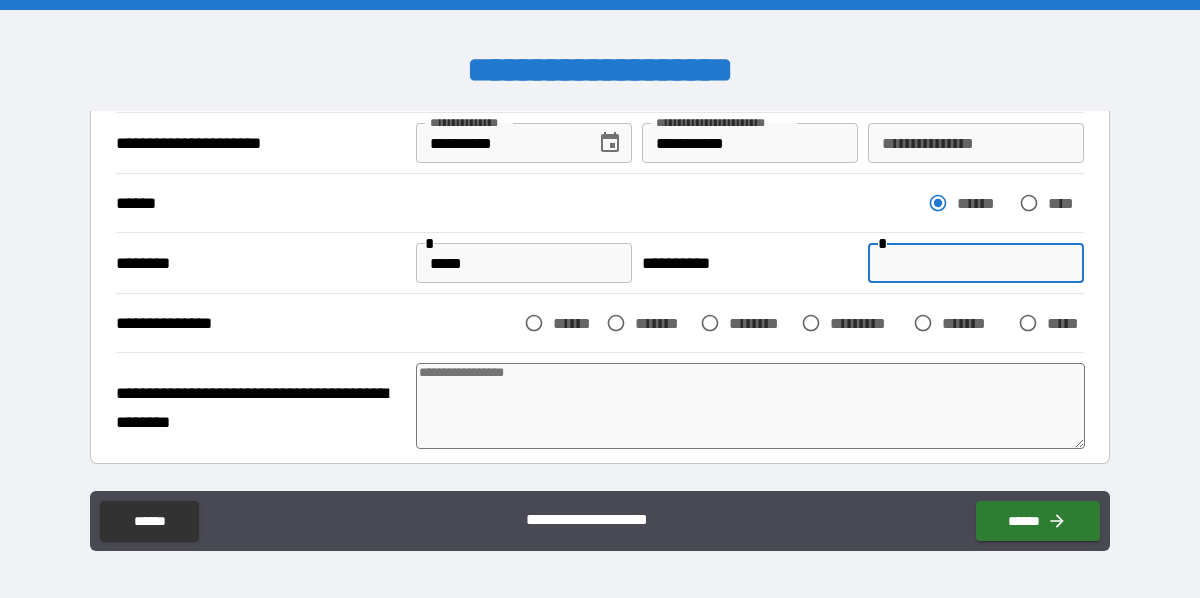 click at bounding box center (976, 263) 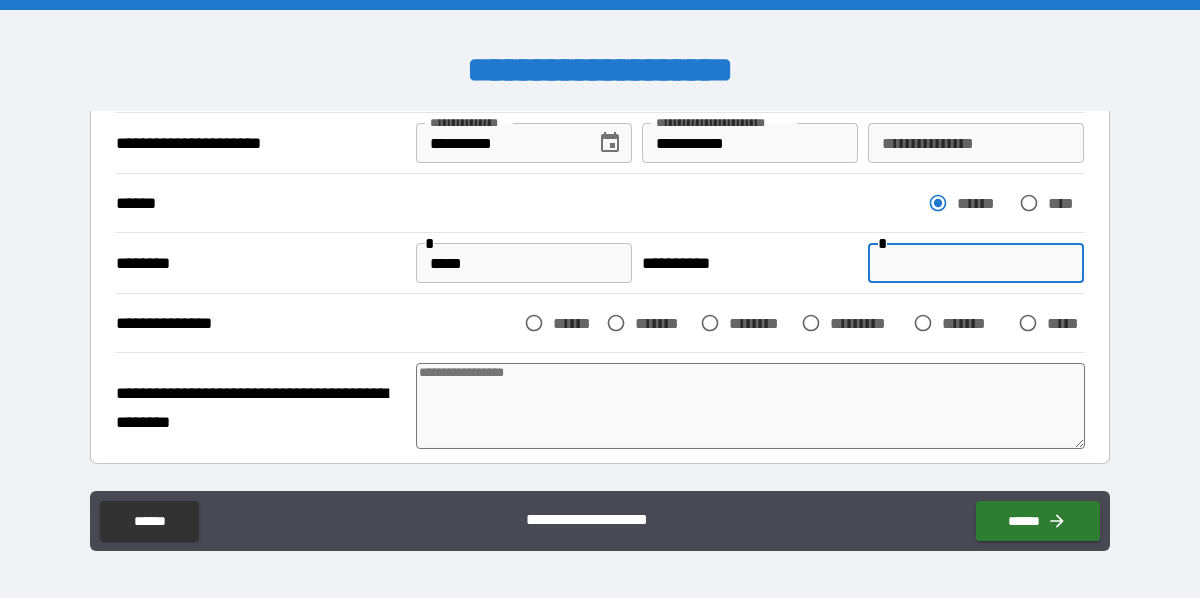 type on "*" 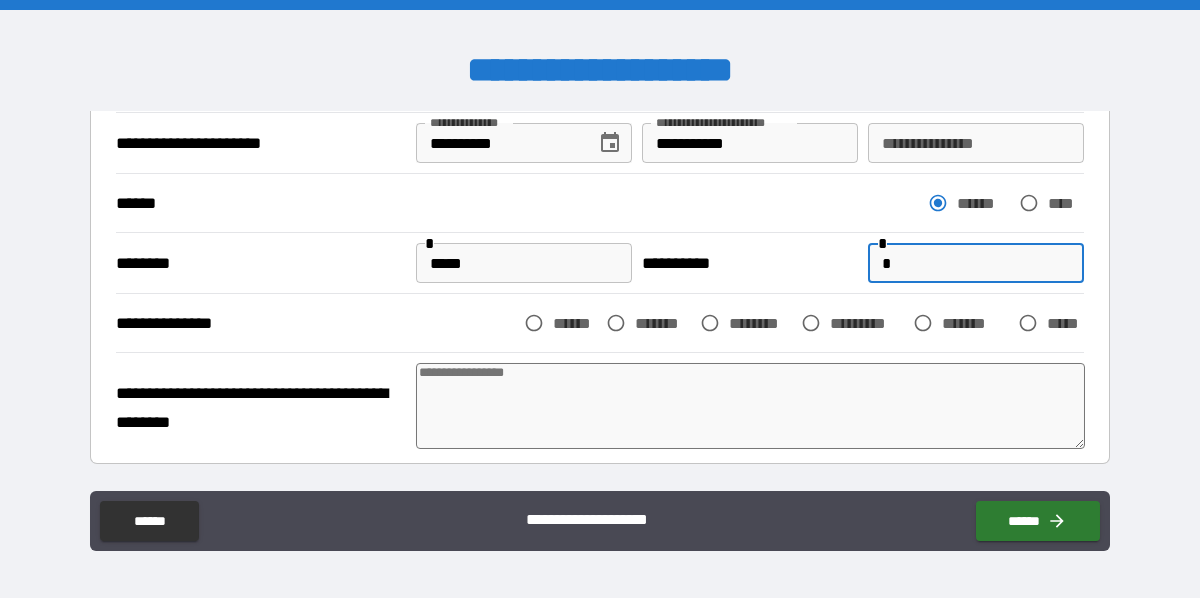 type on "*" 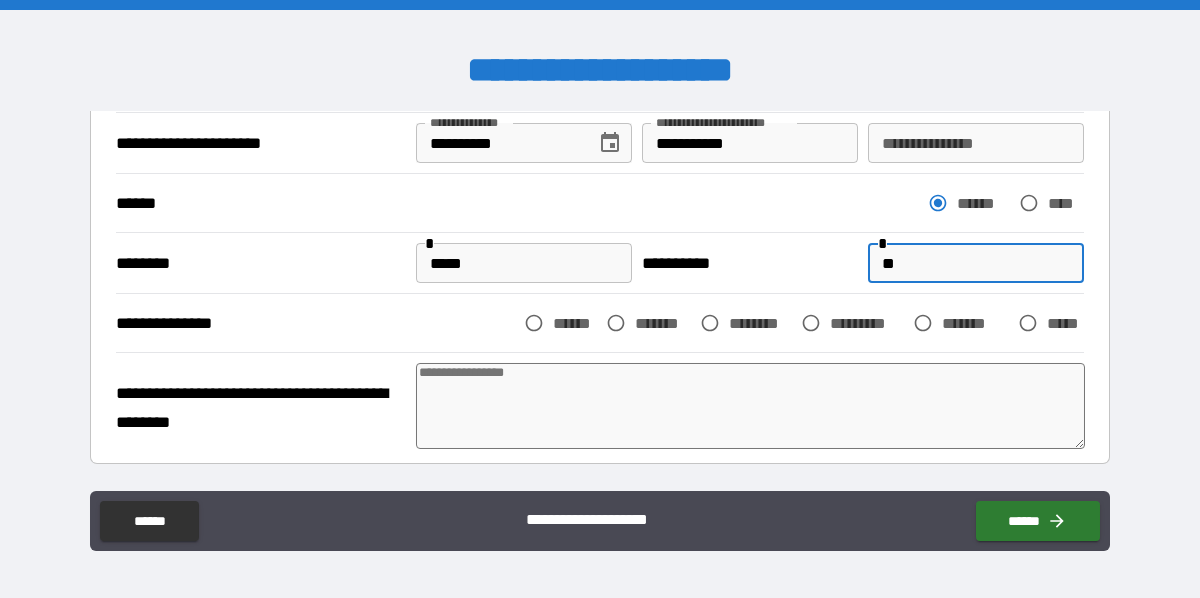 type on "***" 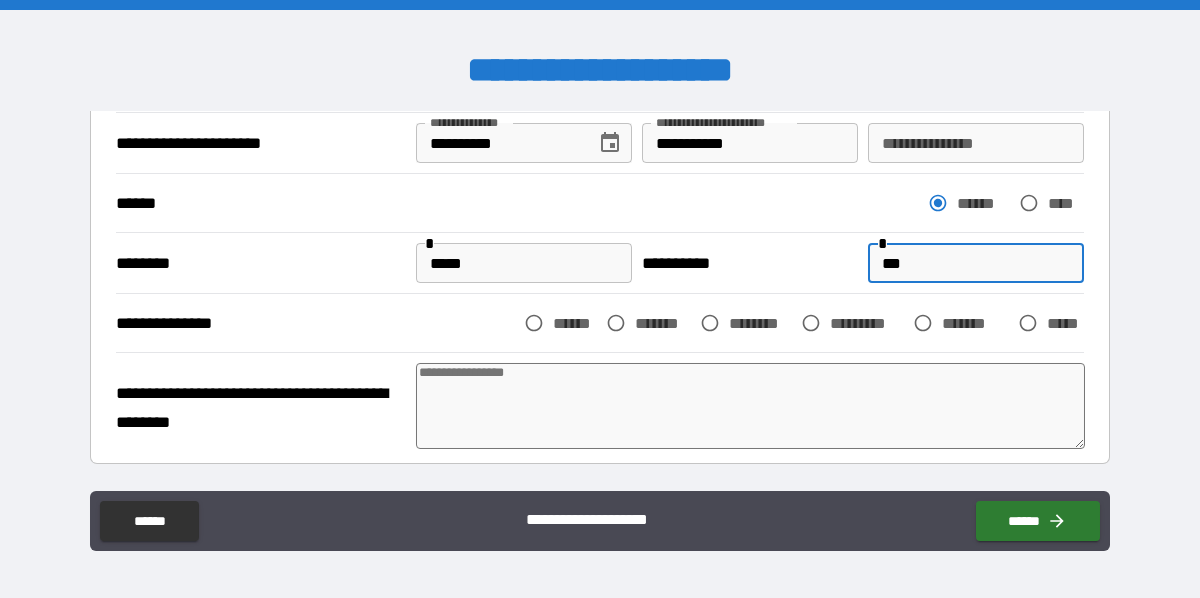 type on "*" 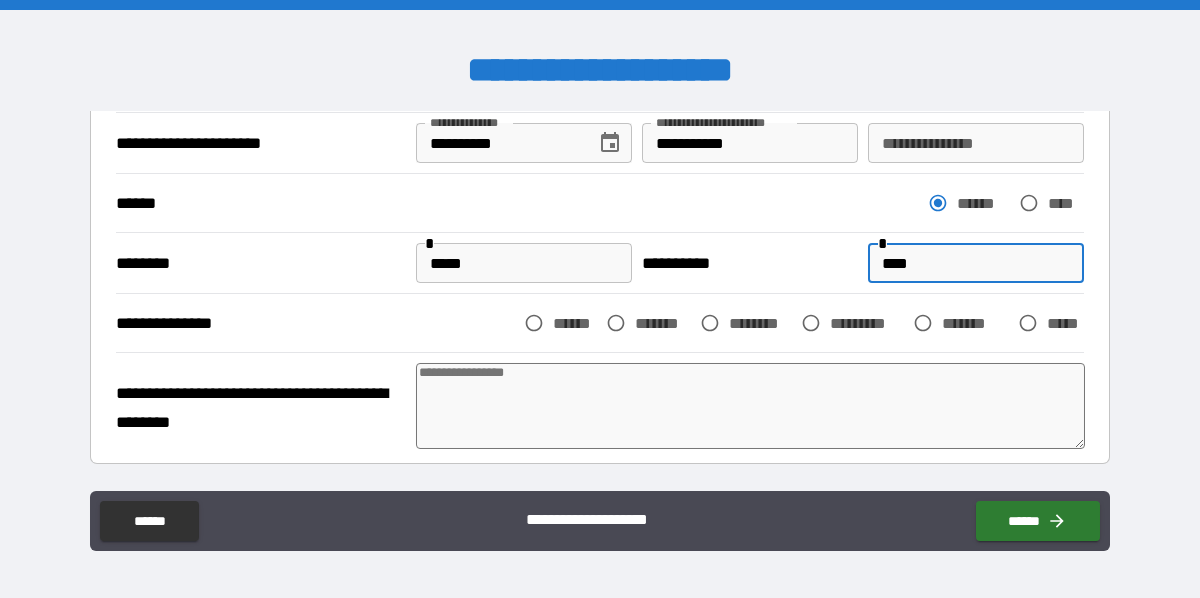 type on "*****" 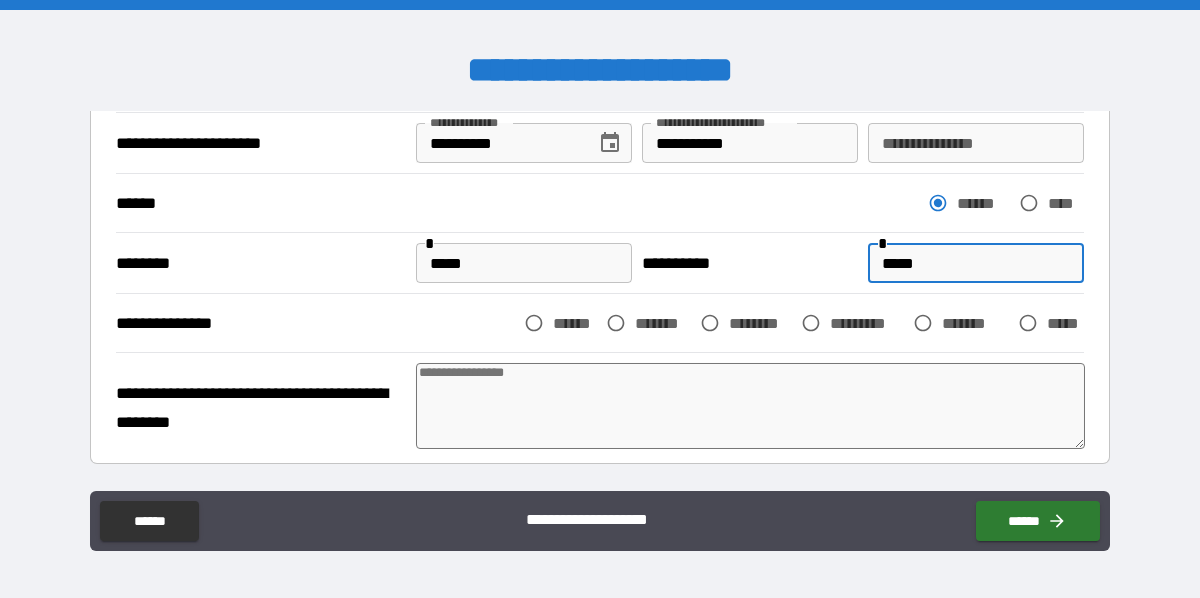 type on "******" 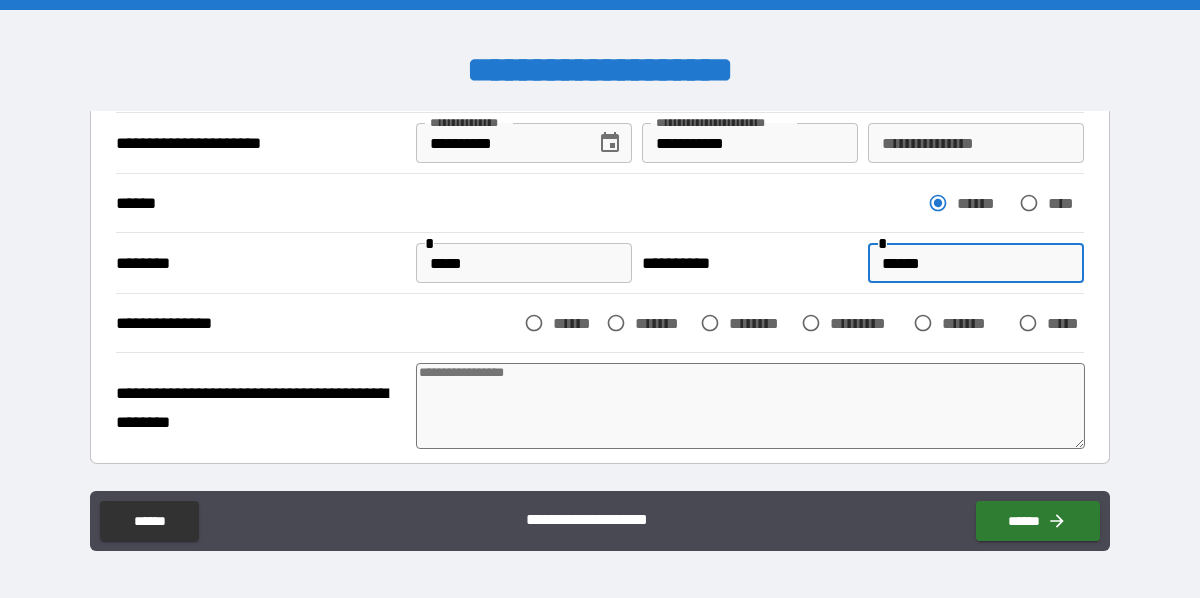 type on "*" 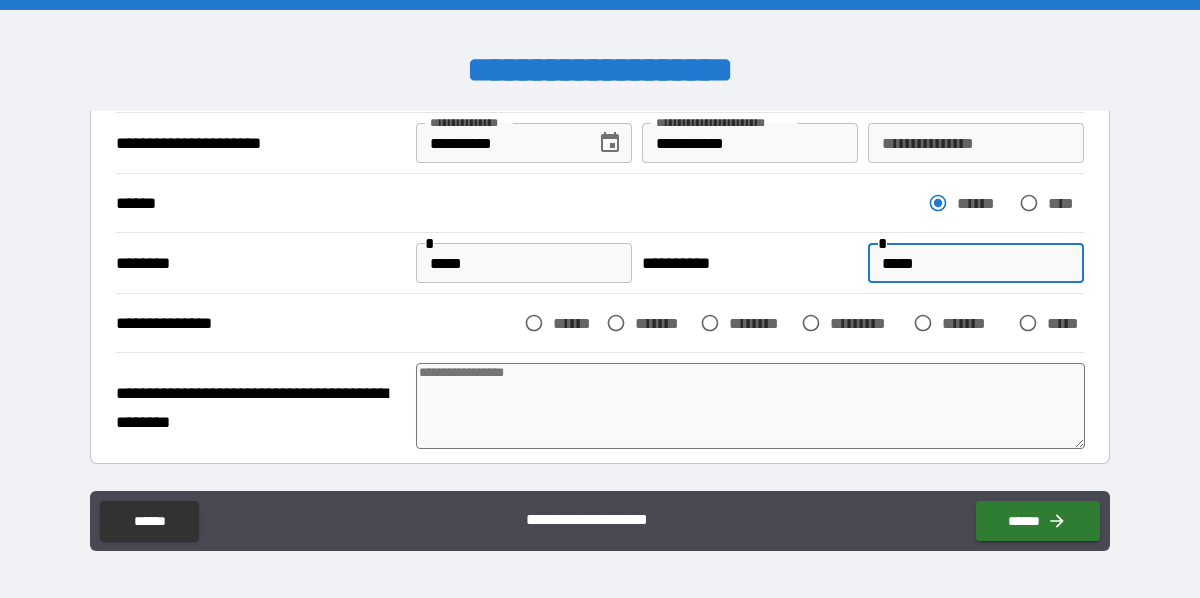 type on "****" 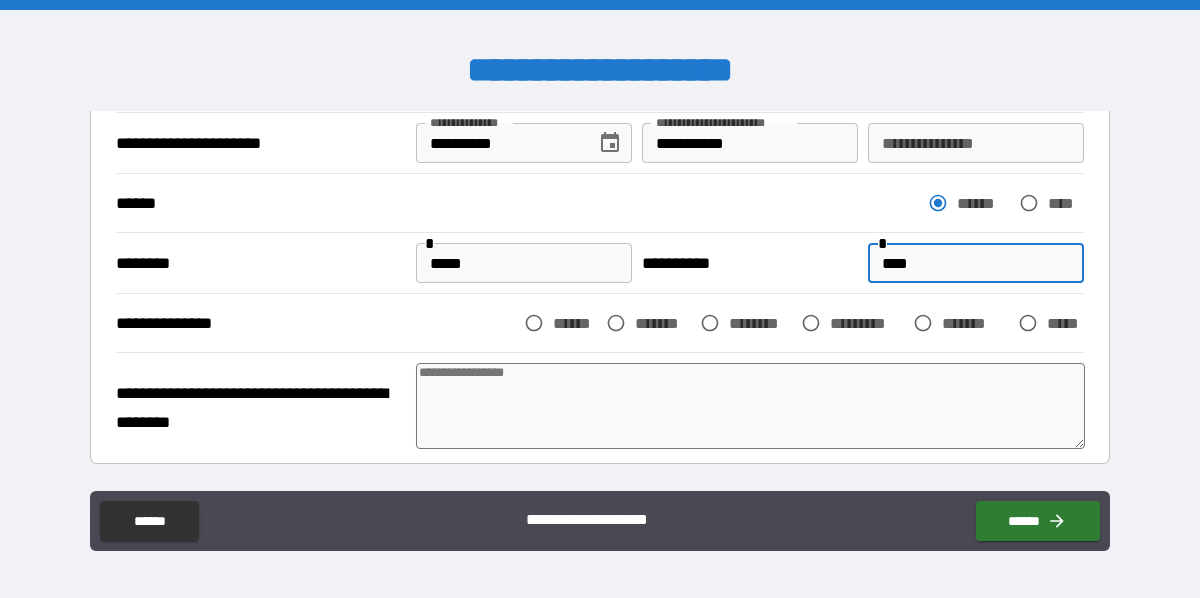 type on "***" 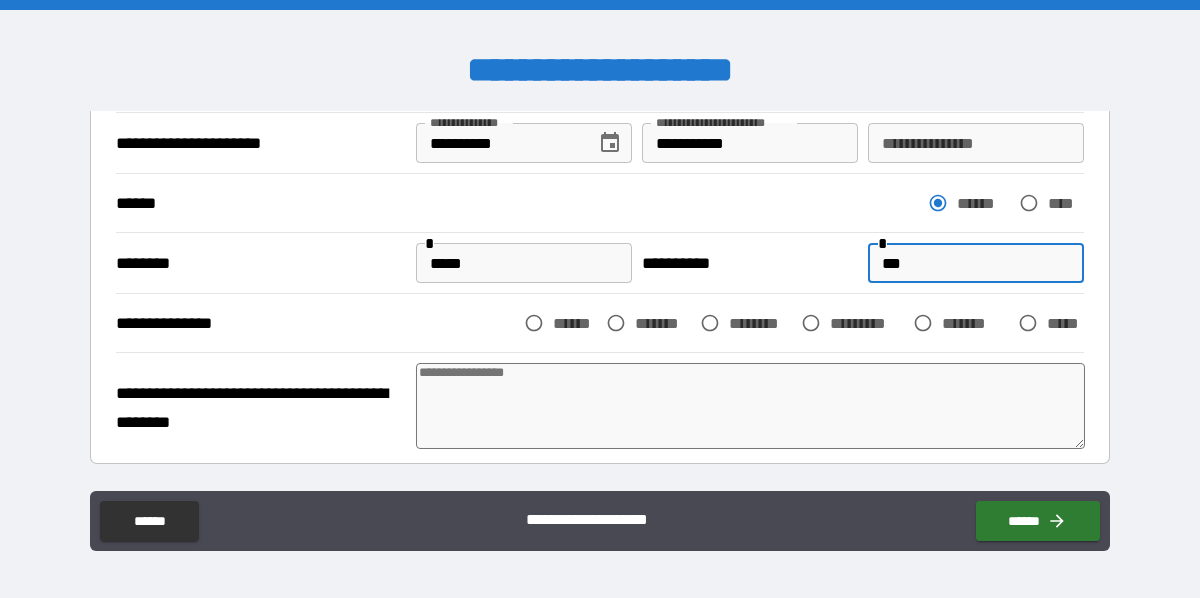 type on "**" 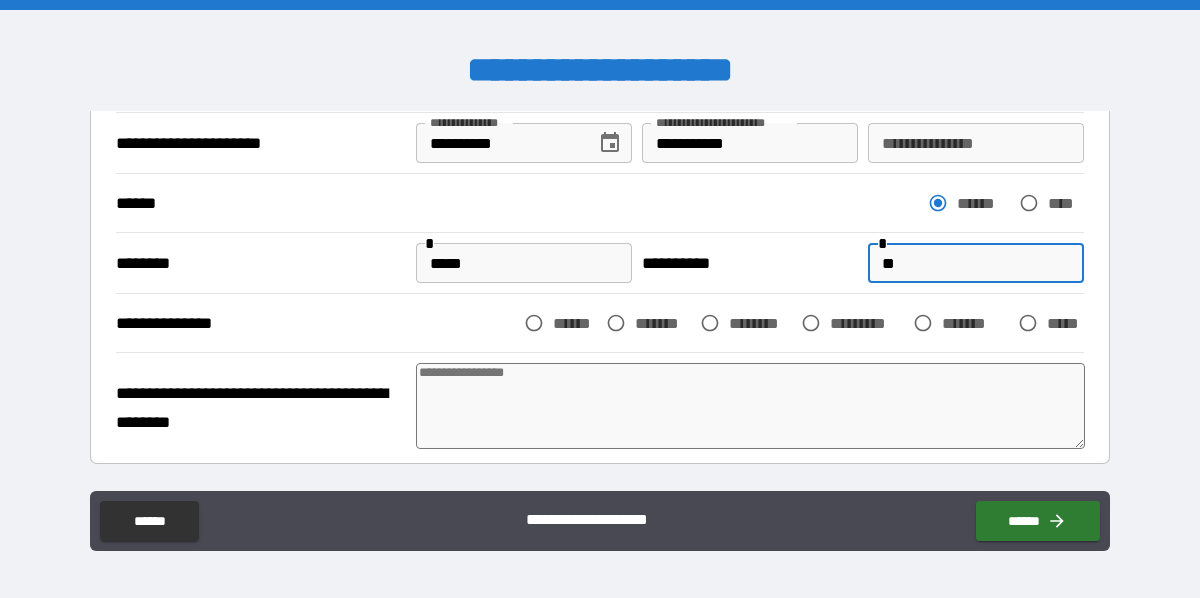 type on "*" 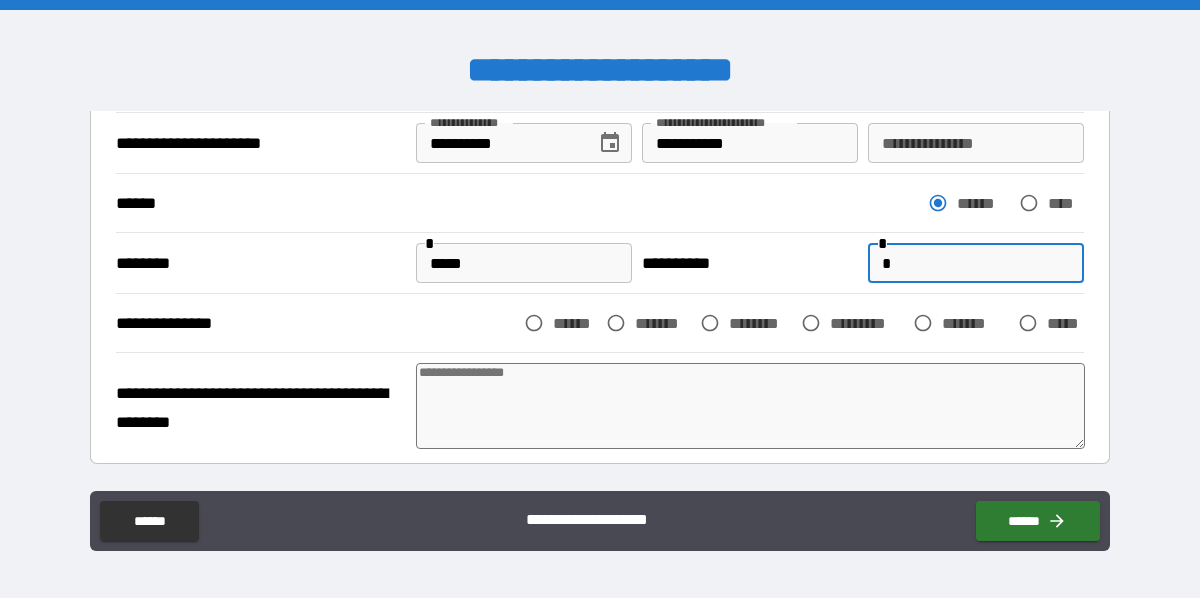 type 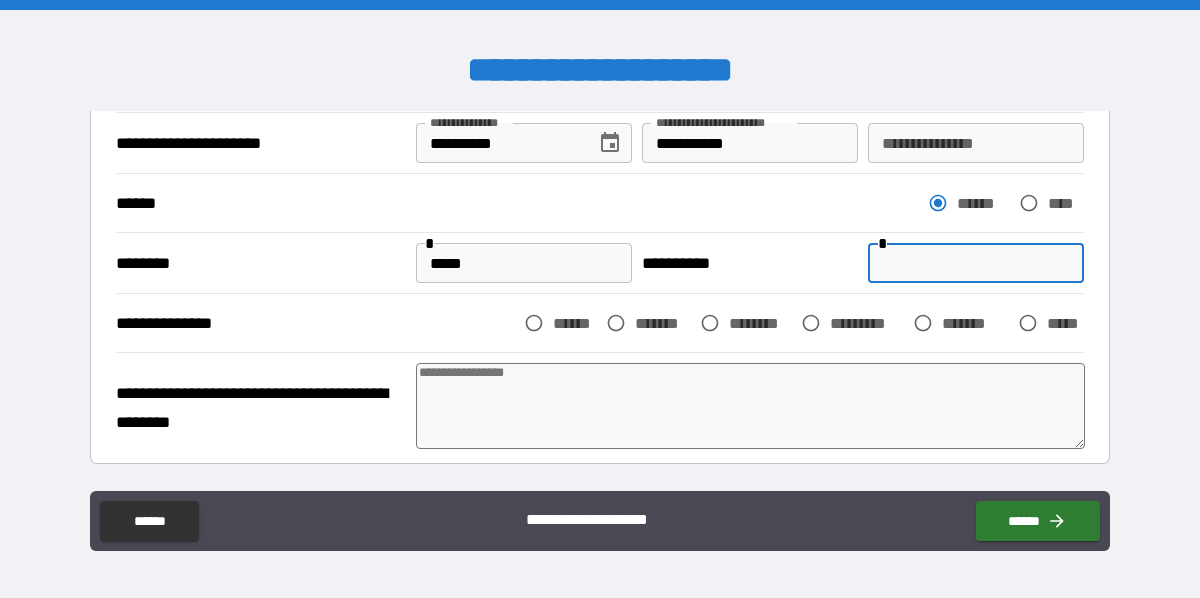 type on "*" 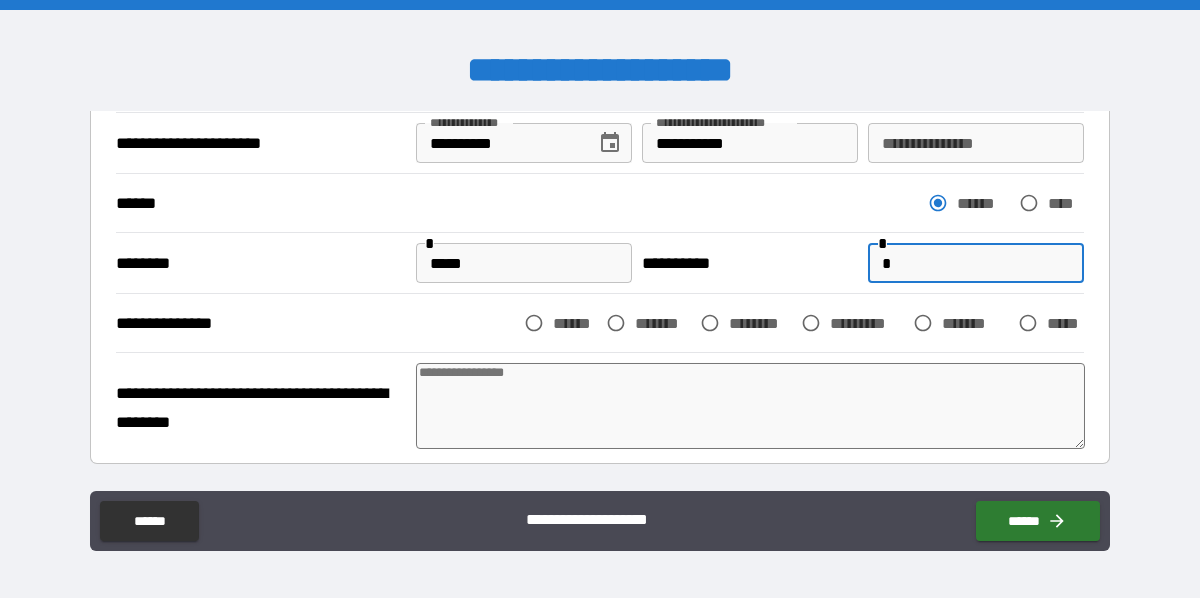type on "*" 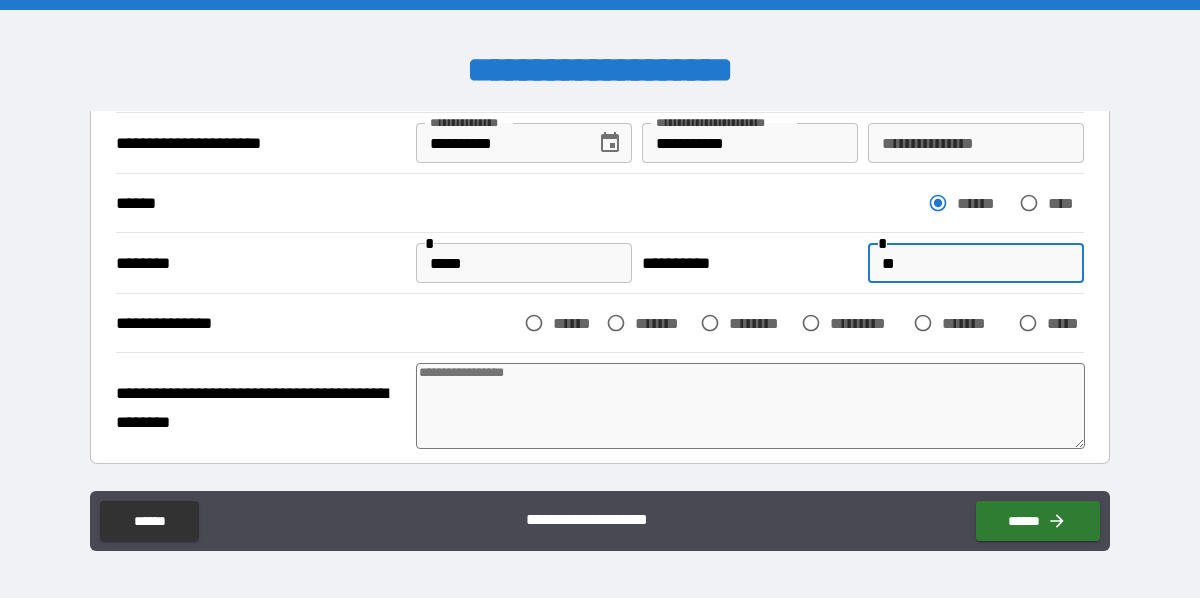 type on "**" 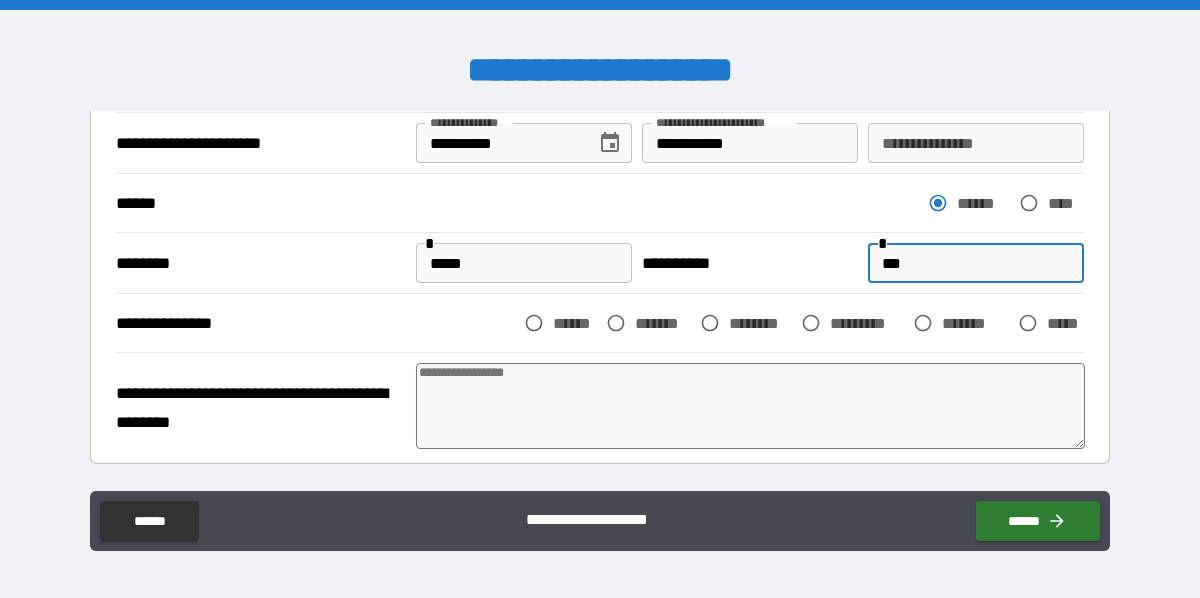 type on "*" 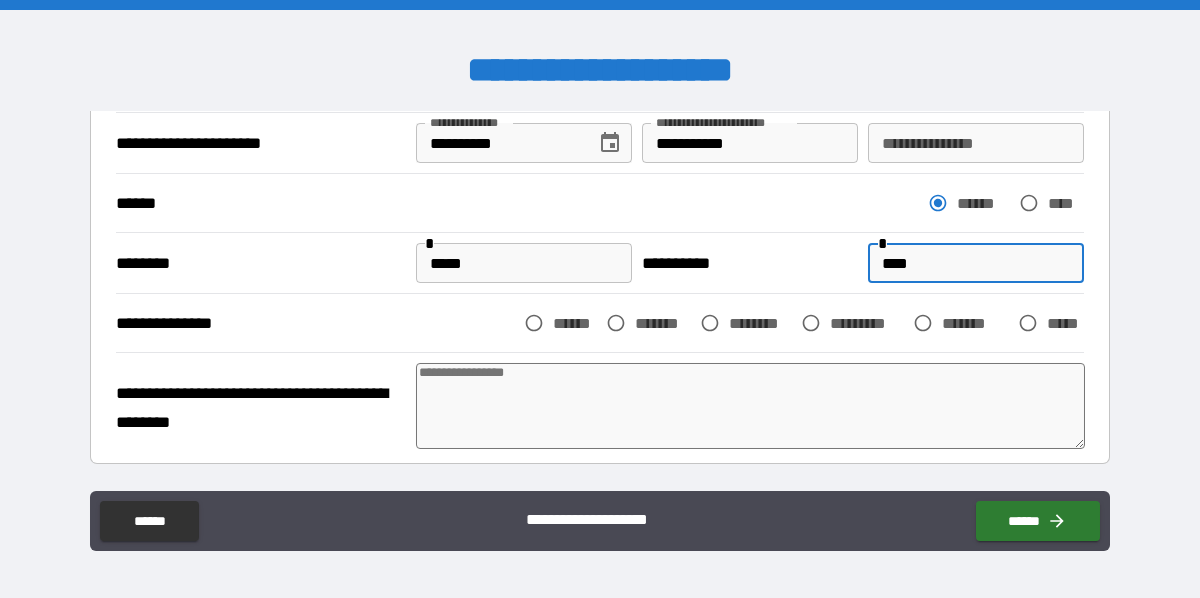 type on "*****" 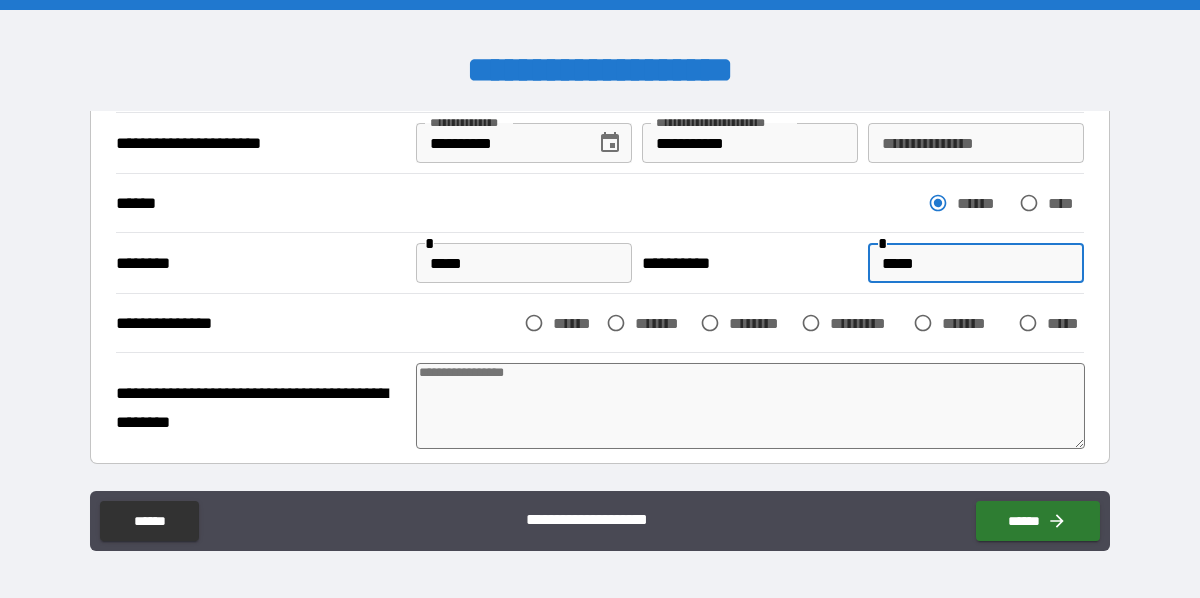 type on "******" 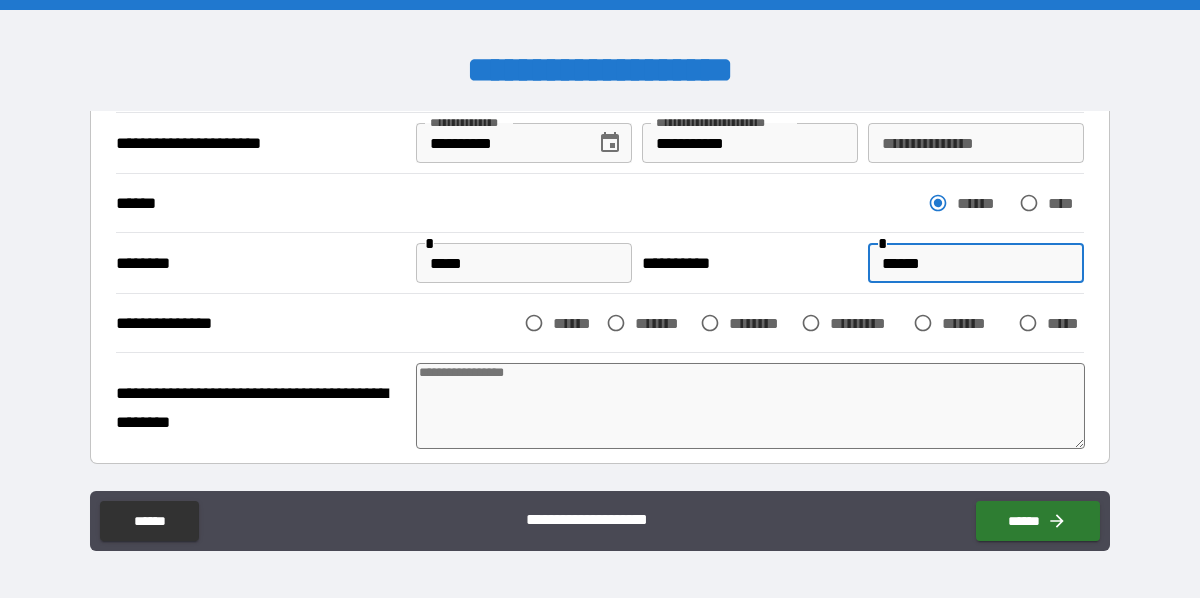 type on "*******" 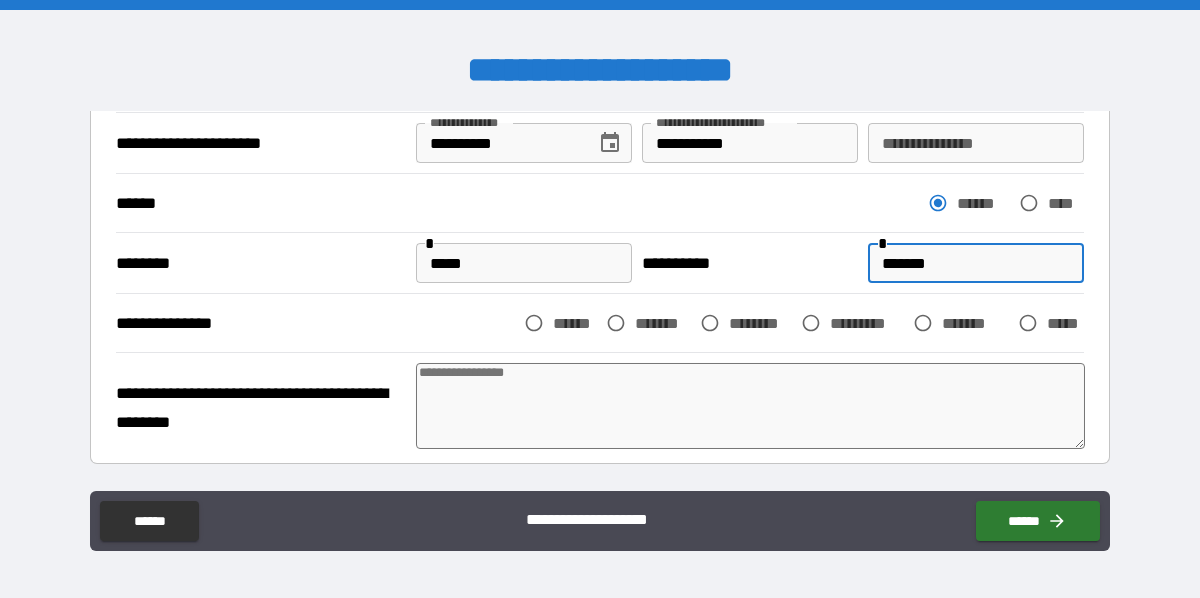 type on "*" 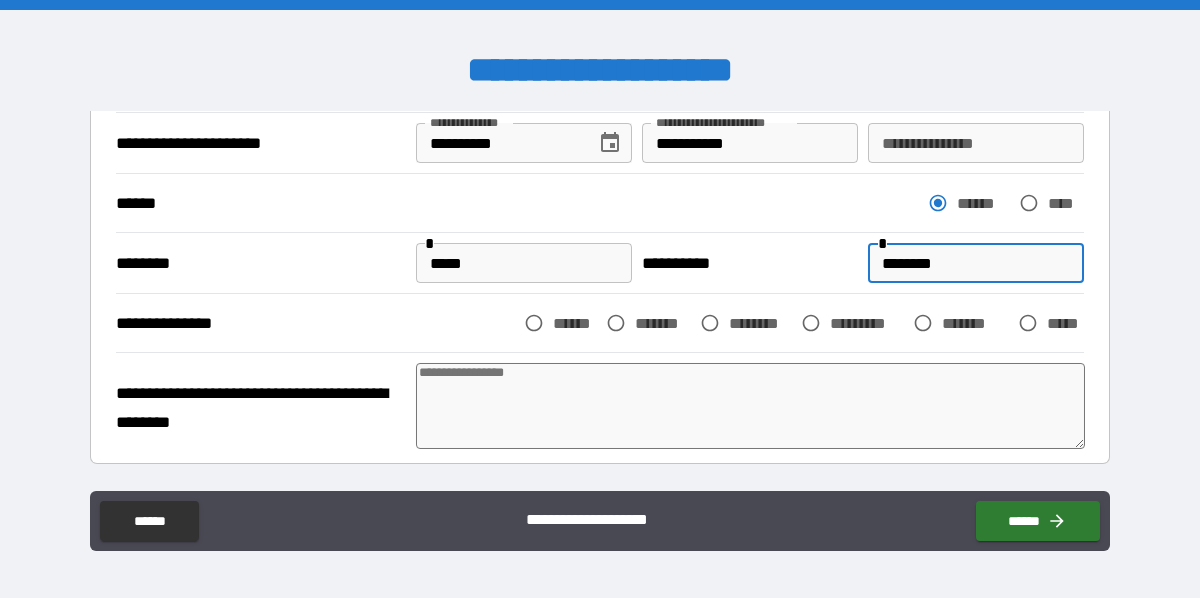 type on "*********" 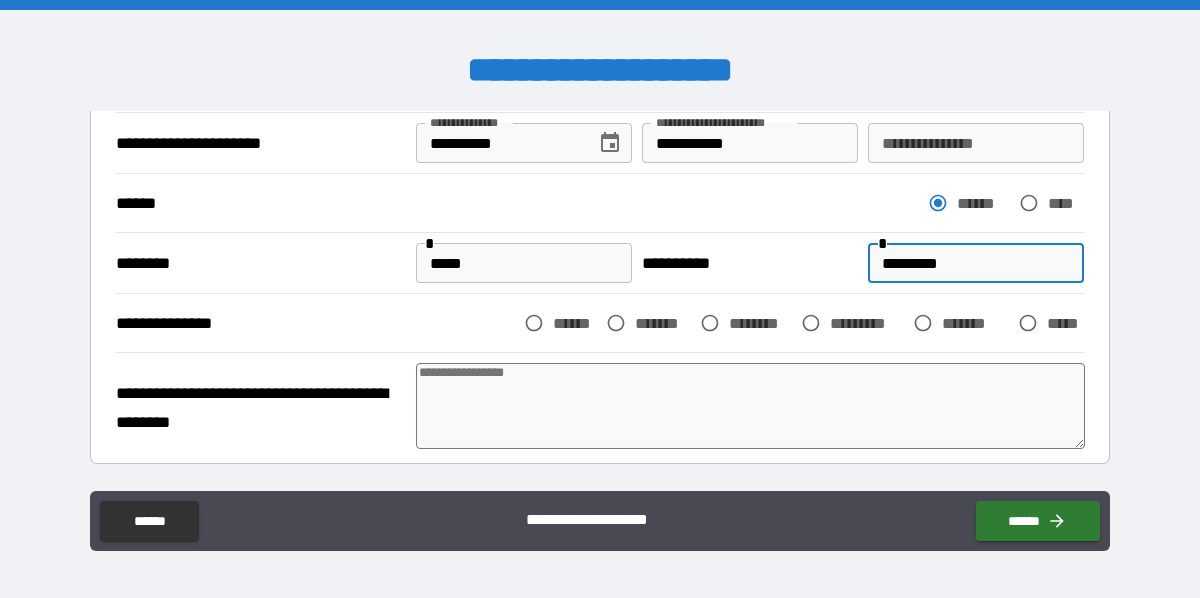 type on "*" 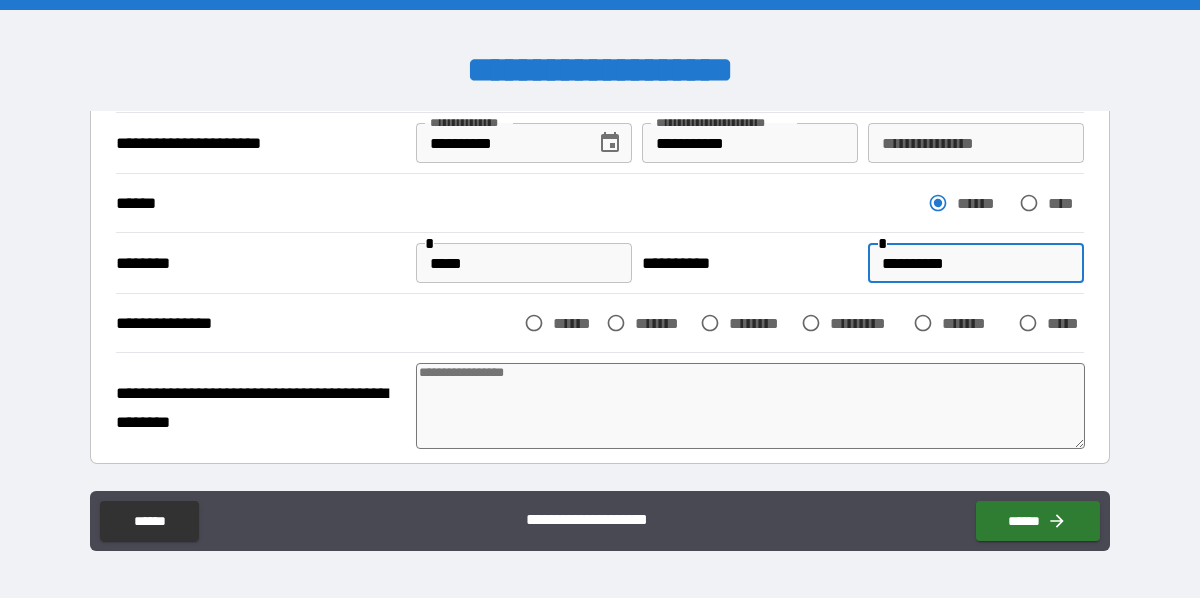 type on "**********" 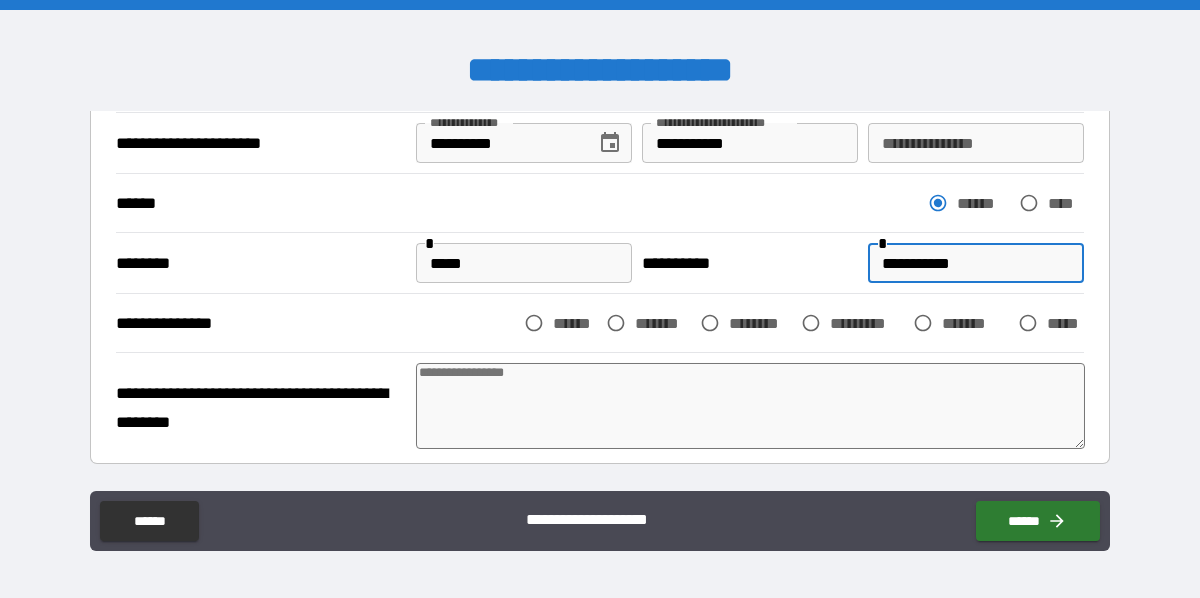 type on "**********" 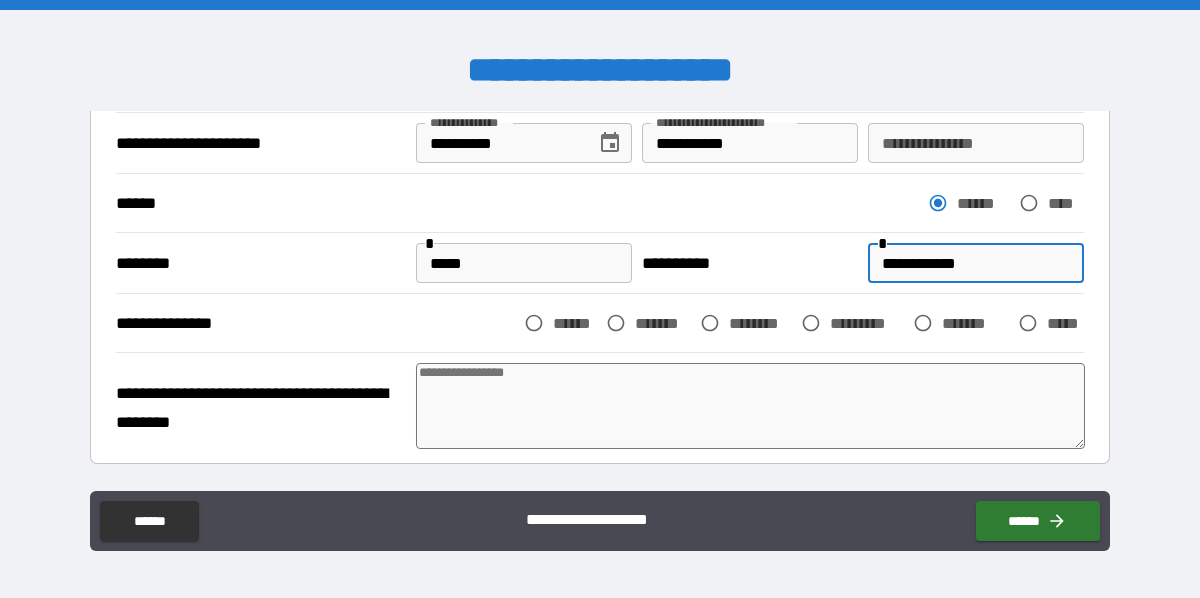 type on "*" 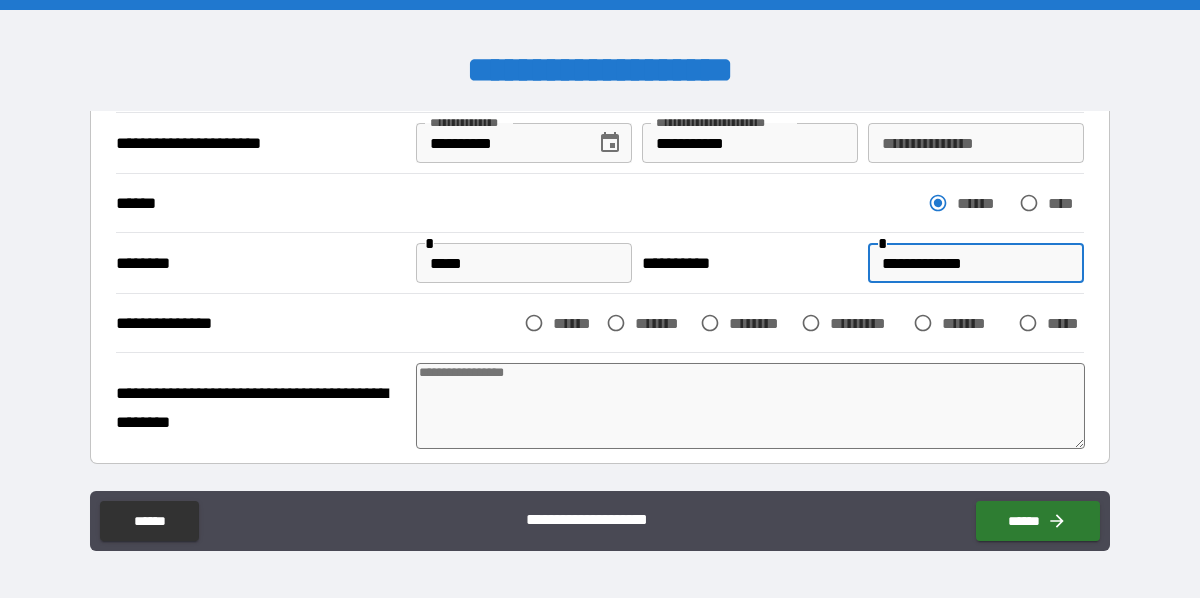 type on "*" 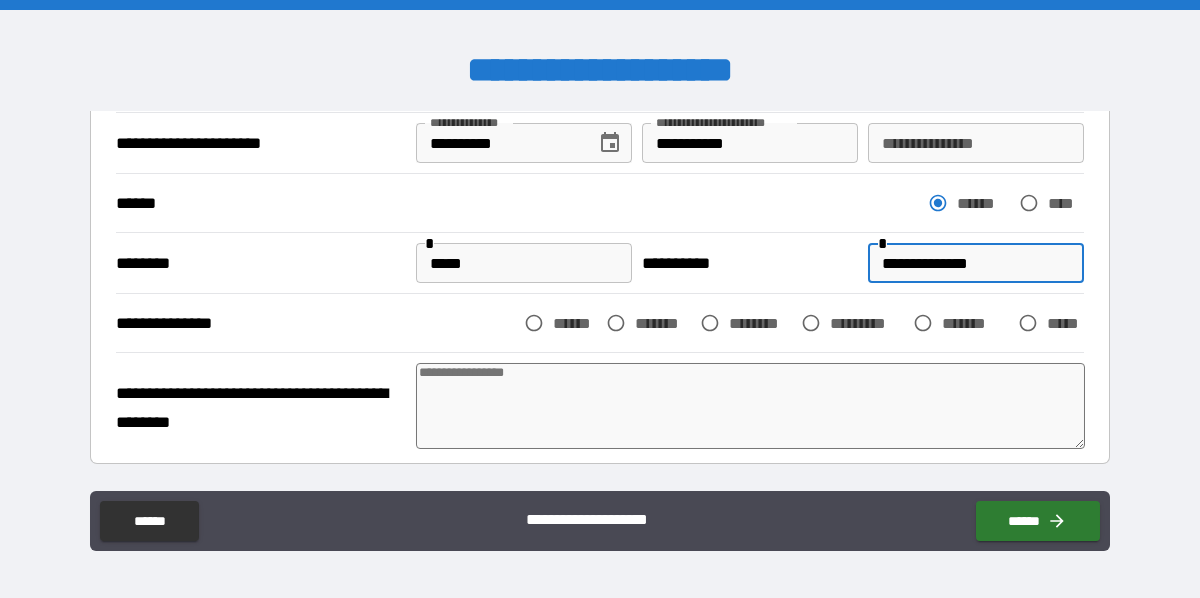 type on "**********" 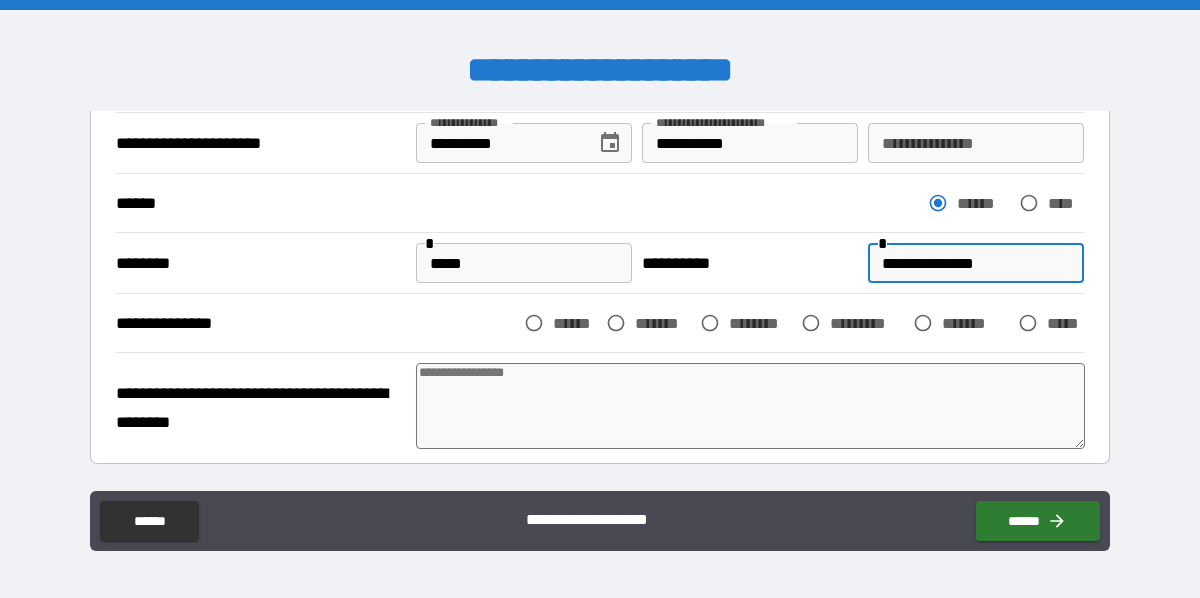 type on "*" 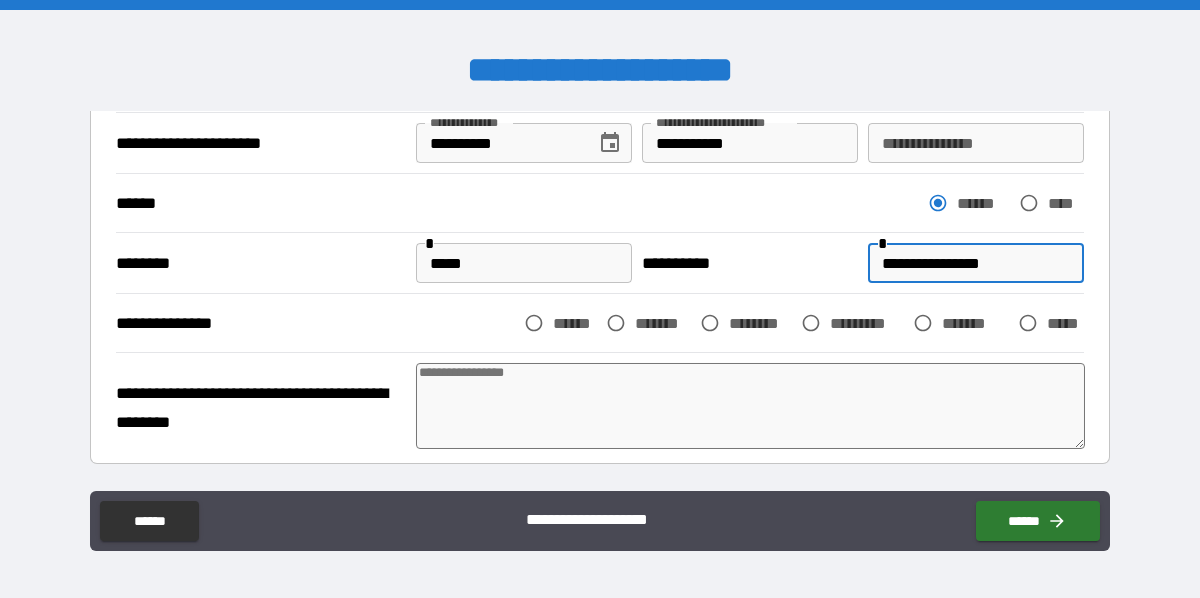type on "*" 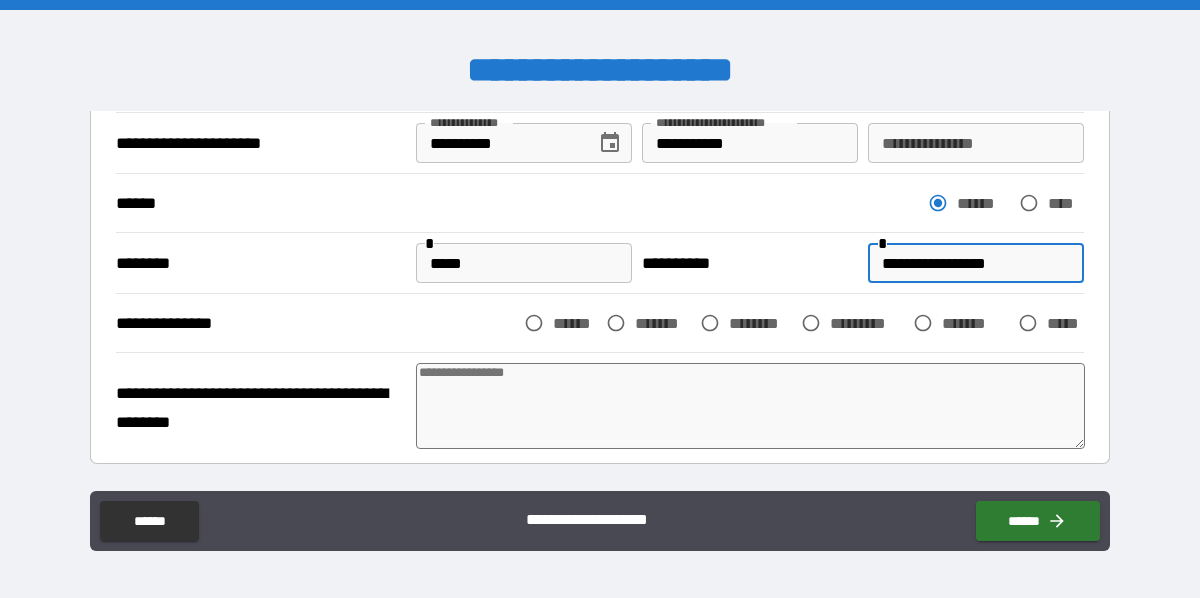 type on "*" 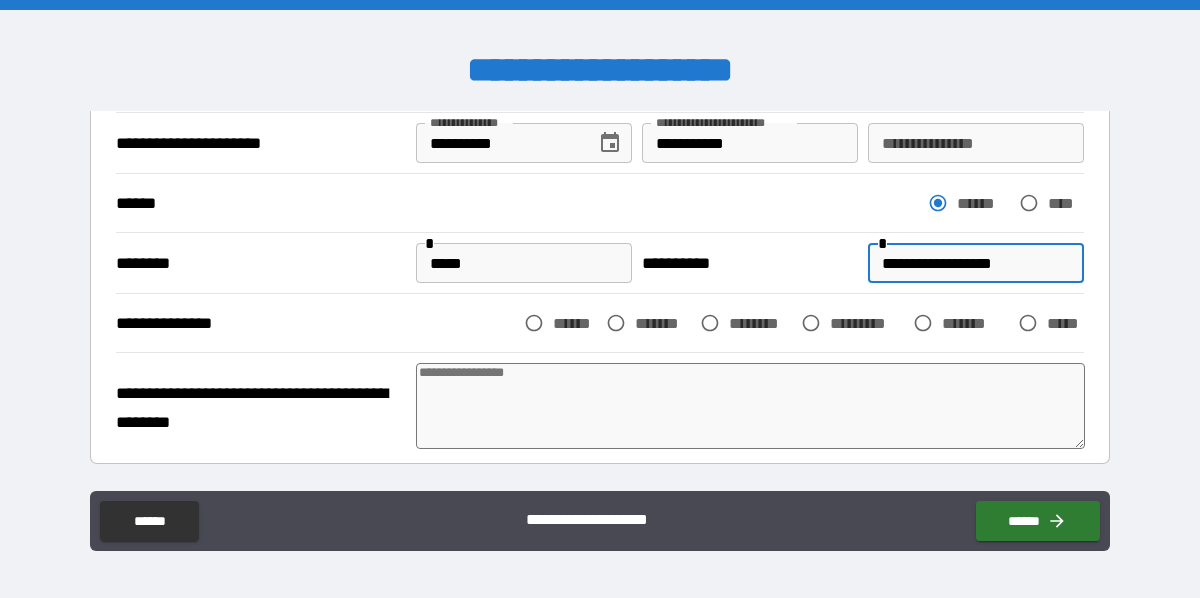 type on "**********" 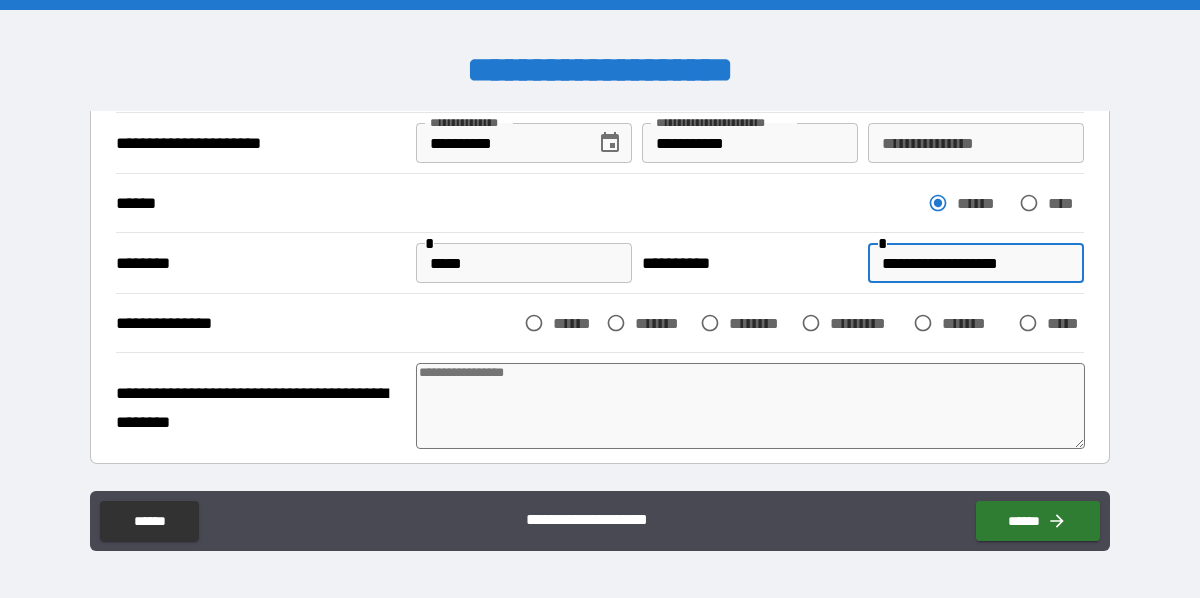 type on "**********" 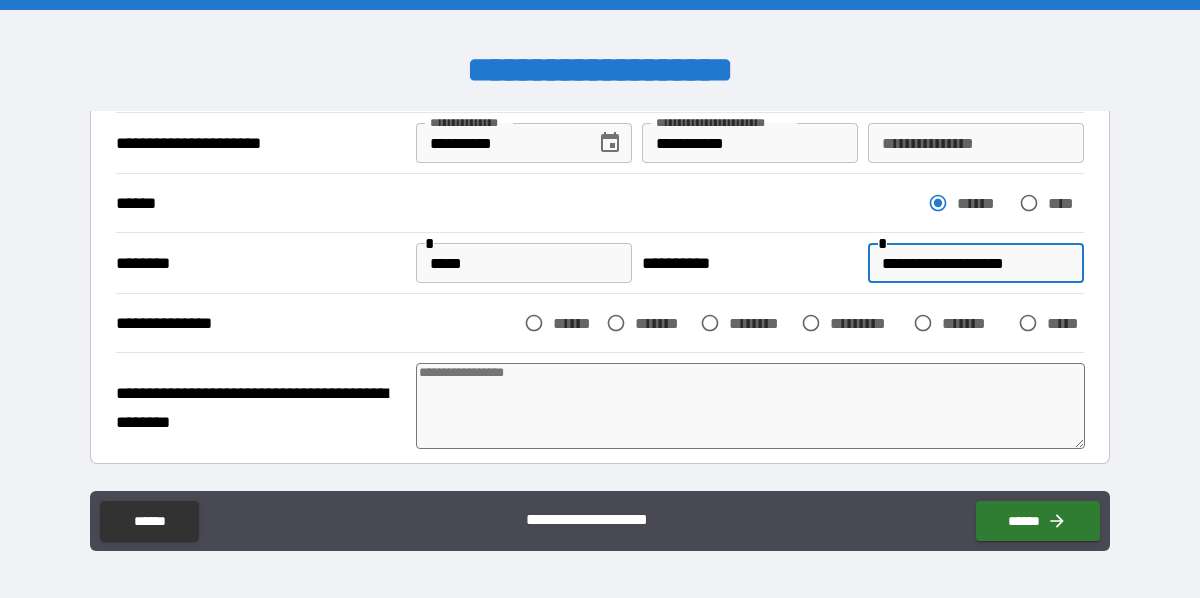 type on "**********" 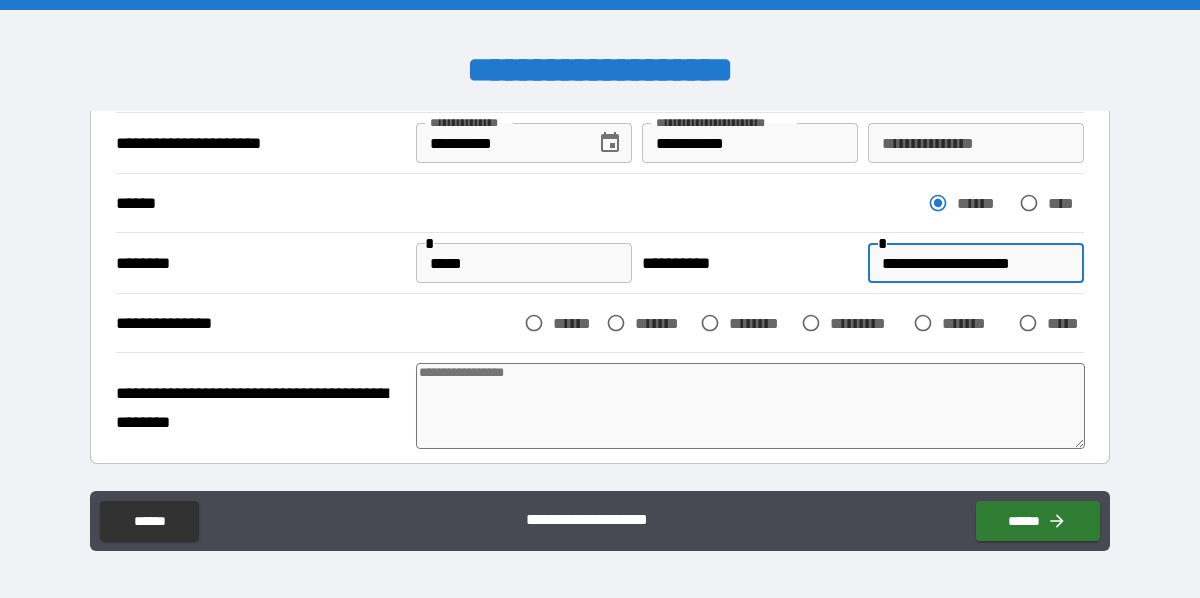 type on "*" 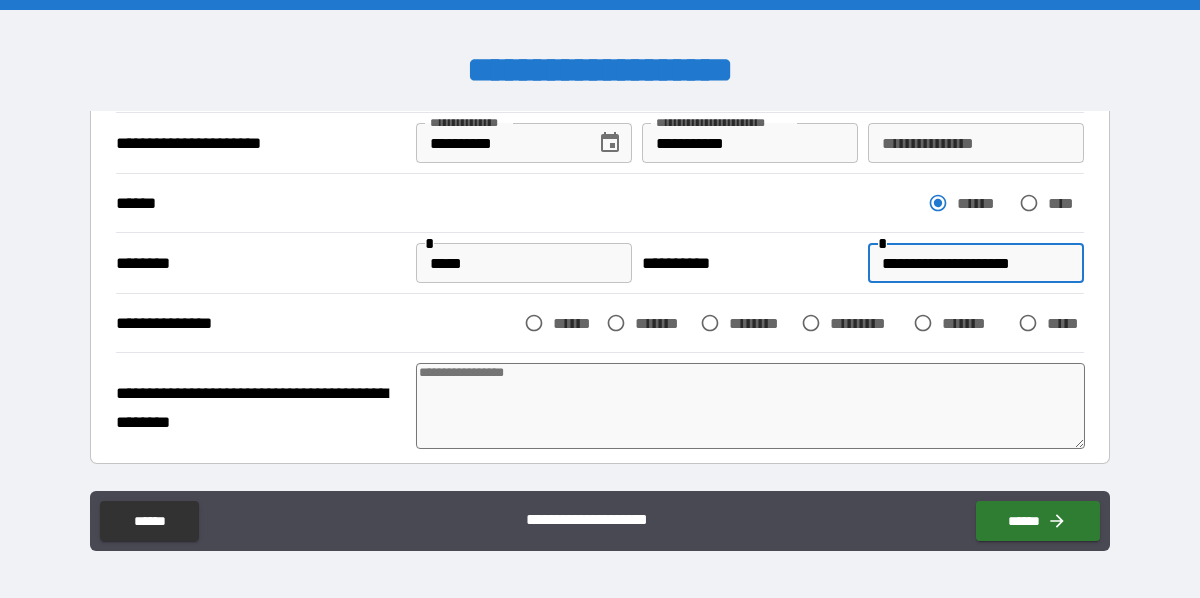 type on "**********" 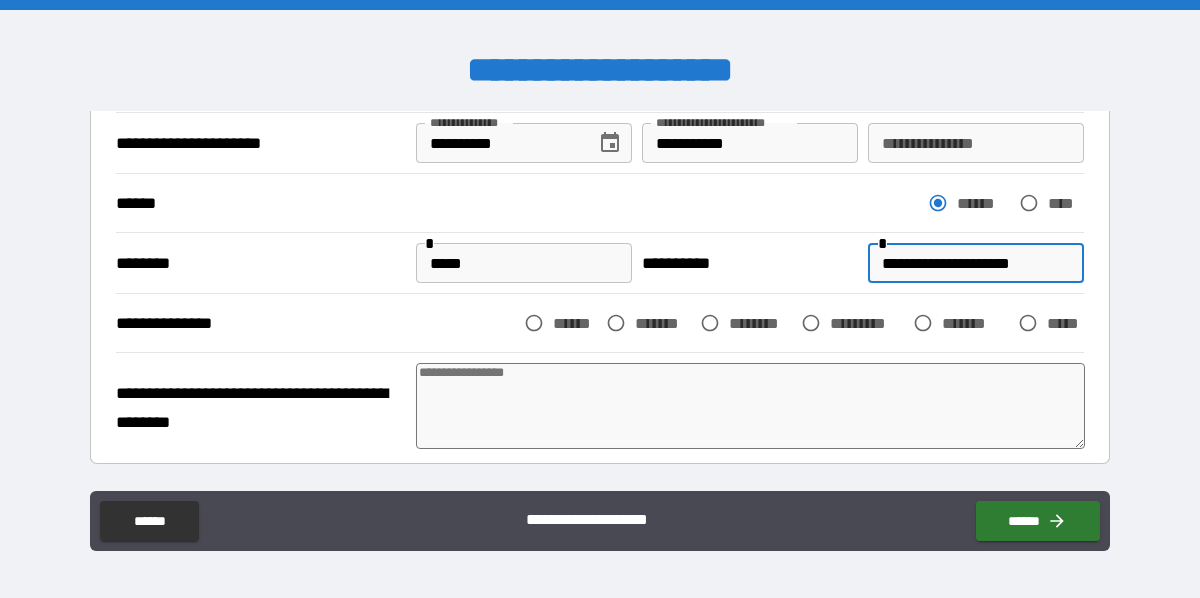 type on "*" 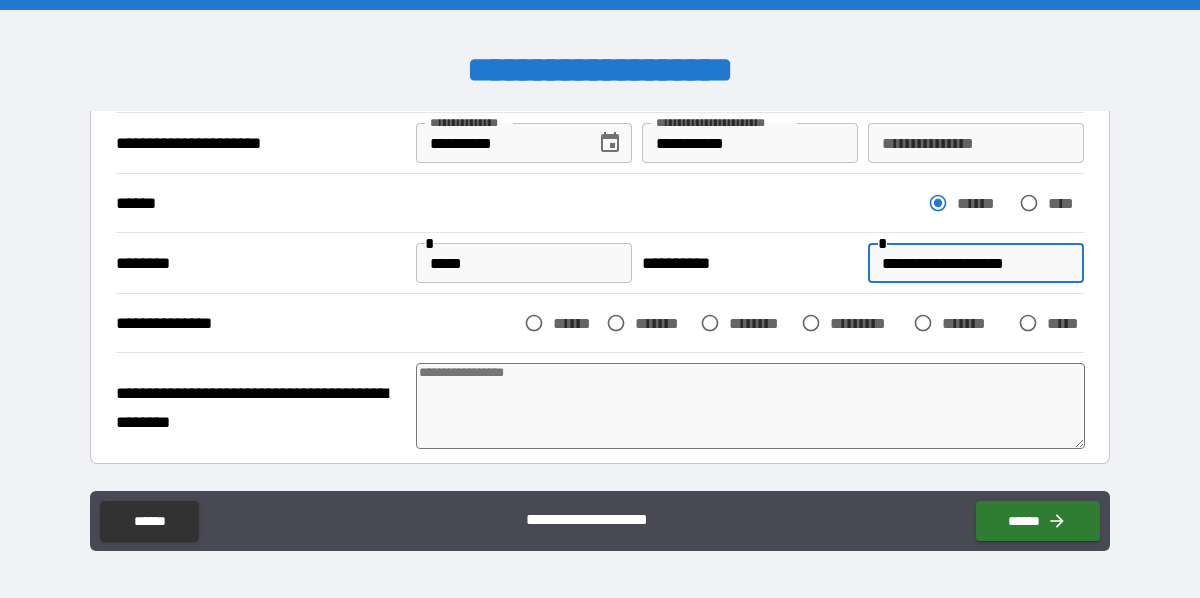 type on "**********" 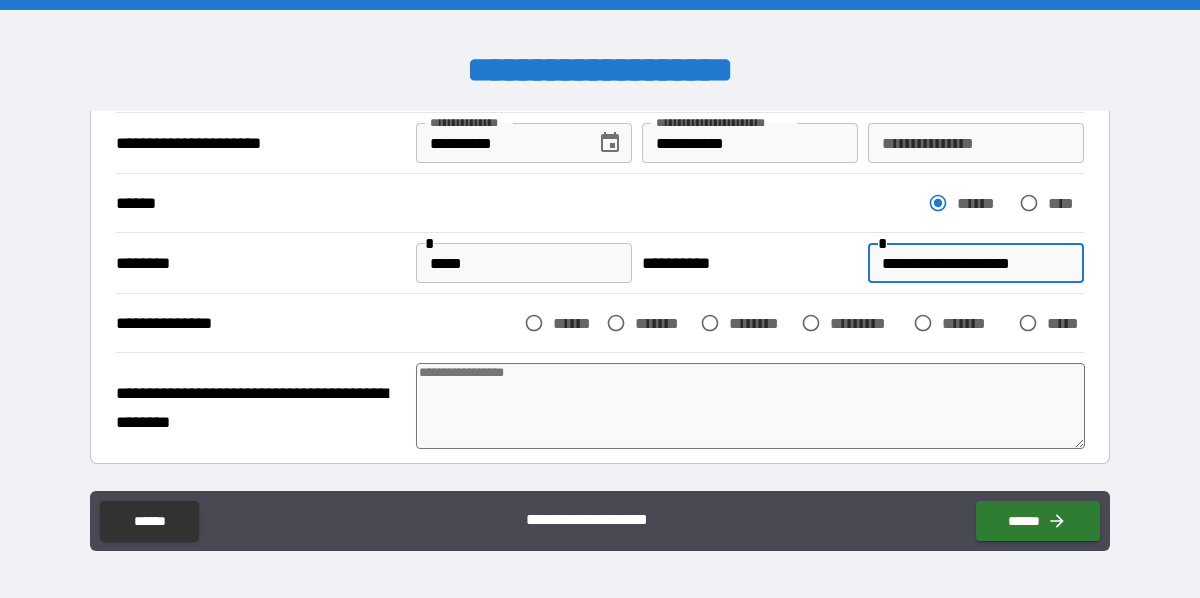 type on "**********" 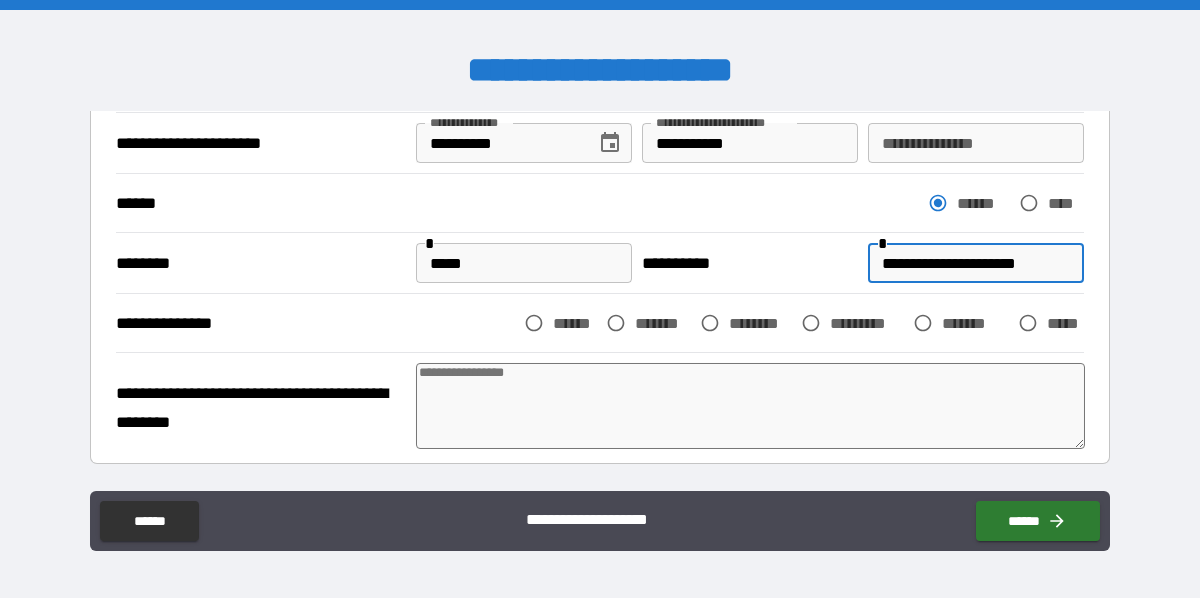type on "**********" 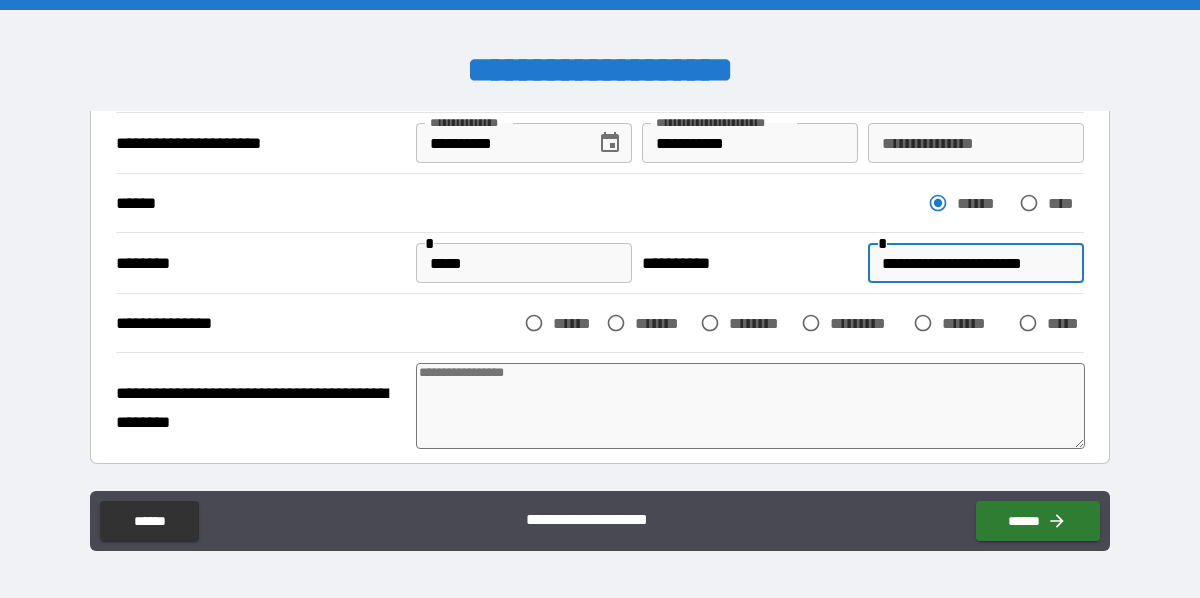 type on "*" 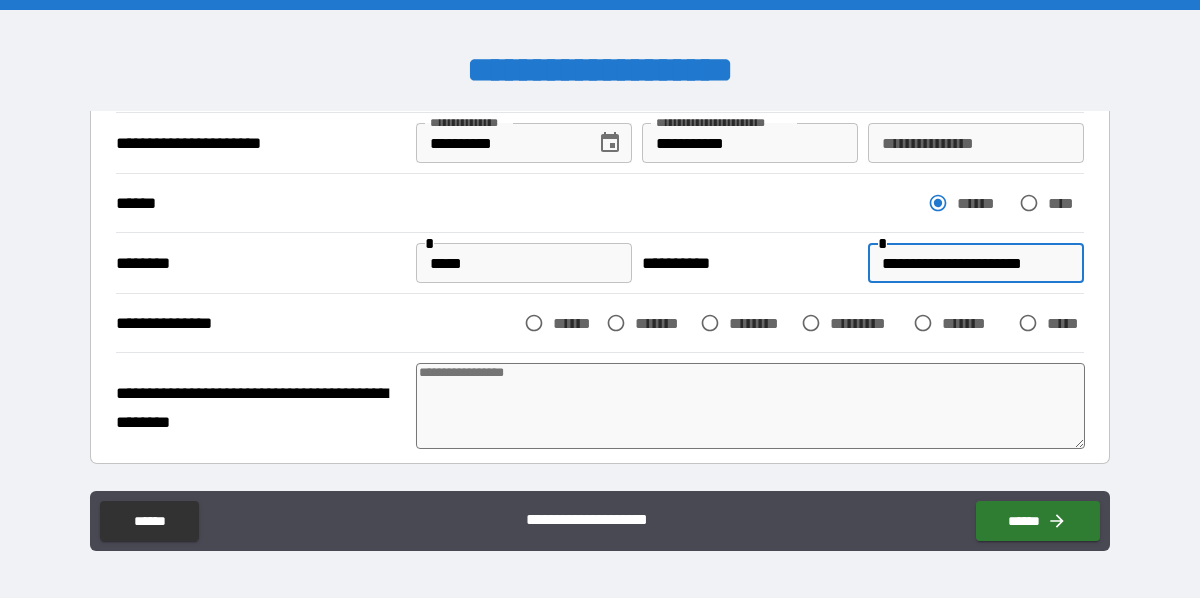 type on "**********" 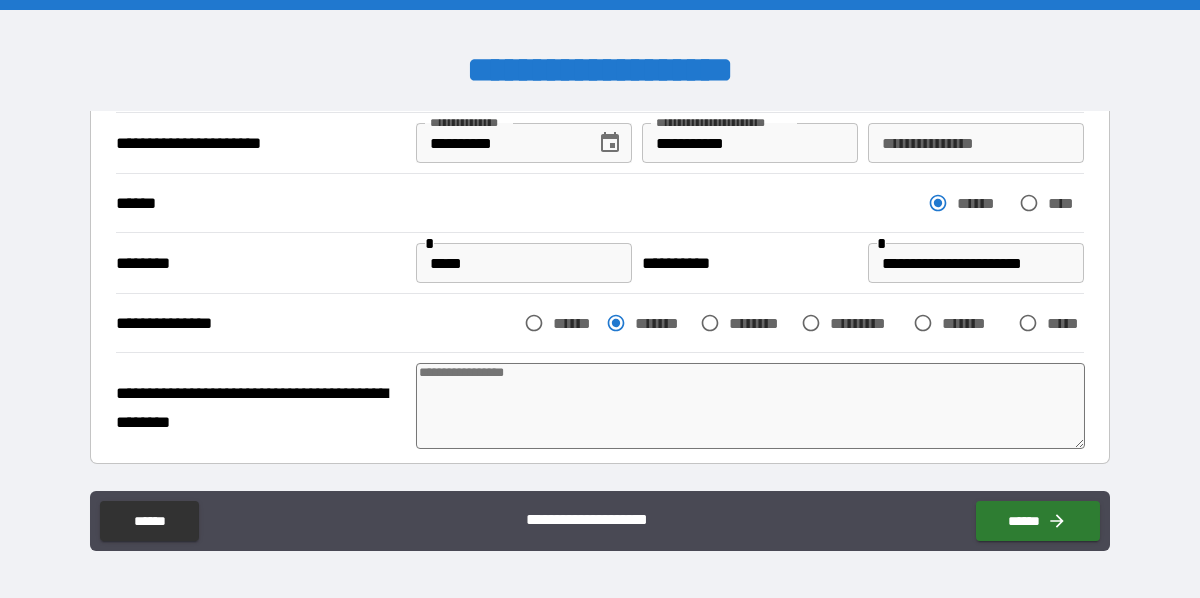 type on "*" 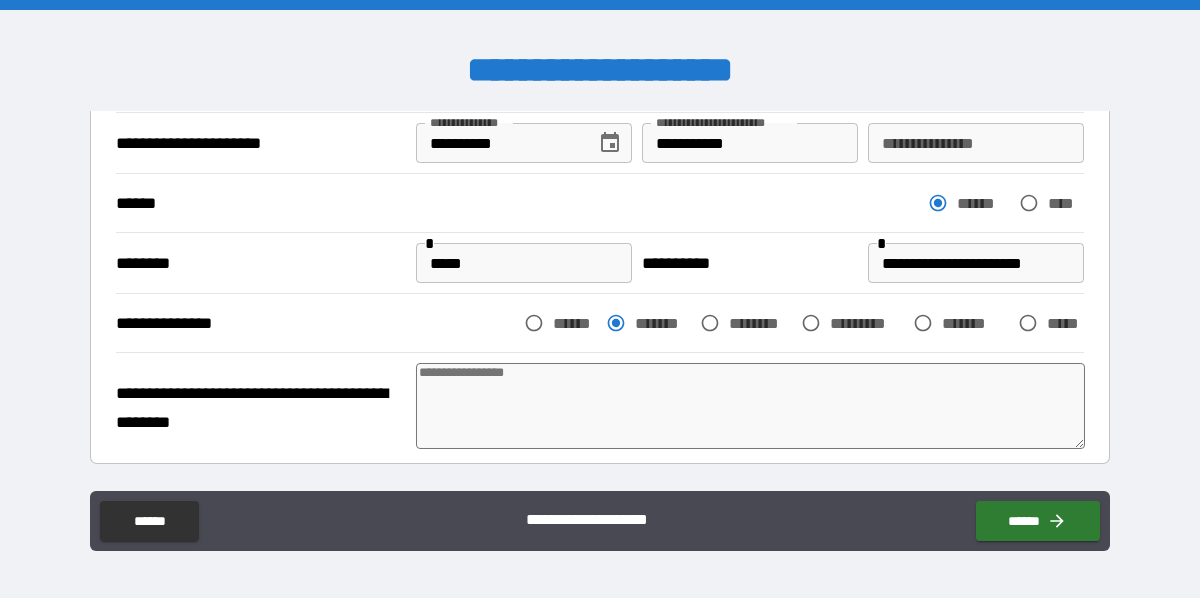 click at bounding box center [750, 406] 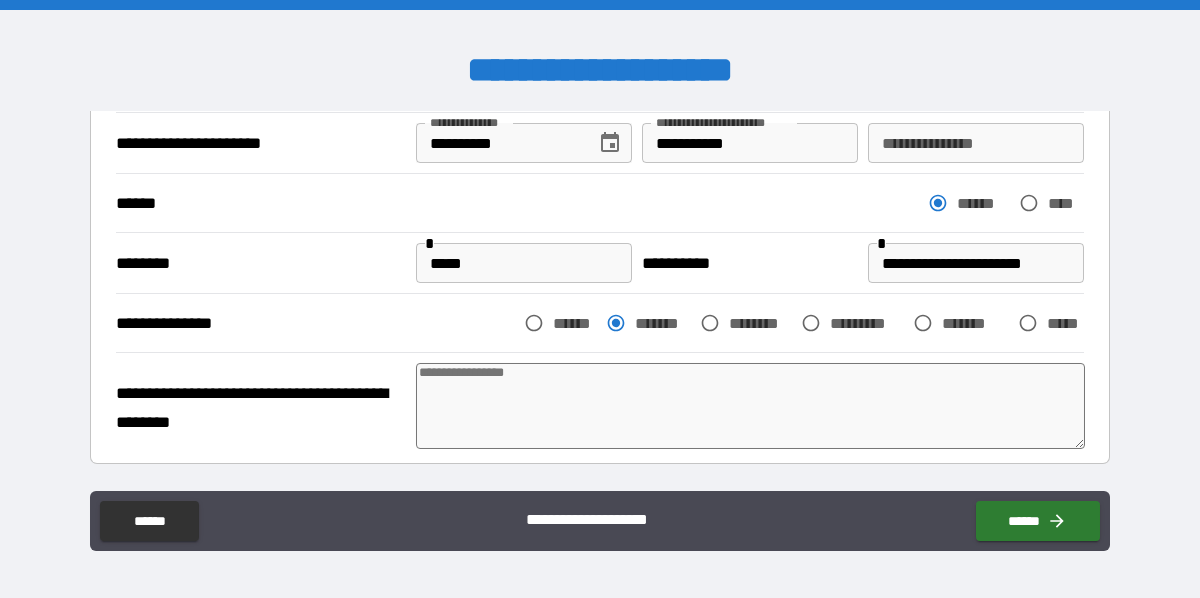 type on "*" 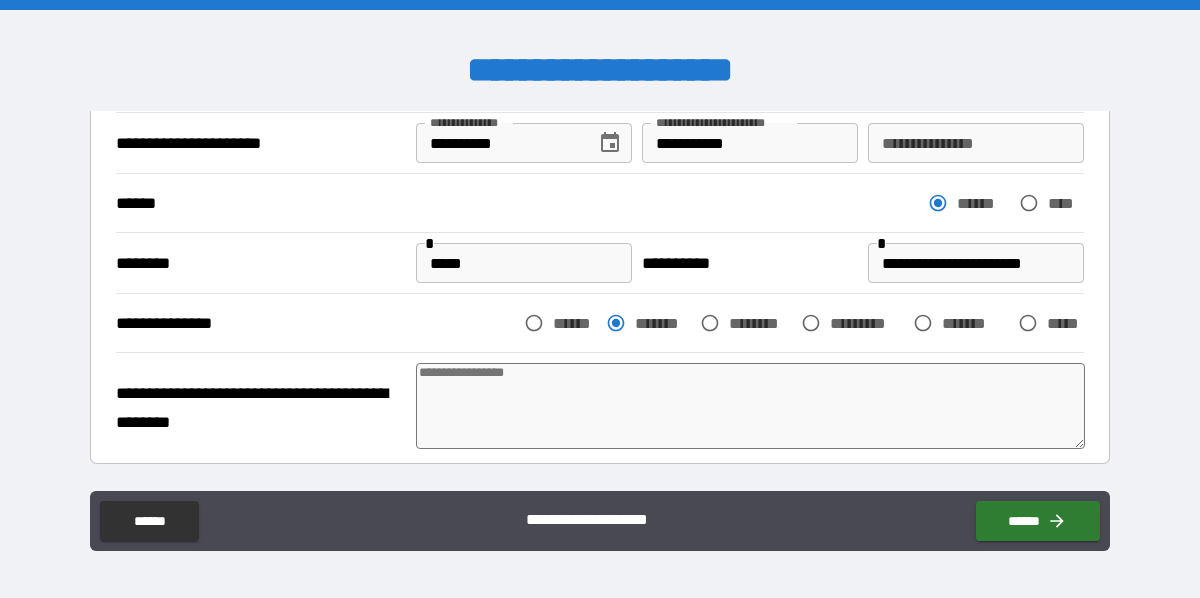 type on "*" 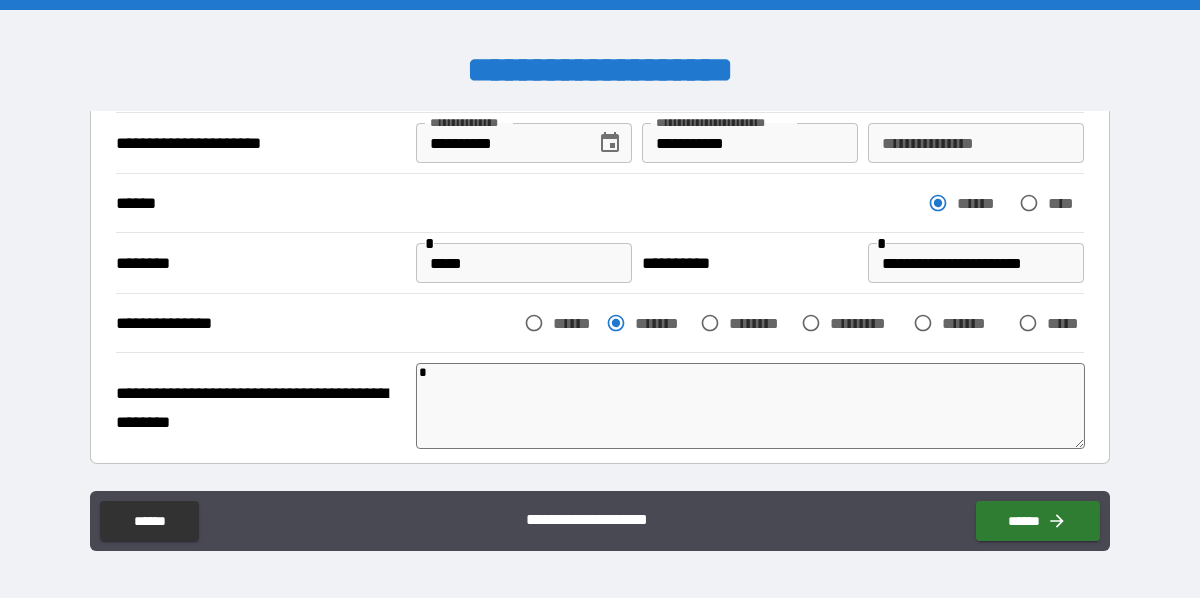 type on "**" 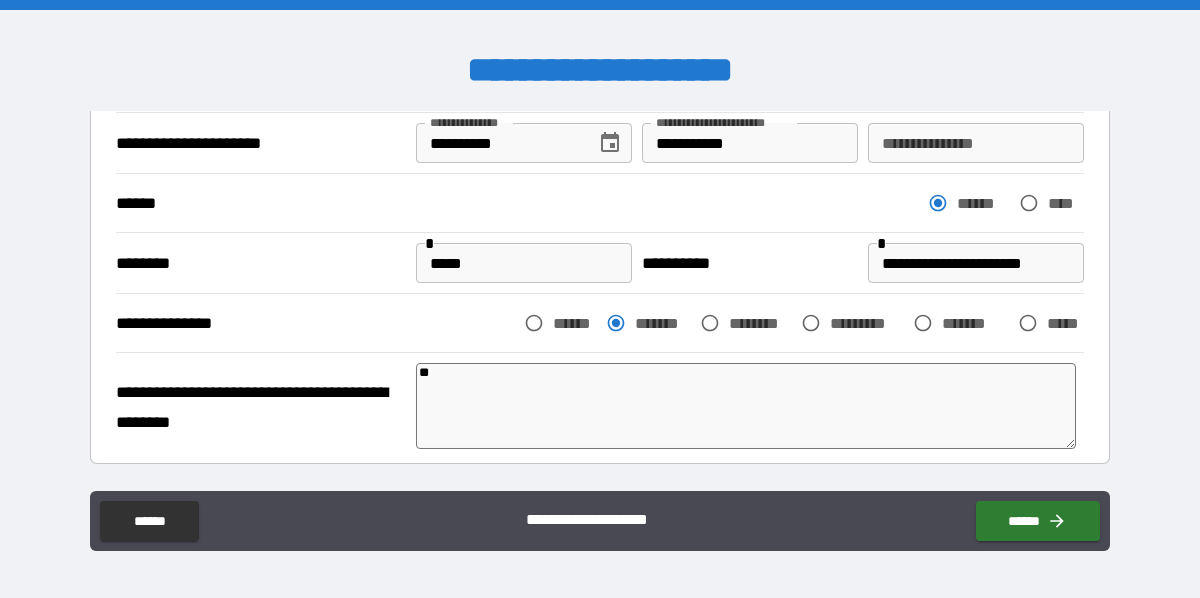 type on "***" 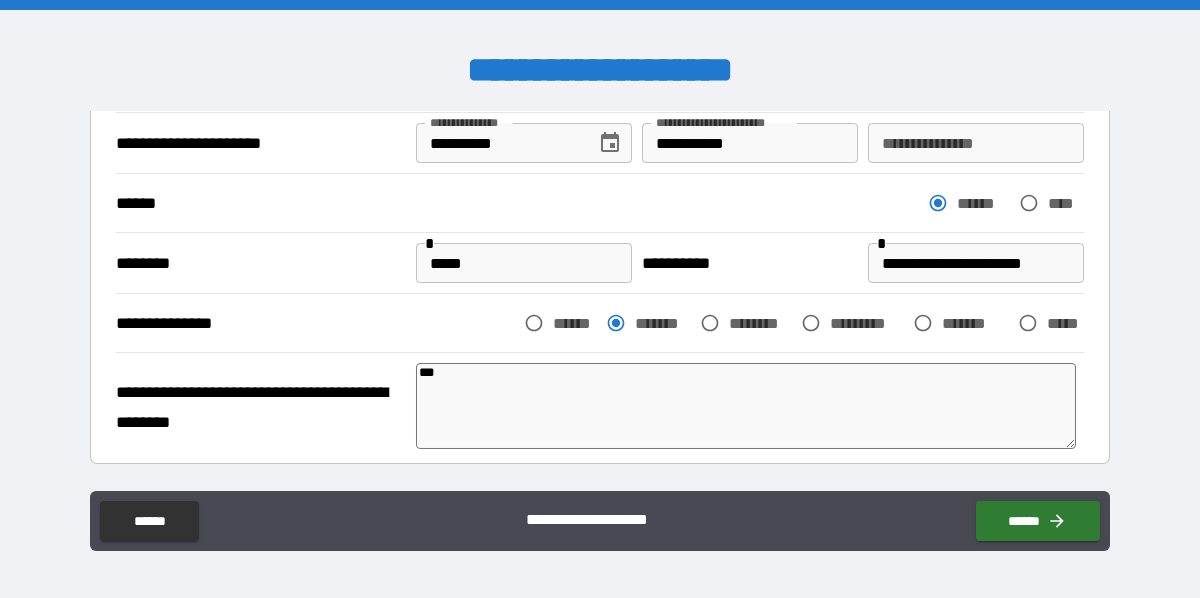 type on "*" 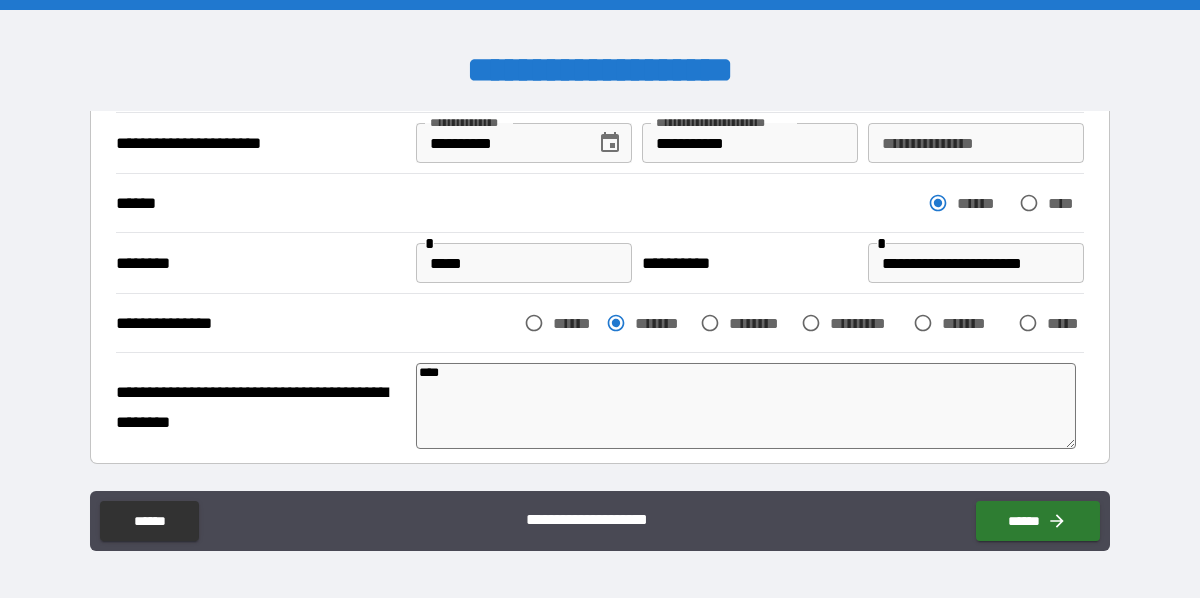 type on "*****" 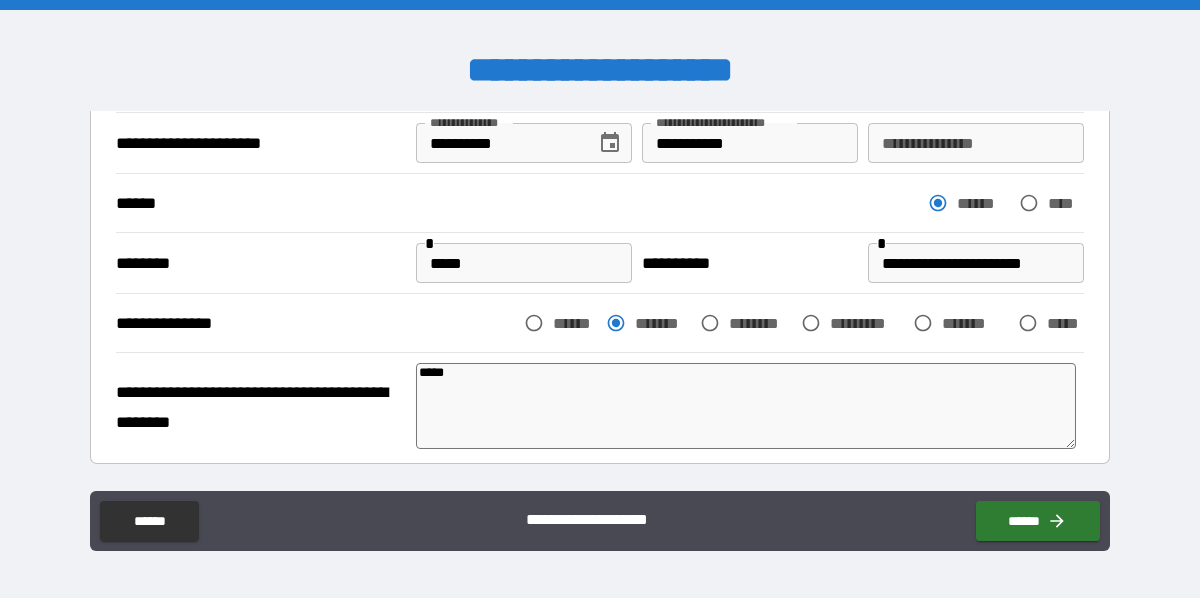 type on "*" 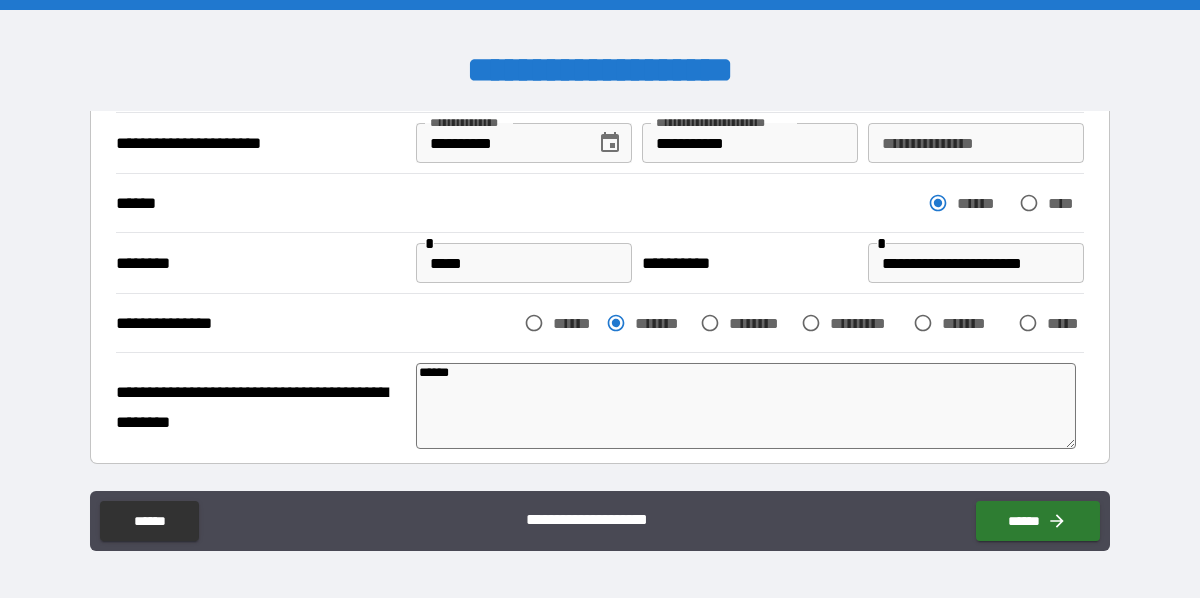 type on "*******" 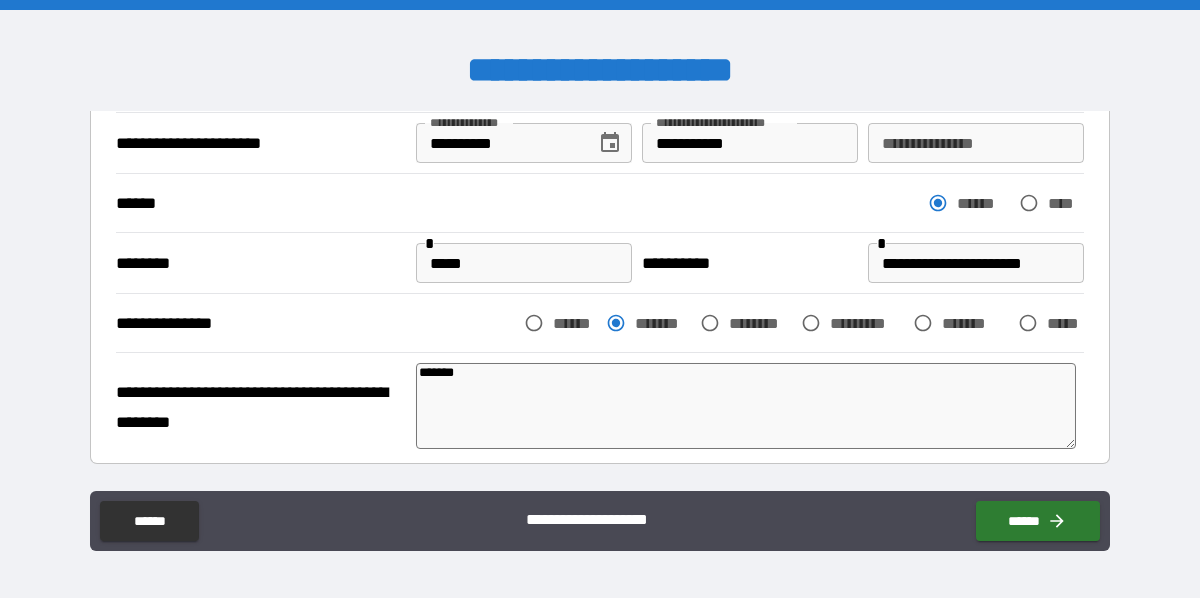 type on "********" 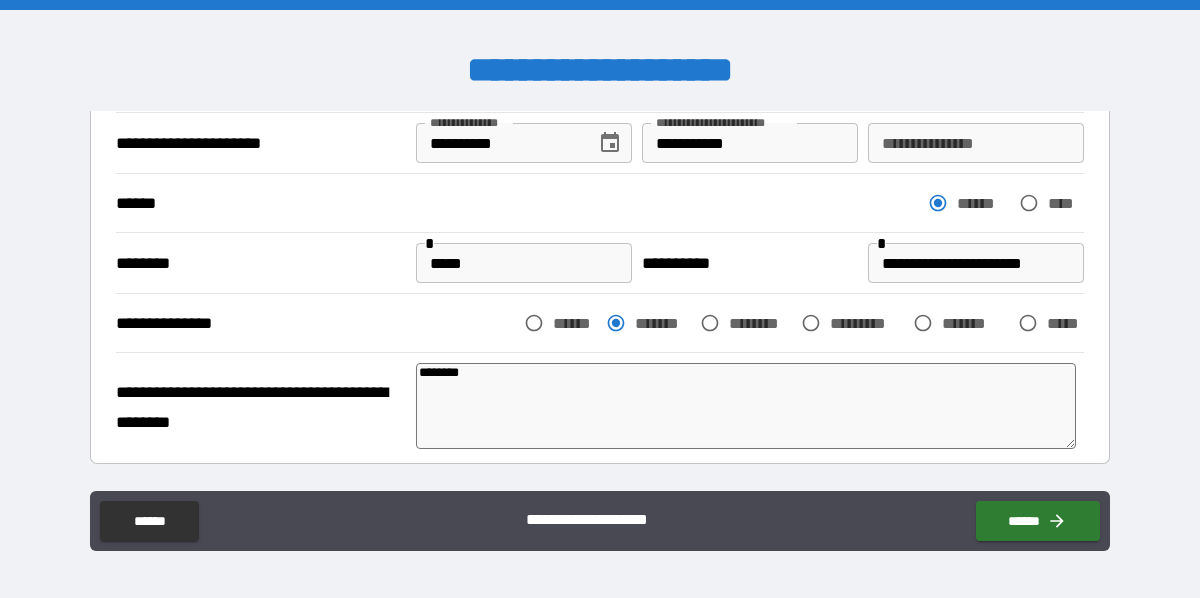 type on "*" 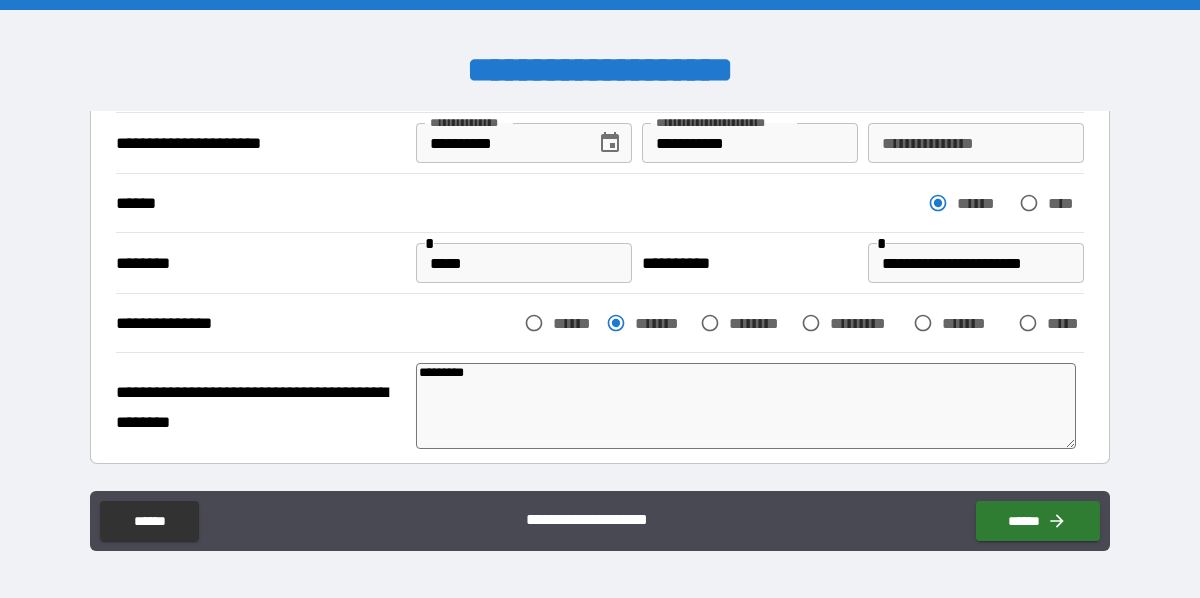type on "*" 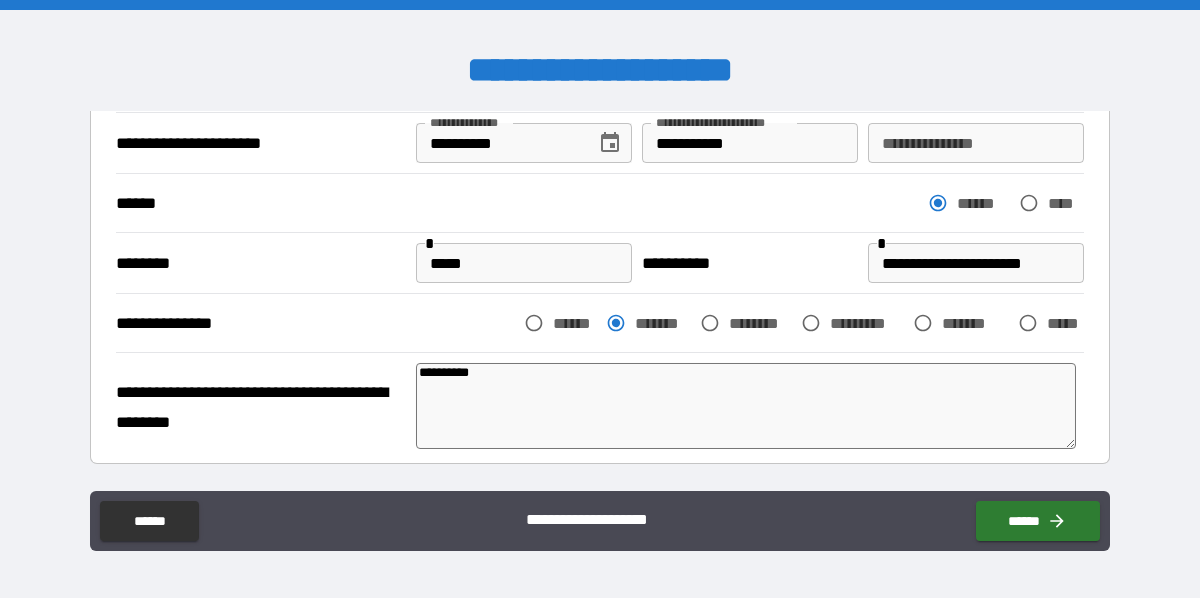 type on "*" 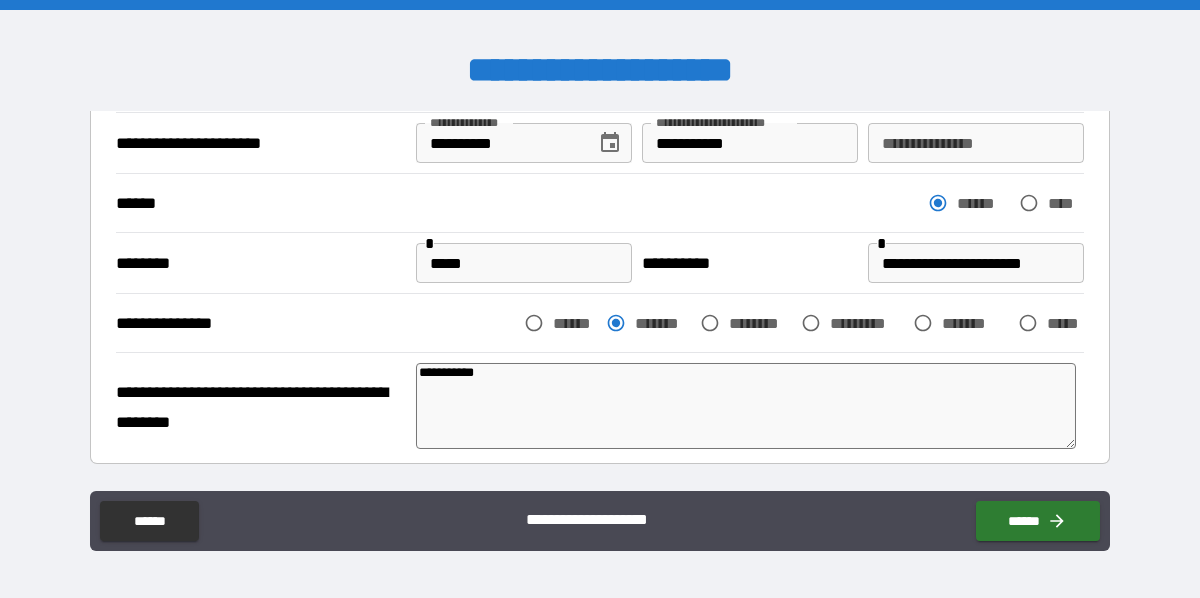 type on "*" 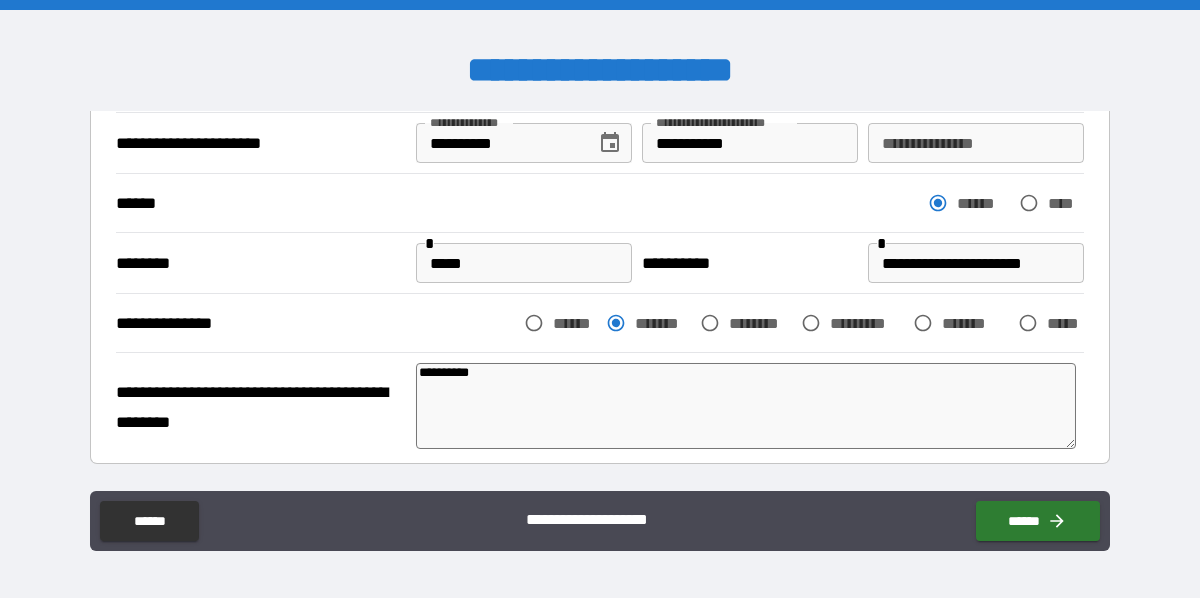 type on "*" 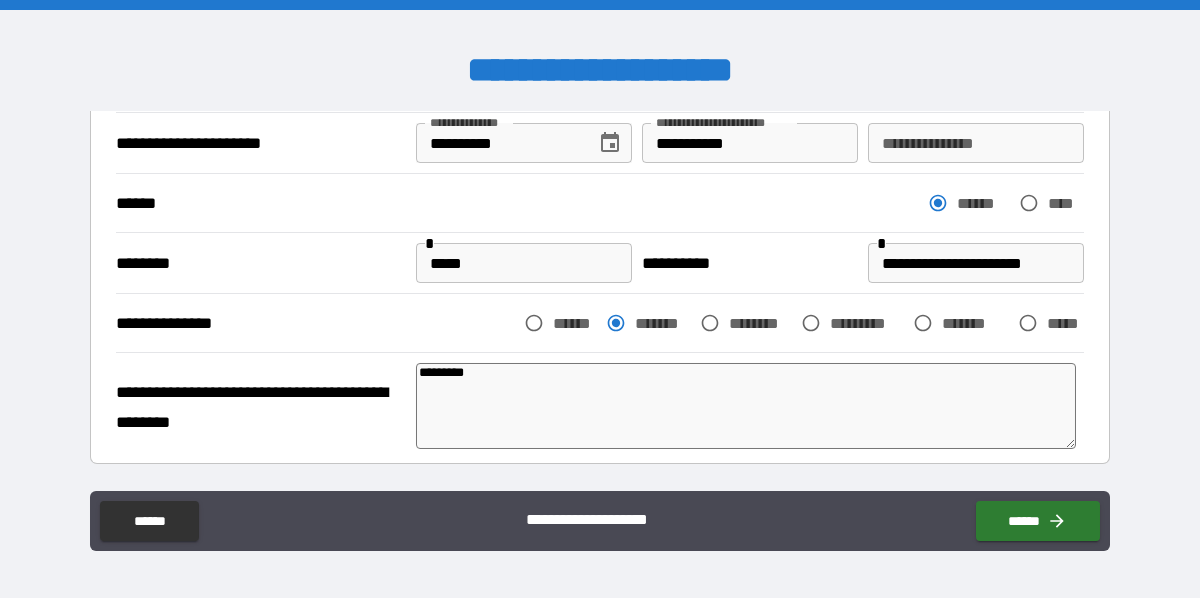 type on "*" 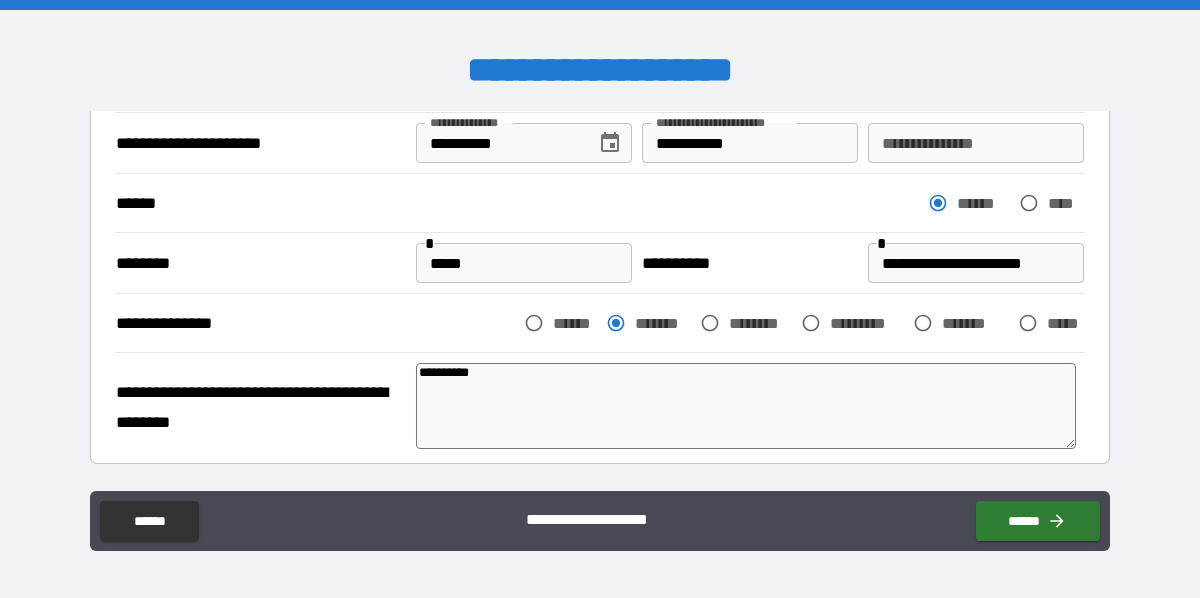 type on "*" 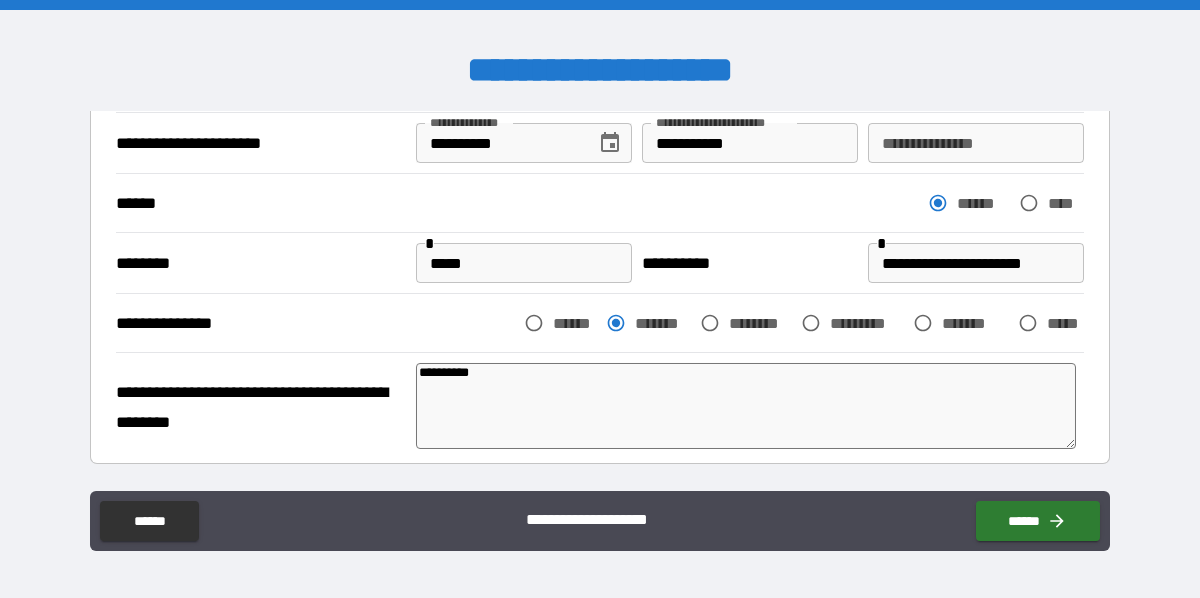type on "**********" 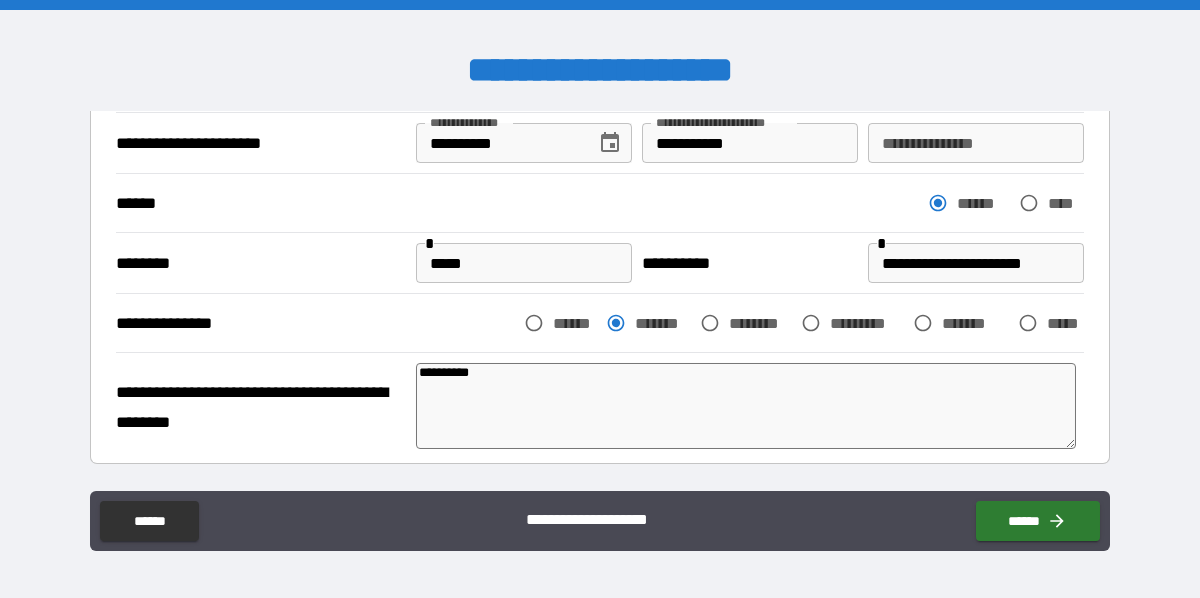 type on "*" 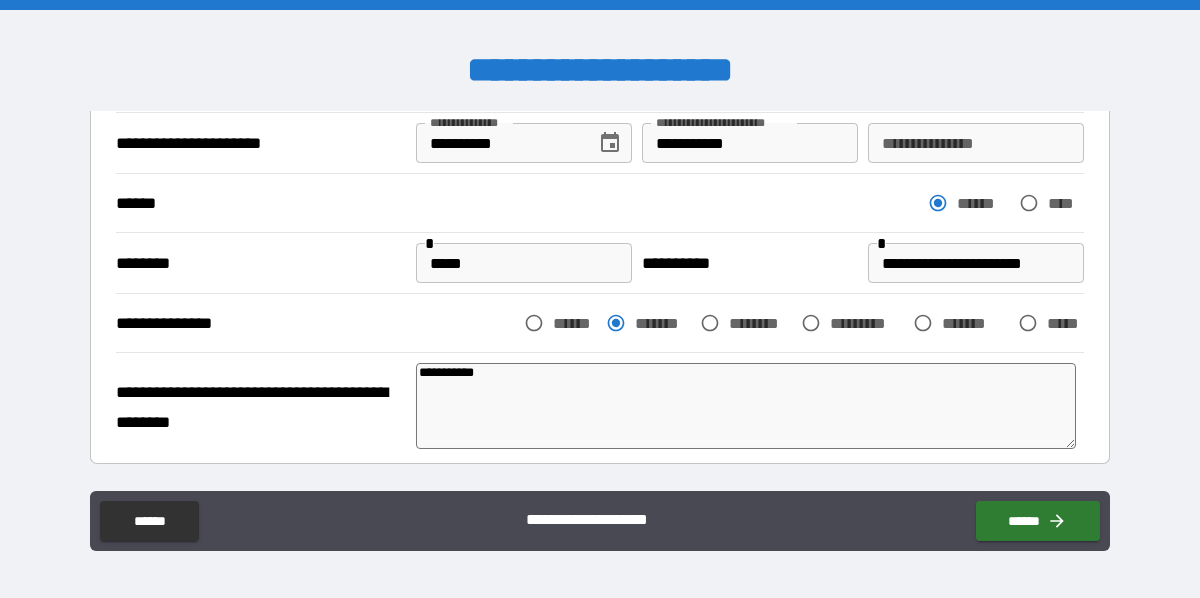 type on "**********" 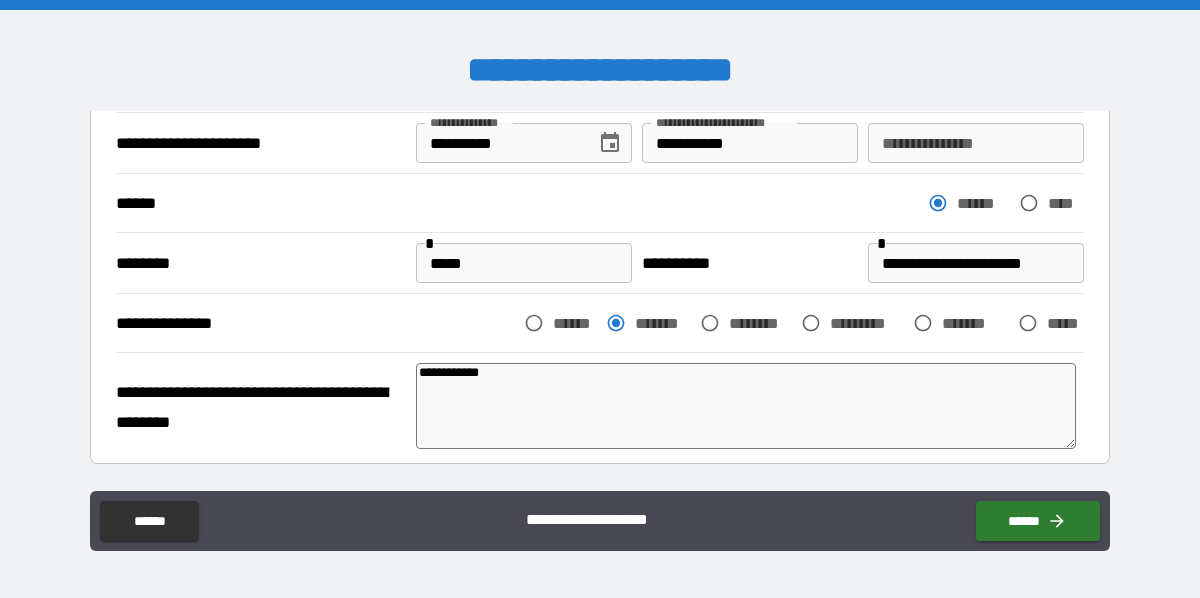 type on "**********" 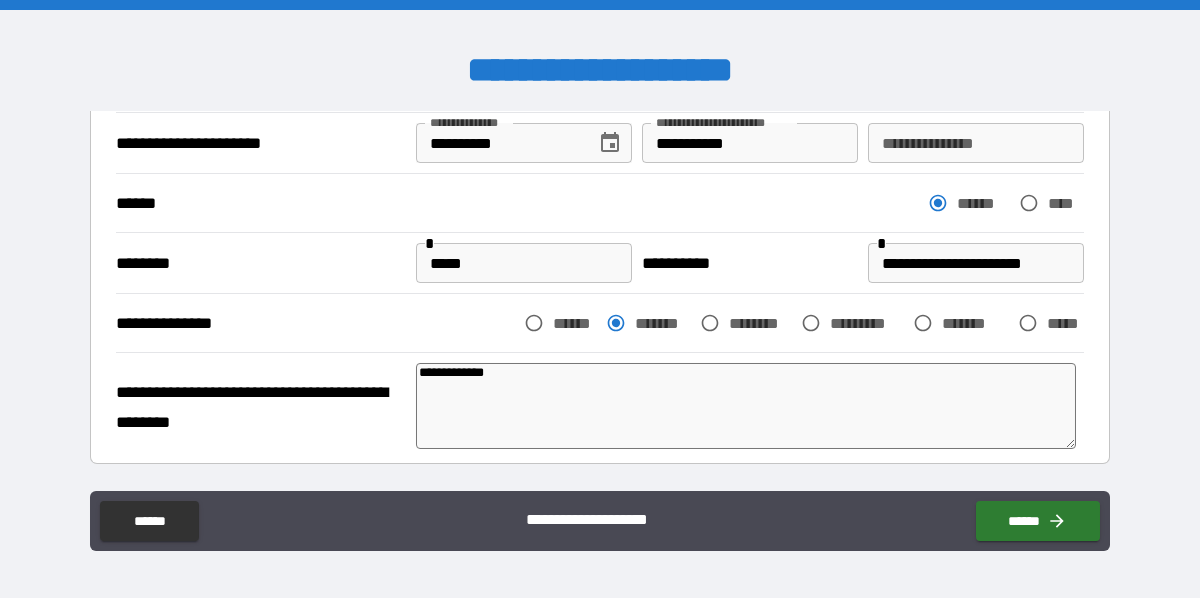 type on "**********" 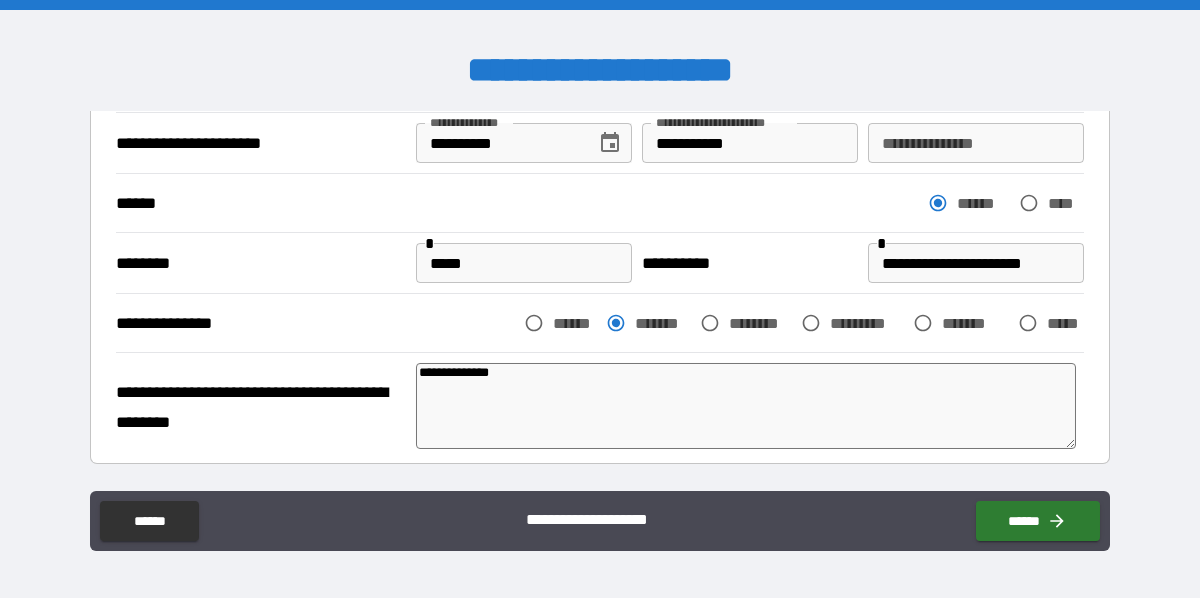 type on "**********" 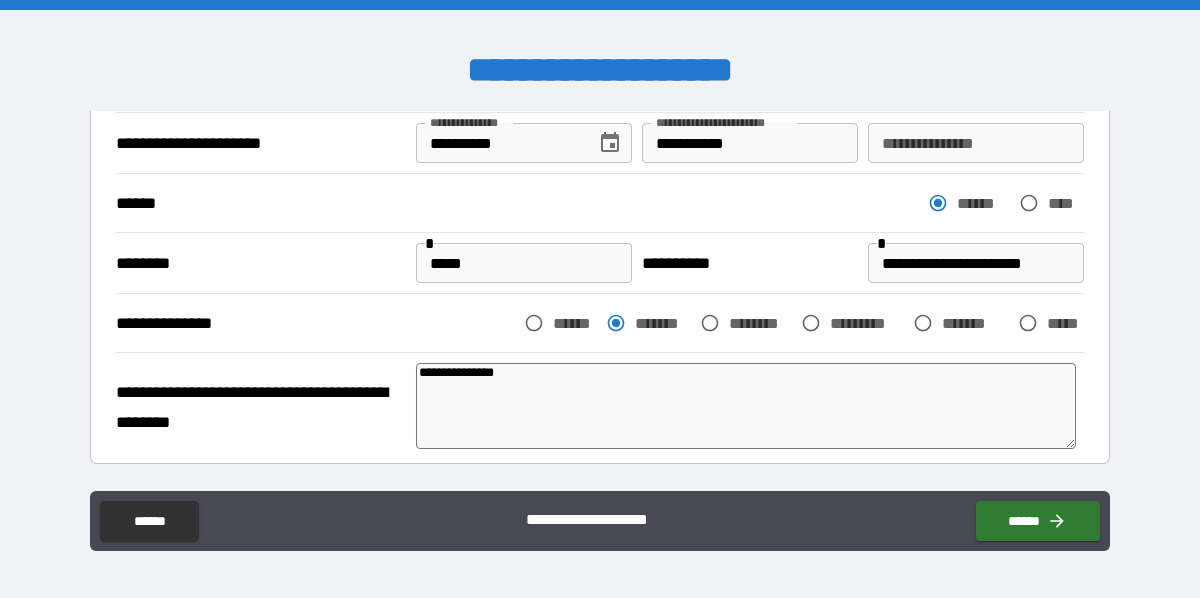 type on "*" 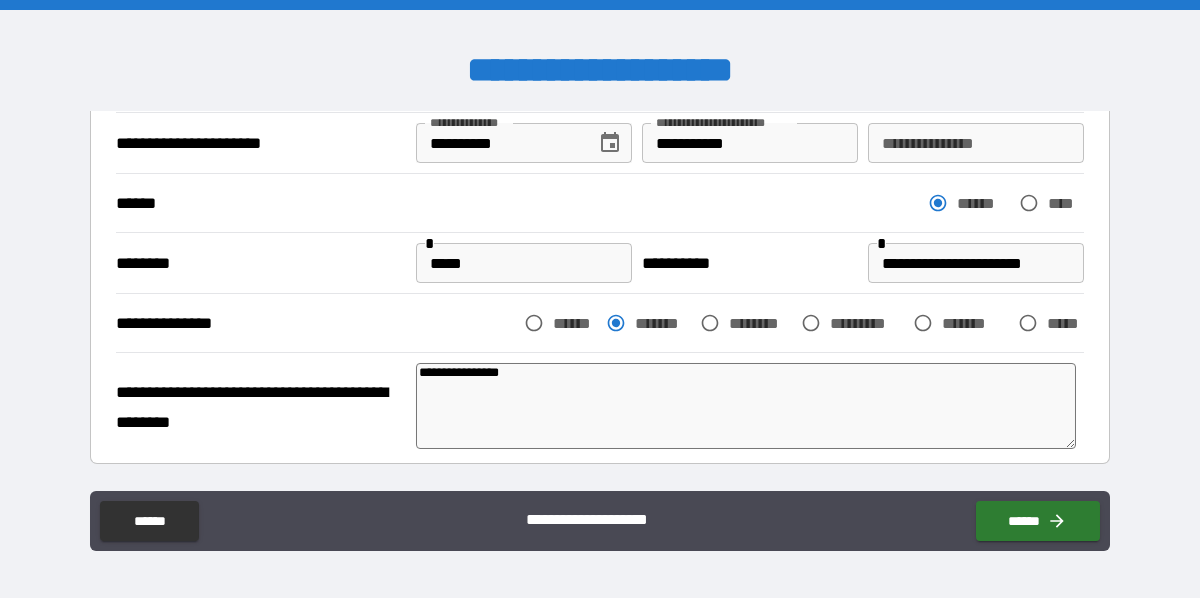 type on "*" 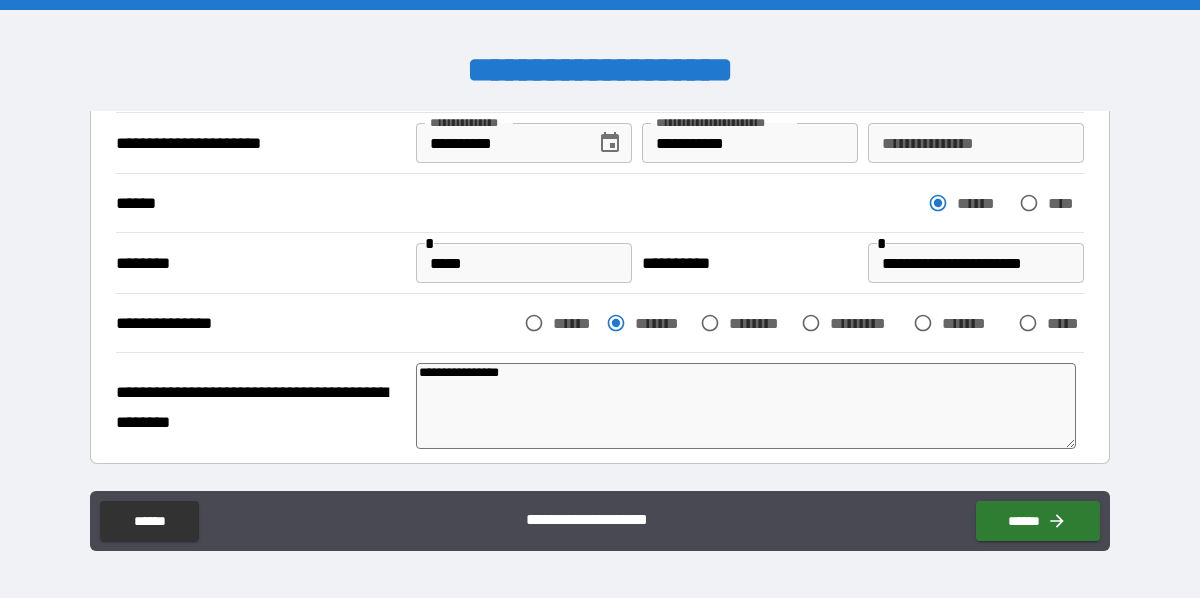 type on "**********" 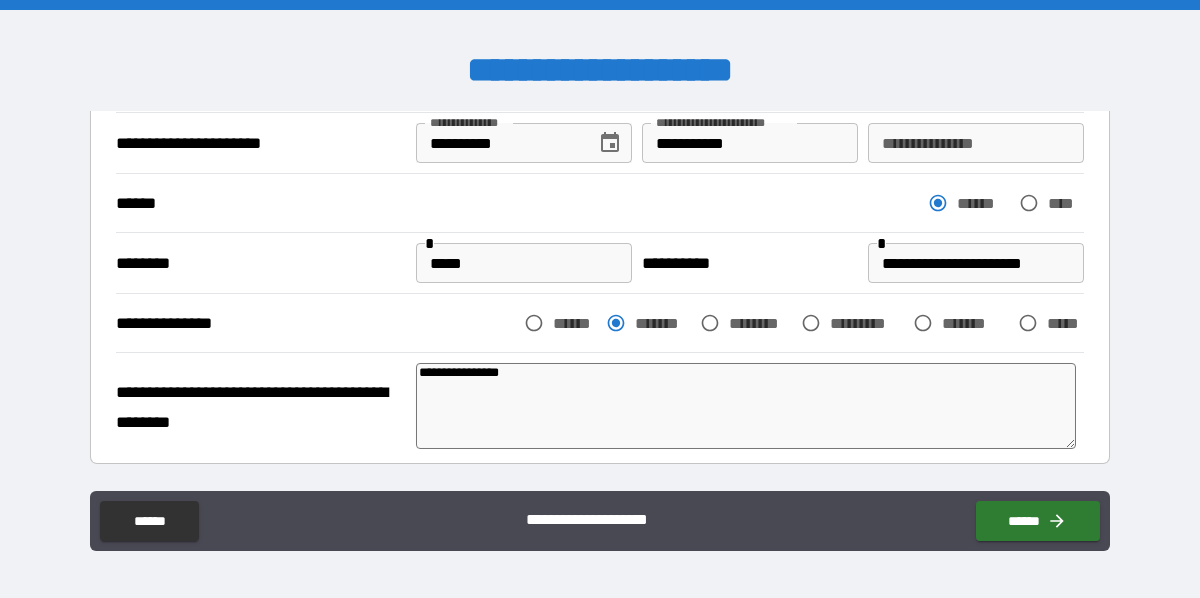 type on "*" 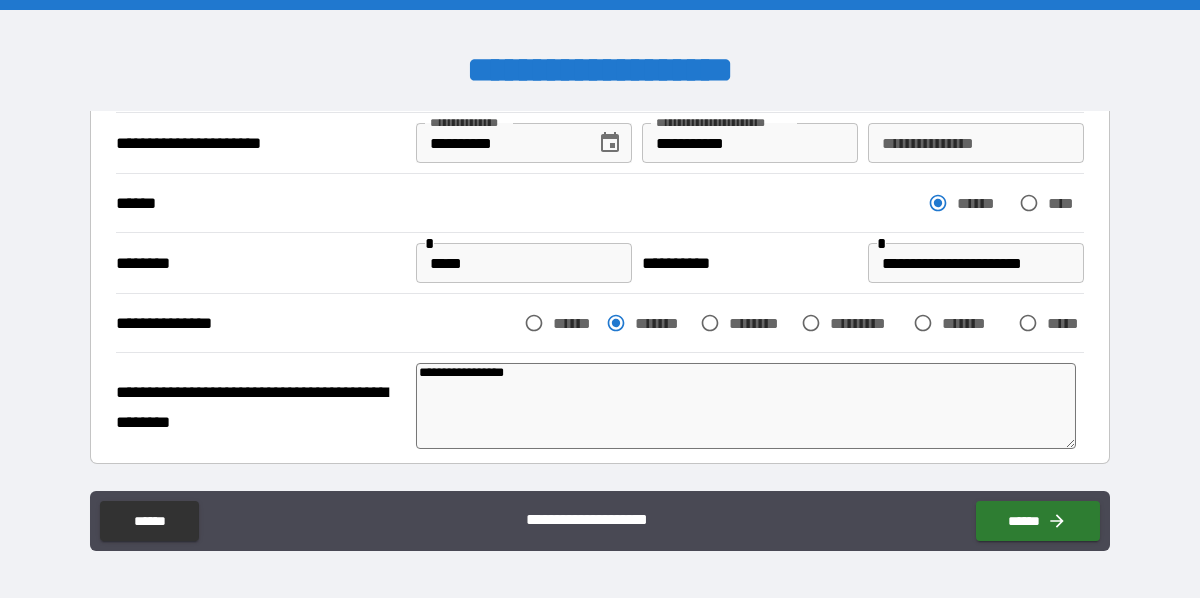 type on "**********" 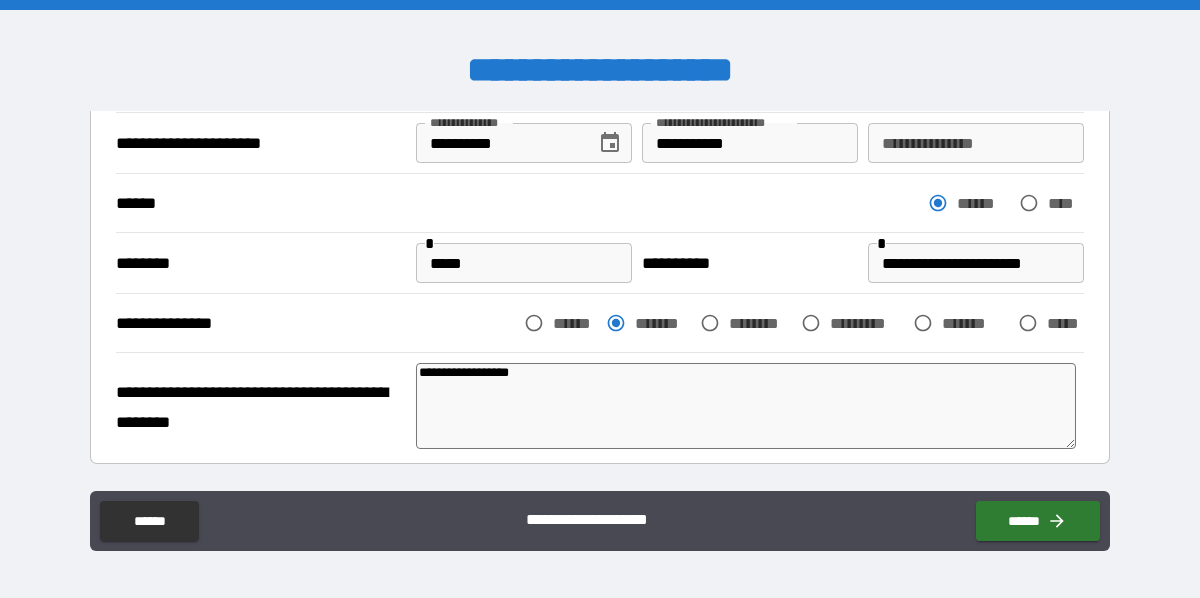 type on "*" 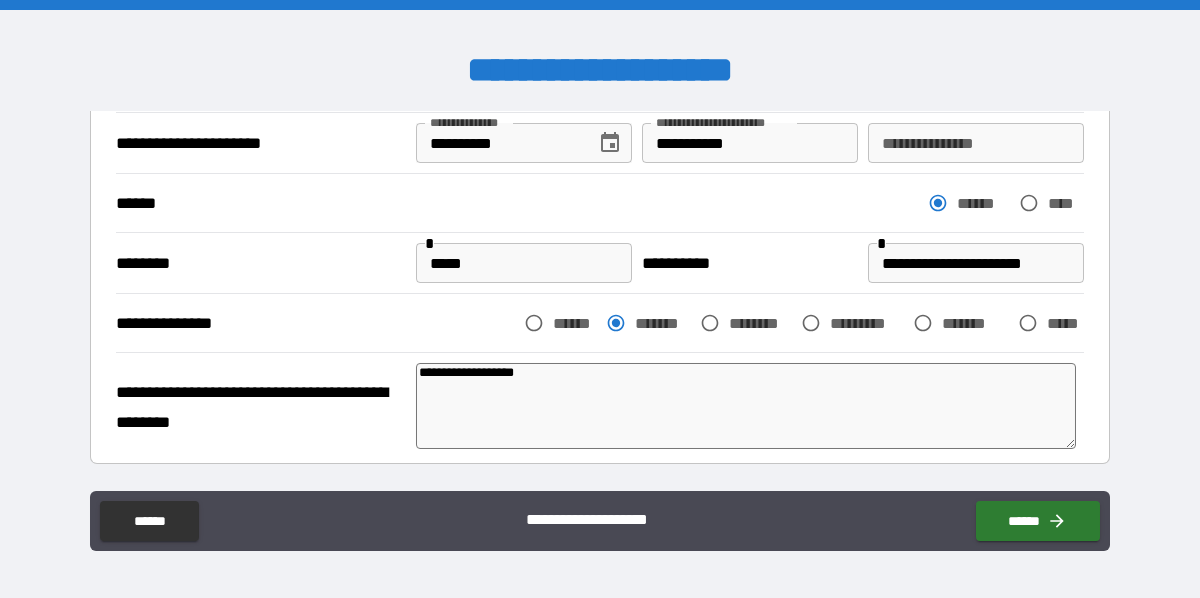 type on "*" 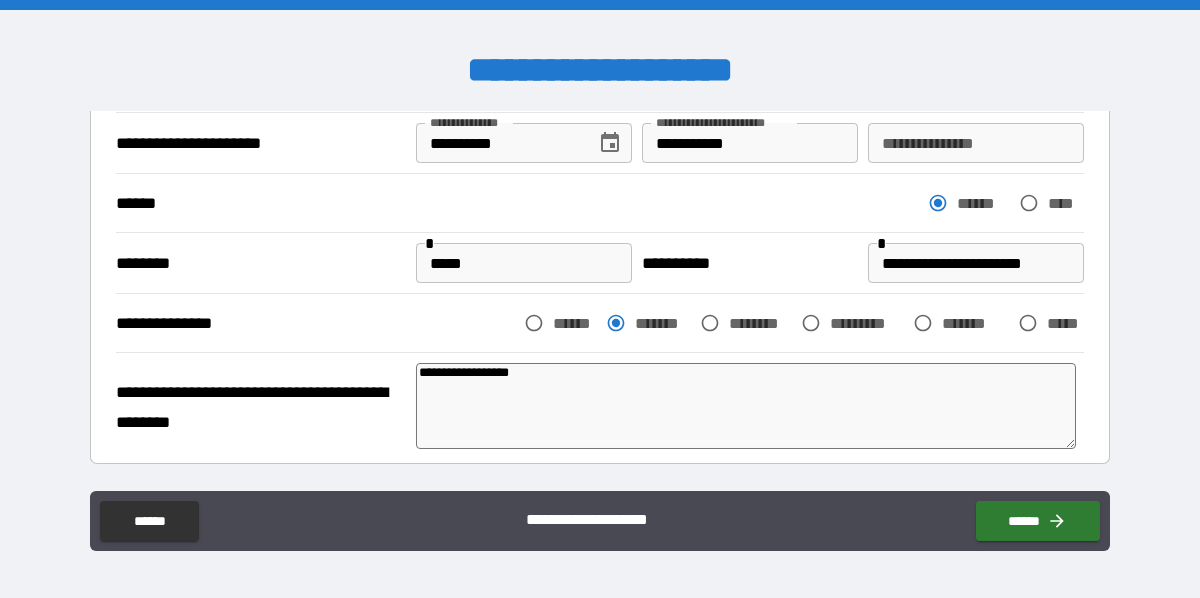 type on "*" 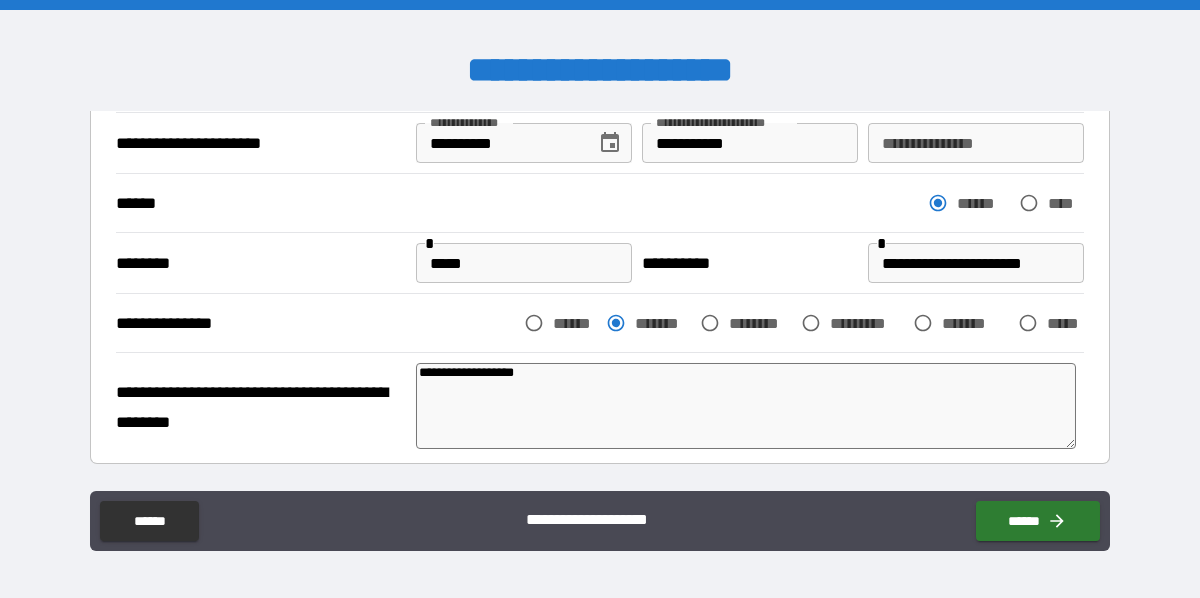 type on "*" 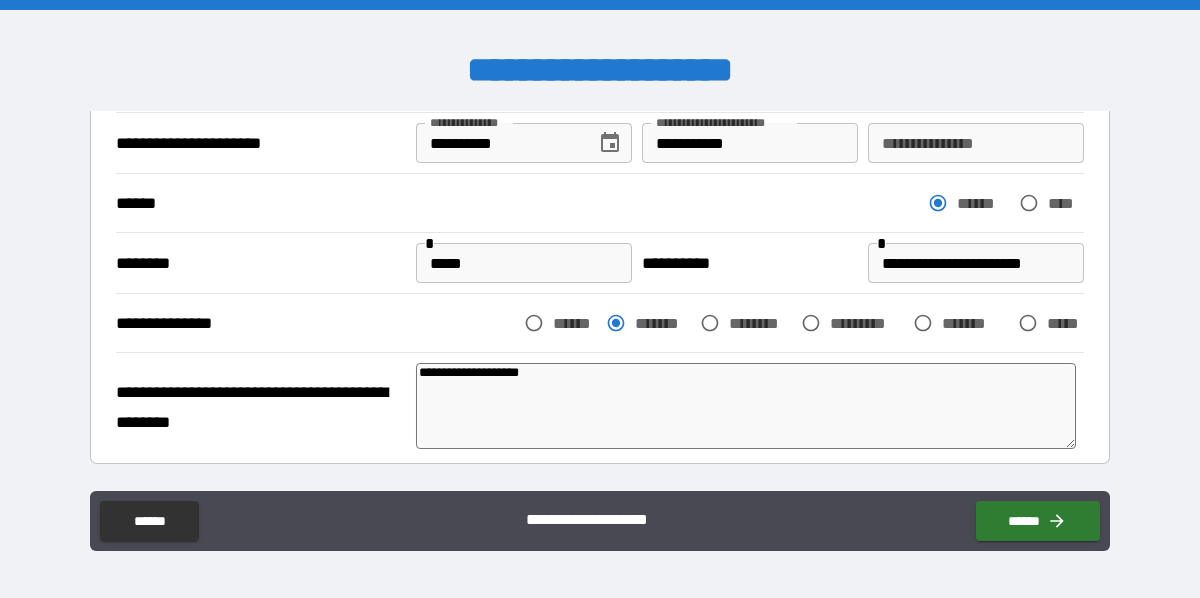 type on "**********" 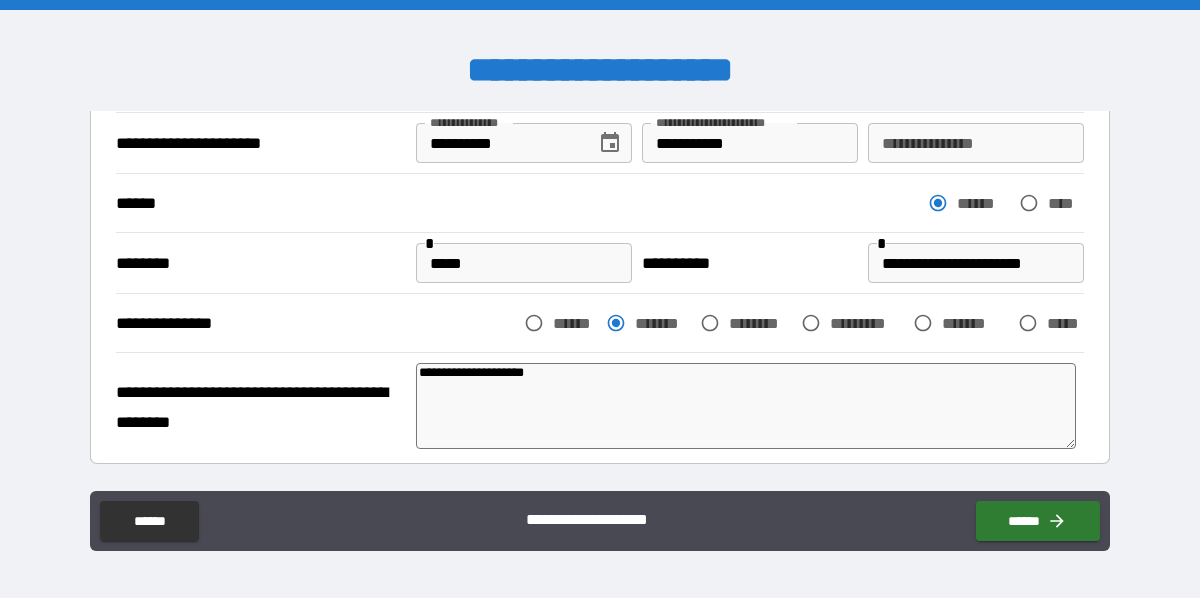 type on "**********" 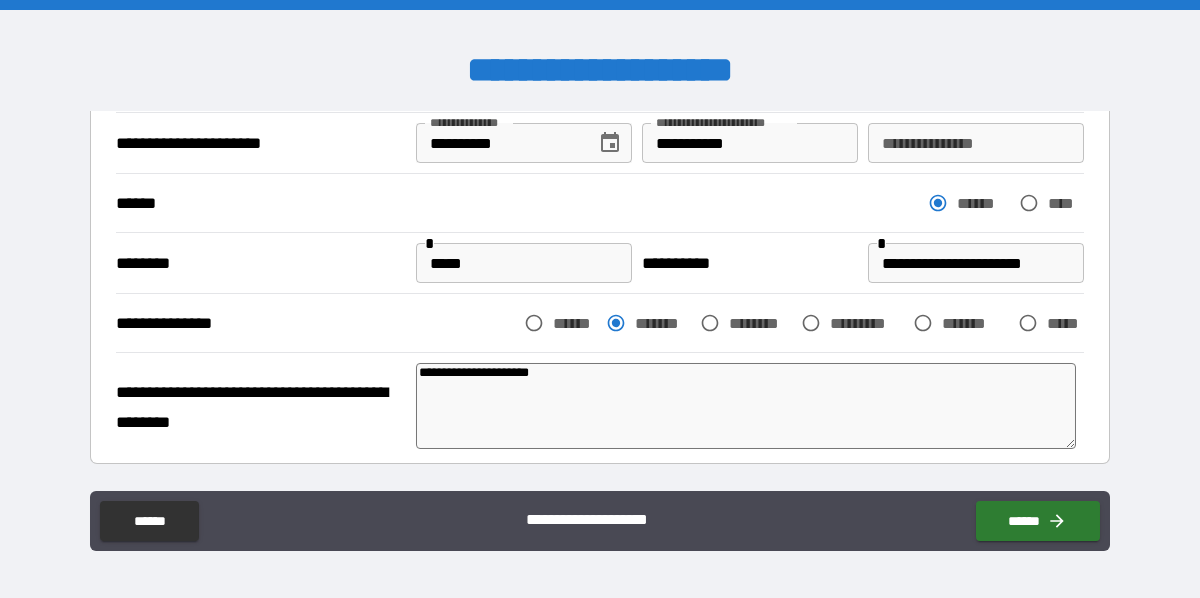 type on "*" 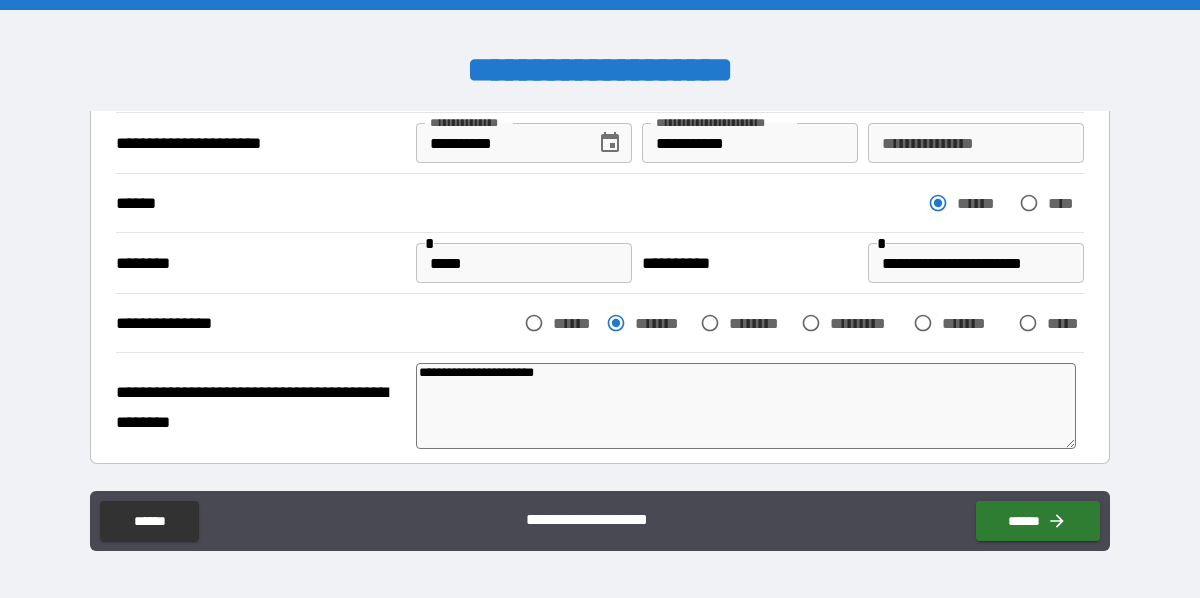 type on "**********" 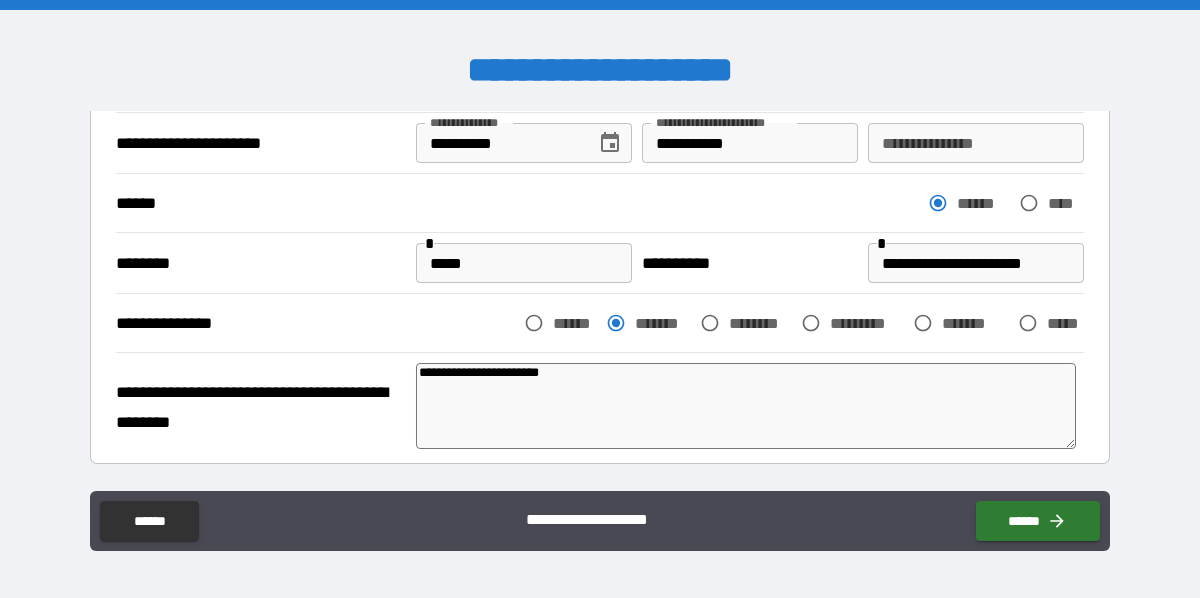 type on "**********" 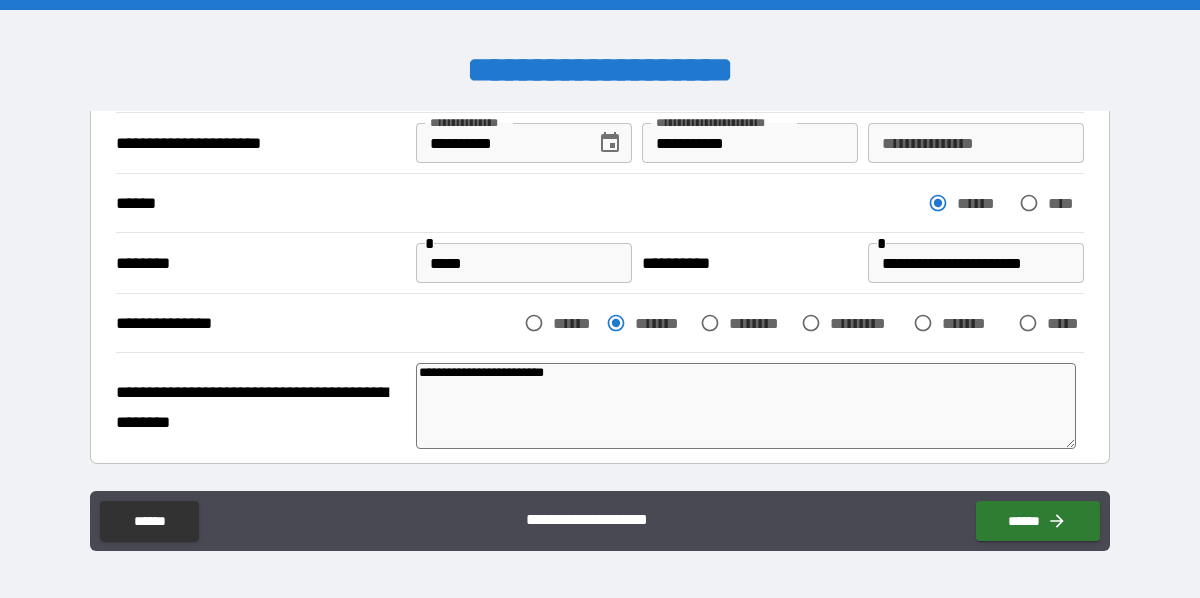 type on "*" 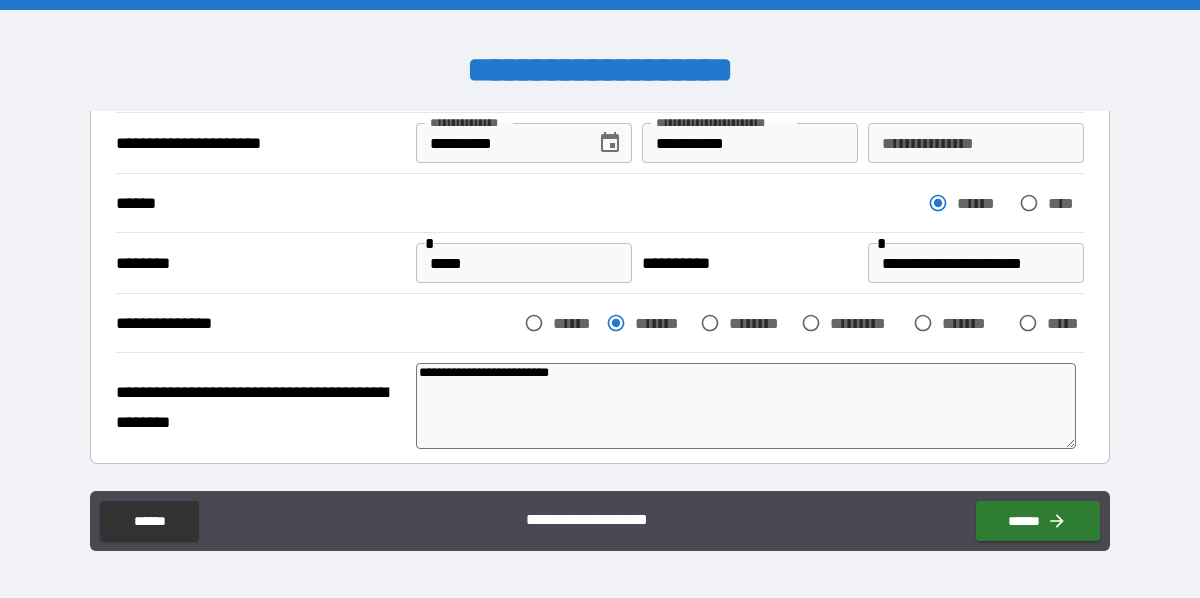 type on "**********" 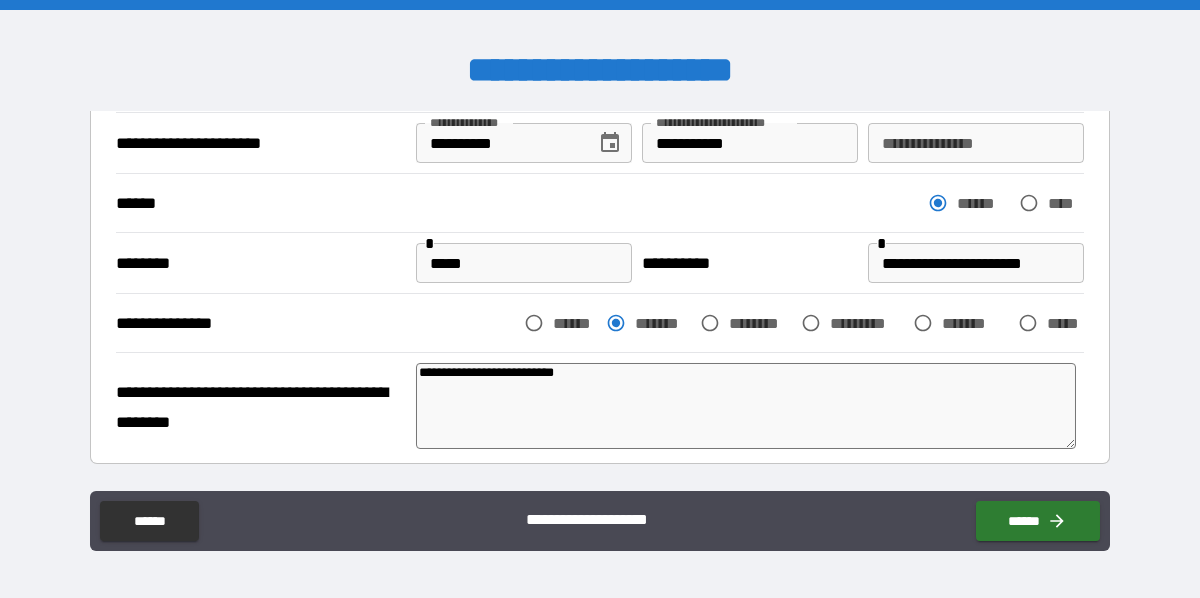 type on "*" 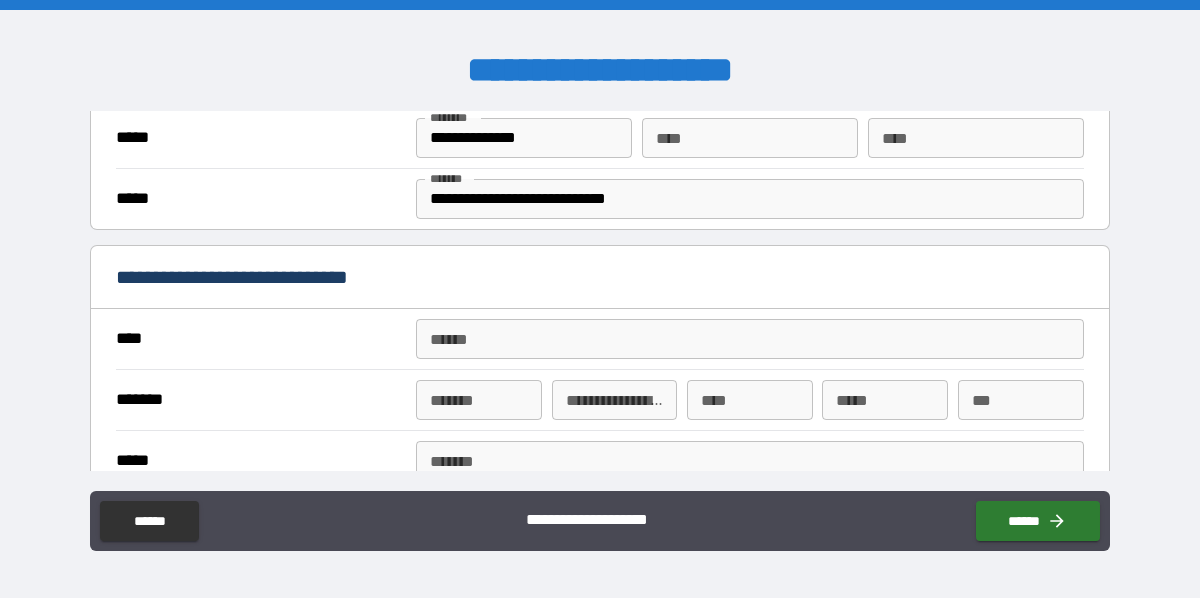 scroll, scrollTop: 900, scrollLeft: 0, axis: vertical 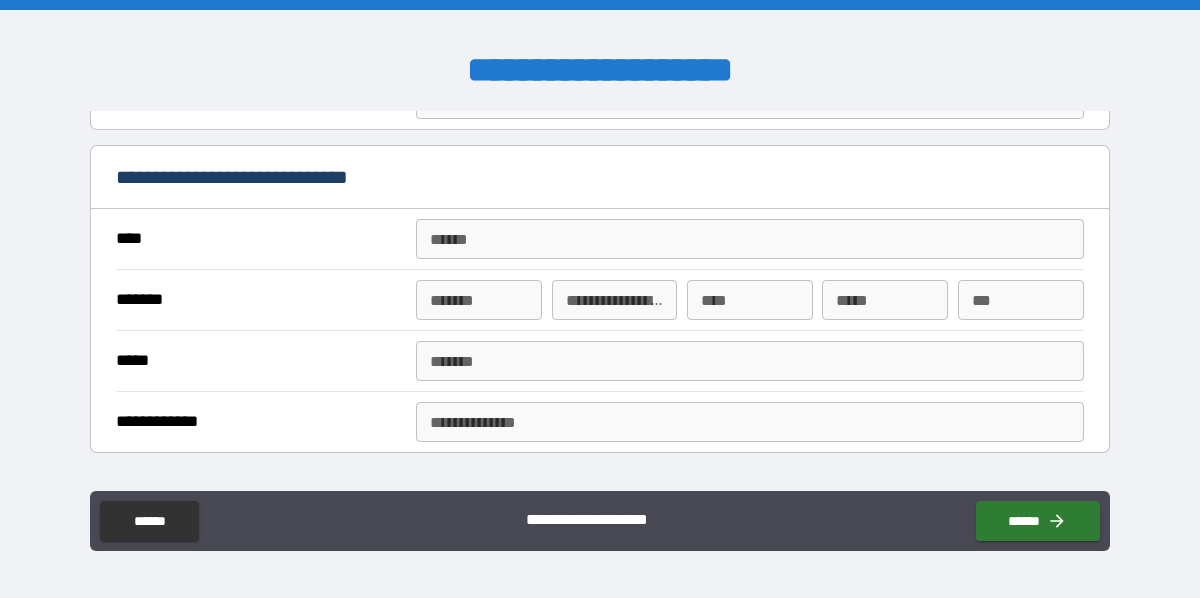 type on "**********" 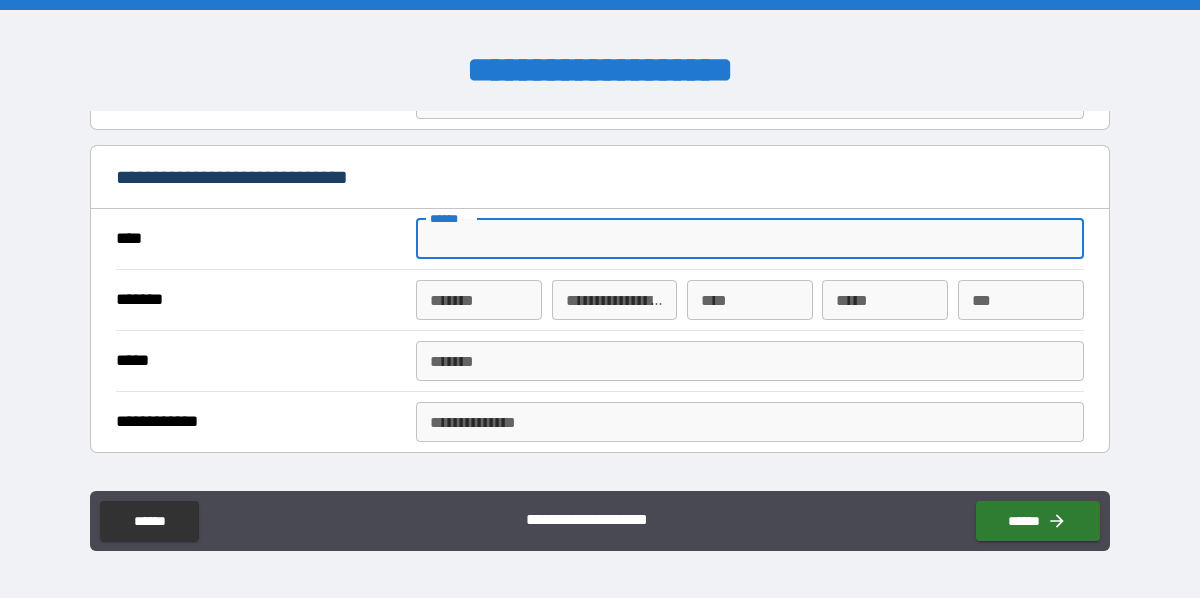 type on "*" 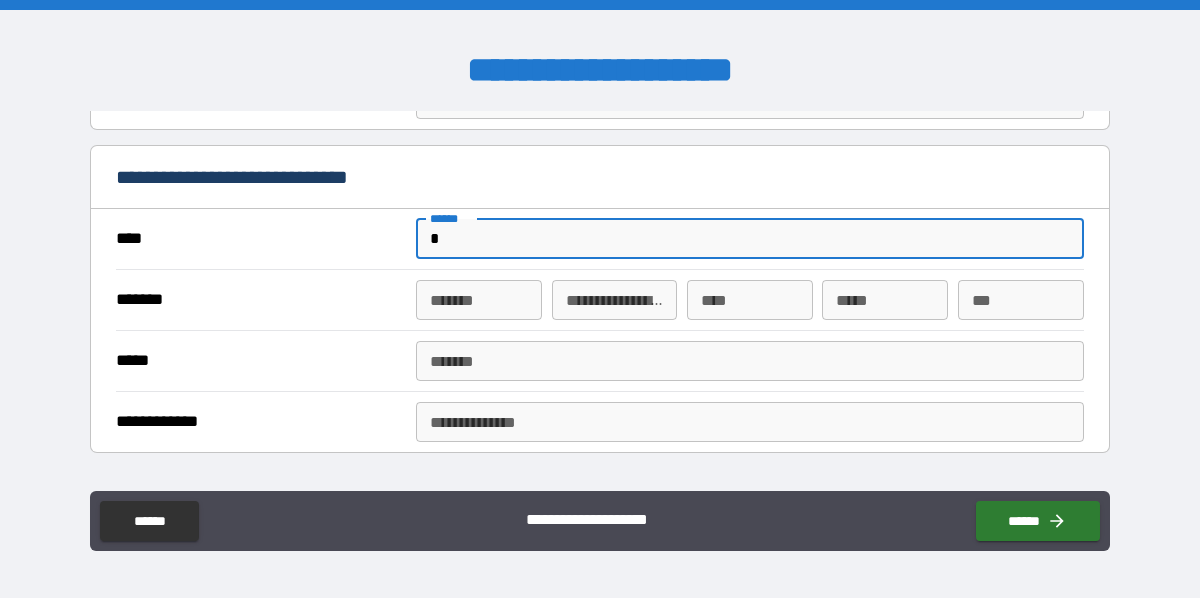 type on "*" 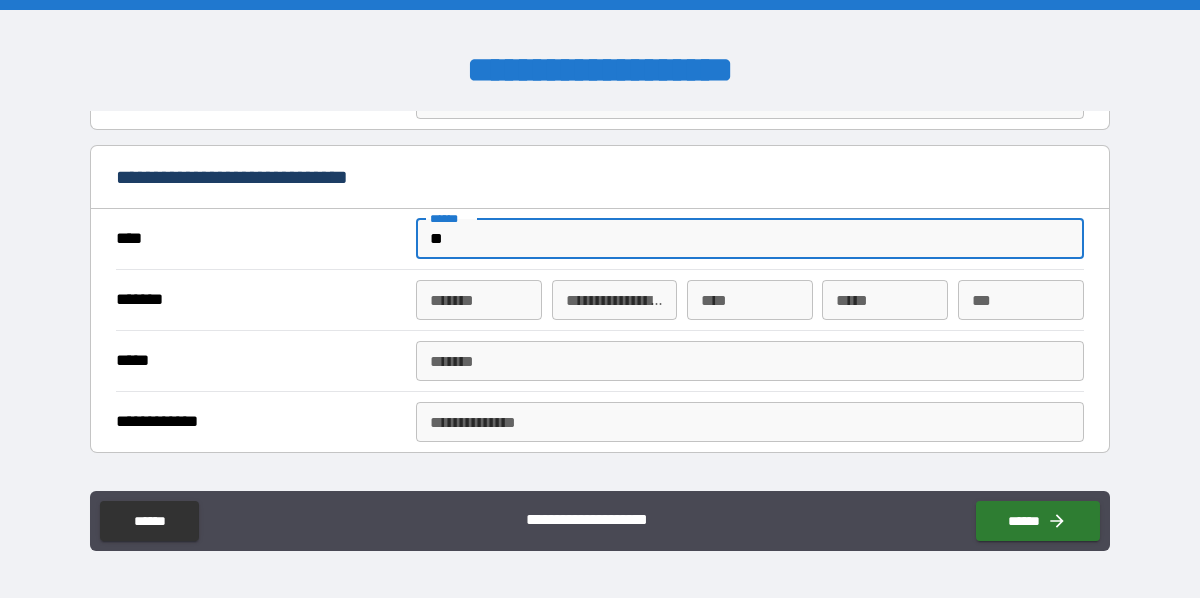 type on "*" 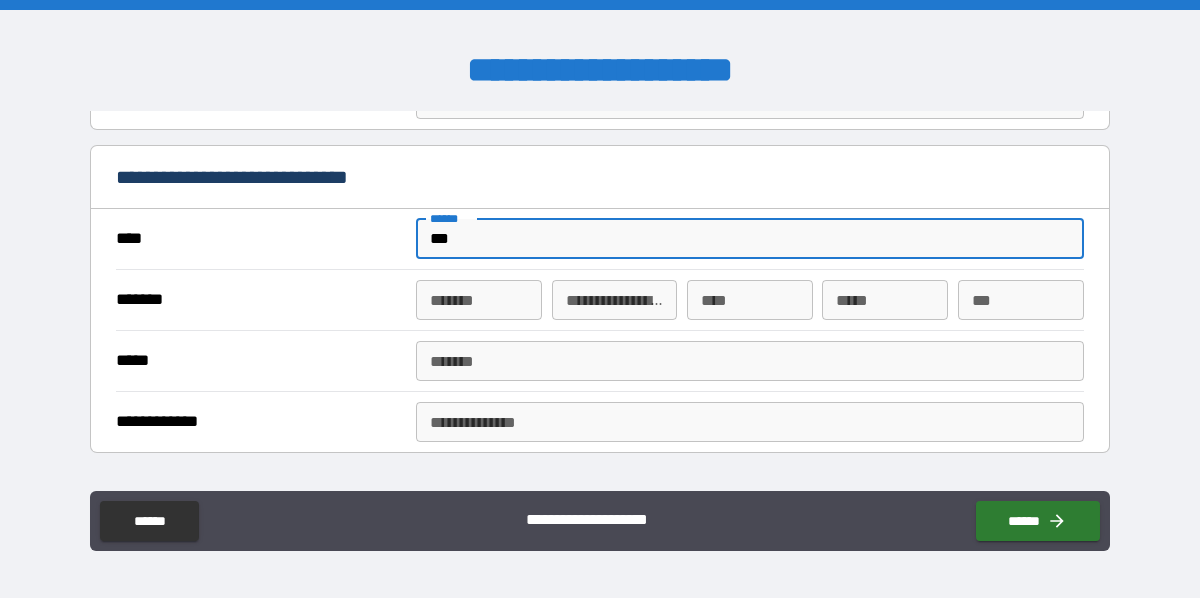 type on "*" 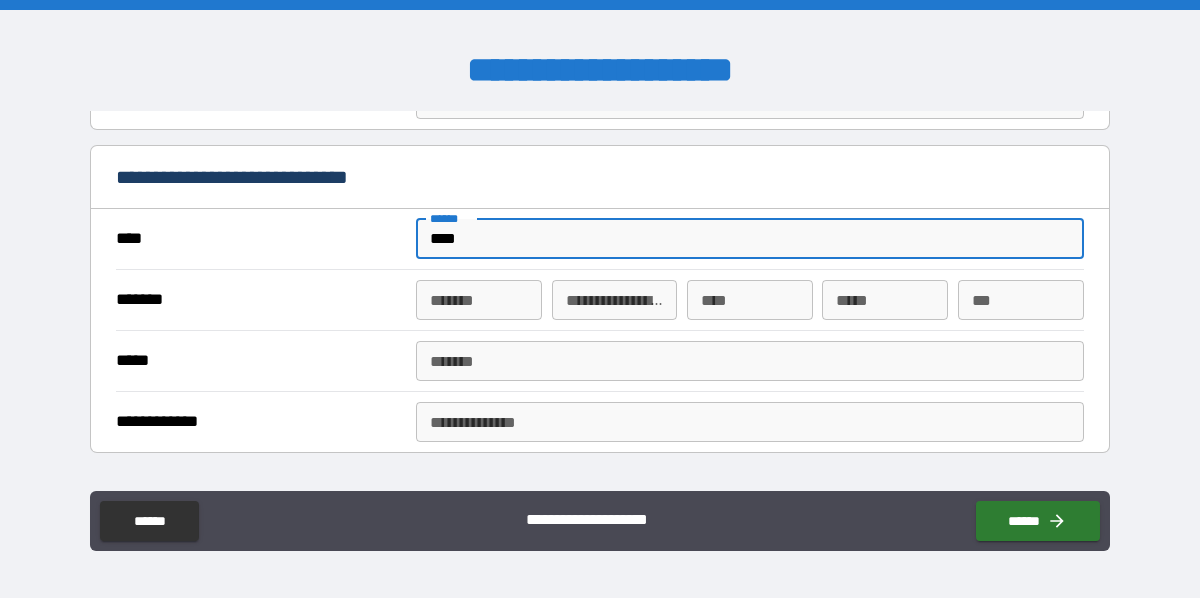 type on "*" 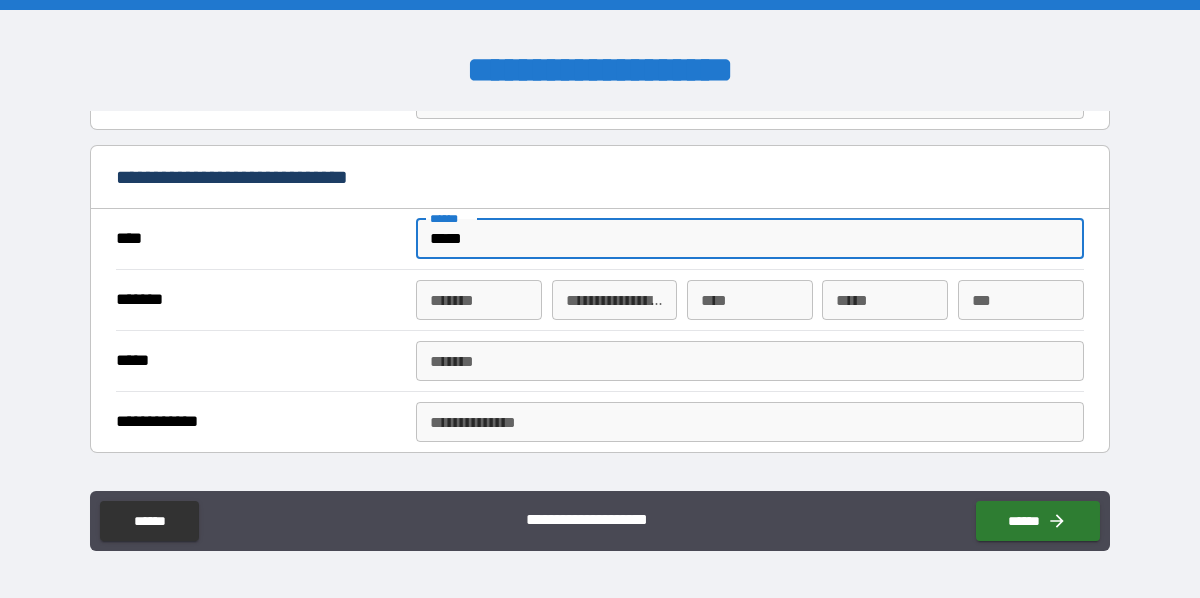 type on "*" 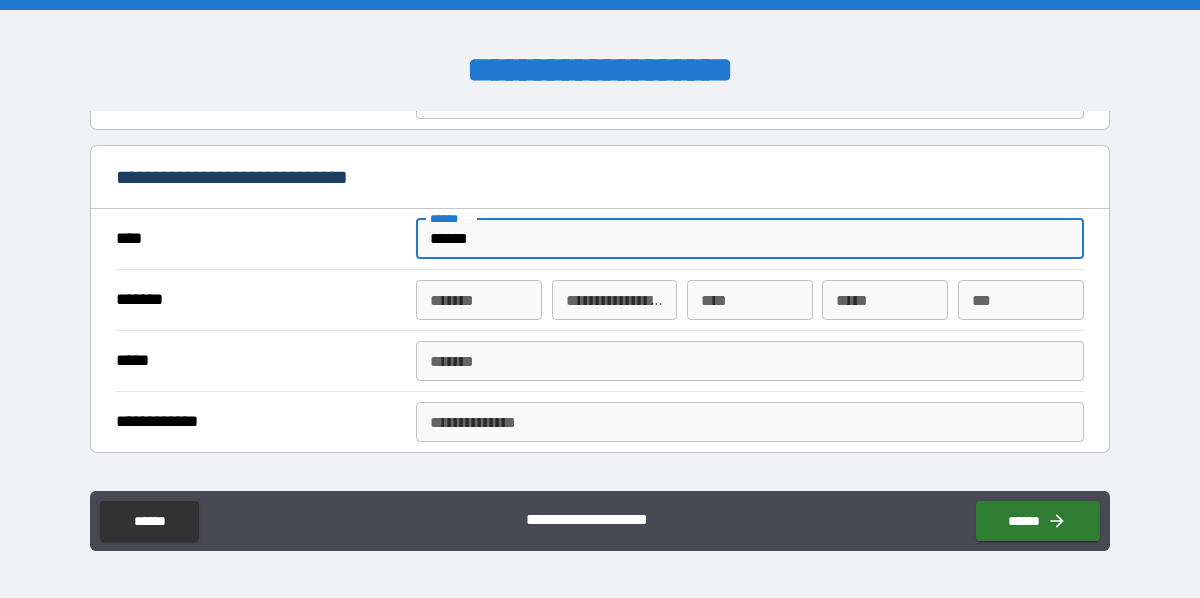 type 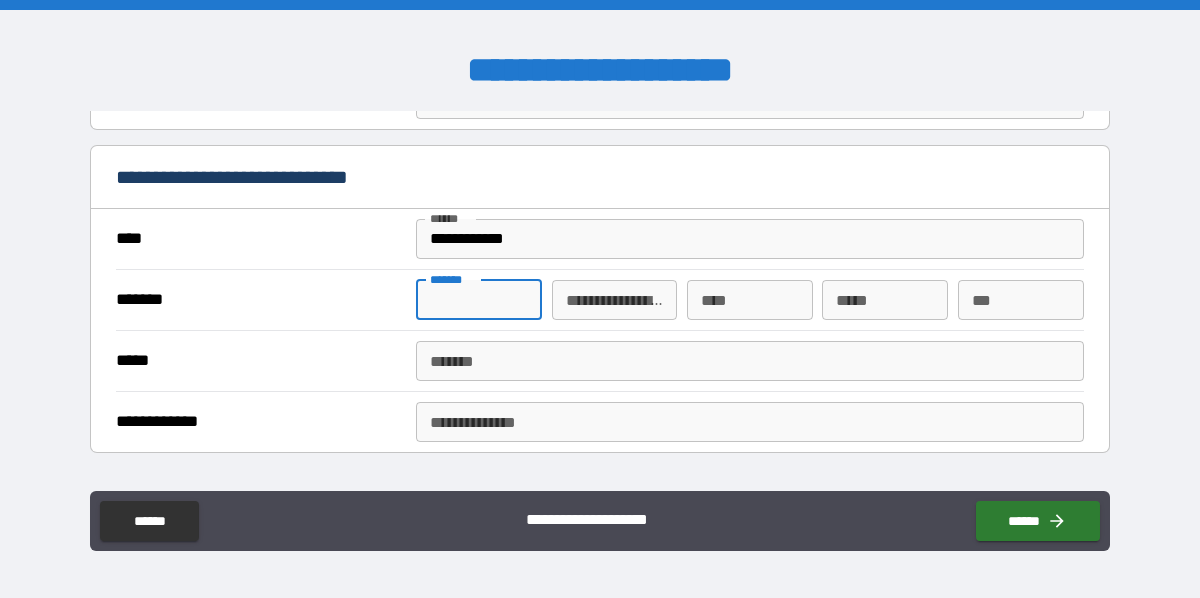 click on "*******" at bounding box center (479, 300) 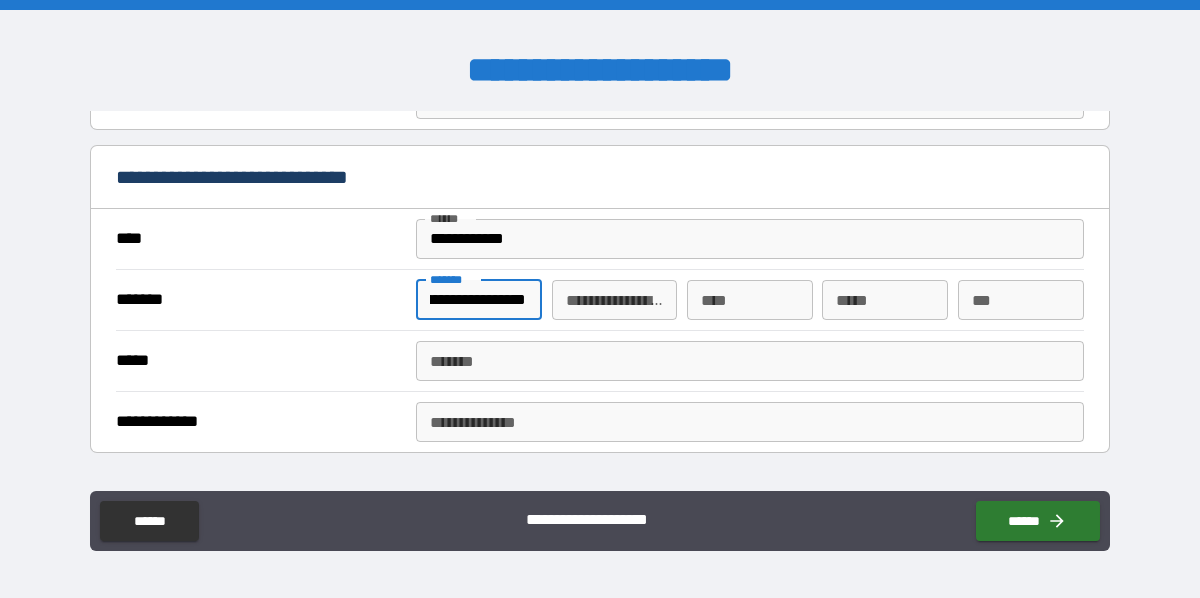 scroll, scrollTop: 0, scrollLeft: 117, axis: horizontal 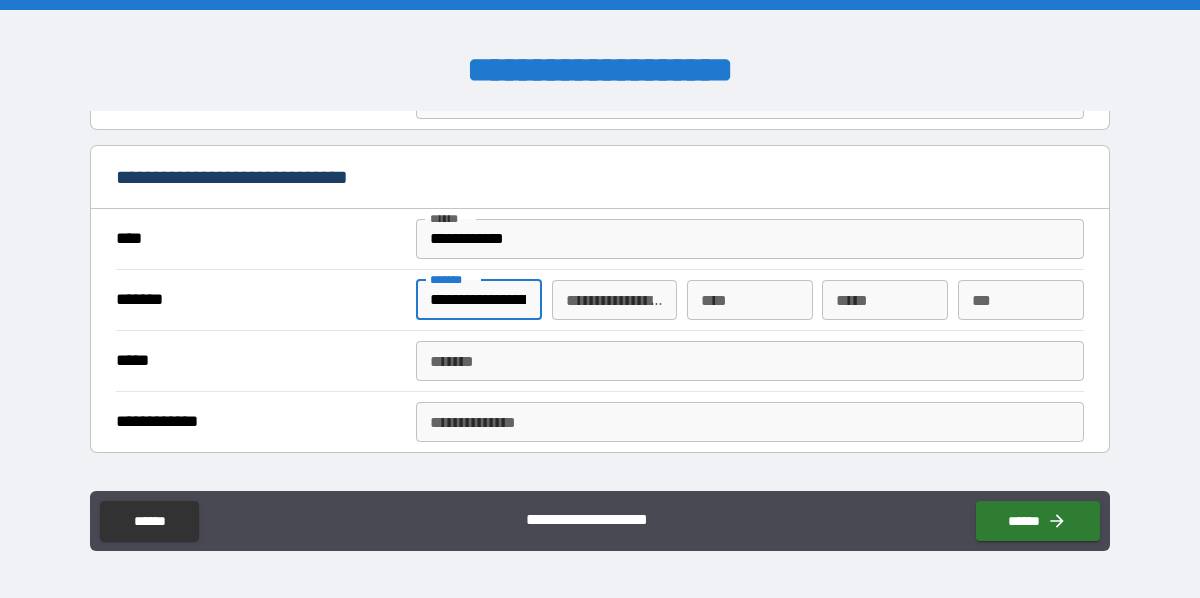 click on "****" at bounding box center (750, 300) 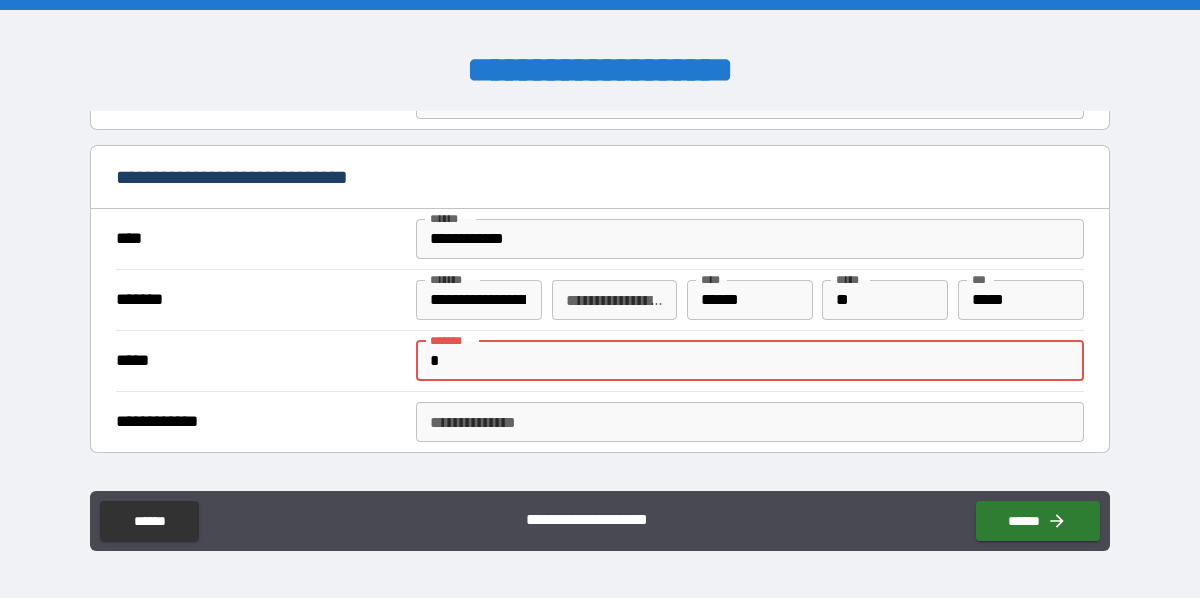 click on "*" at bounding box center [749, 361] 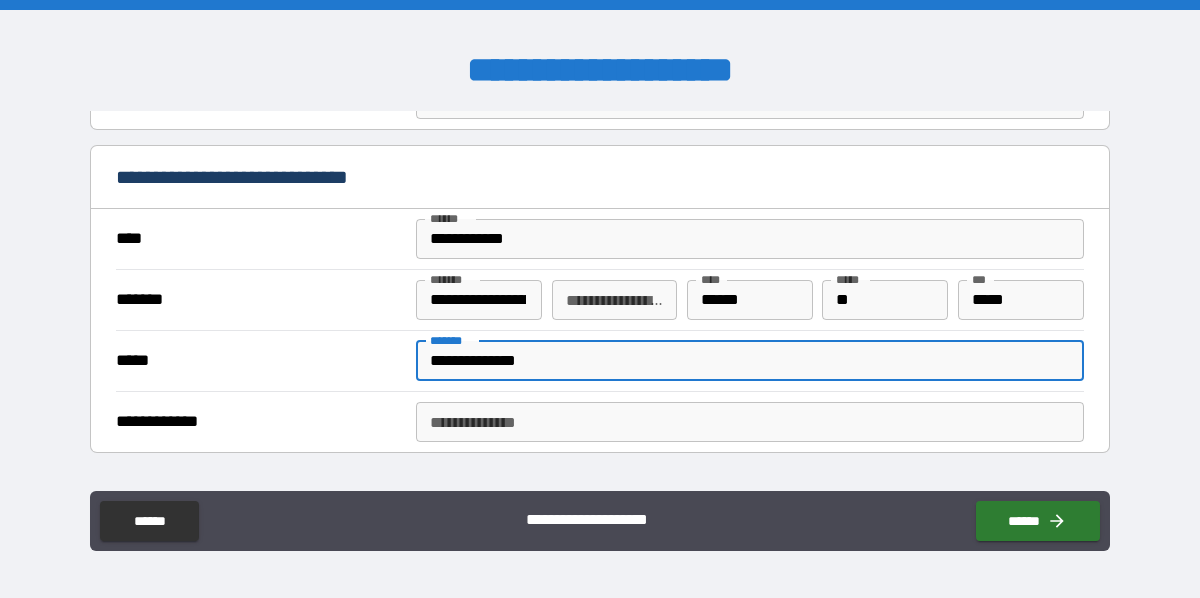 click on "**********" at bounding box center [749, 422] 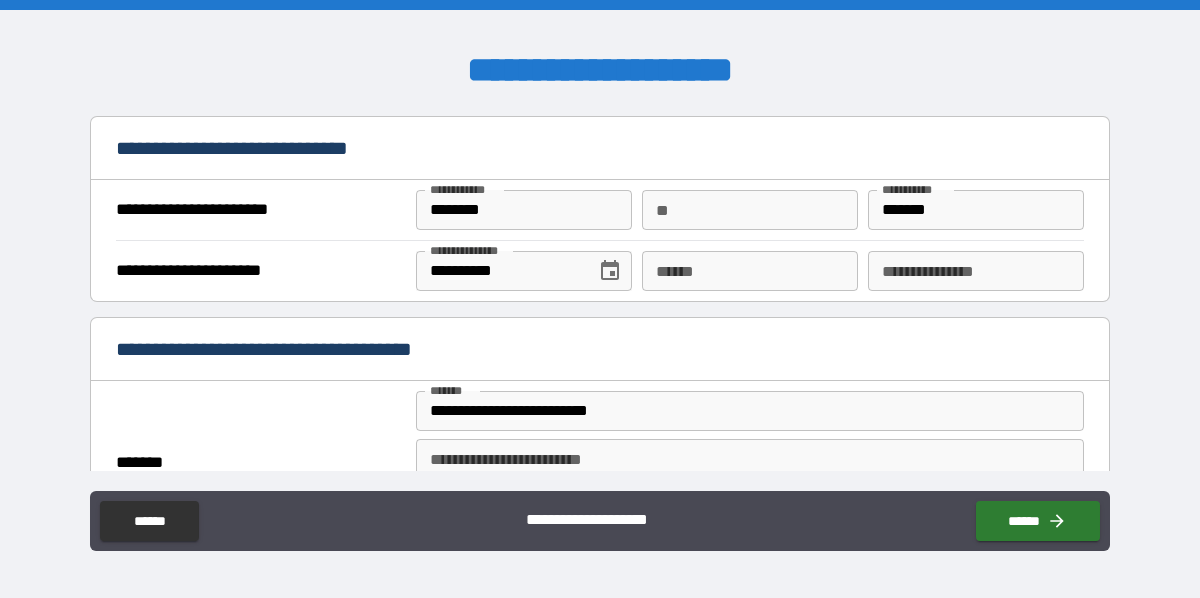 scroll, scrollTop: 1500, scrollLeft: 0, axis: vertical 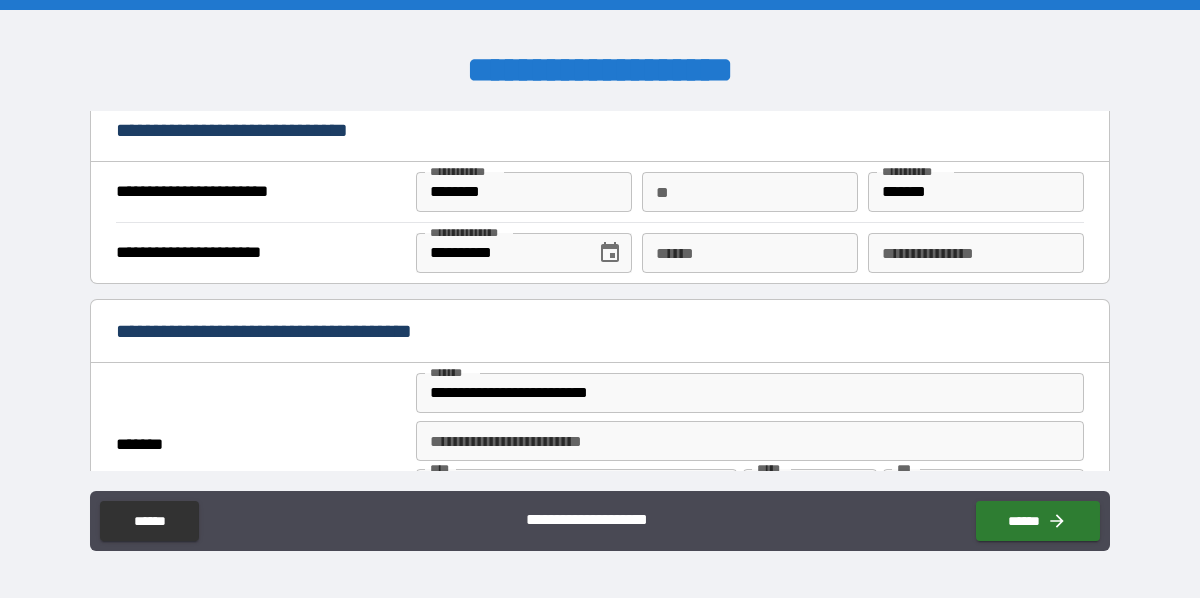 click on "****   *" at bounding box center [750, 253] 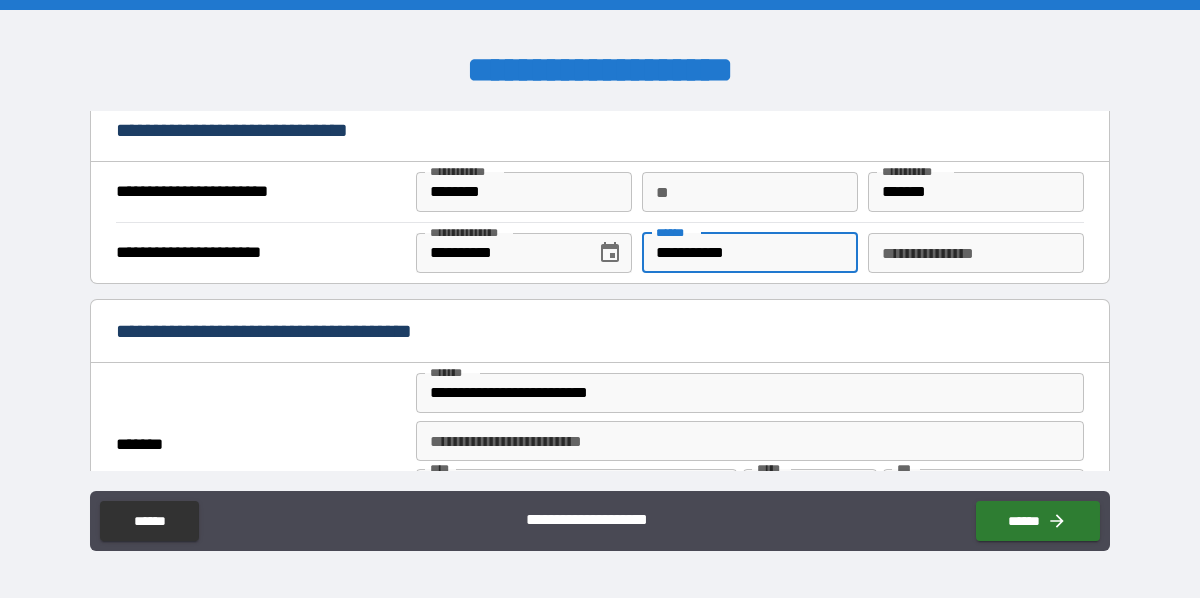 click on "**********" at bounding box center (976, 253) 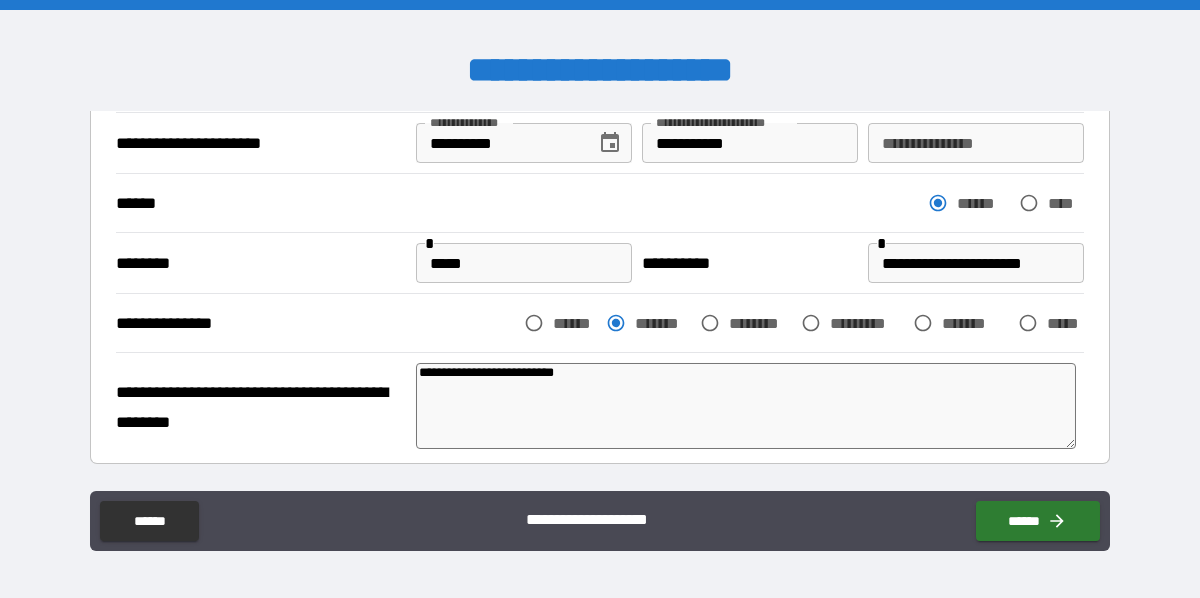 scroll, scrollTop: 100, scrollLeft: 0, axis: vertical 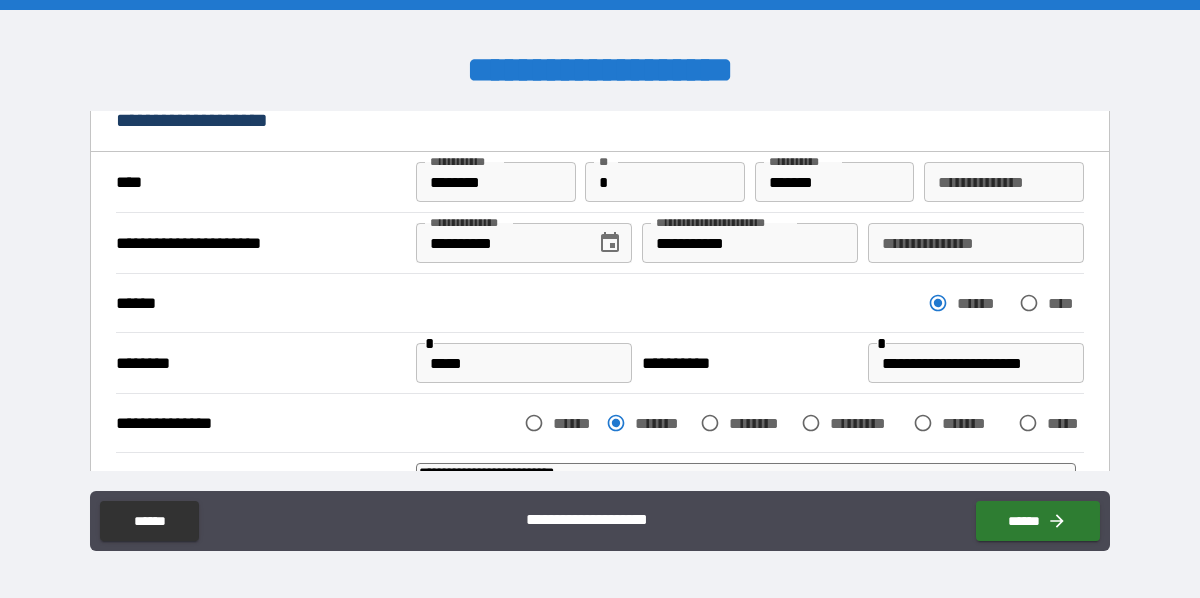 click on "**********" at bounding box center [976, 243] 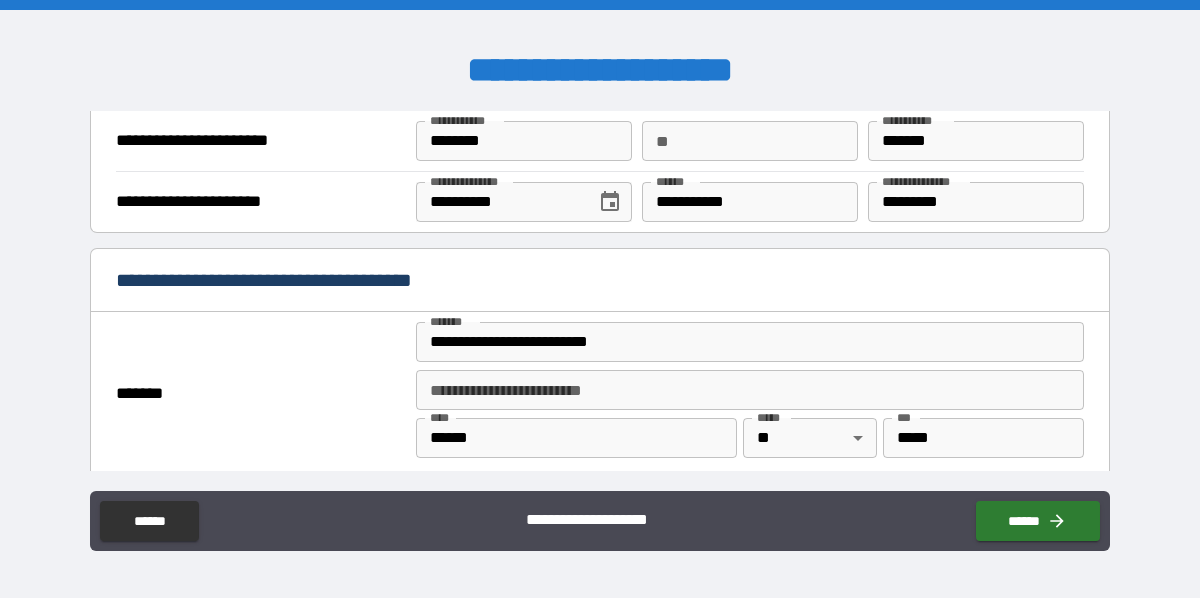 scroll, scrollTop: 1600, scrollLeft: 0, axis: vertical 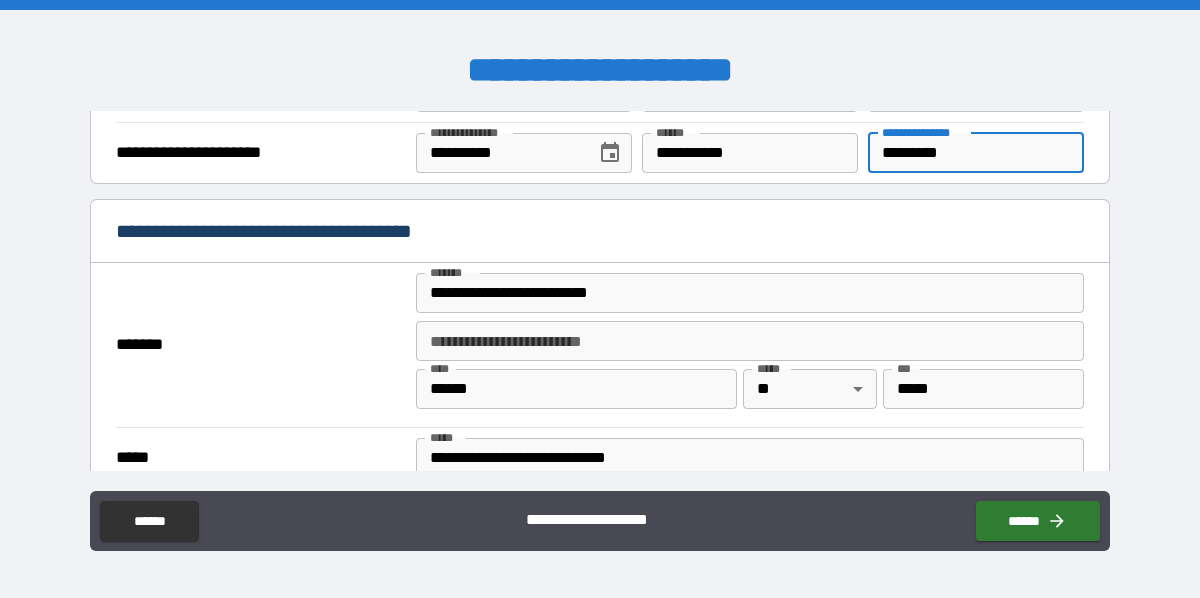click on "*********" at bounding box center (976, 153) 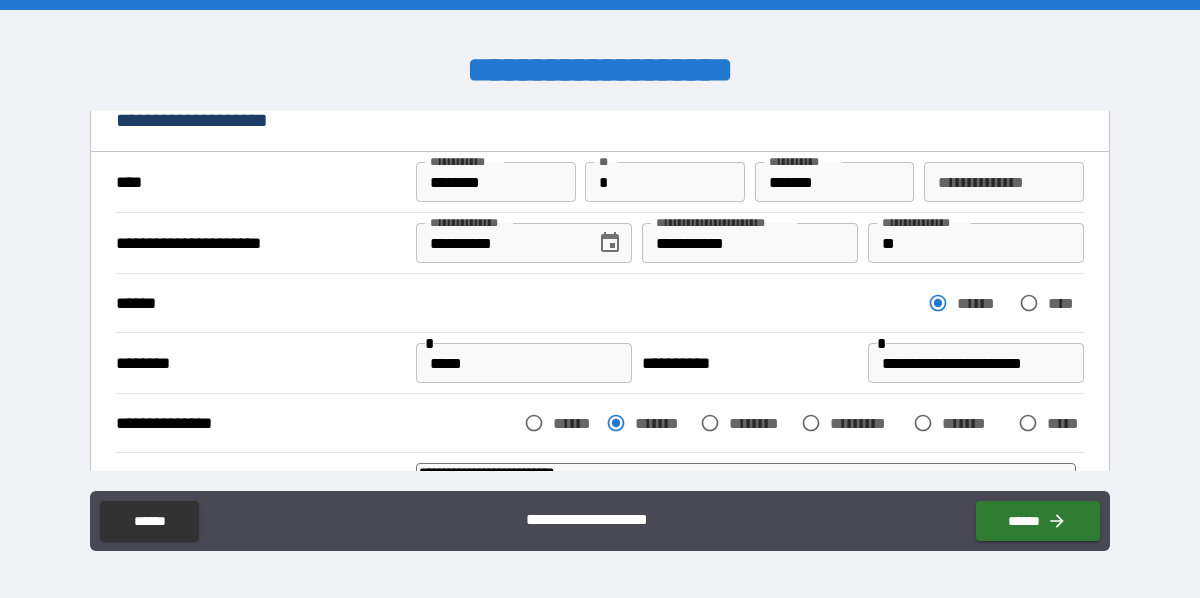 scroll, scrollTop: 100, scrollLeft: 0, axis: vertical 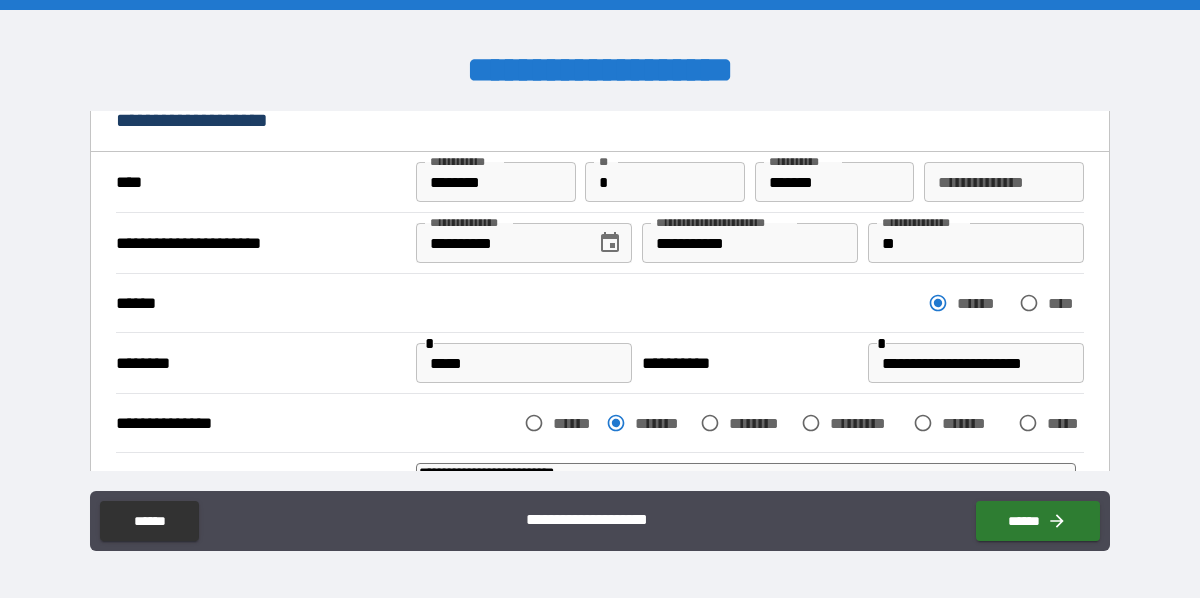 click on "**" at bounding box center [976, 243] 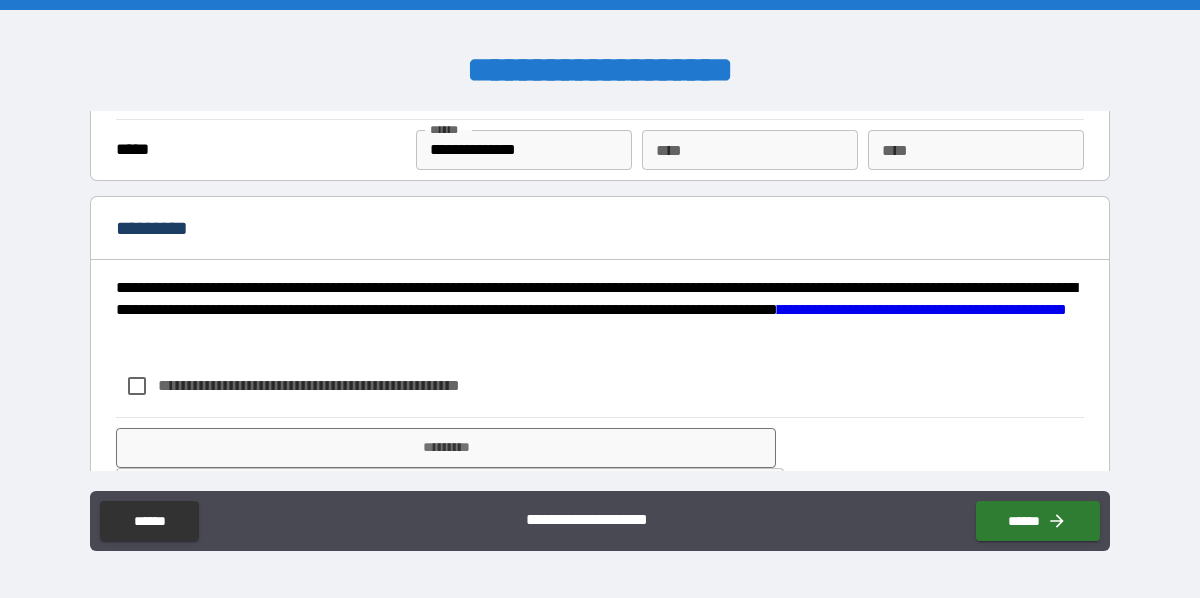 scroll, scrollTop: 2000, scrollLeft: 0, axis: vertical 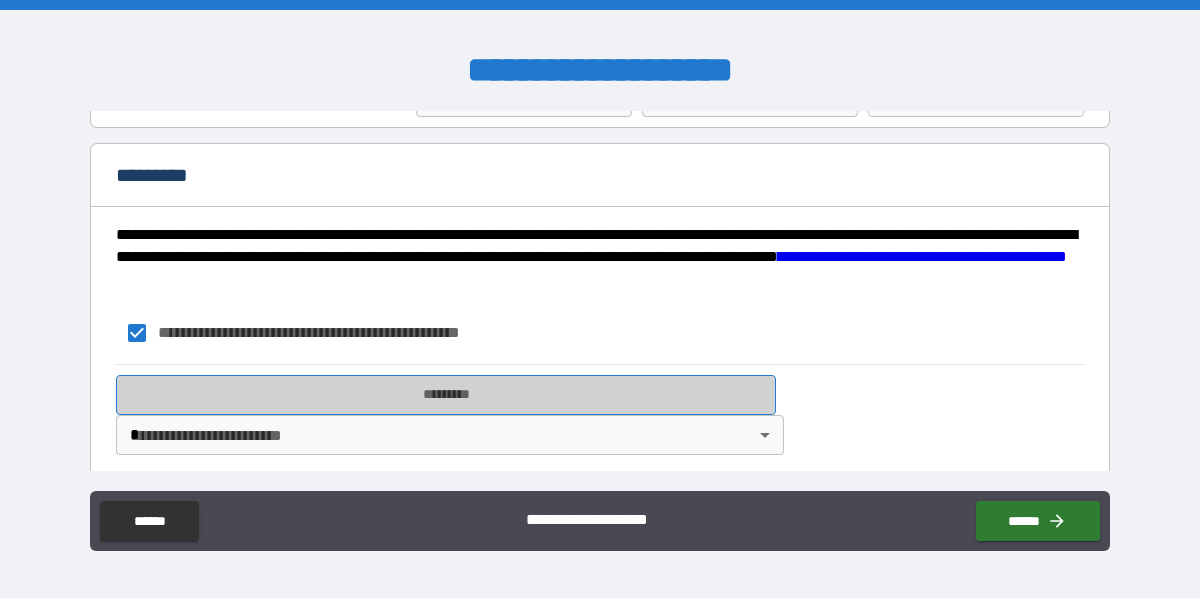 click on "*********" at bounding box center (446, 395) 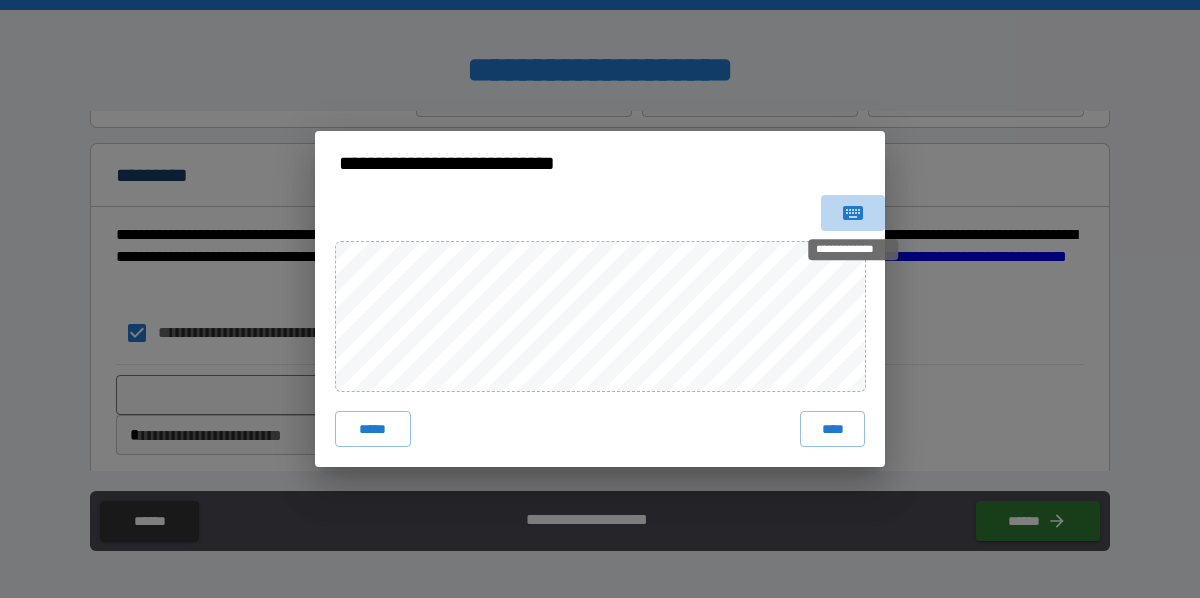 click 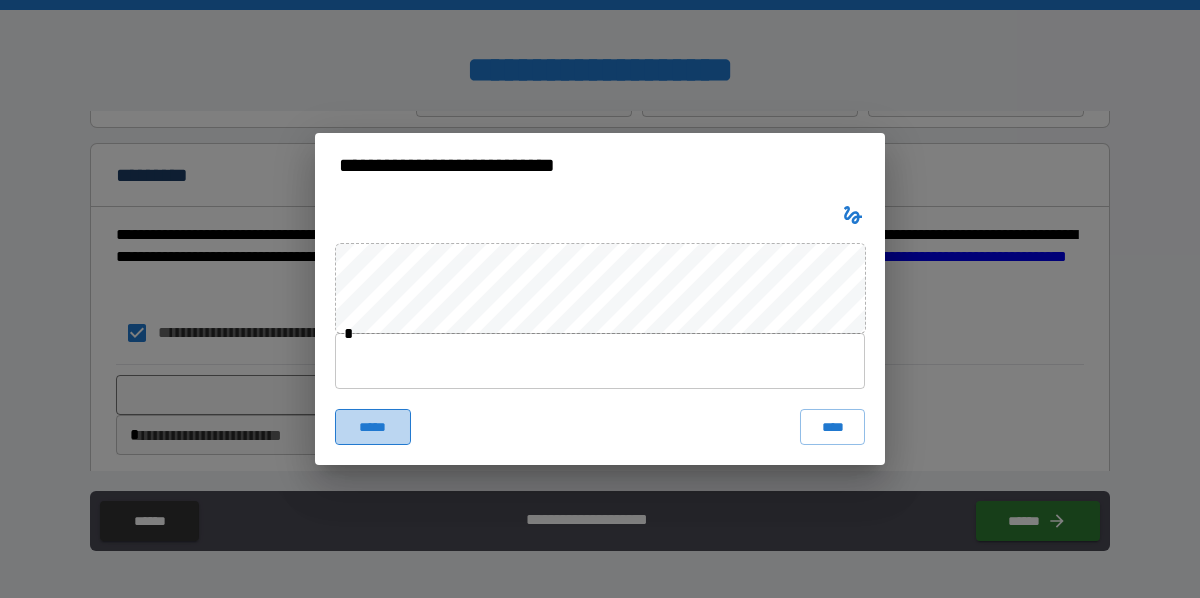 click on "*****" at bounding box center (373, 427) 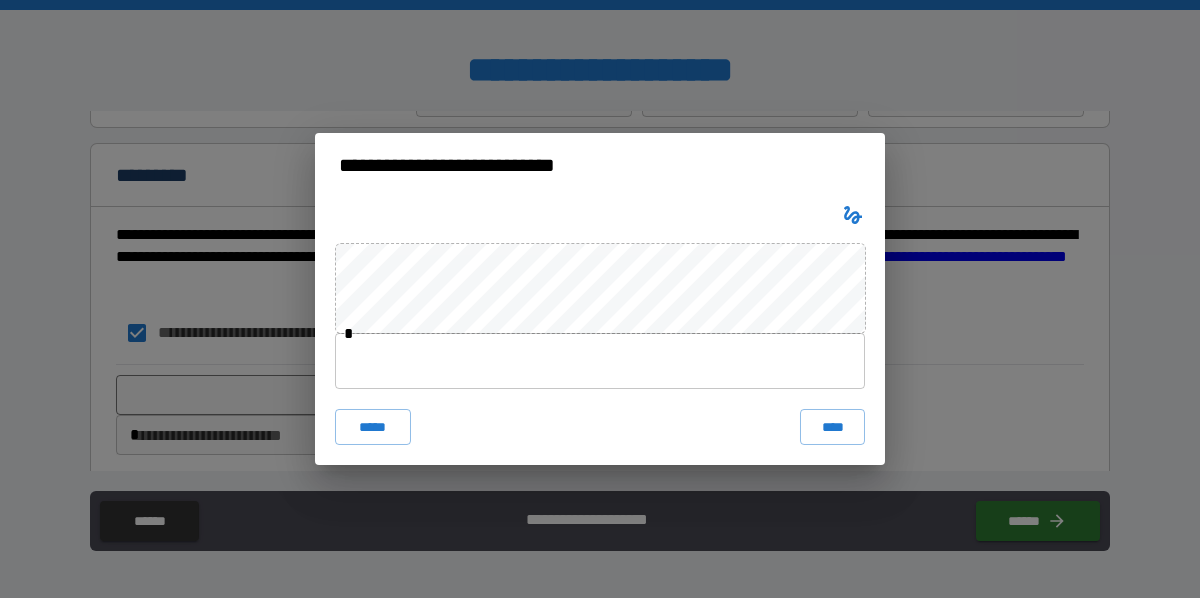click on "* ***** ****" at bounding box center (600, 330) 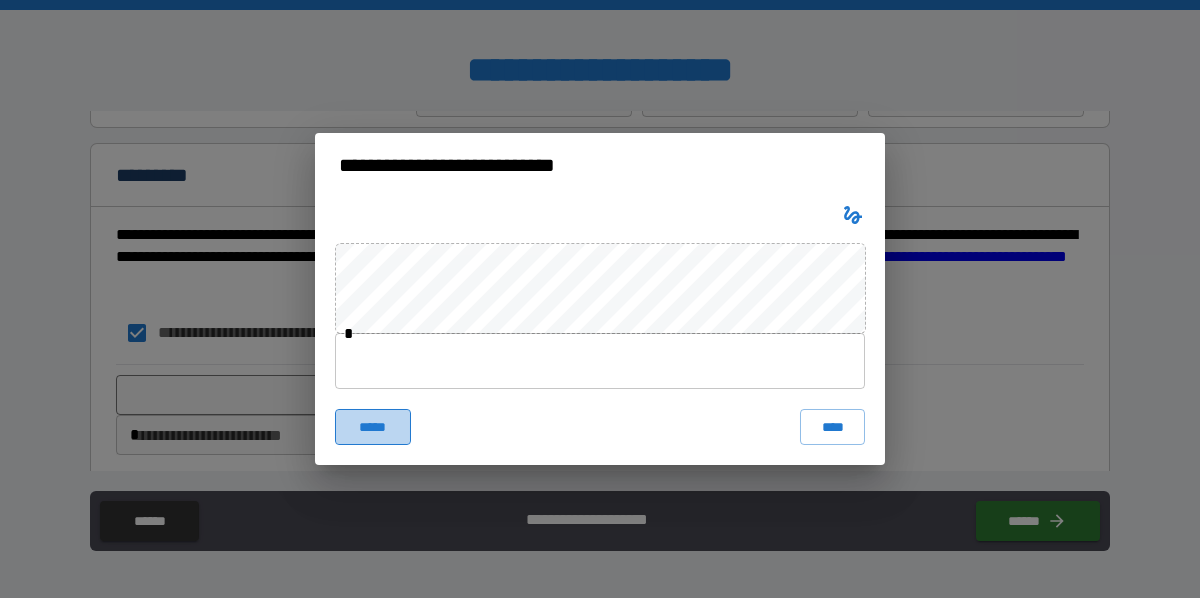 click on "*****" at bounding box center [373, 427] 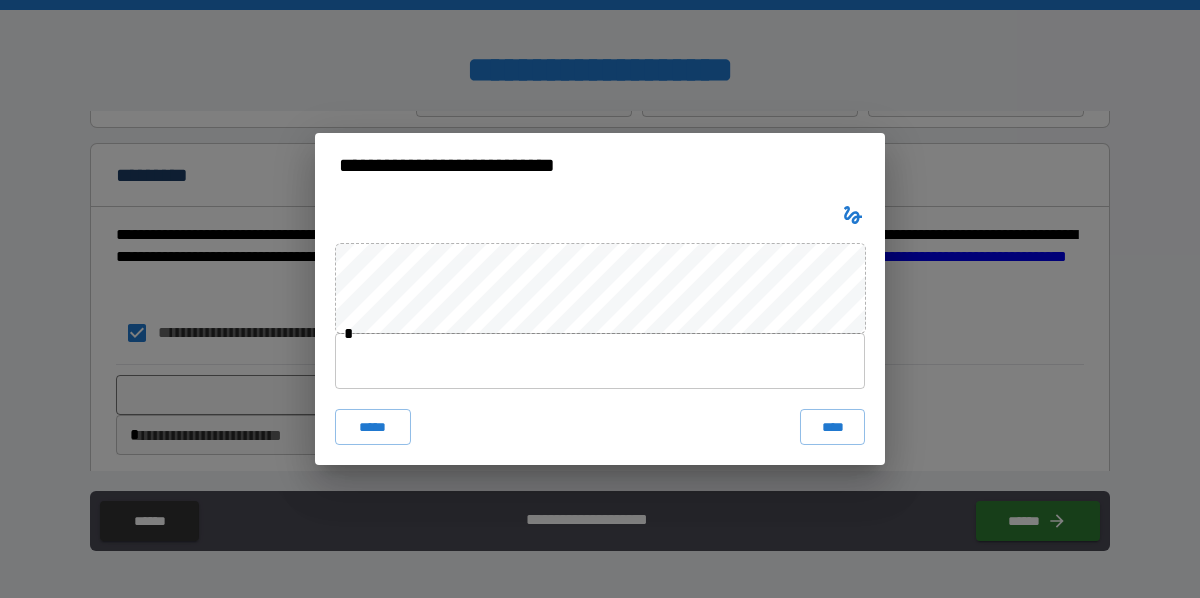 click on "**********" at bounding box center [600, 299] 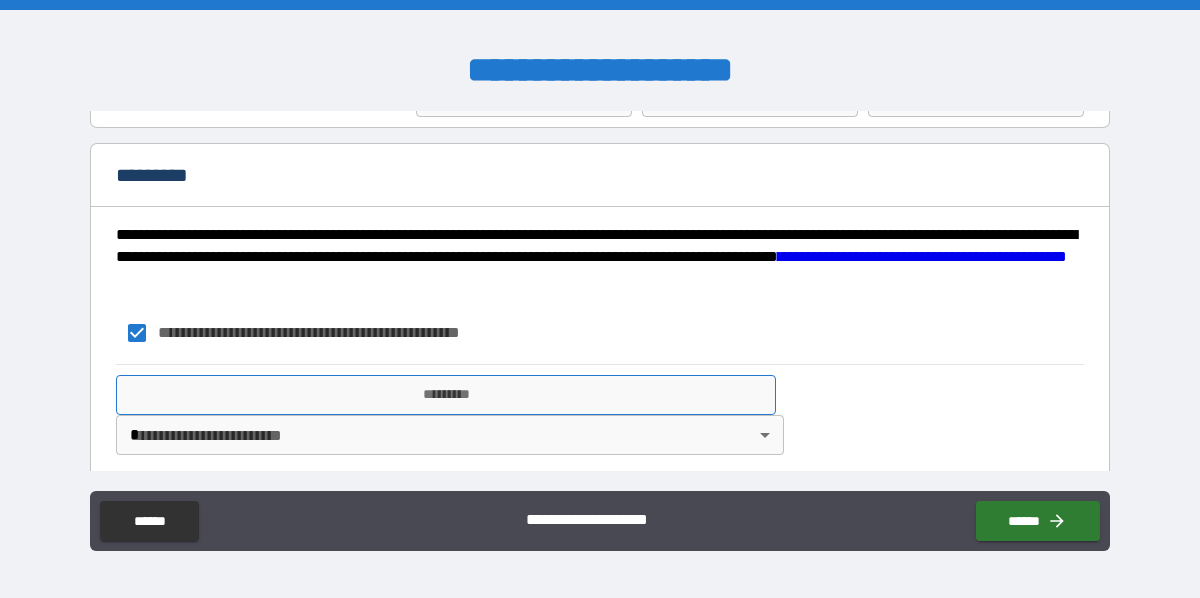 click on "*********" at bounding box center (446, 395) 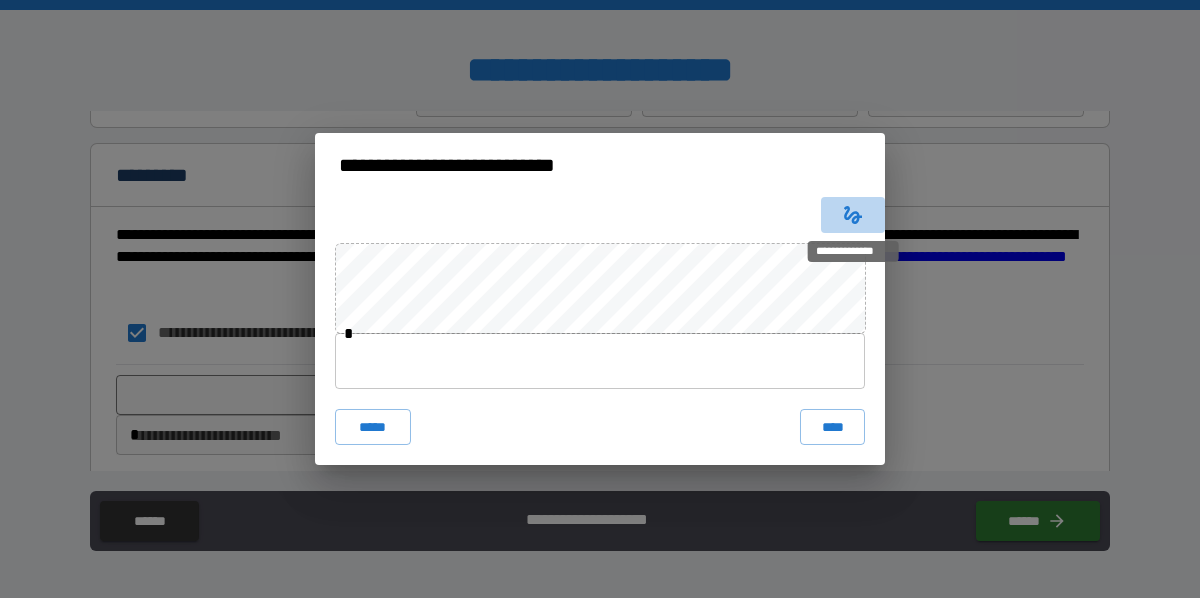 click 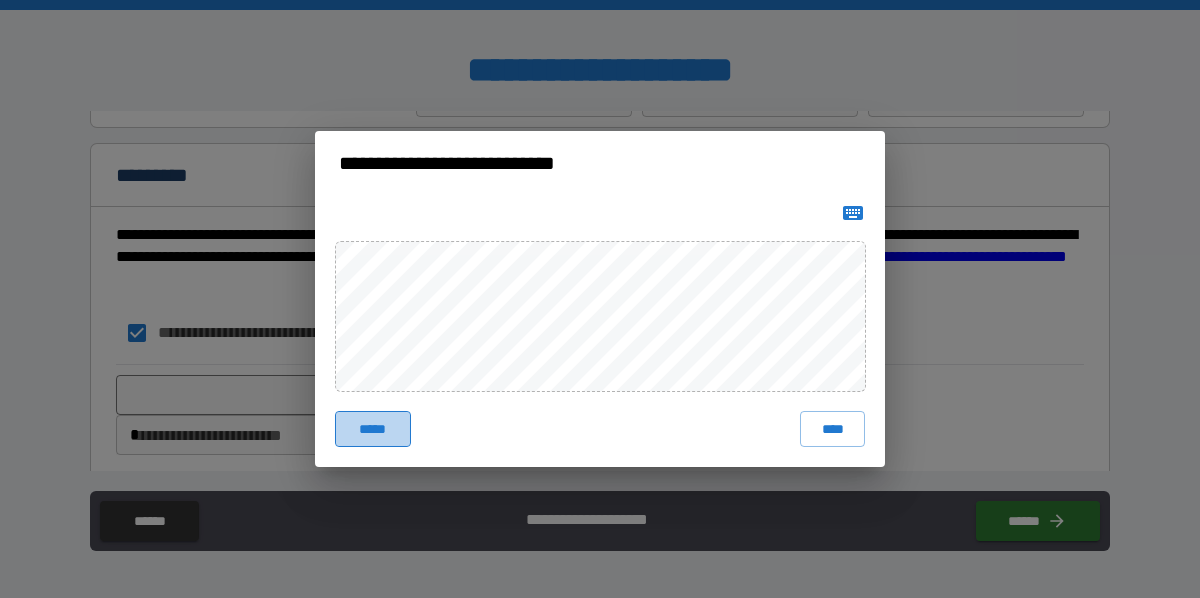 click on "*****" at bounding box center [373, 429] 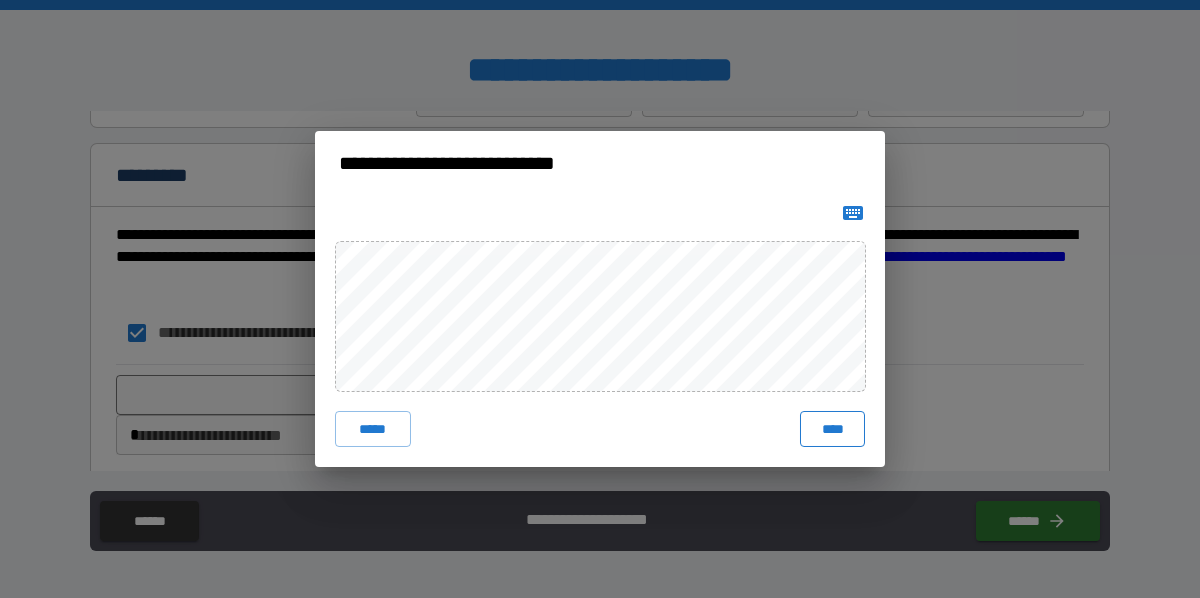 click on "****" at bounding box center [832, 429] 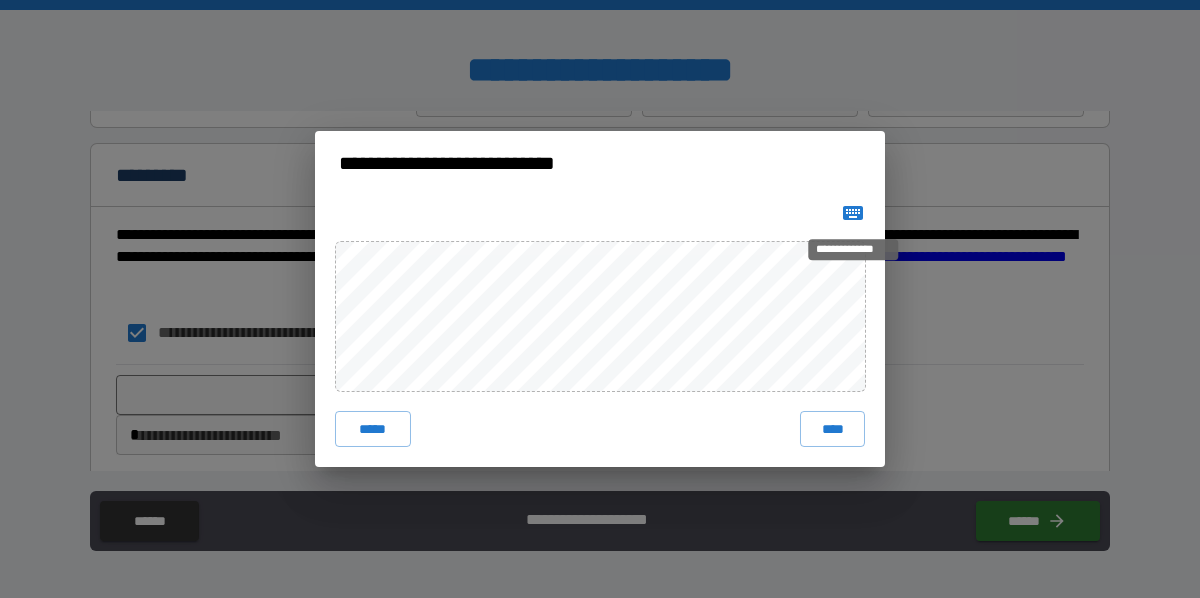 click 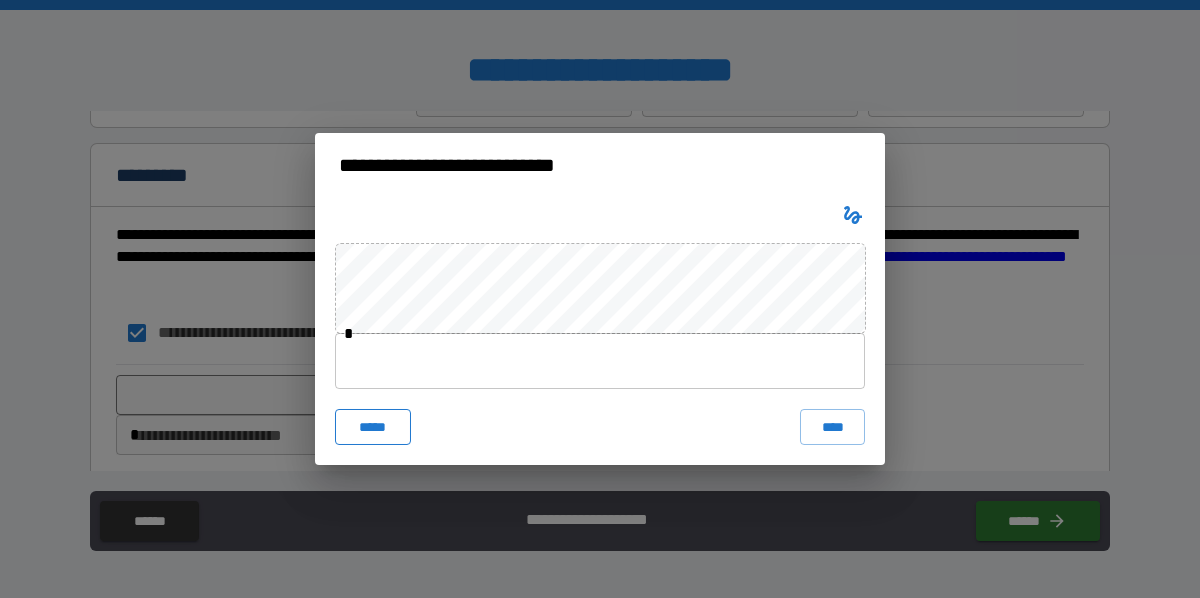 click on "*****" at bounding box center (373, 427) 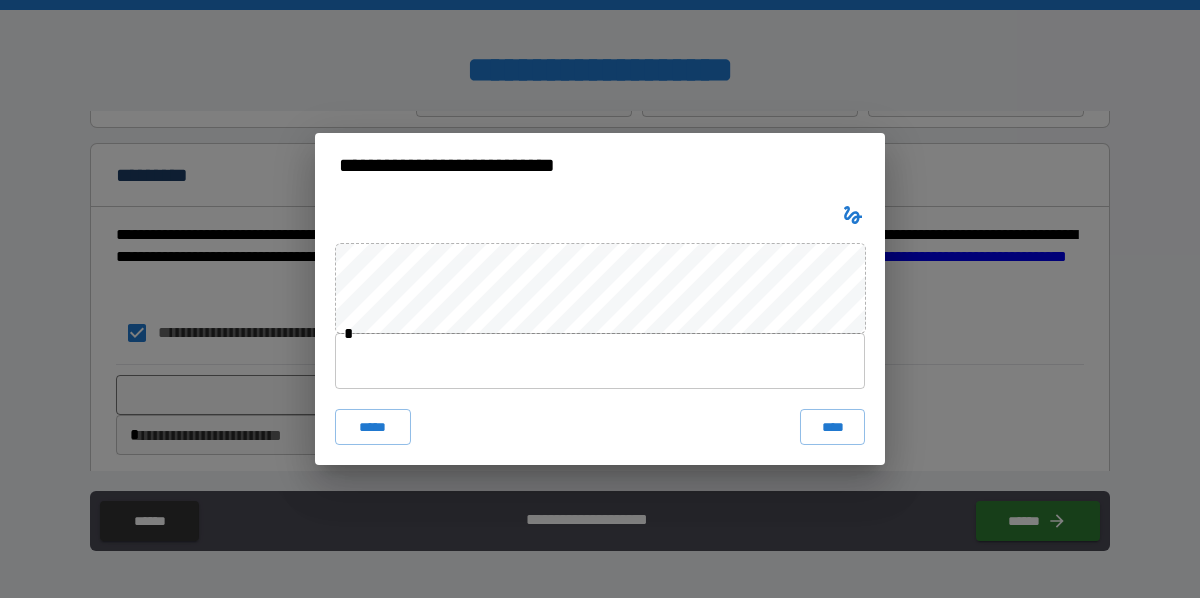 click on "* ***** ****" at bounding box center (600, 330) 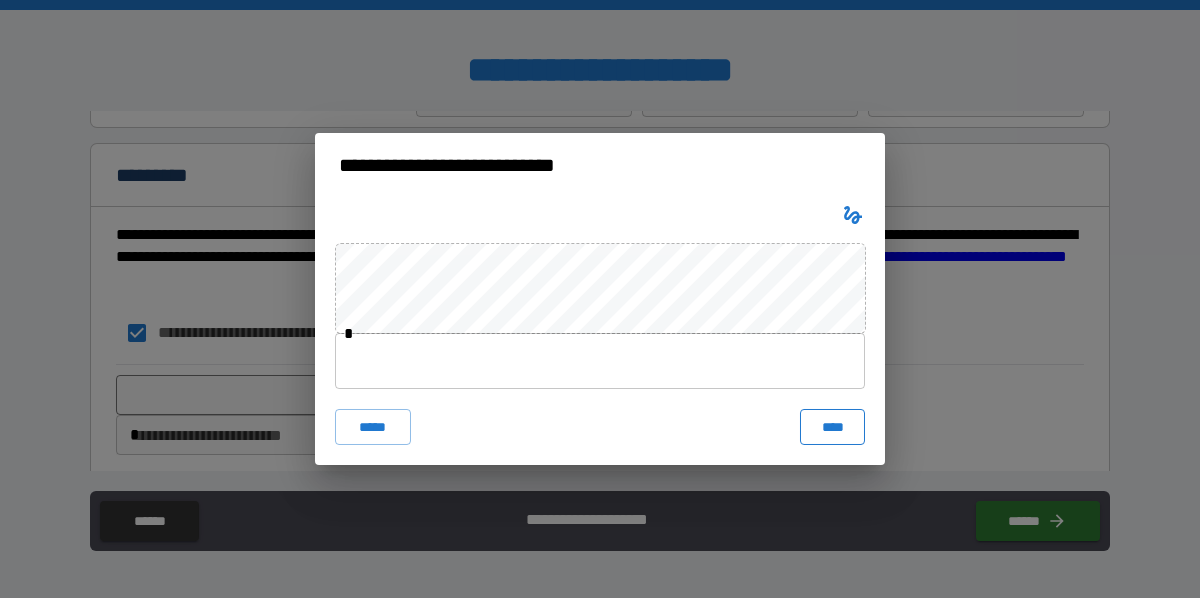 click on "****" at bounding box center (832, 427) 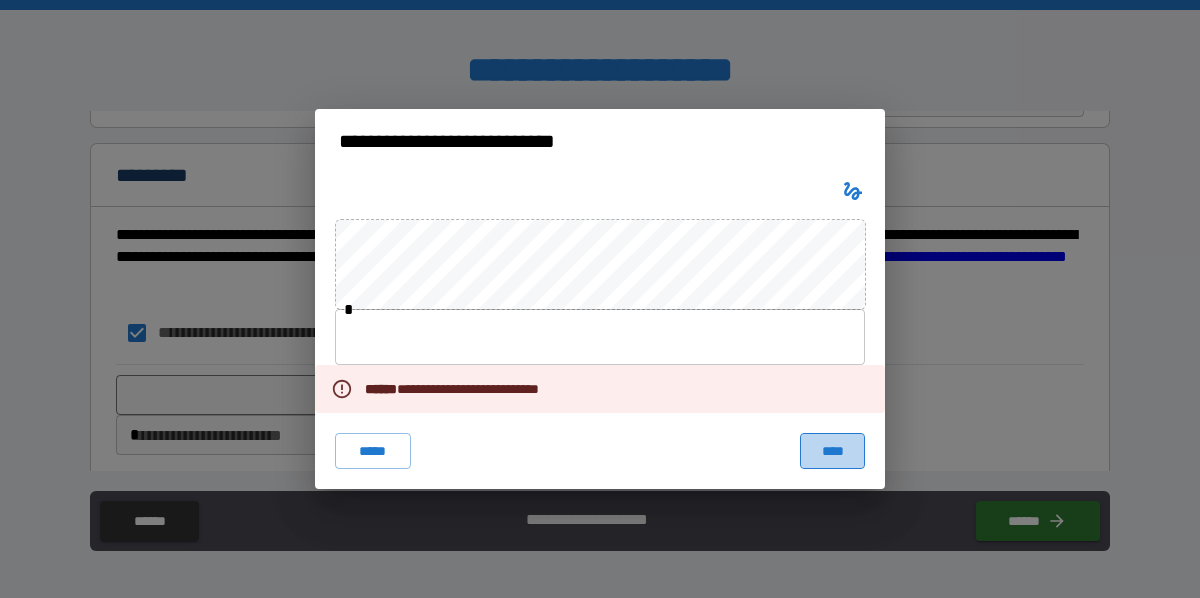 click on "****" at bounding box center (832, 451) 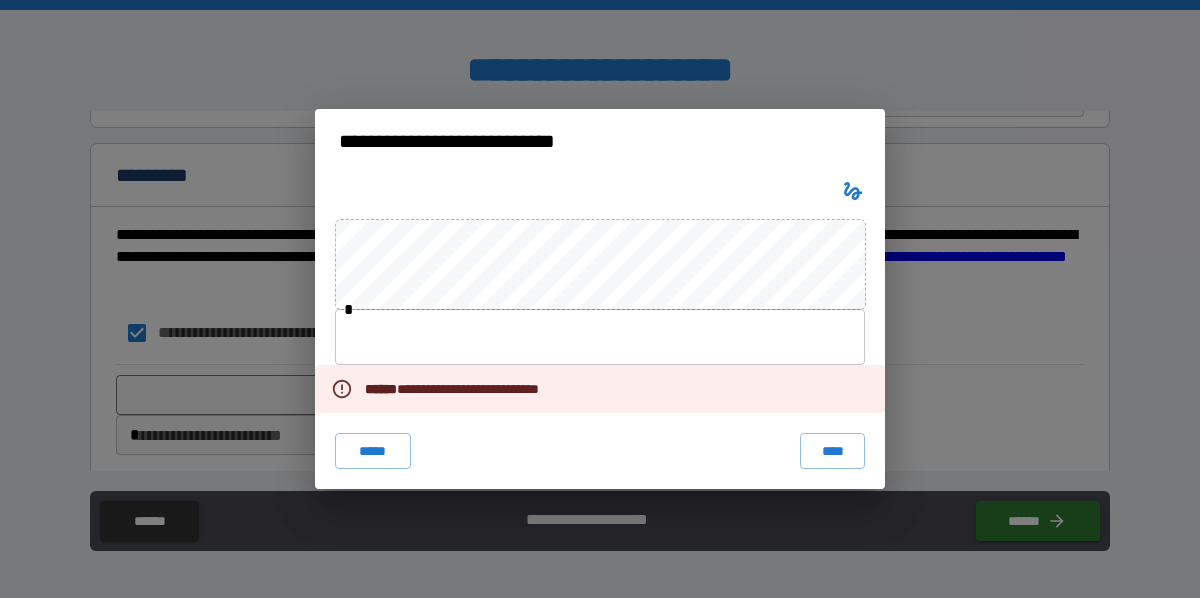 click on "**********" at bounding box center (600, 299) 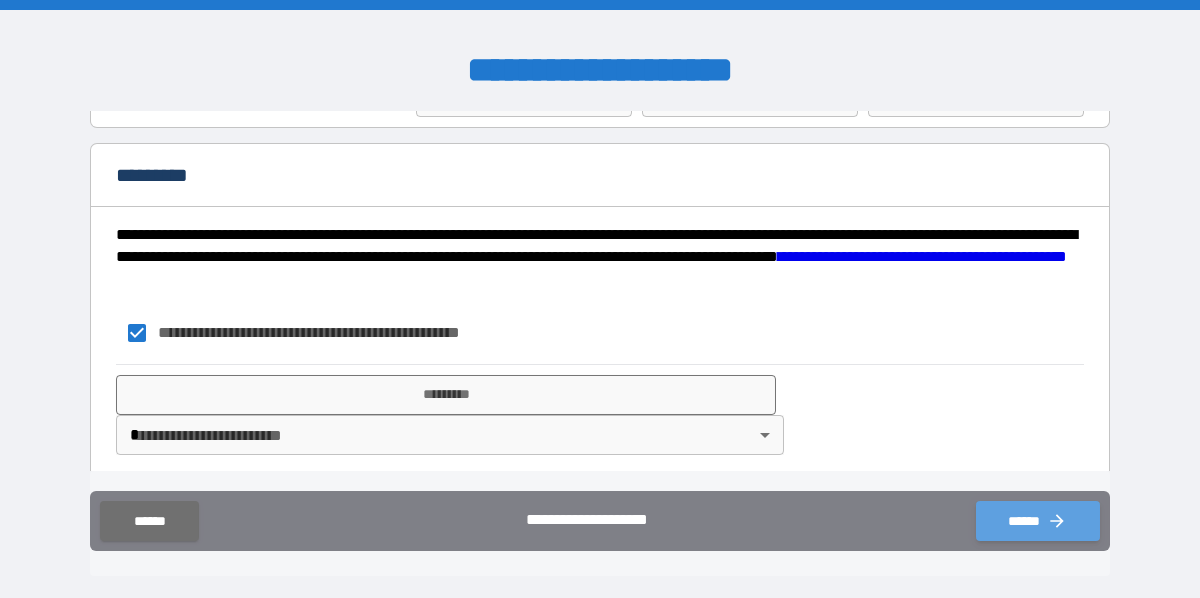 click 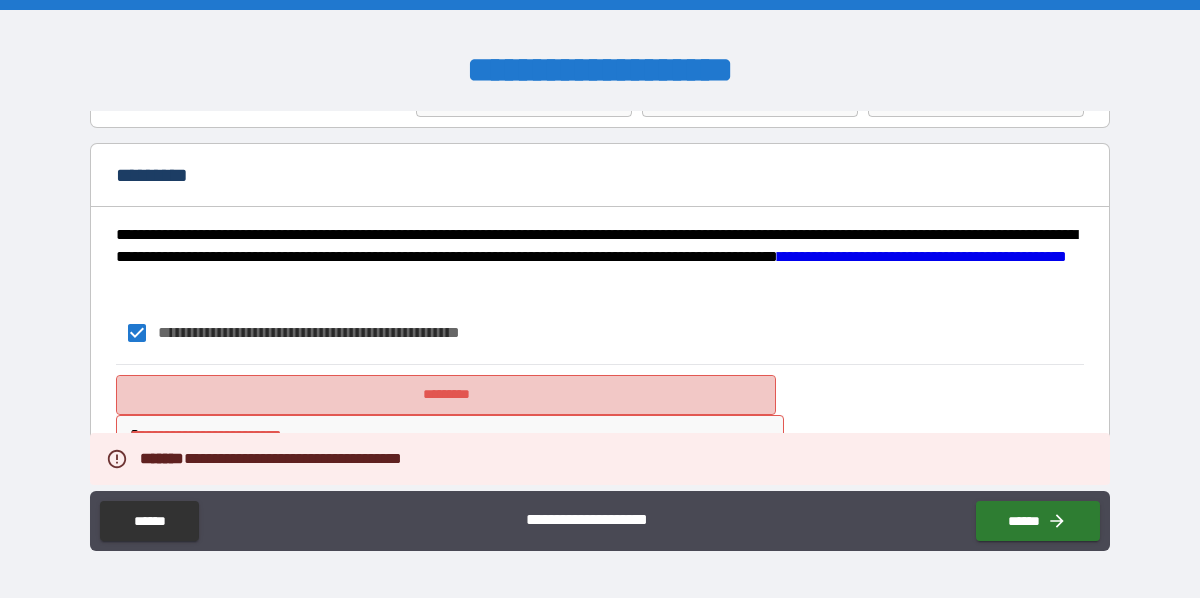 click on "*********" at bounding box center (446, 395) 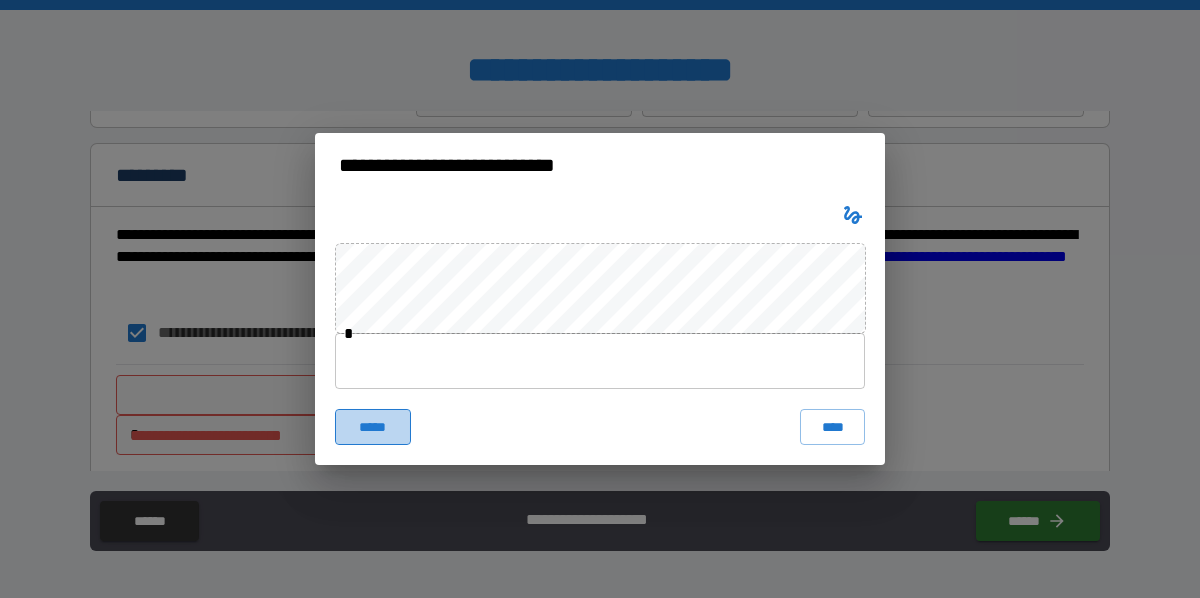 click on "*****" at bounding box center (373, 427) 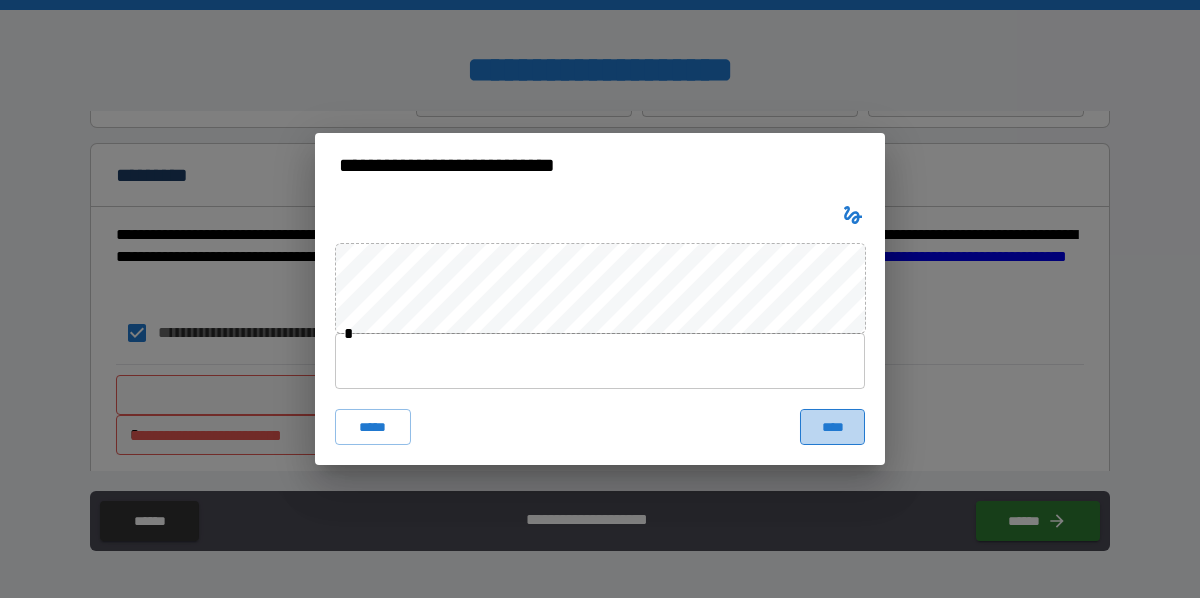 click on "****" at bounding box center (832, 427) 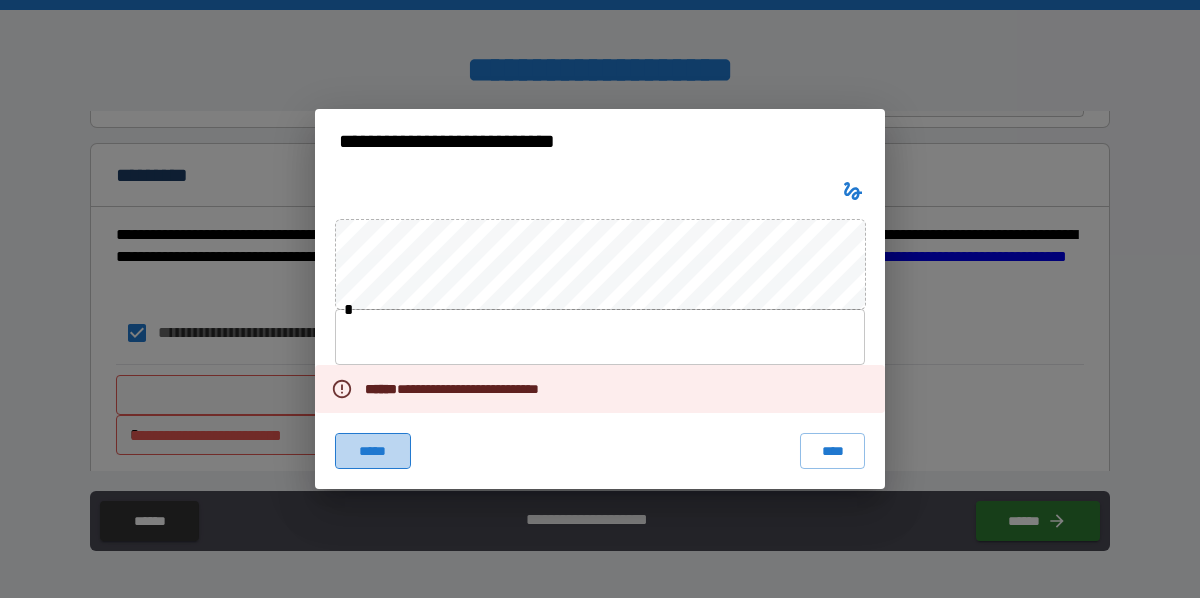 click on "*****" at bounding box center [373, 451] 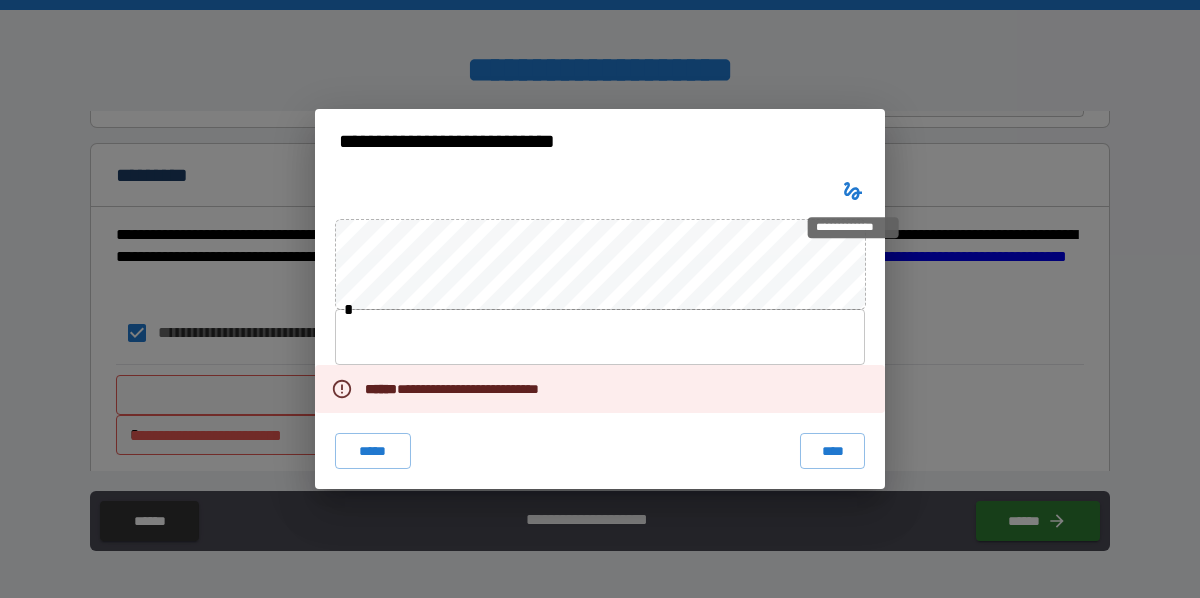 click 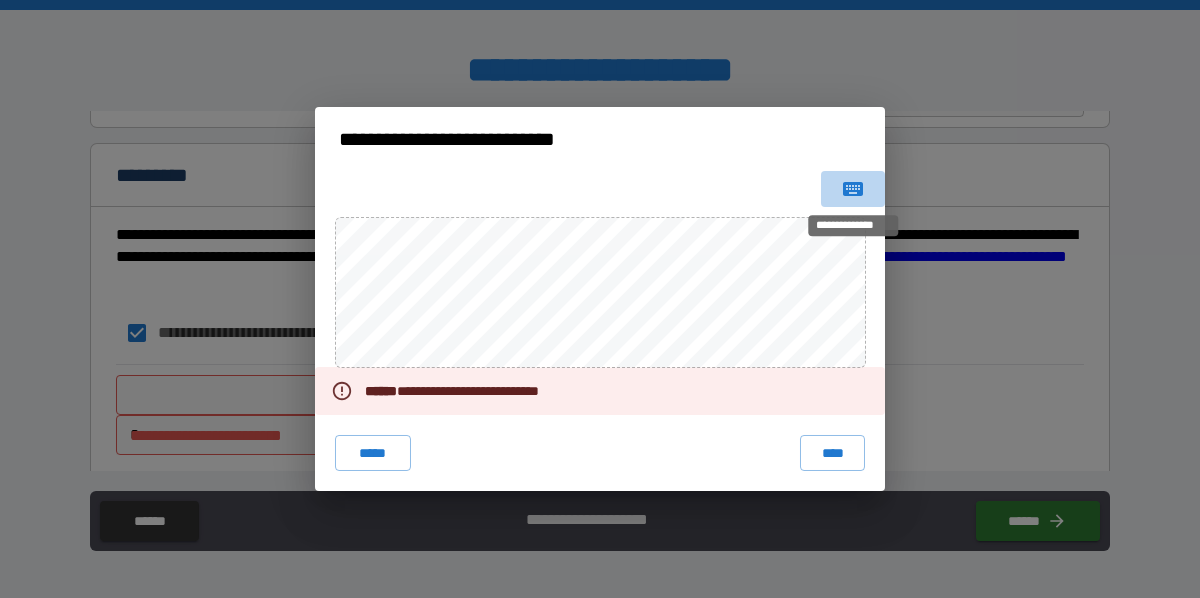 click 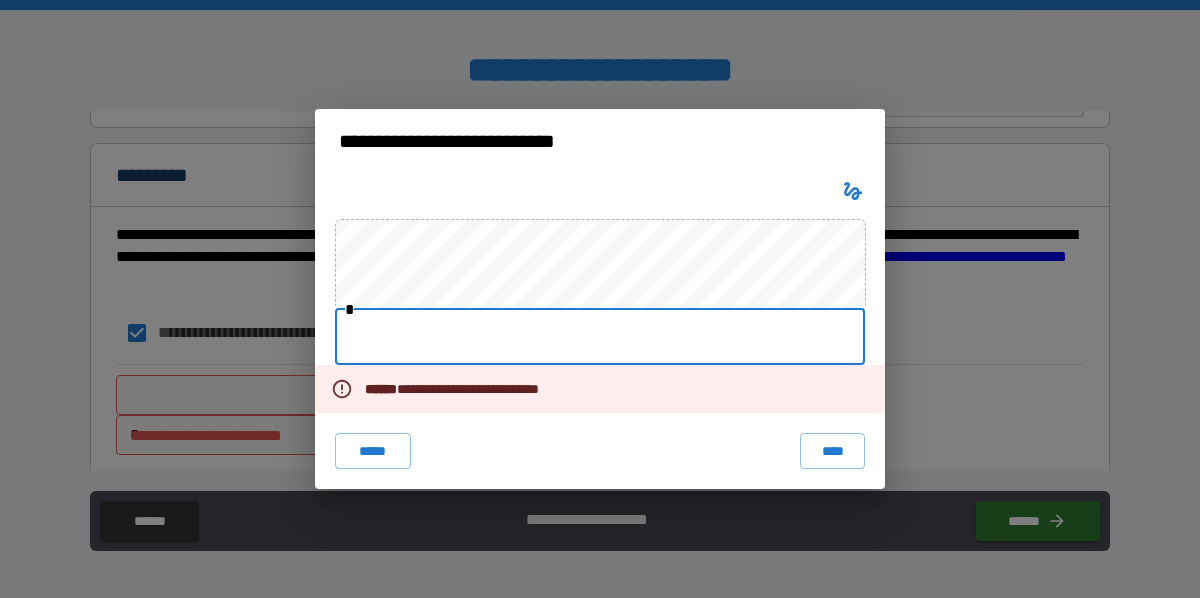 click at bounding box center (600, 337) 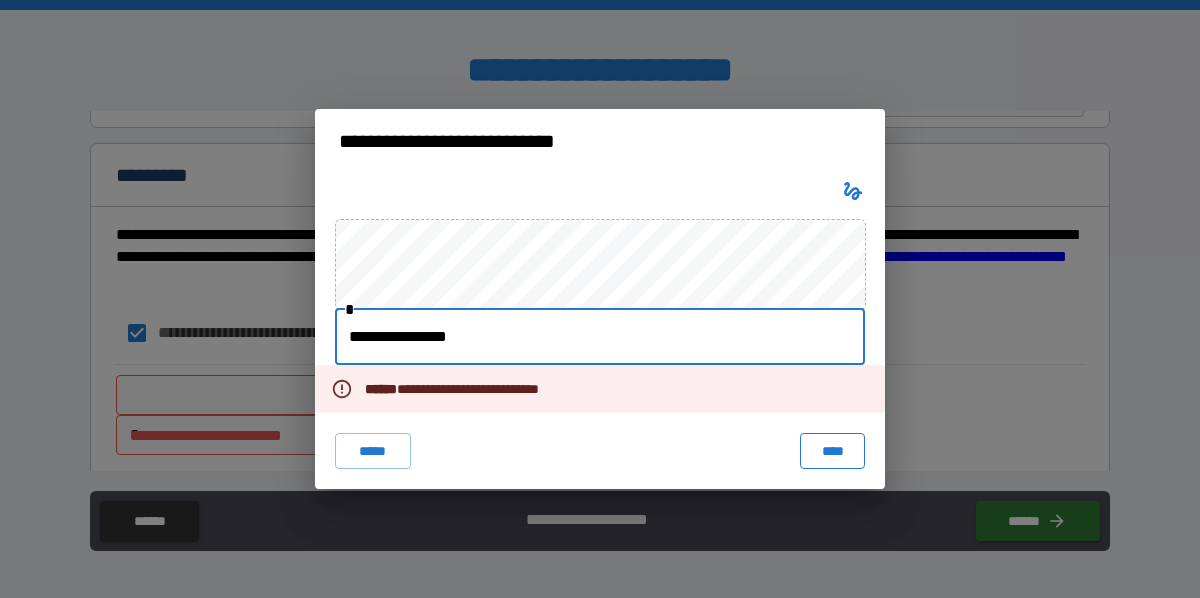 click on "****" at bounding box center (832, 451) 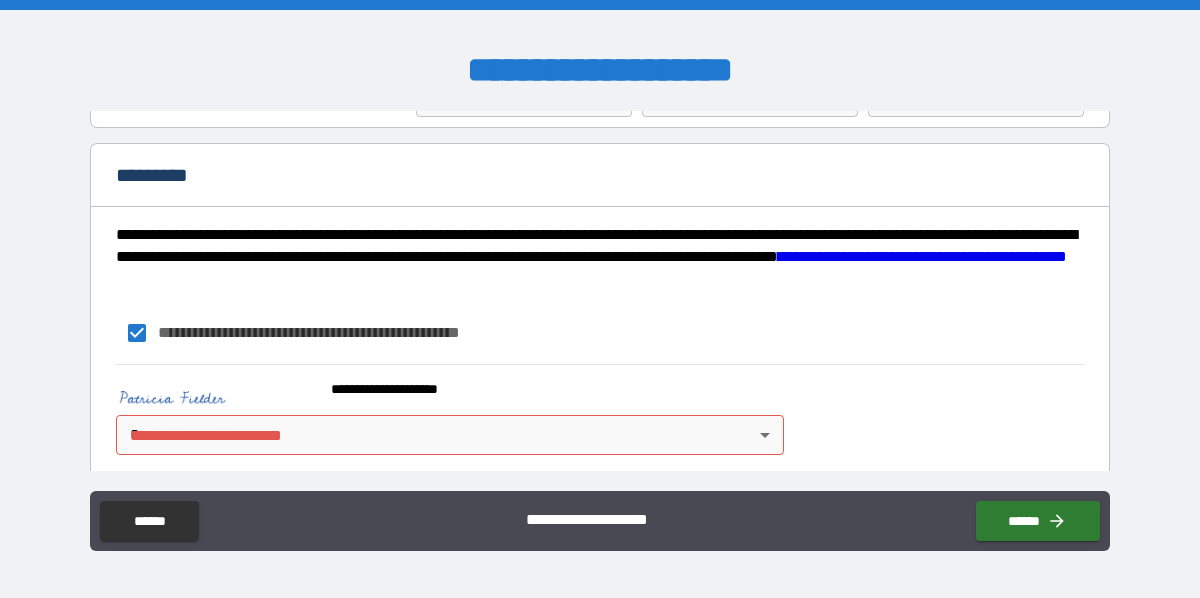 scroll, scrollTop: 2016, scrollLeft: 0, axis: vertical 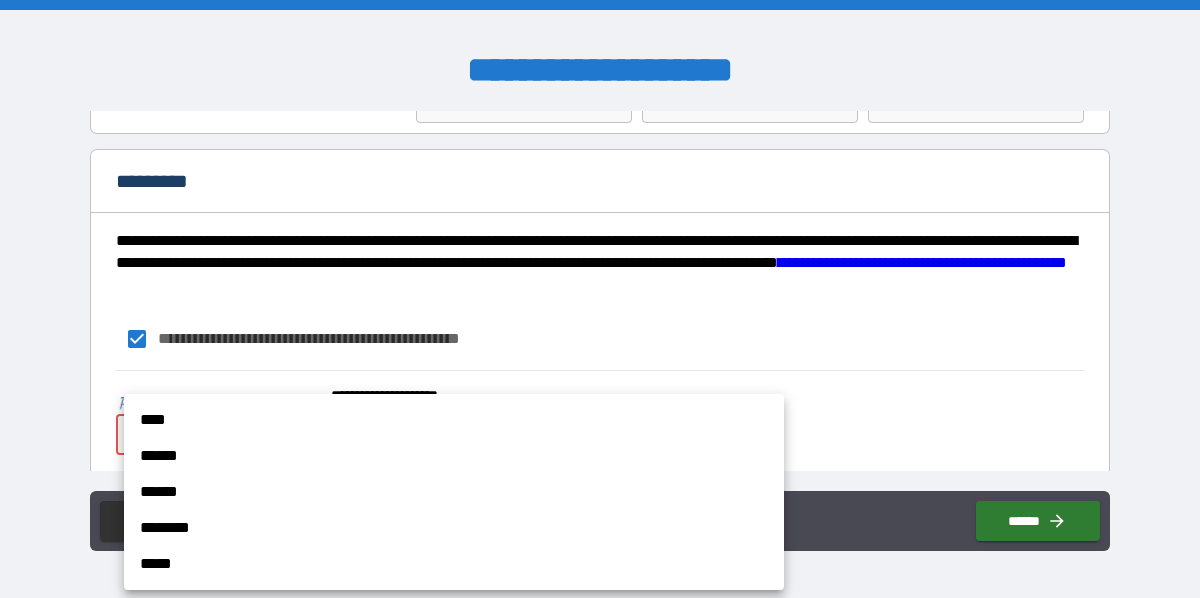 click on "**********" at bounding box center (600, 299) 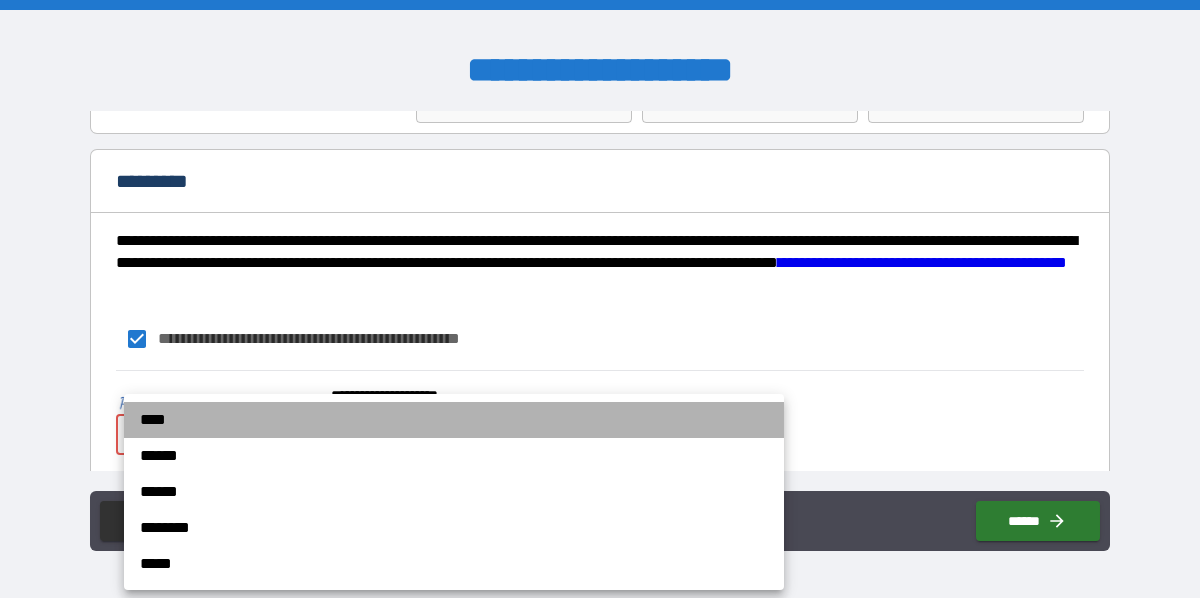 click on "****" at bounding box center [454, 420] 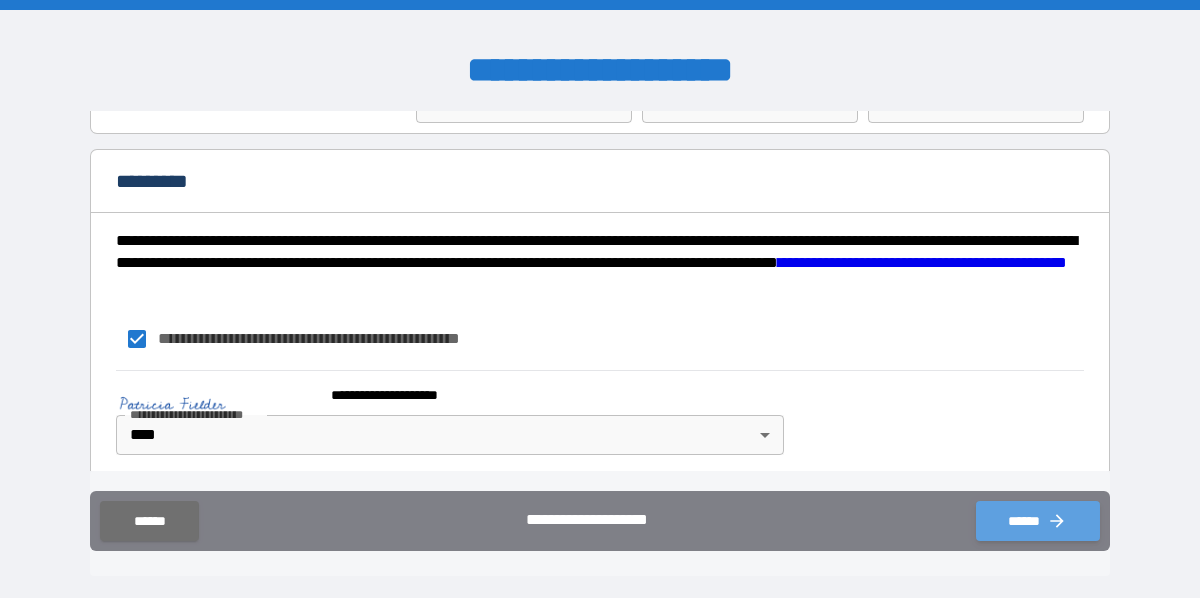 click on "******" at bounding box center (1038, 521) 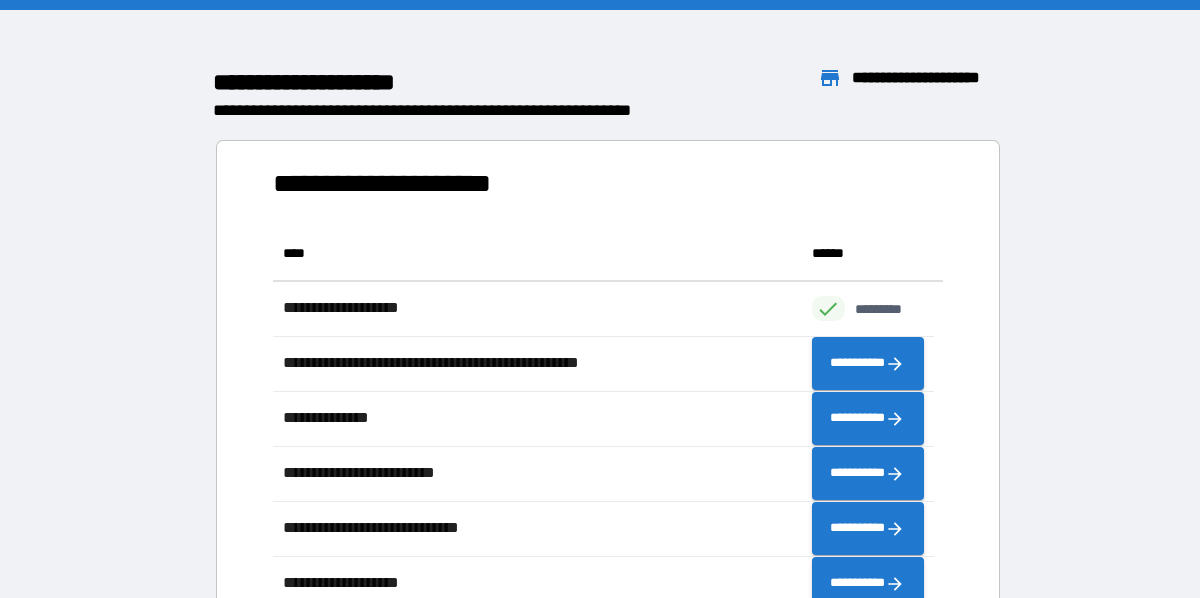 scroll, scrollTop: 16, scrollLeft: 16, axis: both 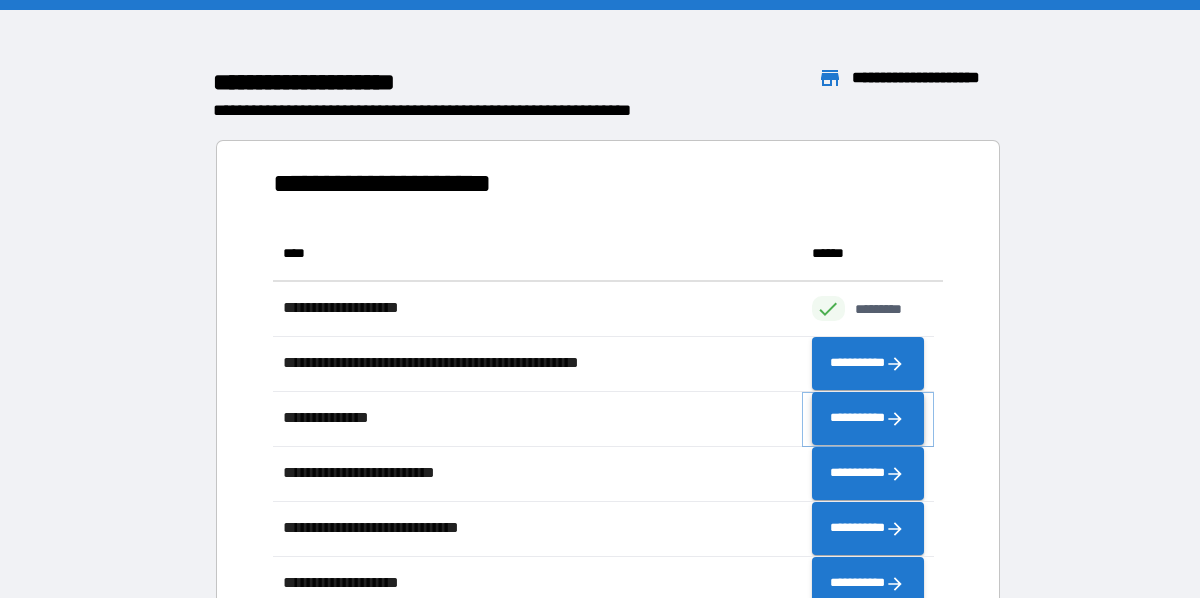 click 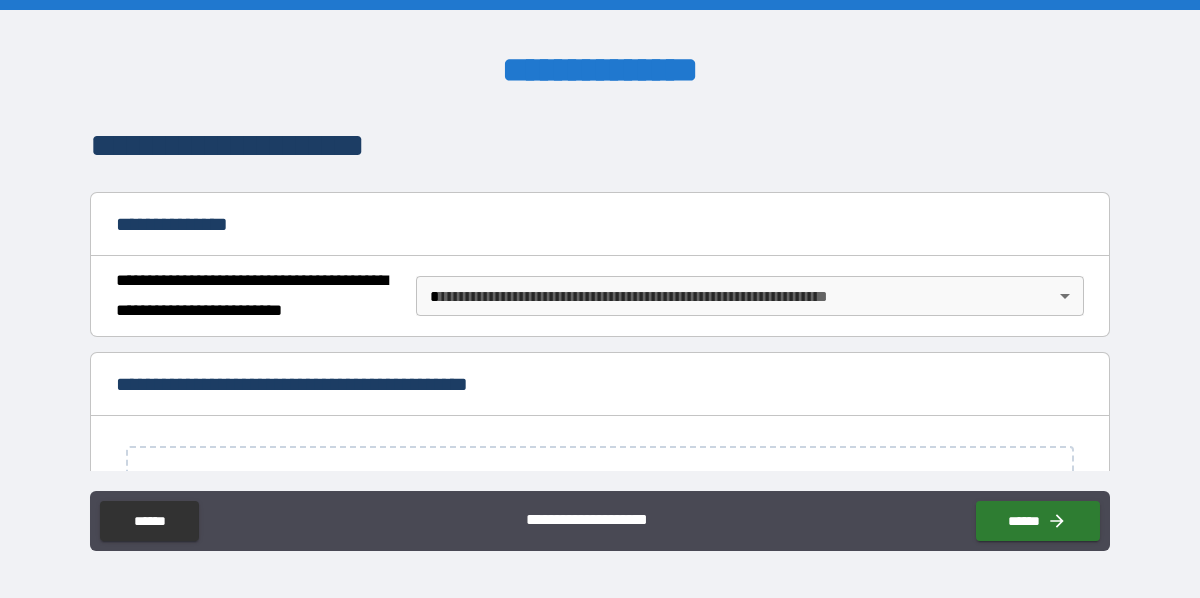 scroll, scrollTop: 200, scrollLeft: 0, axis: vertical 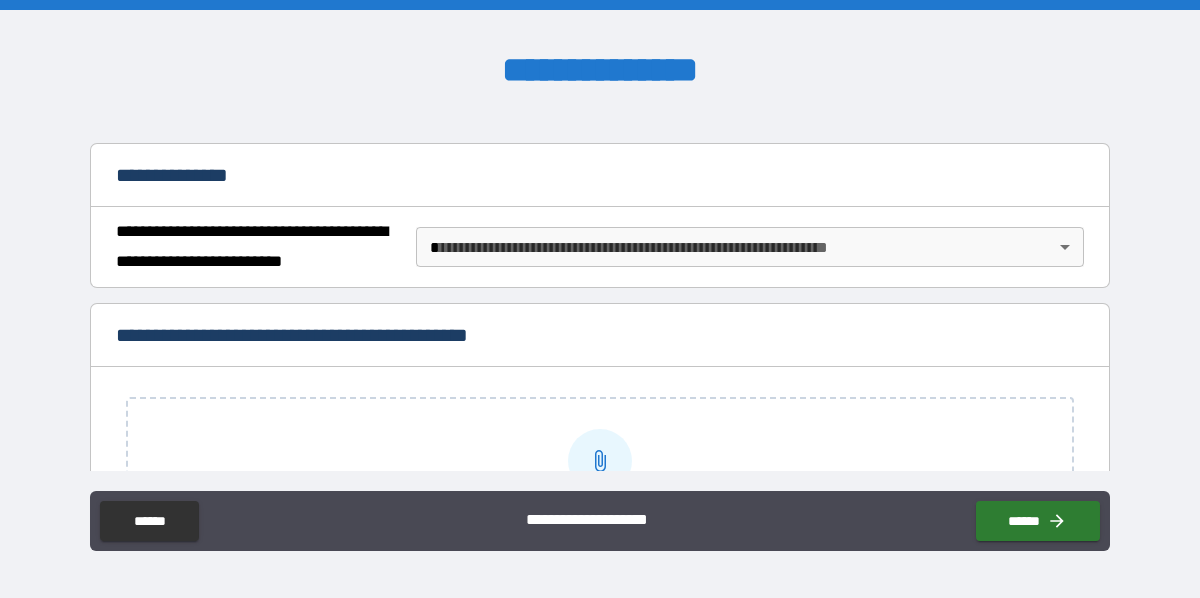 click on "**********" at bounding box center [600, 299] 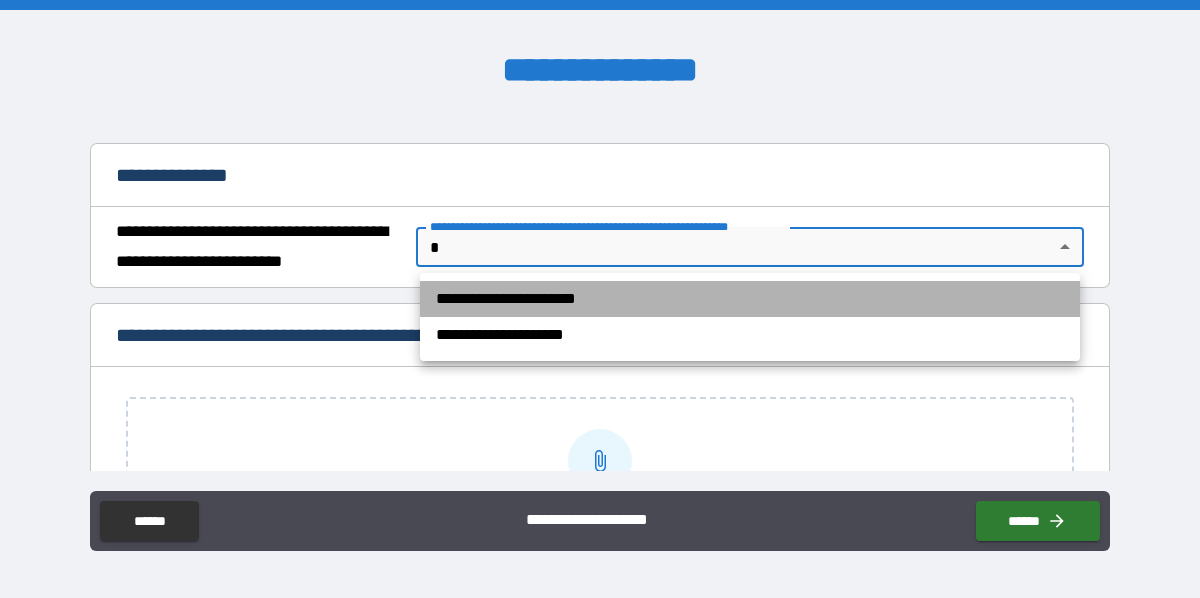 click on "**********" at bounding box center [750, 299] 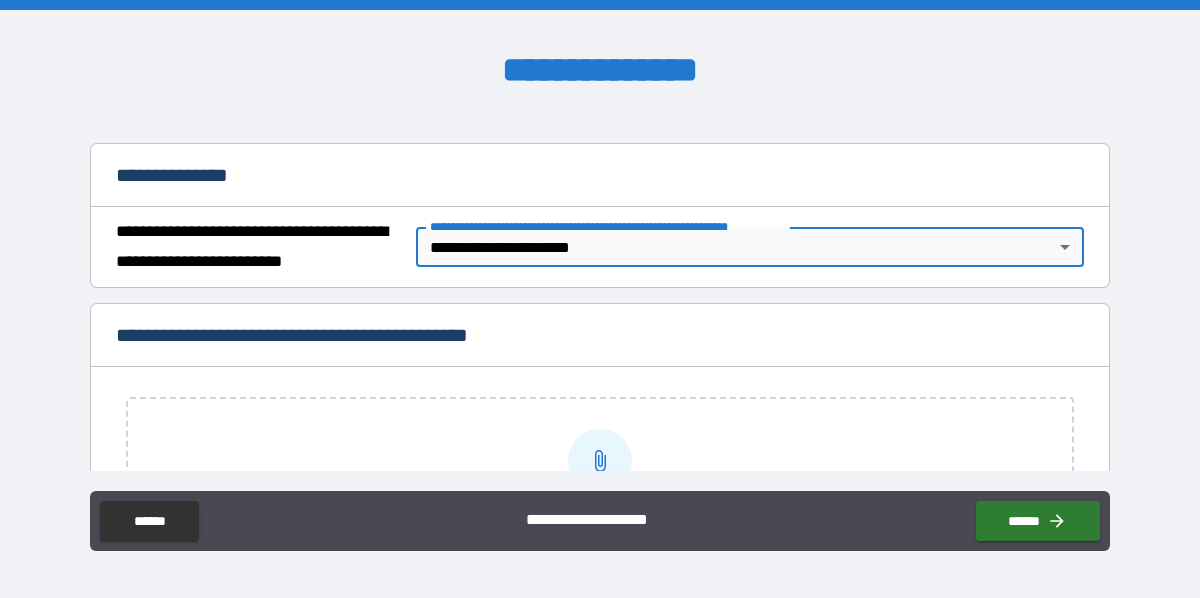 click on "**********" at bounding box center [599, 486] 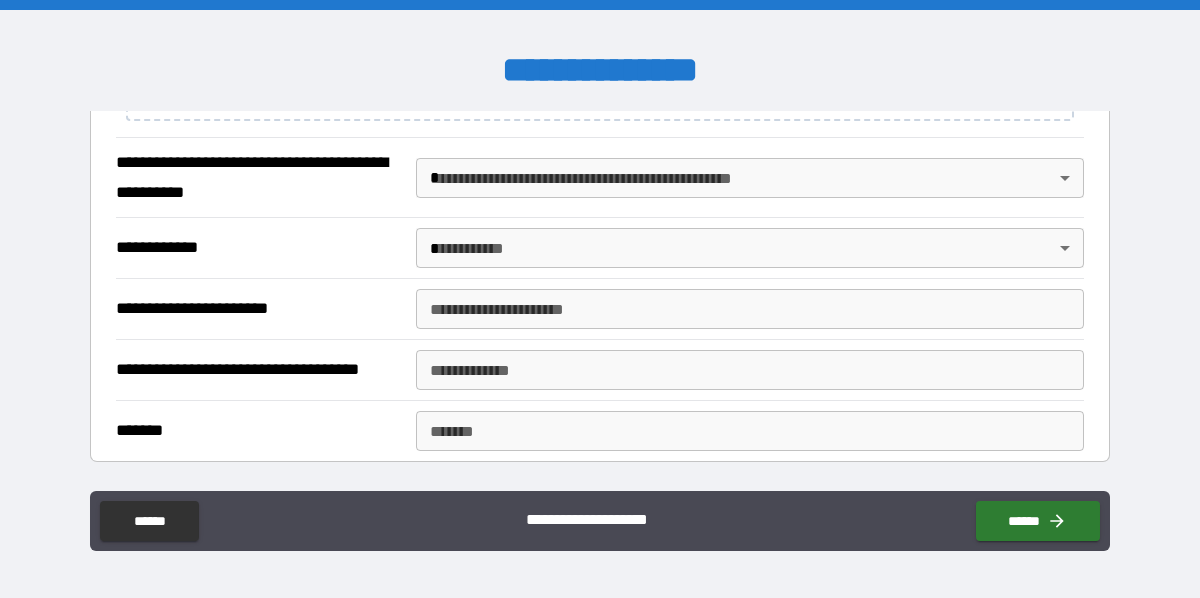 scroll, scrollTop: 2201, scrollLeft: 0, axis: vertical 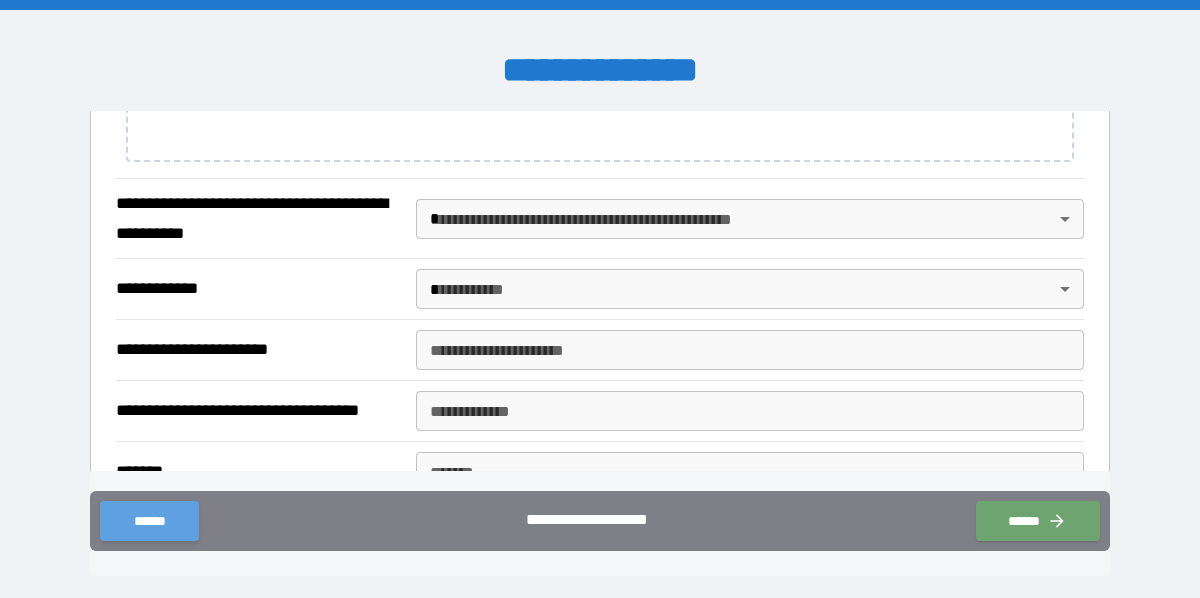 click on "******" at bounding box center [149, 521] 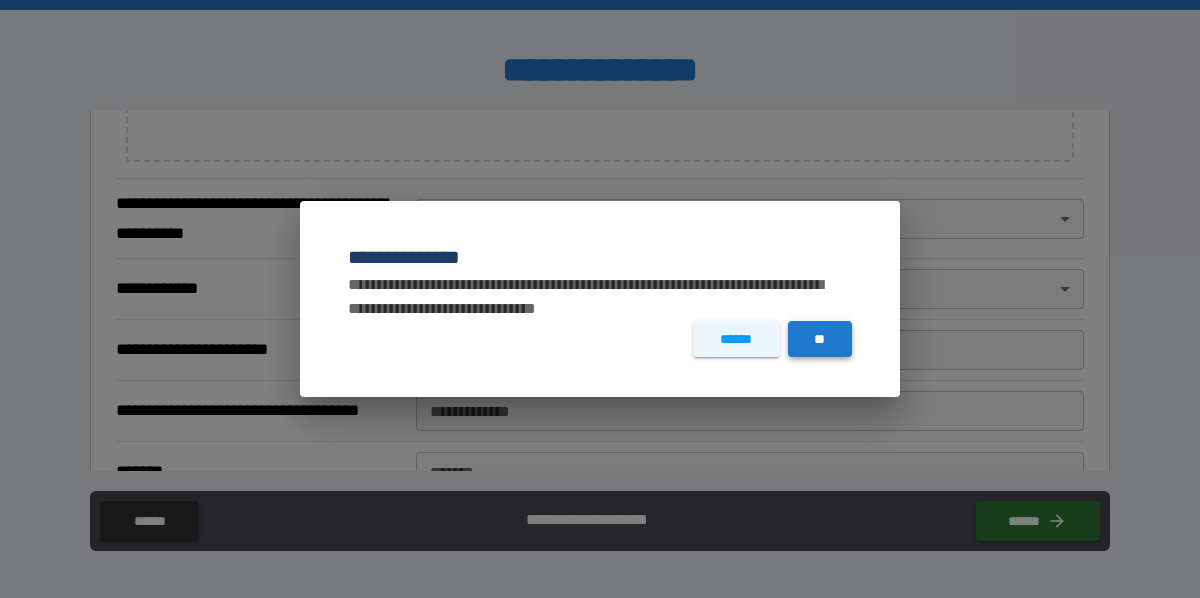 click on "**" at bounding box center [820, 339] 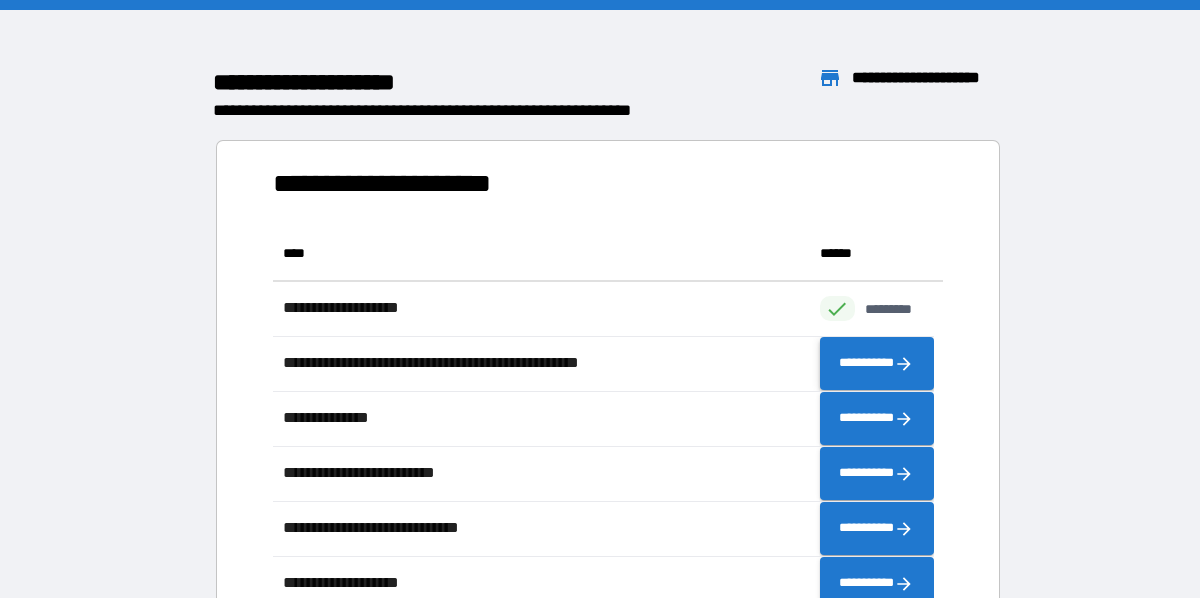 scroll, scrollTop: 425, scrollLeft: 645, axis: both 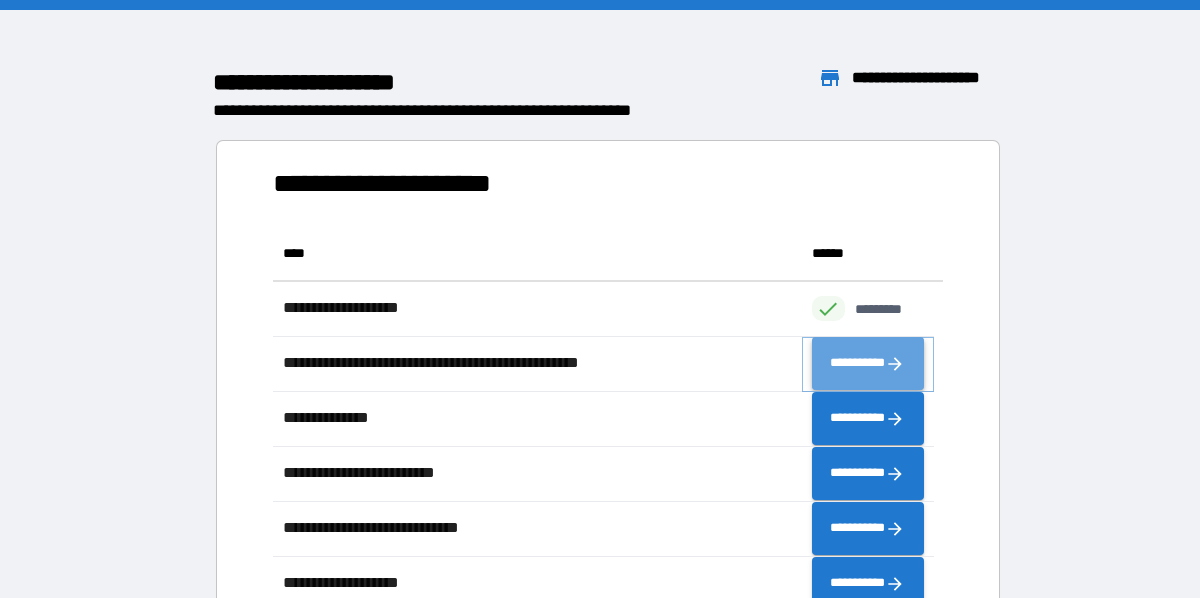 click on "**********" at bounding box center [868, 363] 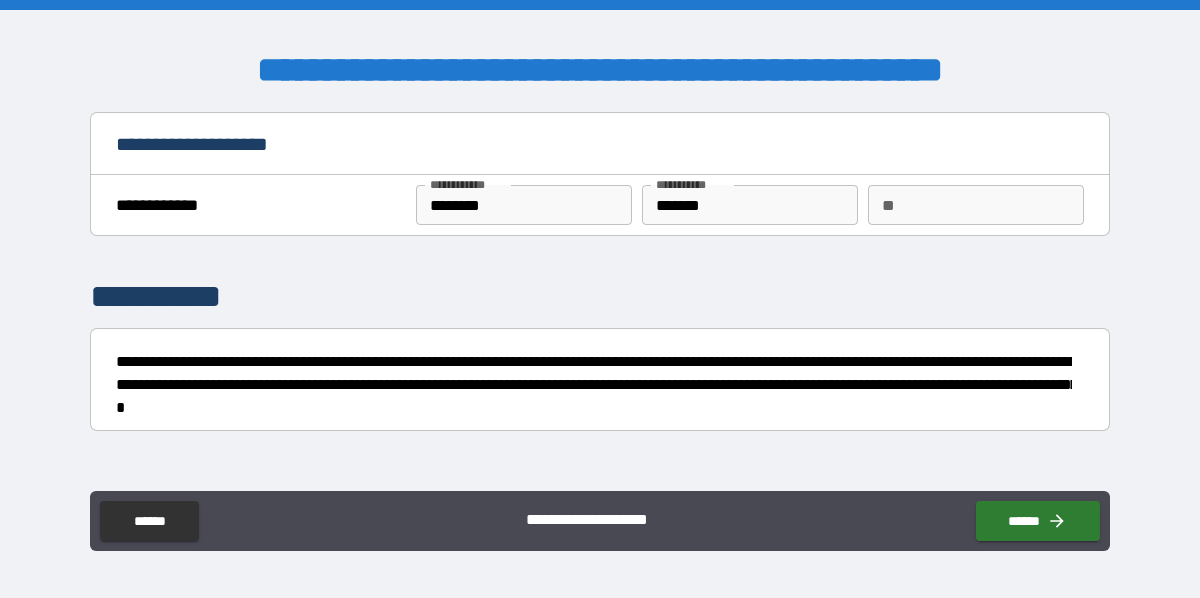 click on "**" at bounding box center [976, 205] 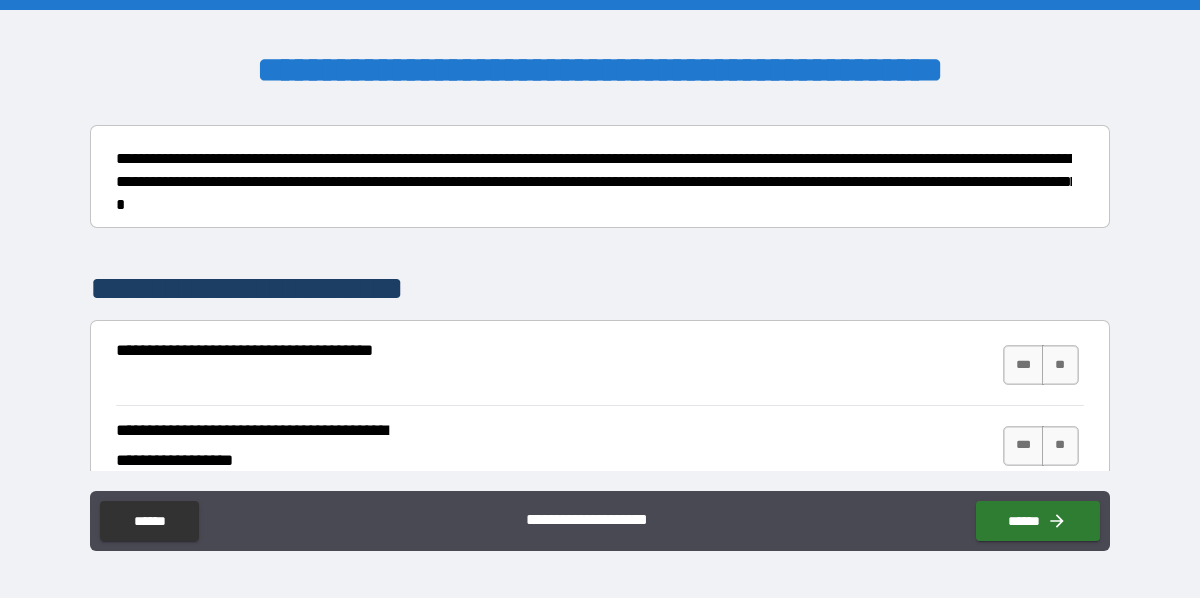 scroll, scrollTop: 300, scrollLeft: 0, axis: vertical 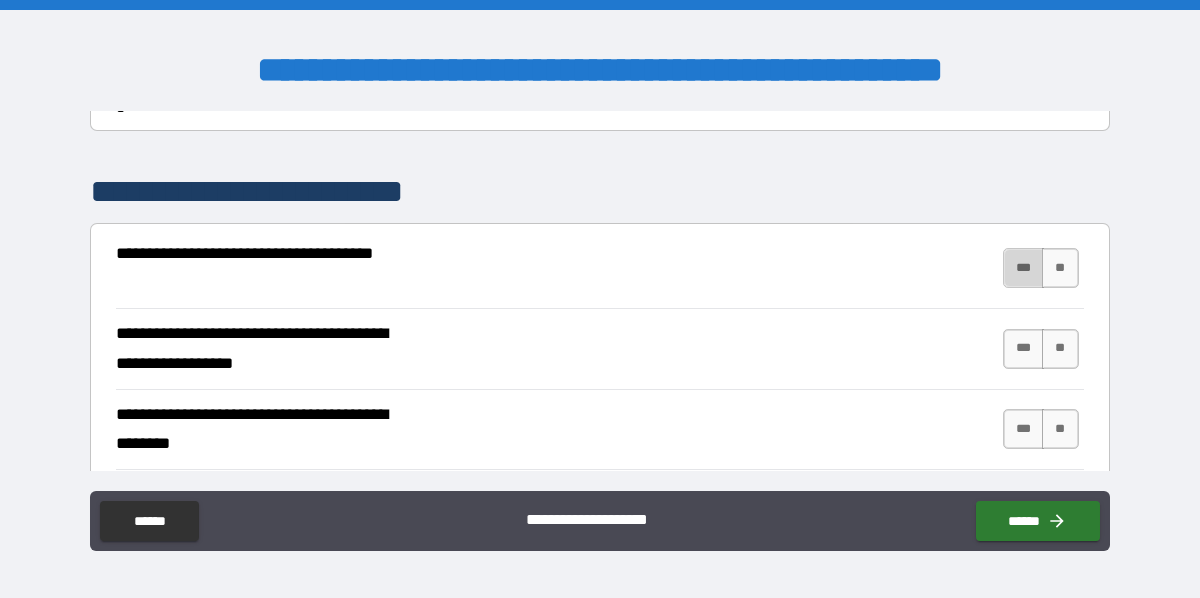 click on "***" at bounding box center [1024, 268] 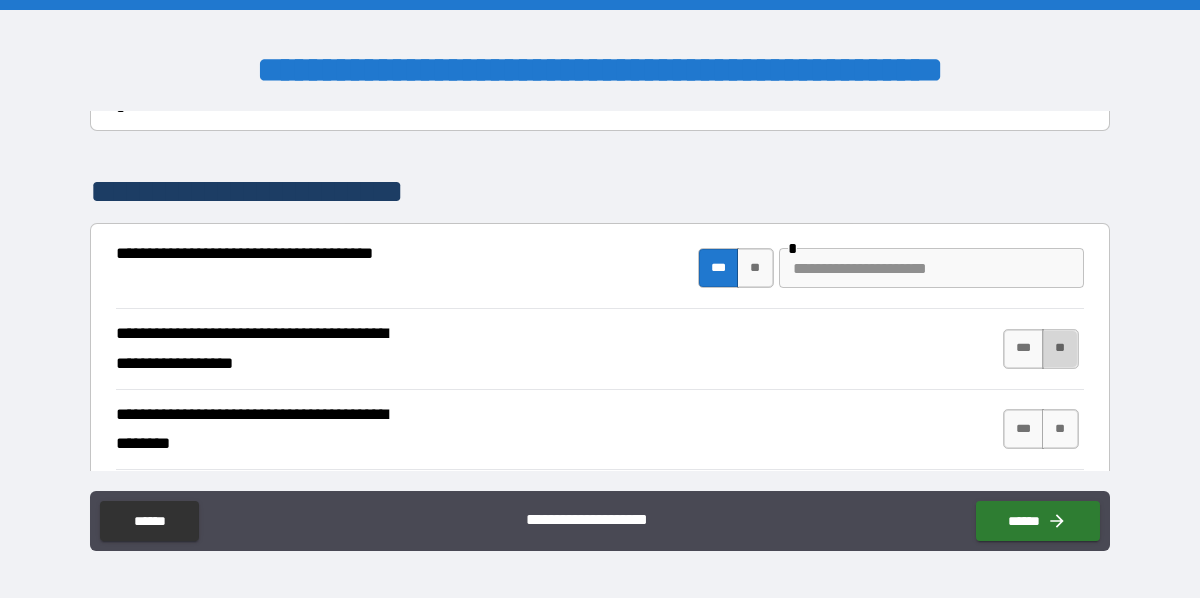 click on "**" at bounding box center [1060, 349] 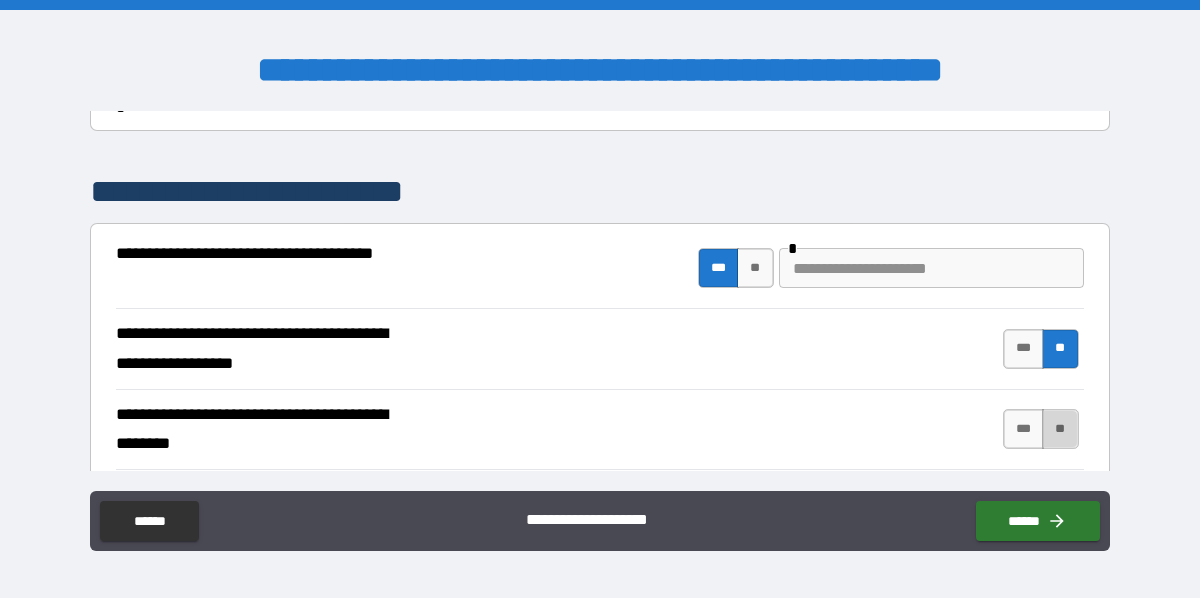 click on "**" at bounding box center (1060, 429) 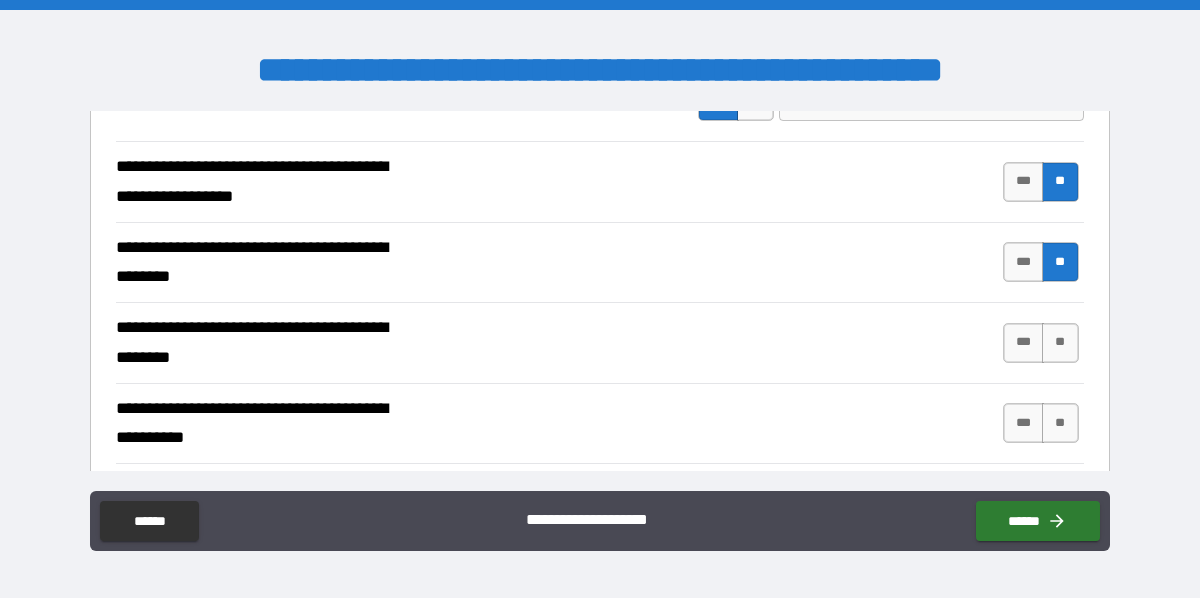 scroll, scrollTop: 500, scrollLeft: 0, axis: vertical 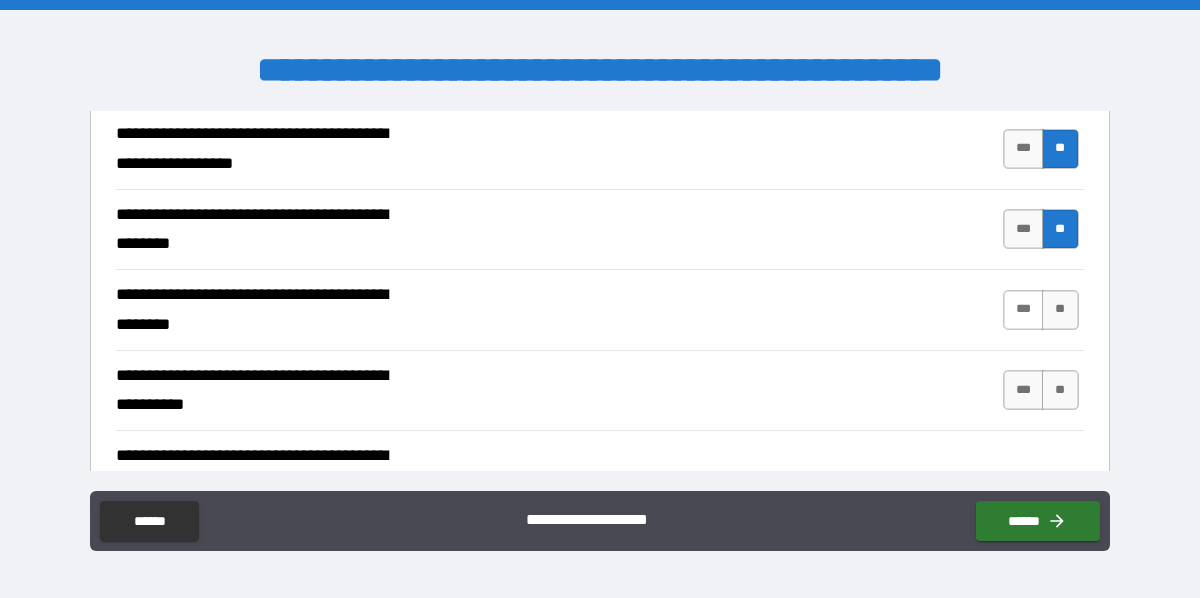 click on "***" at bounding box center [1024, 310] 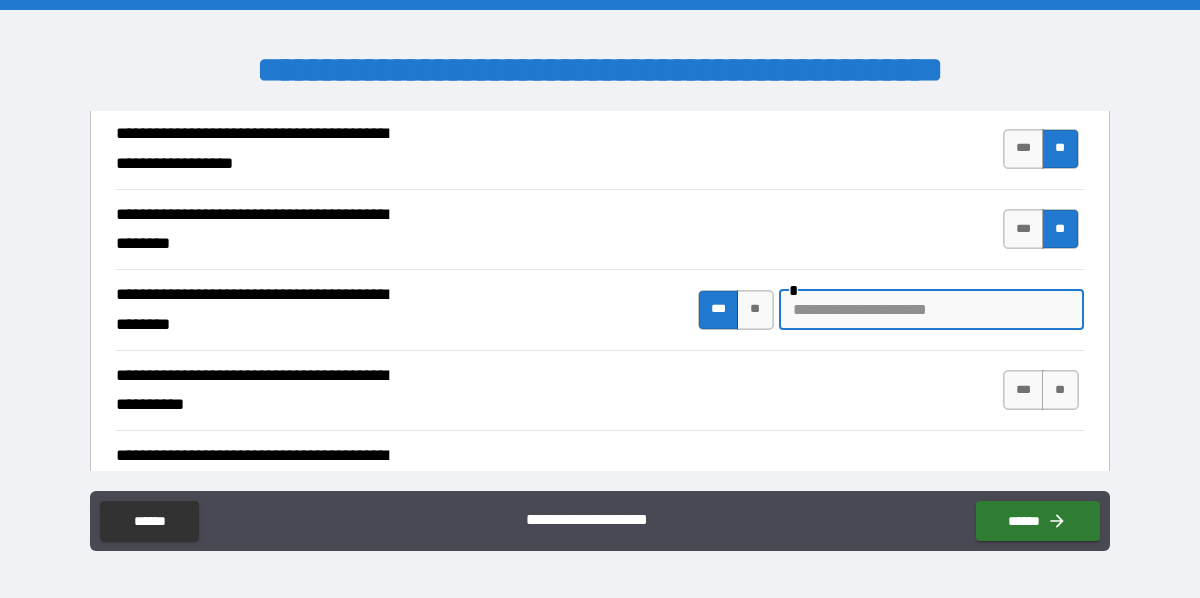click at bounding box center [931, 310] 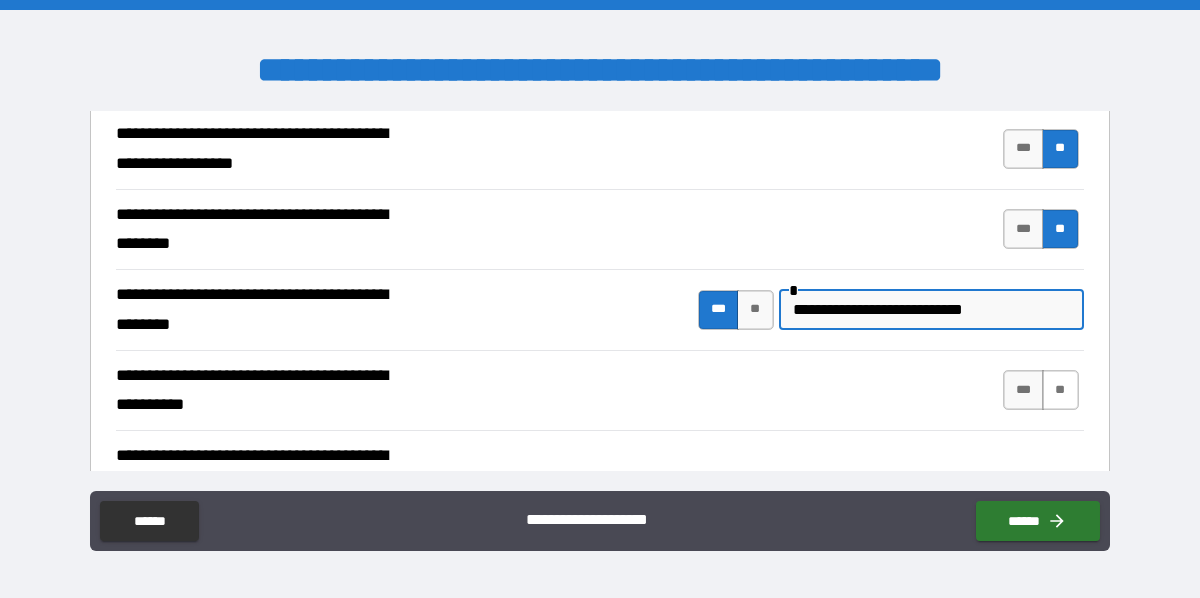 click on "**" at bounding box center [1060, 390] 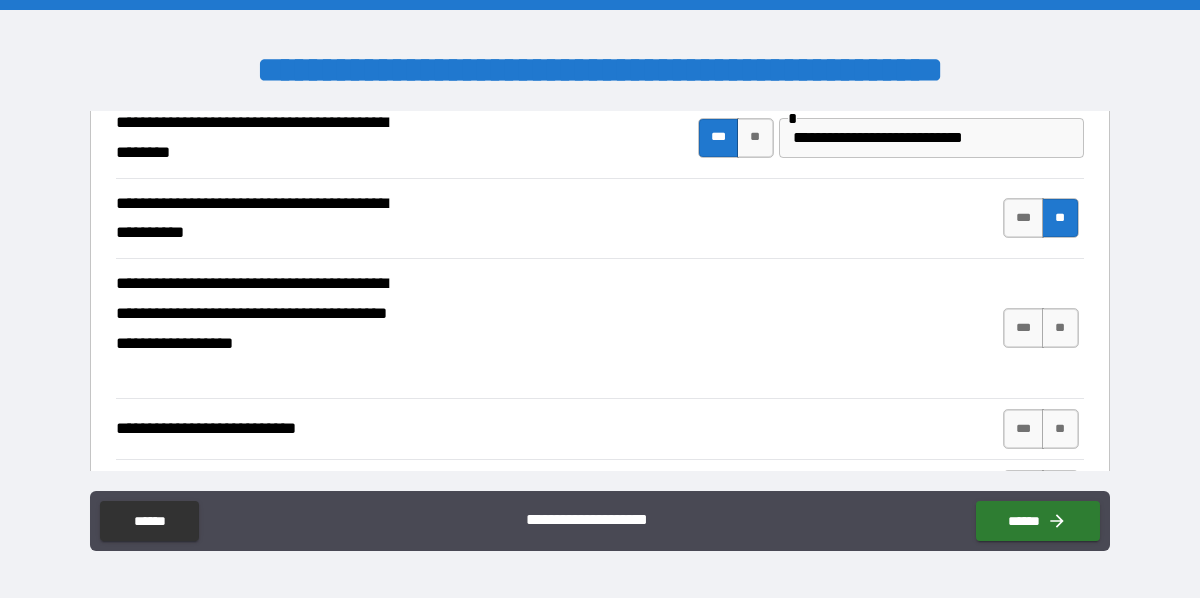 scroll, scrollTop: 700, scrollLeft: 0, axis: vertical 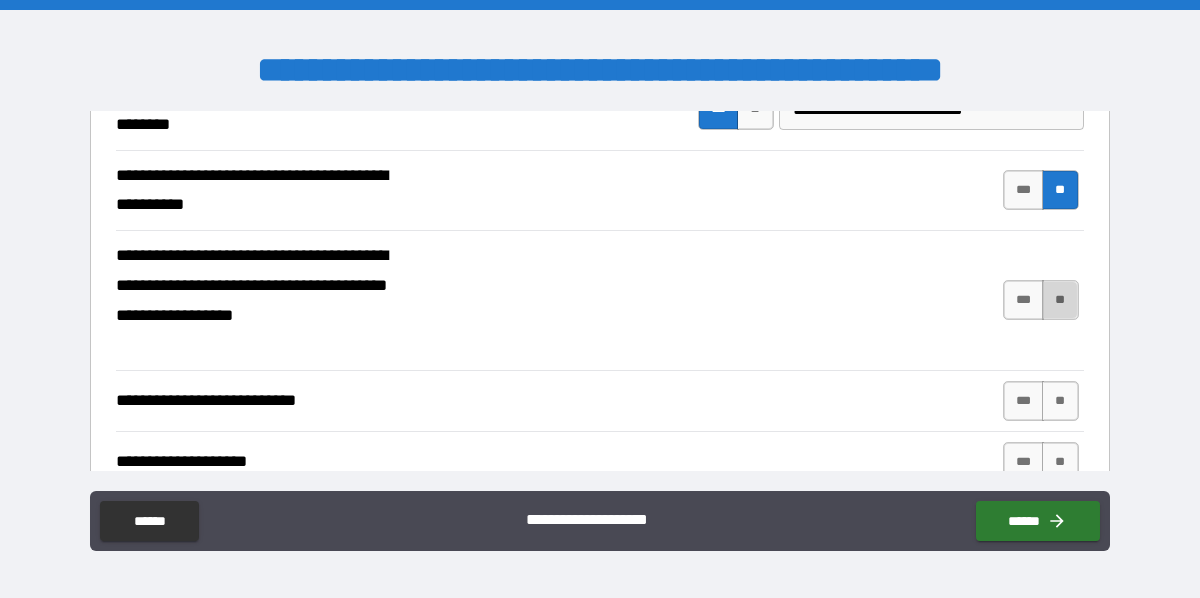 click on "**" at bounding box center (1060, 300) 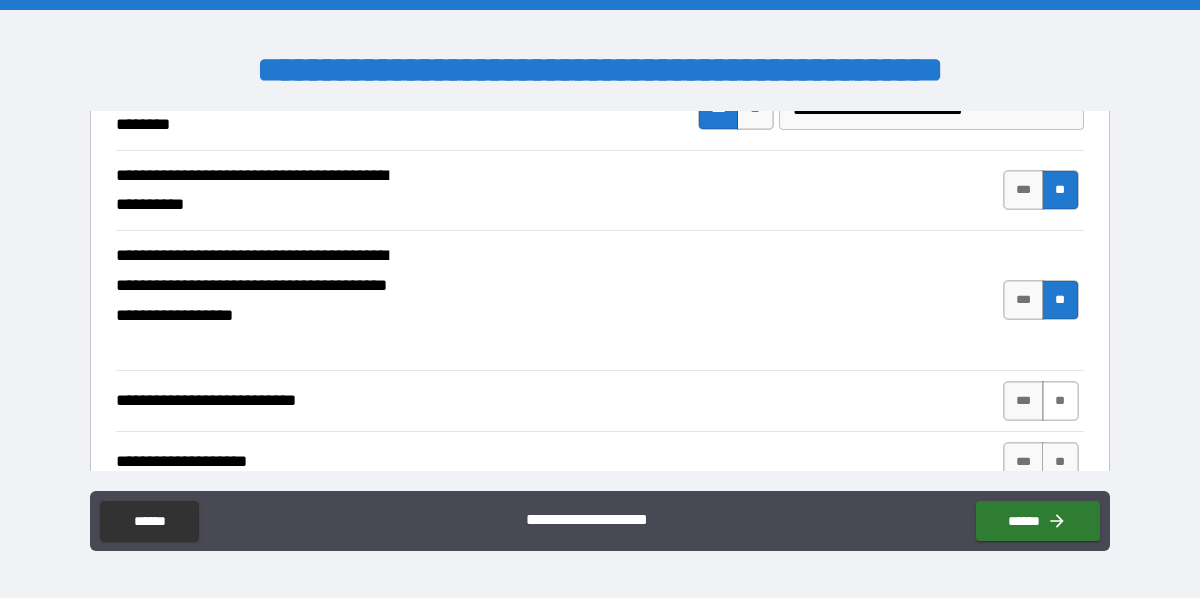 click on "**" at bounding box center [1060, 401] 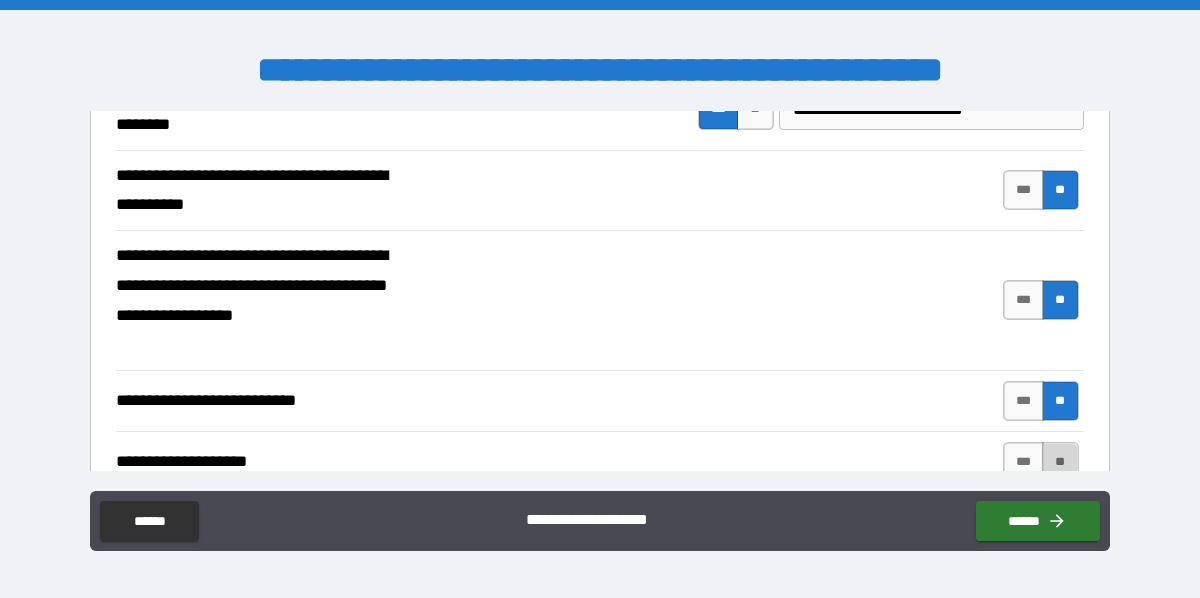 click on "**" at bounding box center [1060, 462] 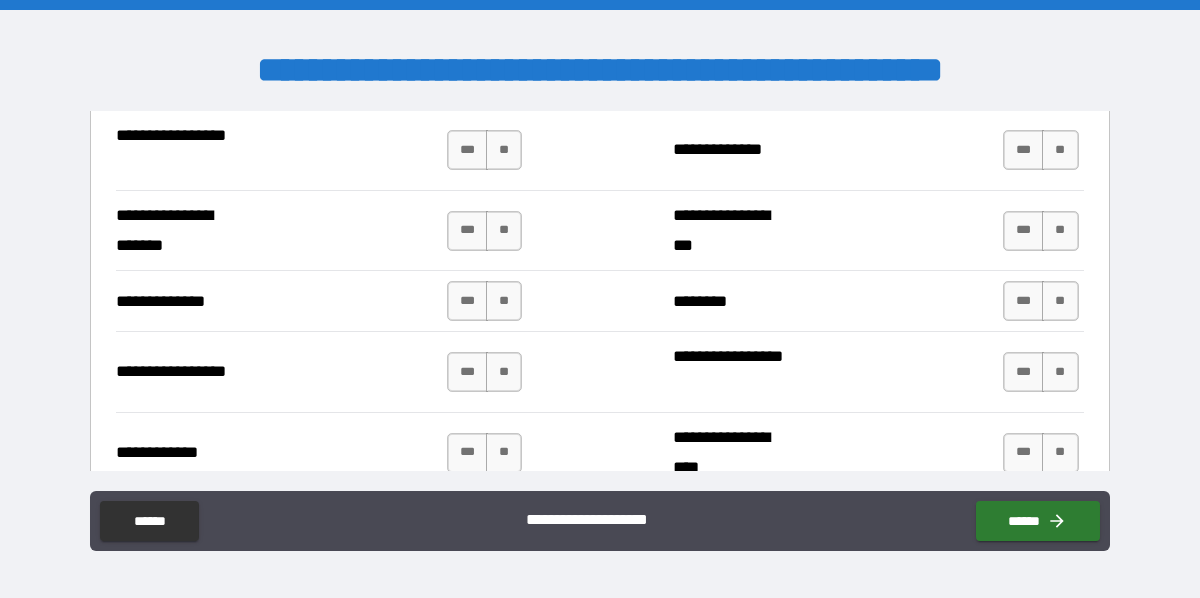 scroll, scrollTop: 2899, scrollLeft: 0, axis: vertical 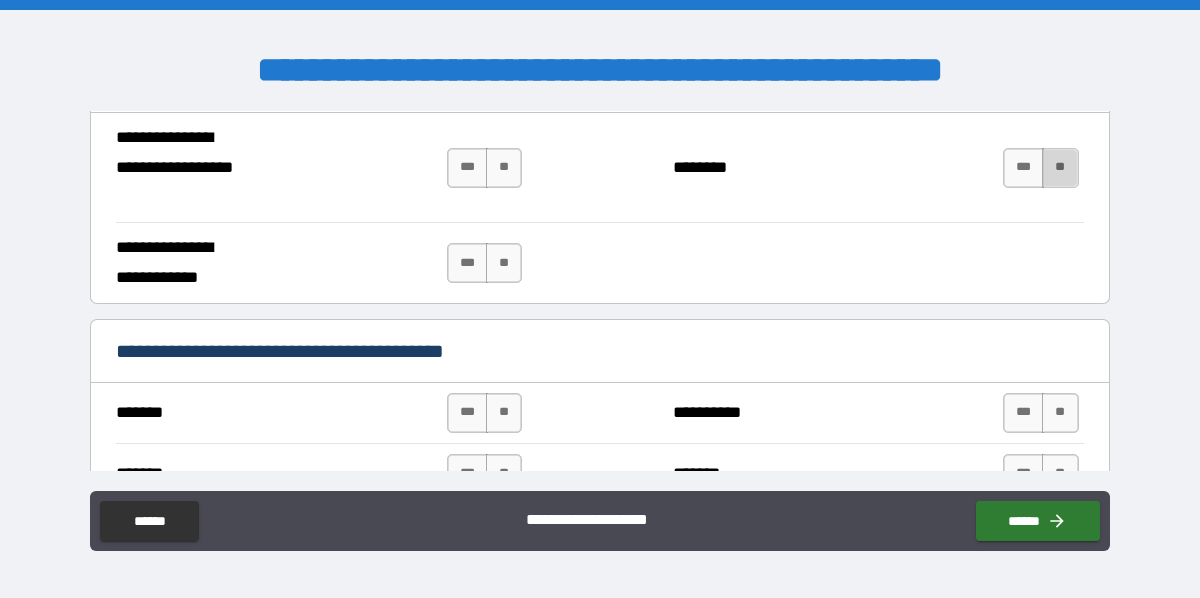 click on "**" at bounding box center [1060, 168] 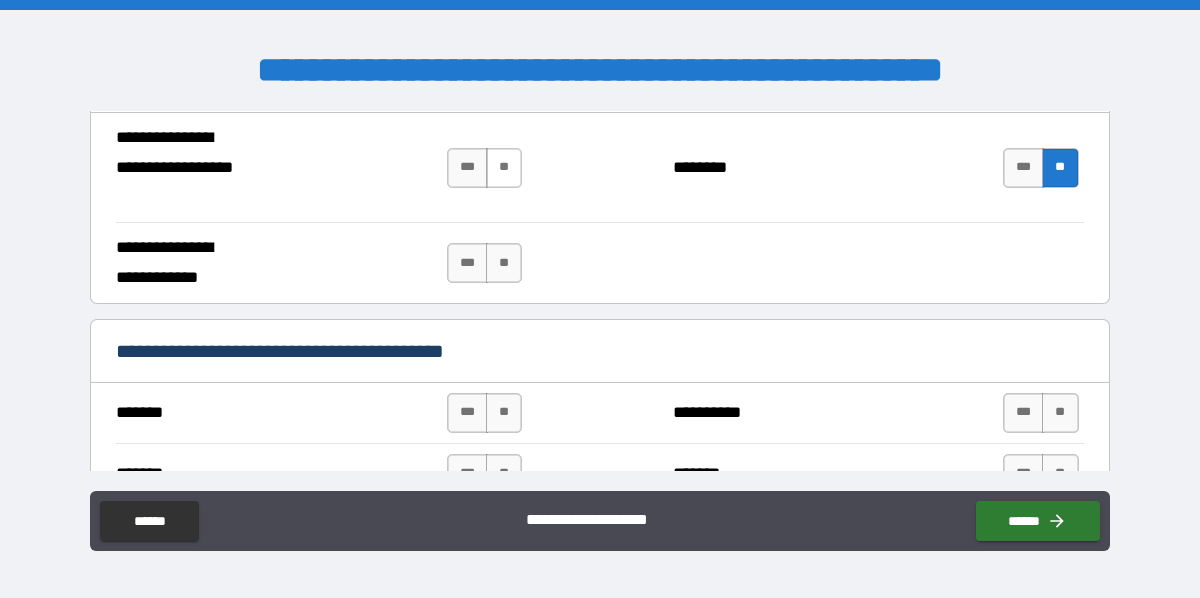 click on "**" at bounding box center (504, 168) 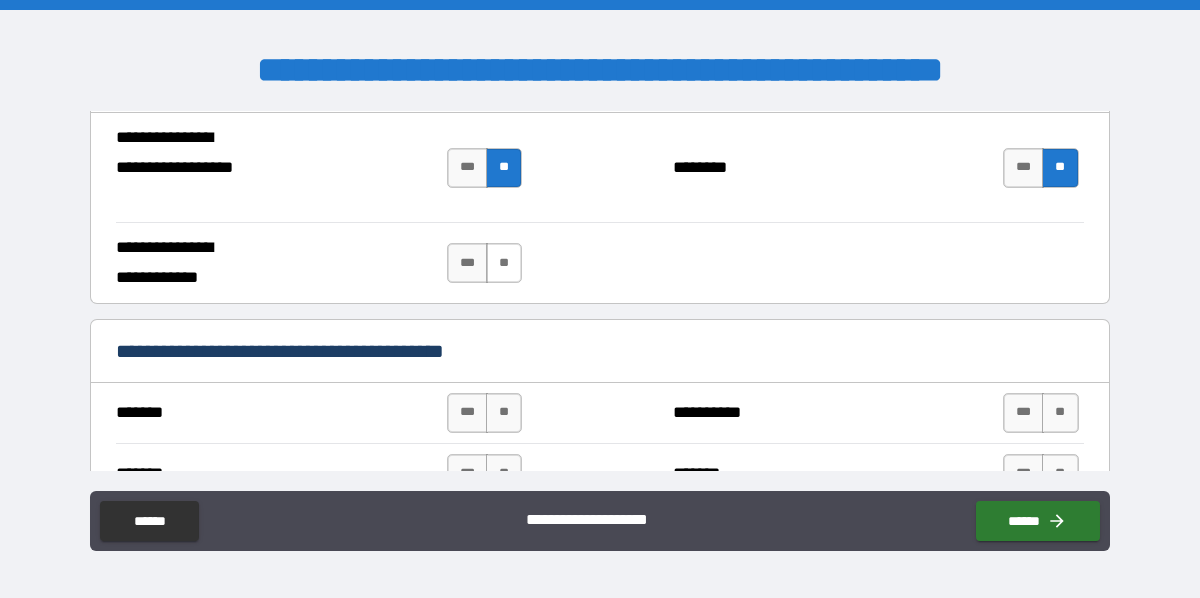 click on "**" at bounding box center (504, 263) 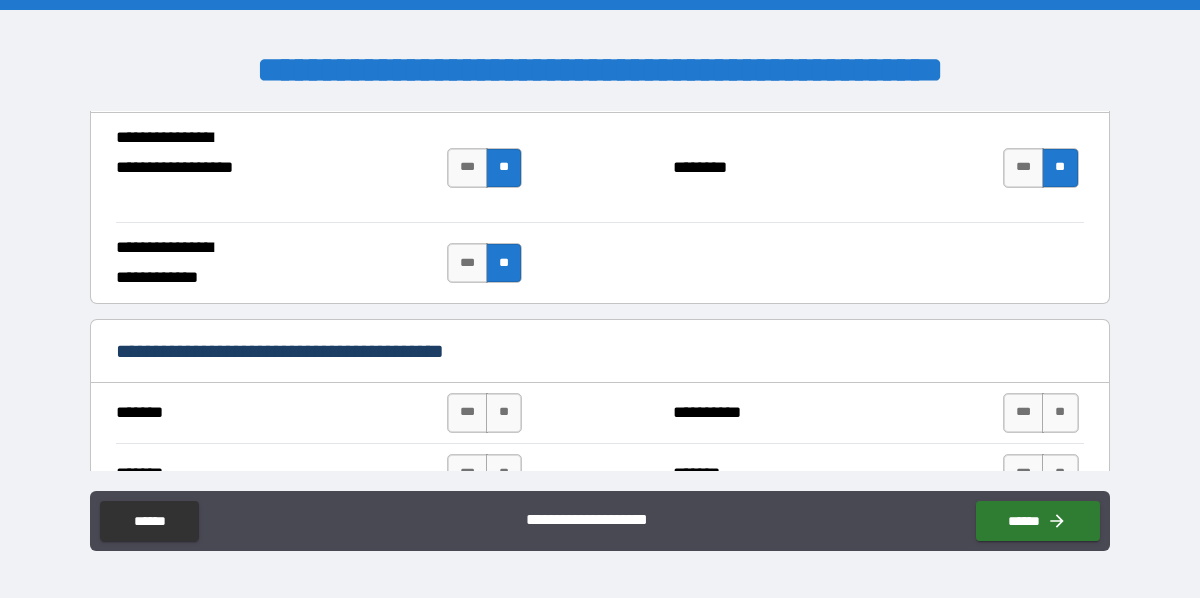 scroll, scrollTop: 1412, scrollLeft: 0, axis: vertical 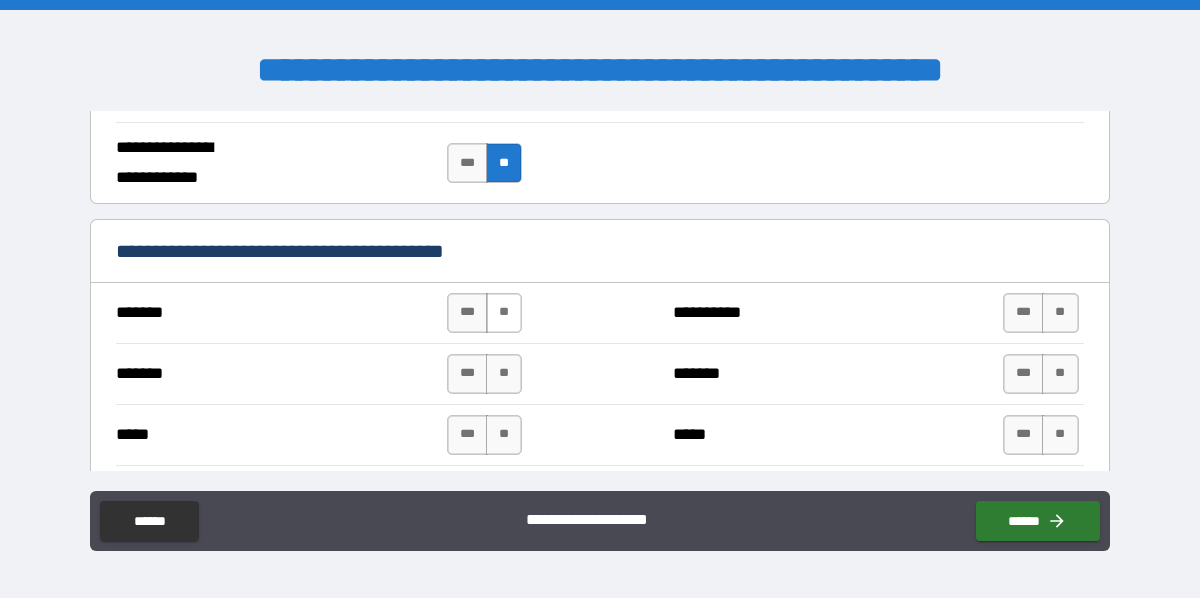 click on "**" at bounding box center (504, 313) 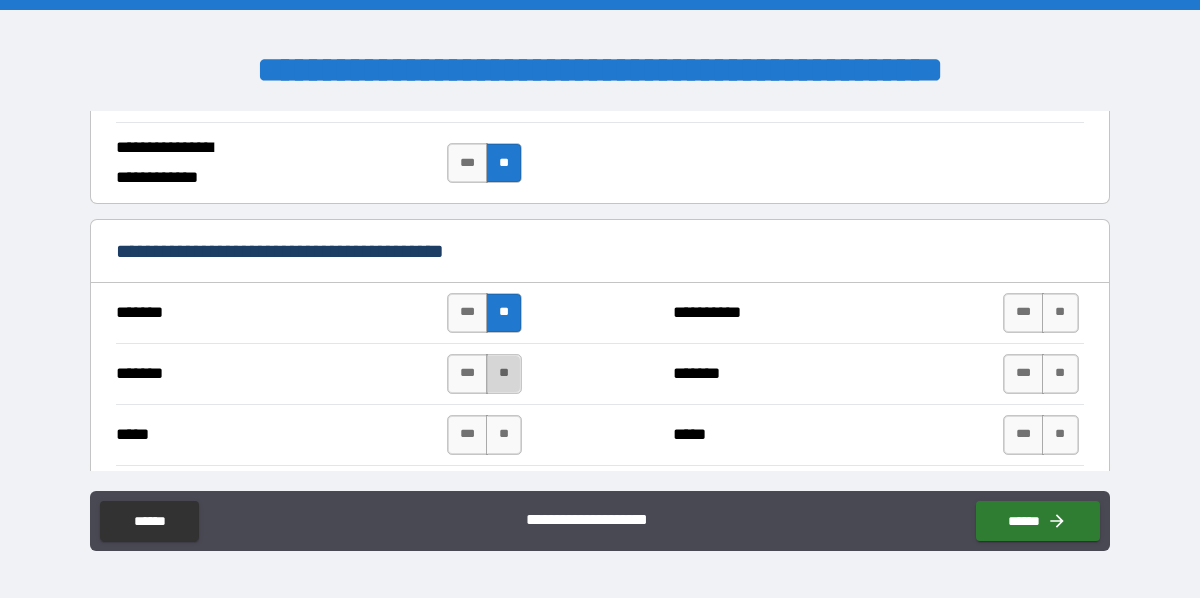 click on "**" at bounding box center [504, 374] 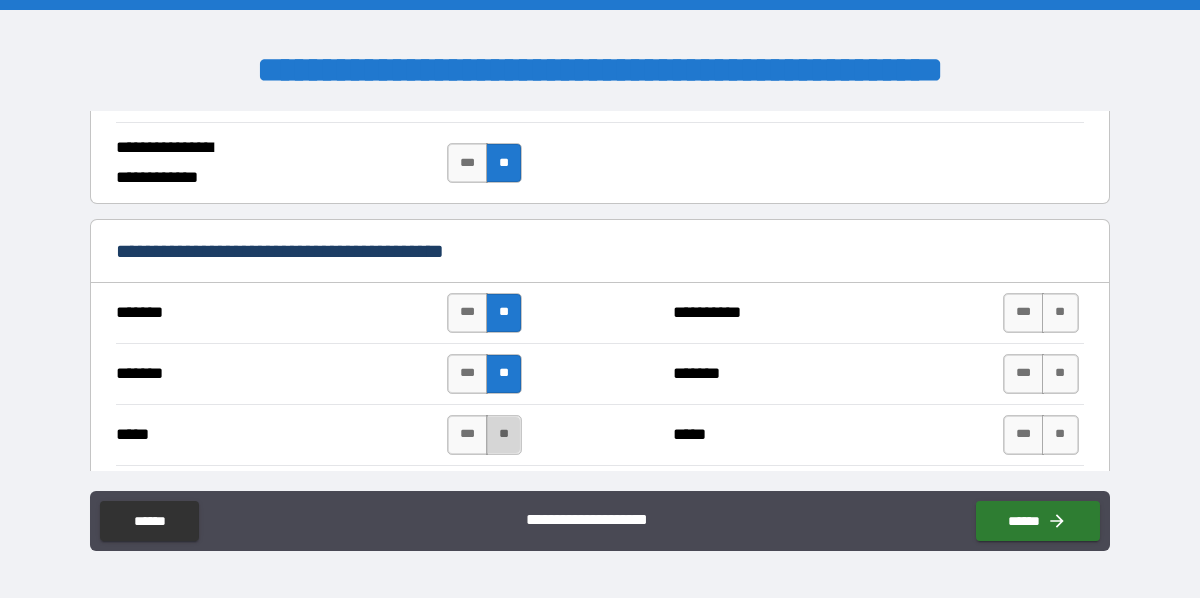 click on "**" at bounding box center (504, 435) 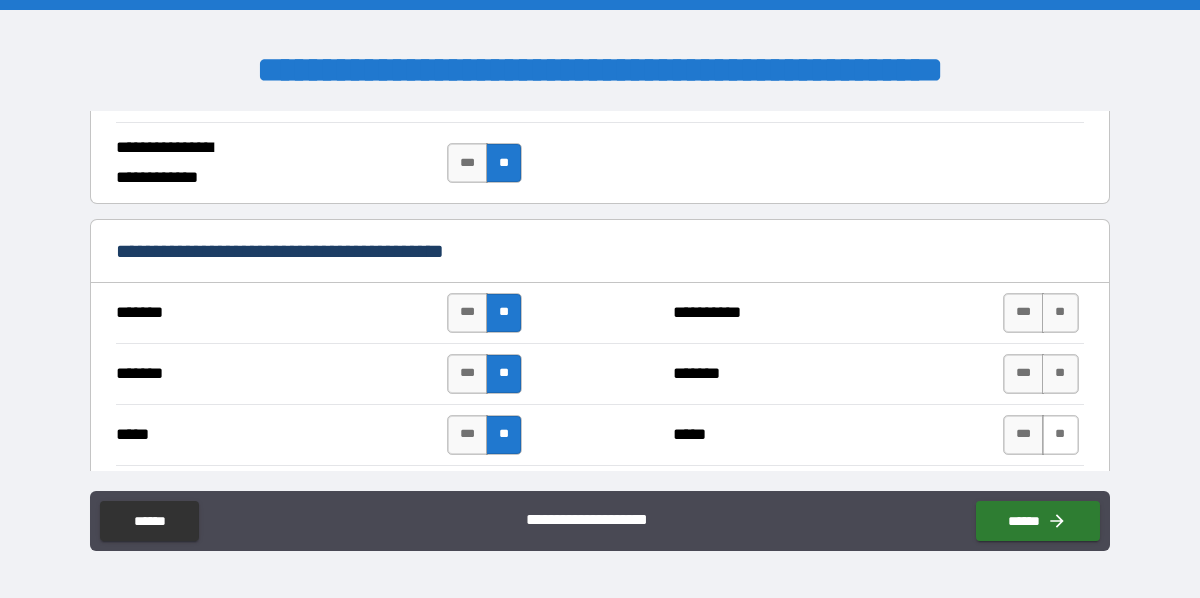 click on "**" at bounding box center [1060, 435] 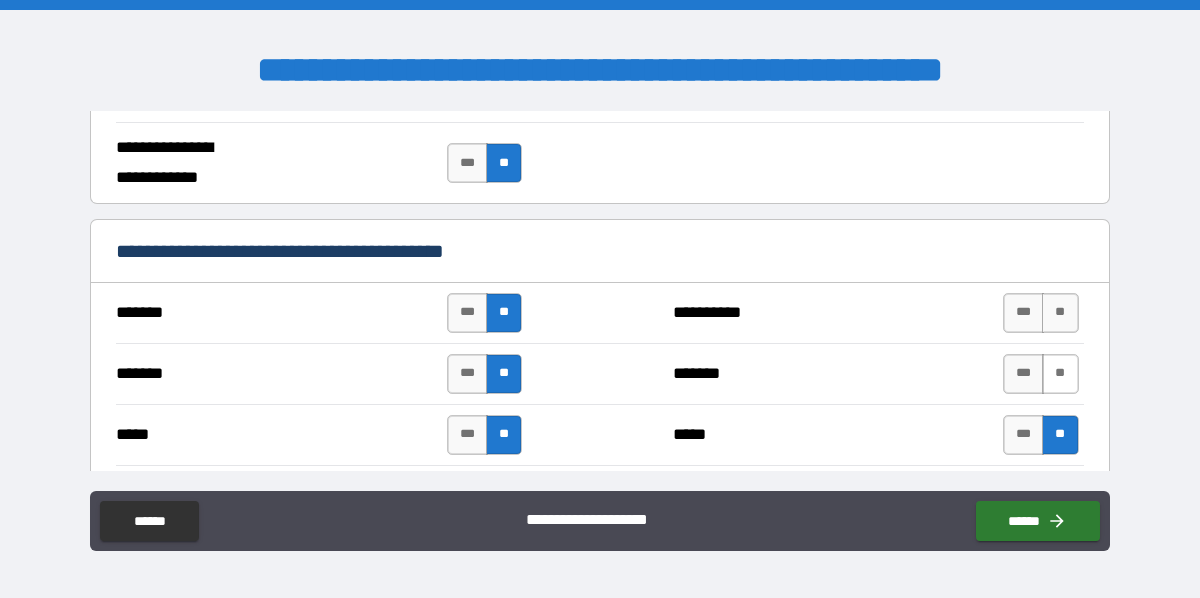 click on "**" at bounding box center [1060, 374] 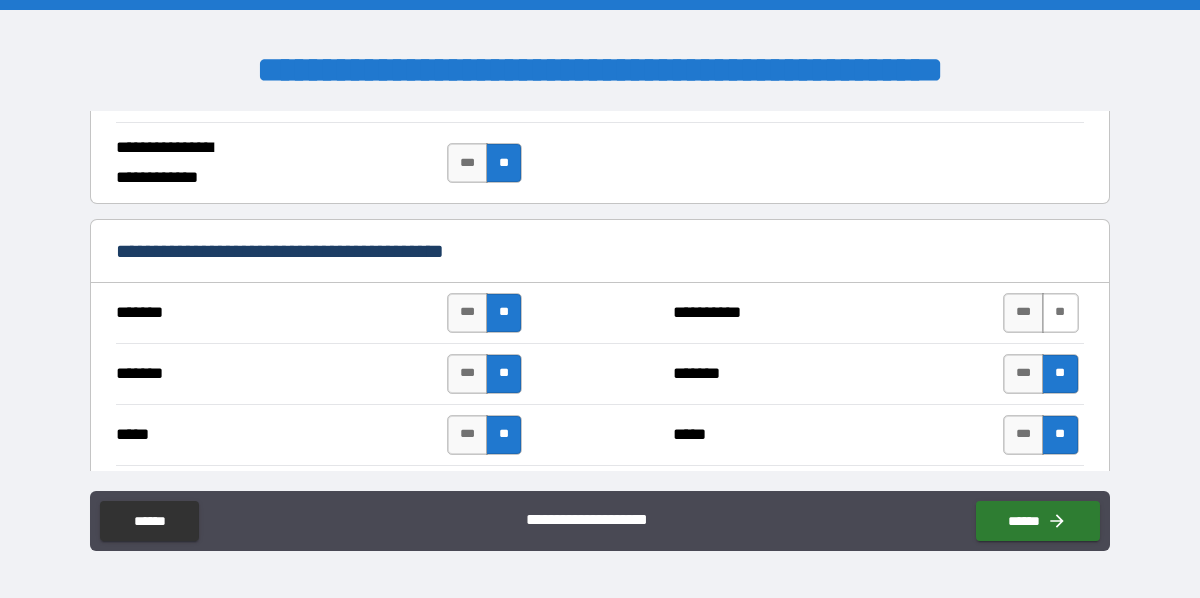 click on "**" at bounding box center (1060, 313) 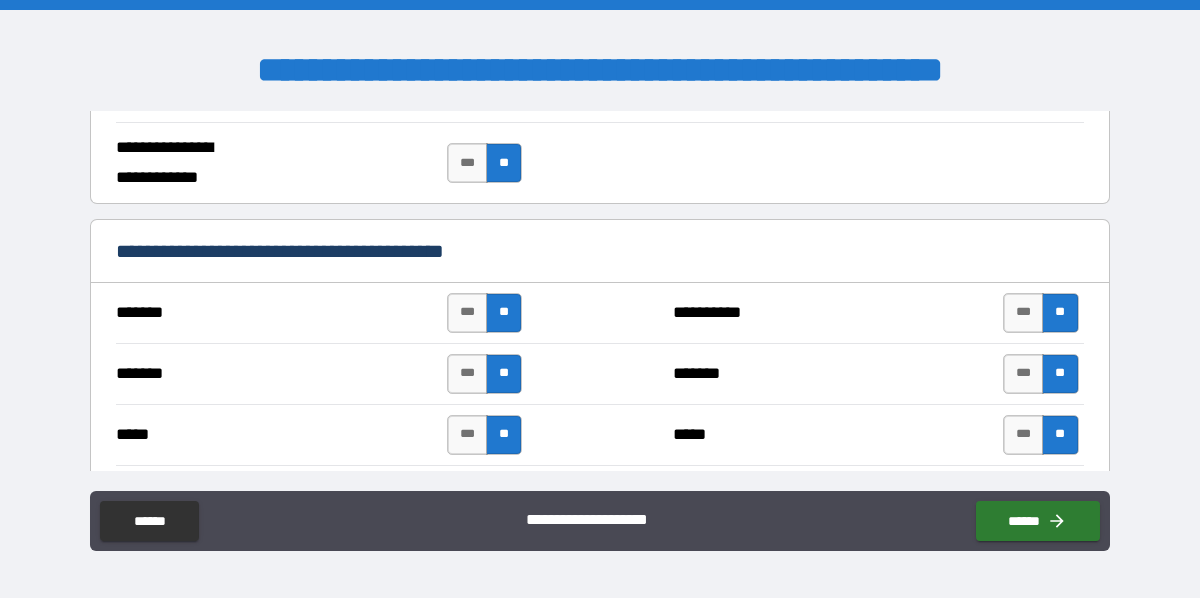 scroll, scrollTop: 1726, scrollLeft: 0, axis: vertical 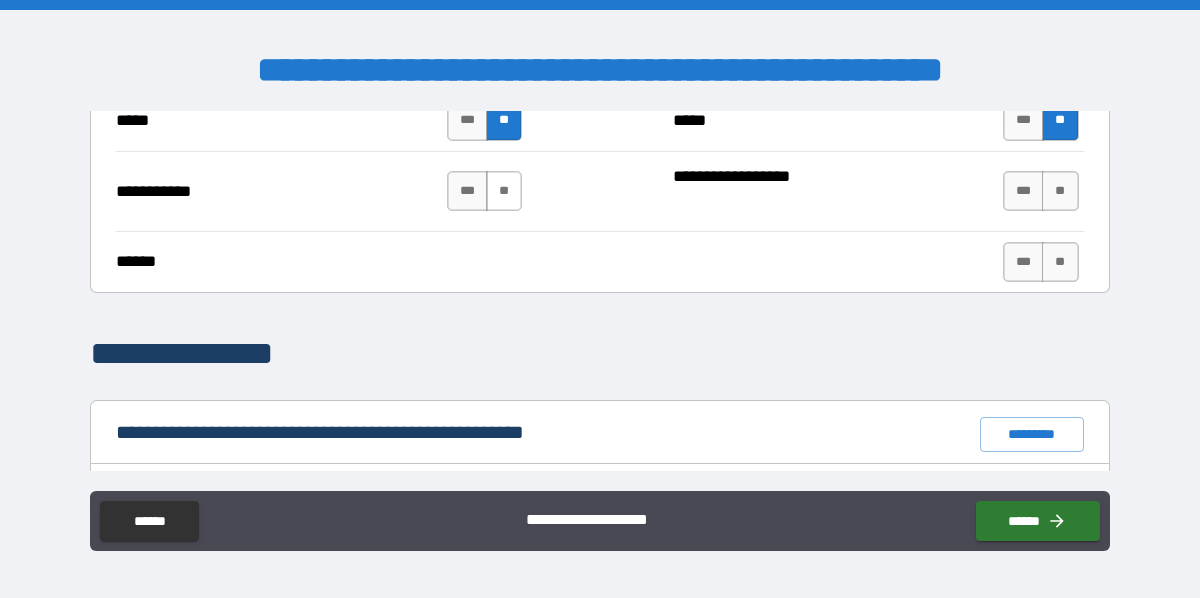 click on "**" at bounding box center (504, 191) 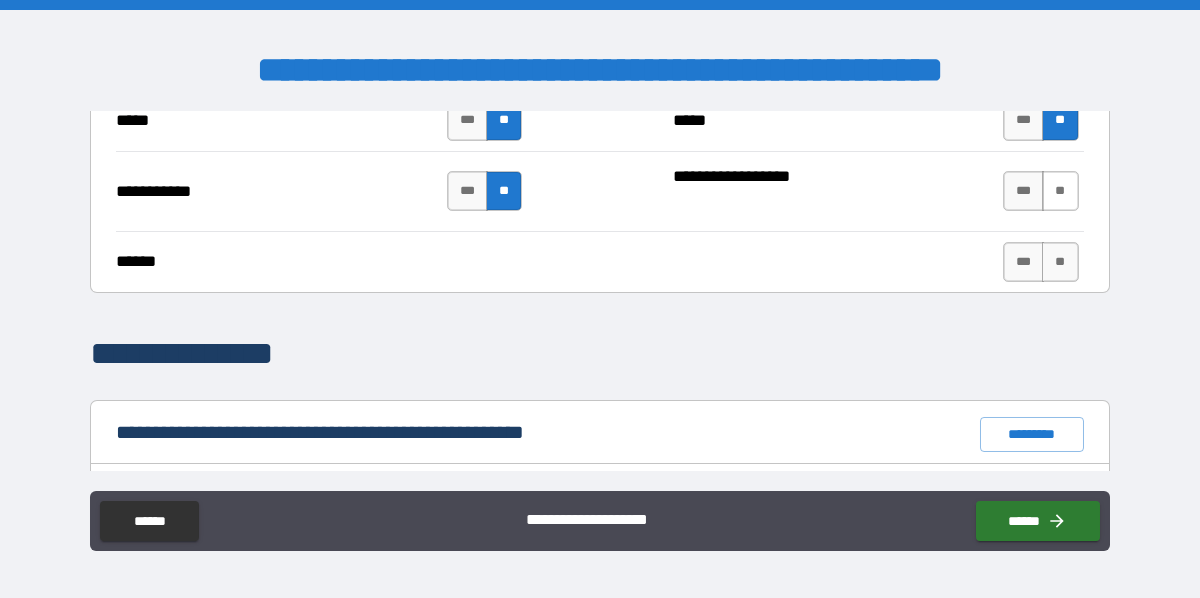 click on "**" at bounding box center (1060, 191) 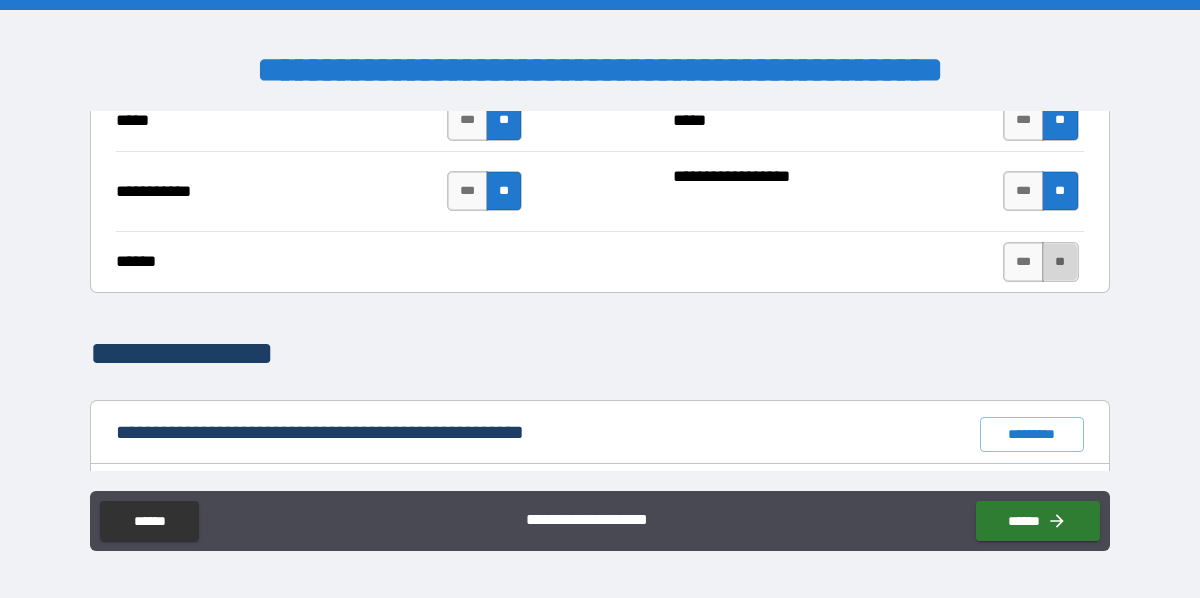 click on "**" at bounding box center [1060, 262] 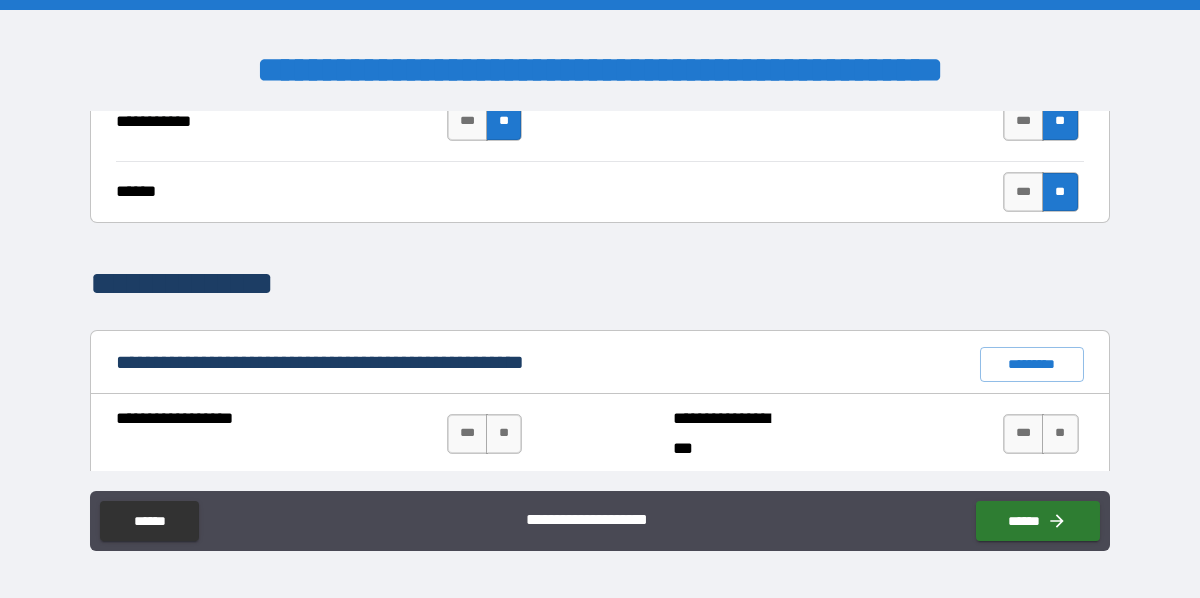 scroll, scrollTop: 1826, scrollLeft: 0, axis: vertical 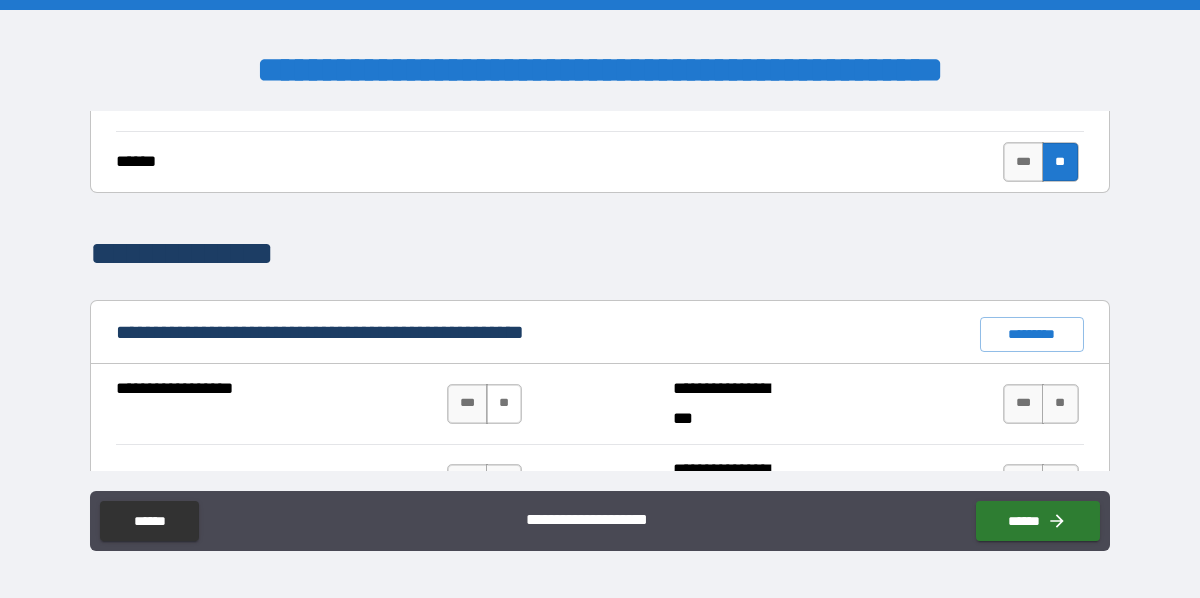 click on "**" at bounding box center [504, 404] 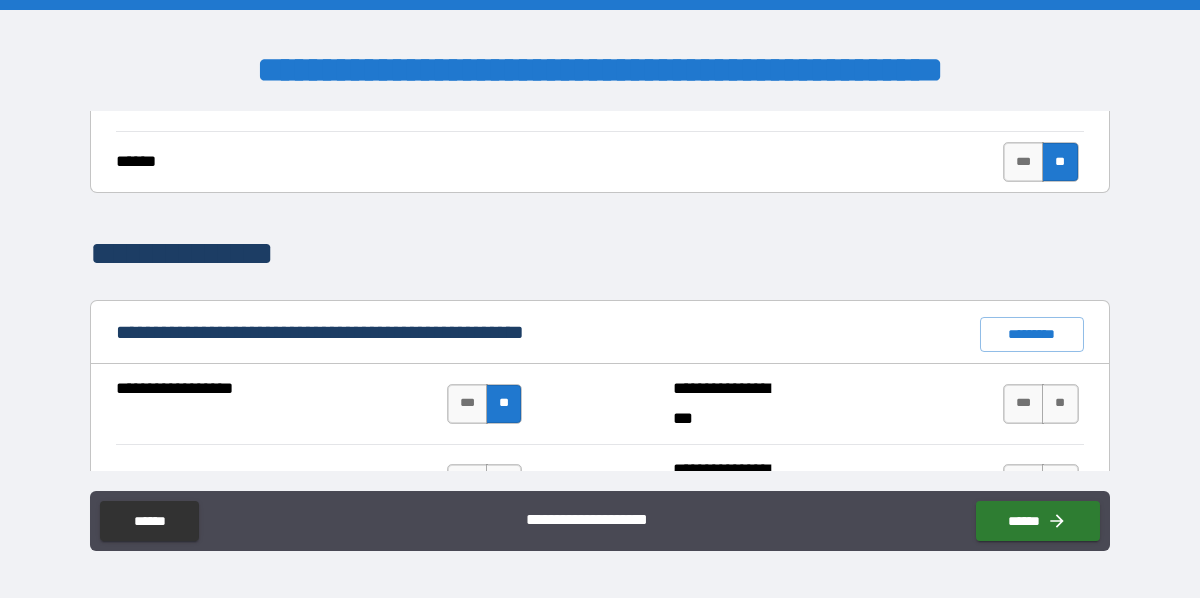 scroll, scrollTop: 1926, scrollLeft: 0, axis: vertical 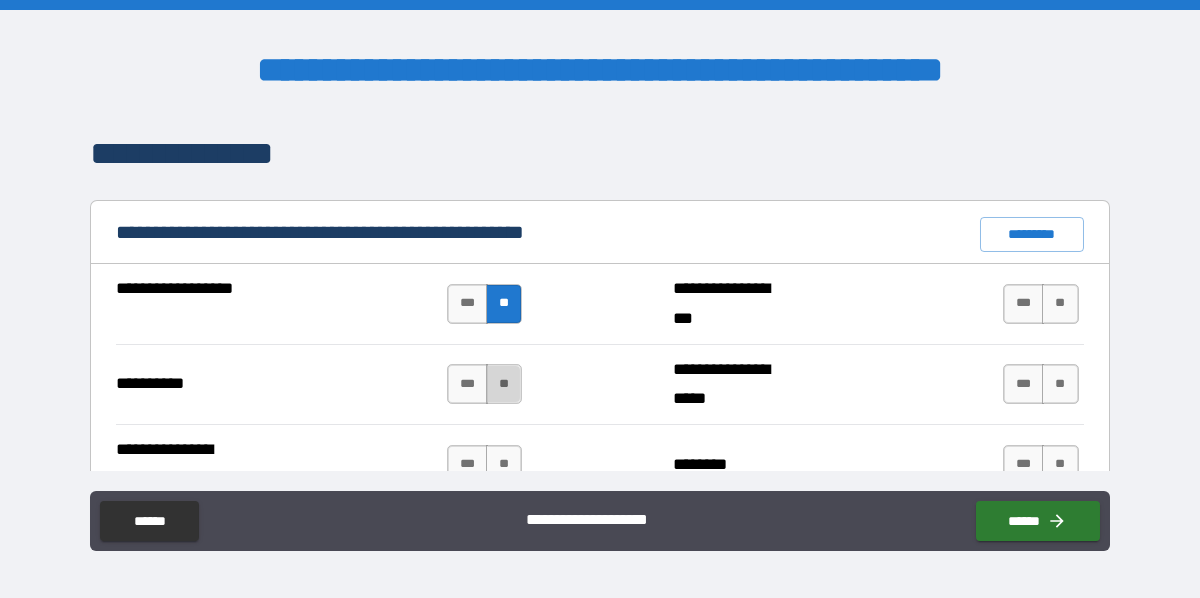 click on "**" at bounding box center (504, 384) 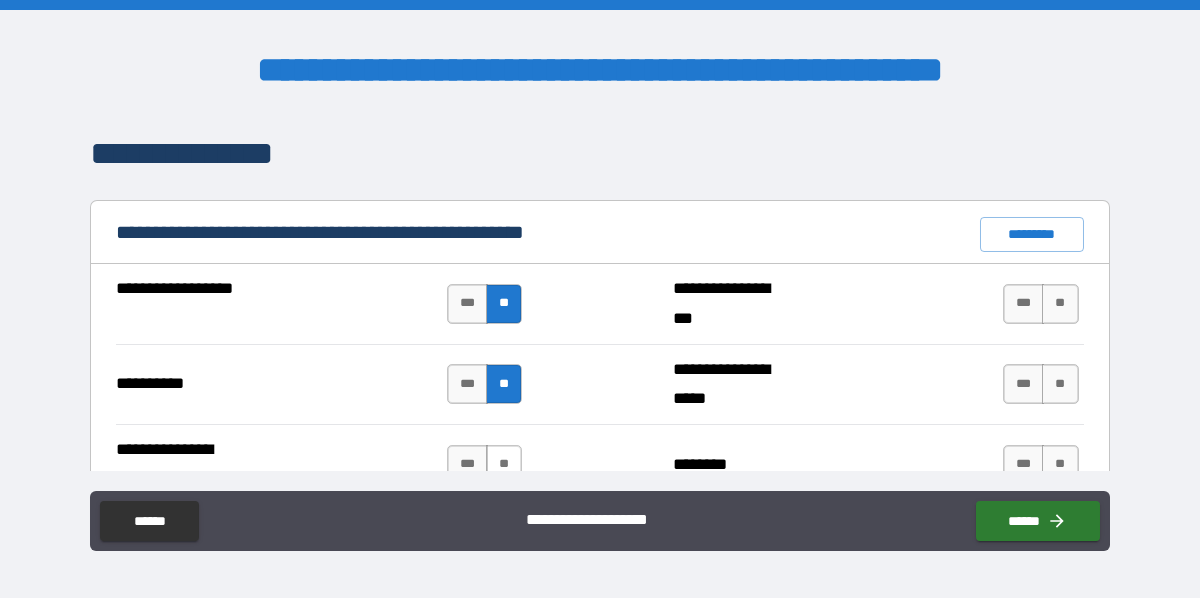 click on "**" at bounding box center [504, 465] 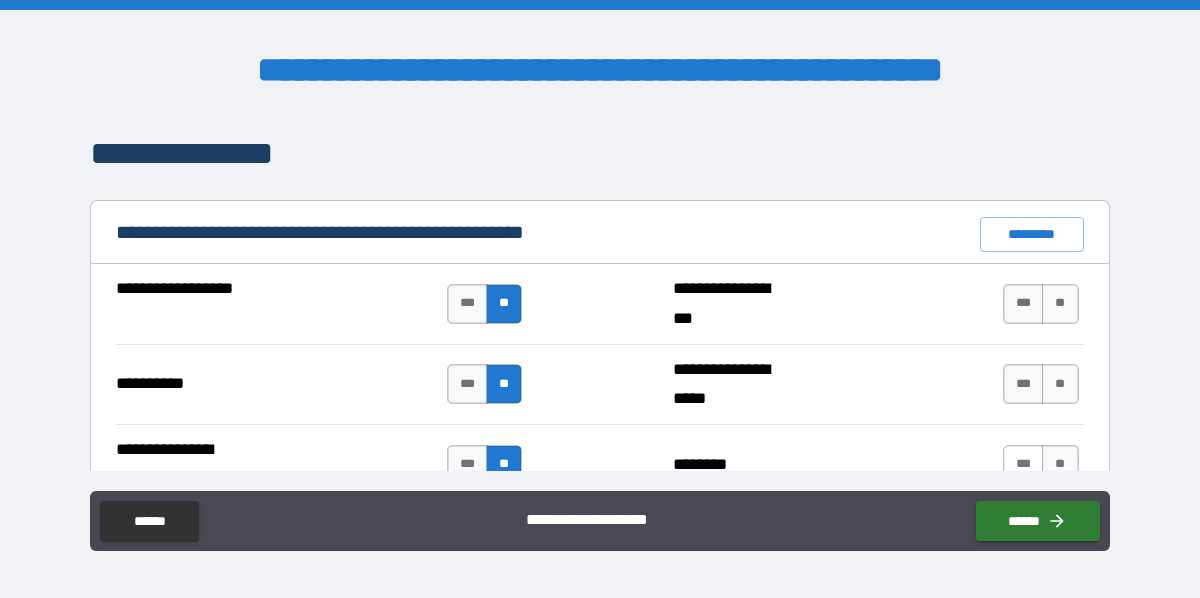 click on "***" at bounding box center (1024, 465) 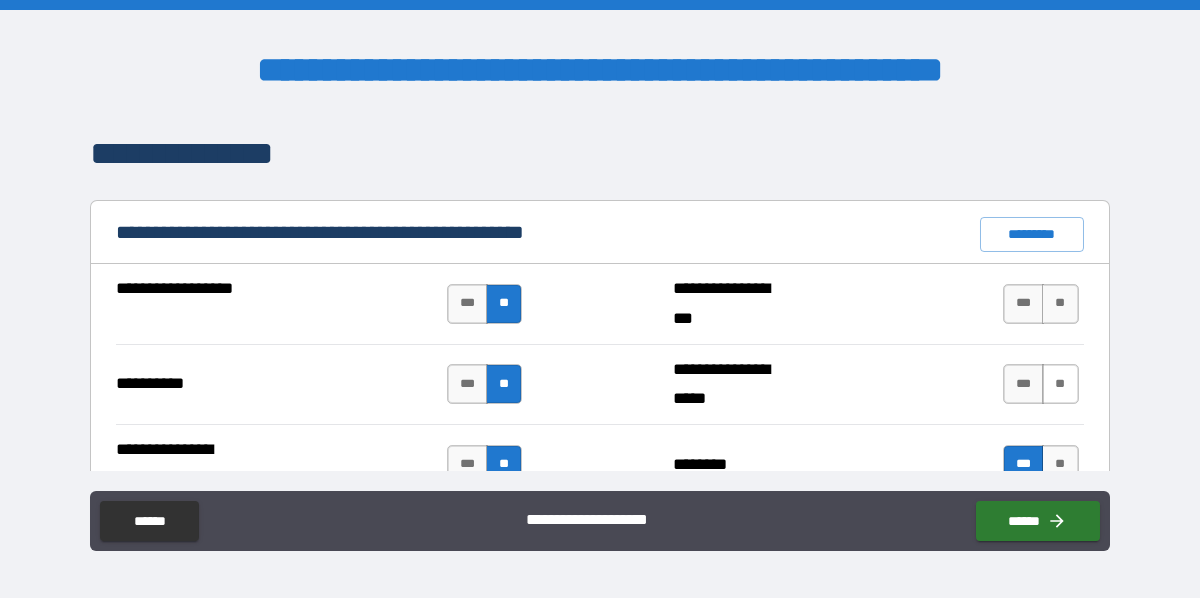 click on "**" at bounding box center [1060, 384] 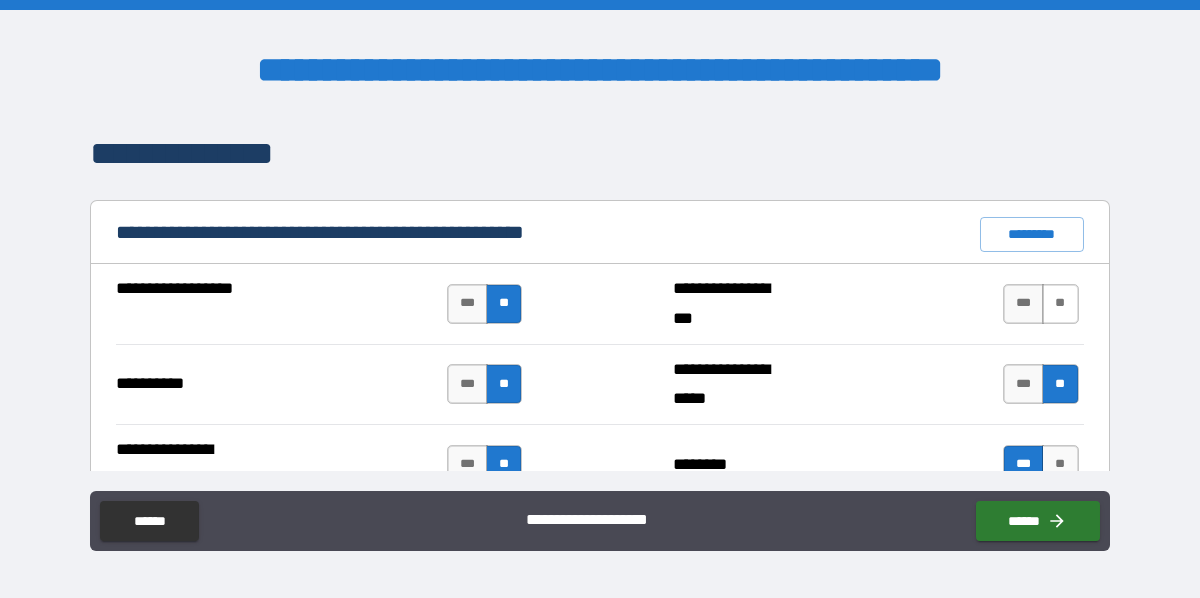 click on "**" at bounding box center [1060, 304] 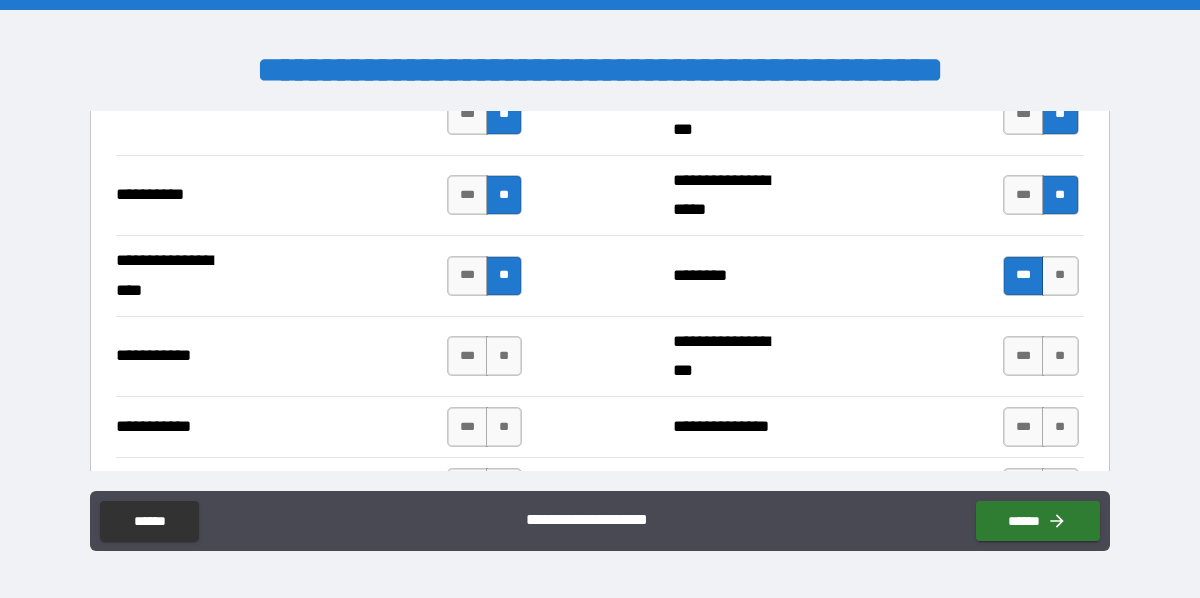 scroll, scrollTop: 2154, scrollLeft: 0, axis: vertical 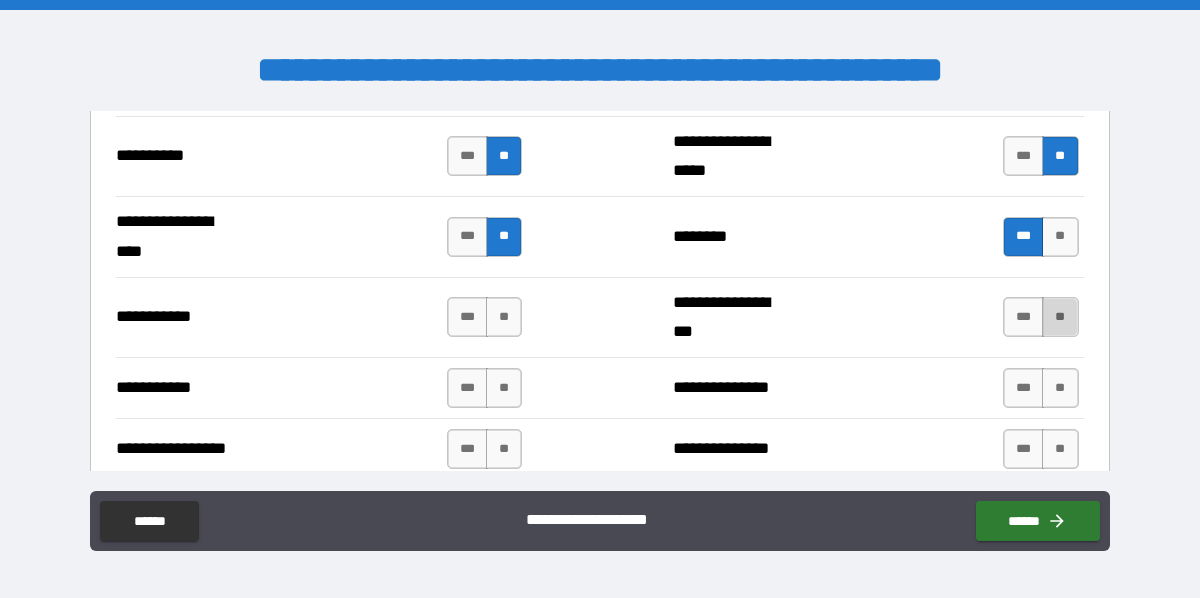 click on "**" at bounding box center (1060, 317) 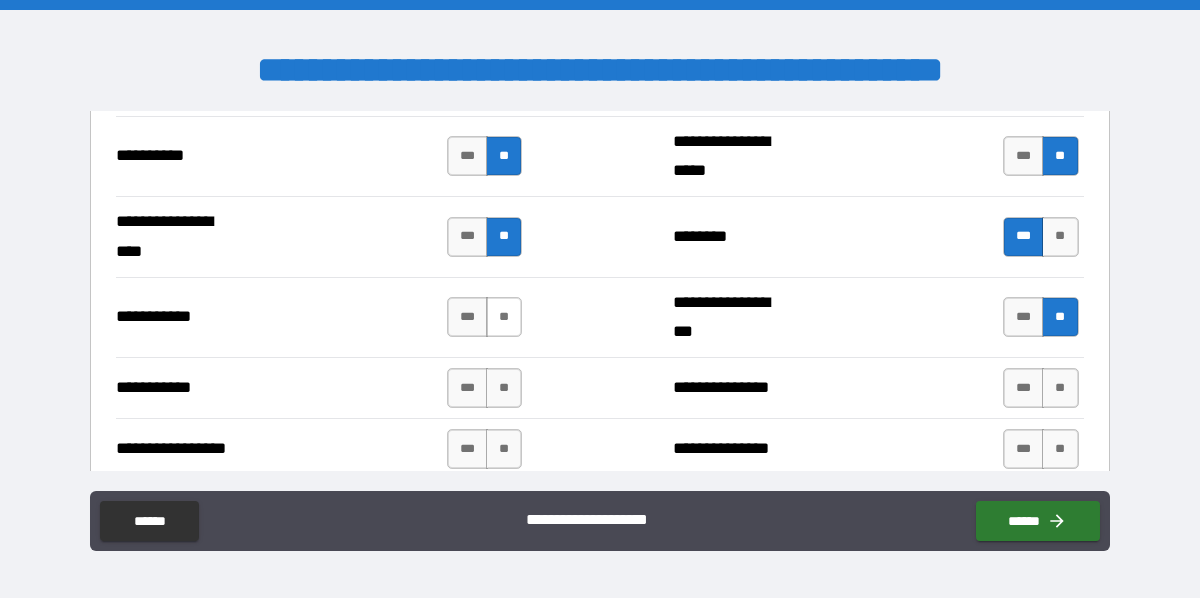 click on "**" at bounding box center (504, 317) 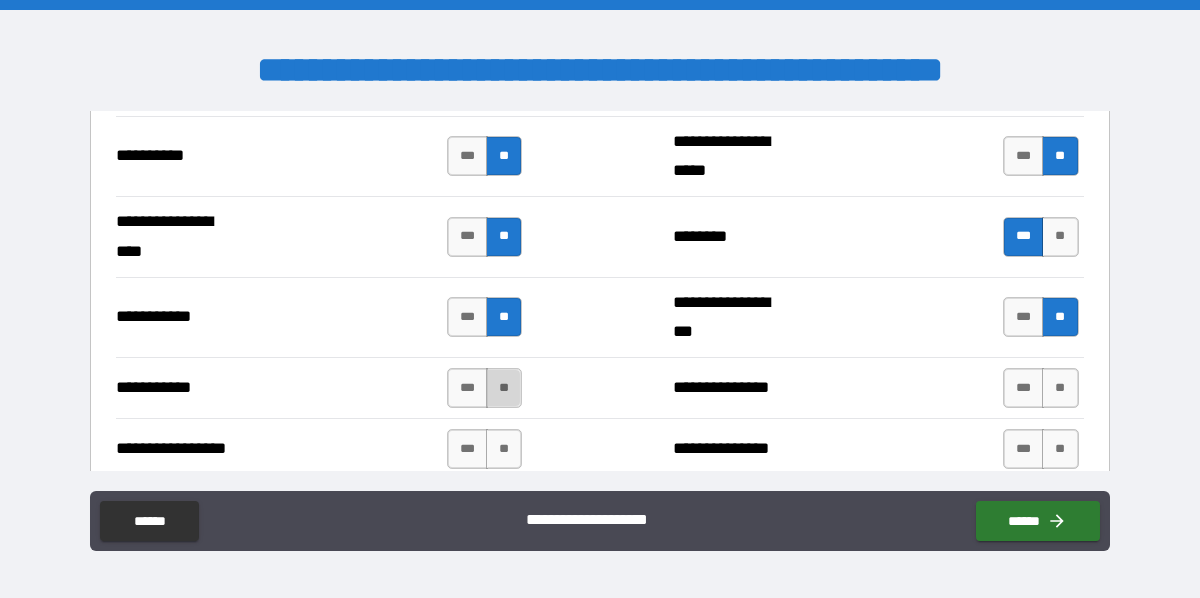 click on "**" at bounding box center [504, 388] 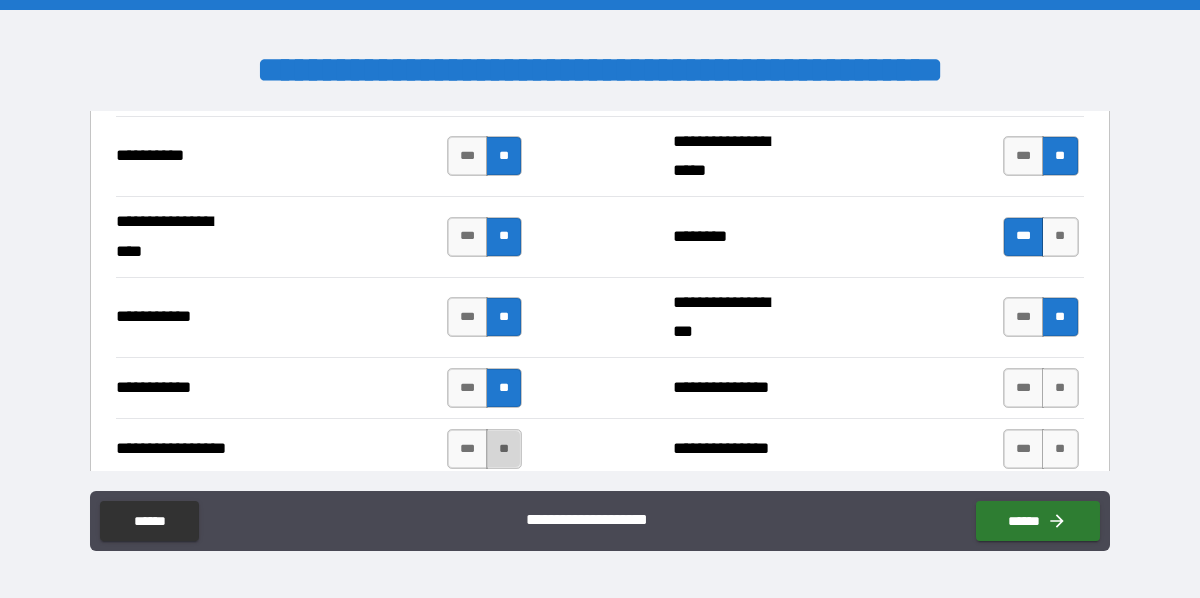 click on "**" at bounding box center [504, 449] 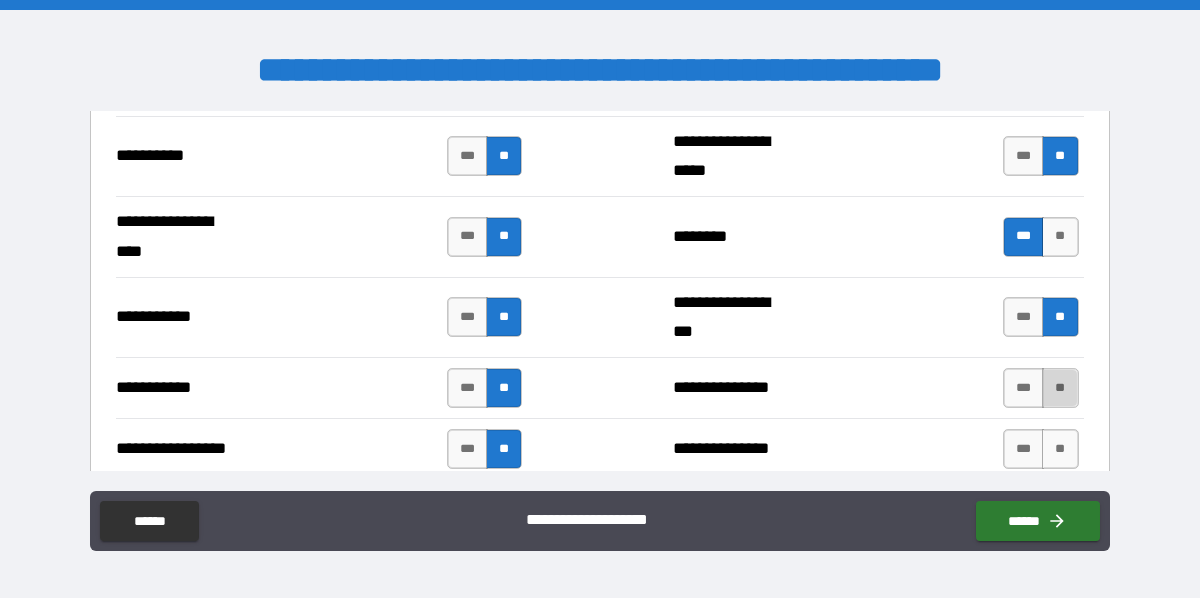 click on "**" at bounding box center (1060, 388) 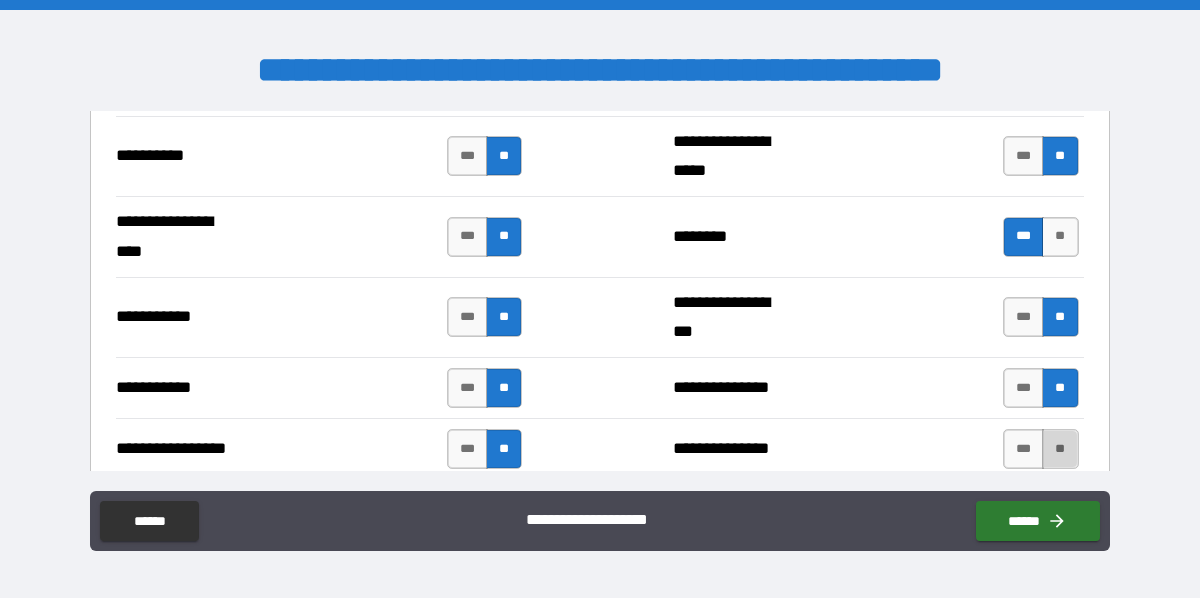click on "**" at bounding box center (1060, 449) 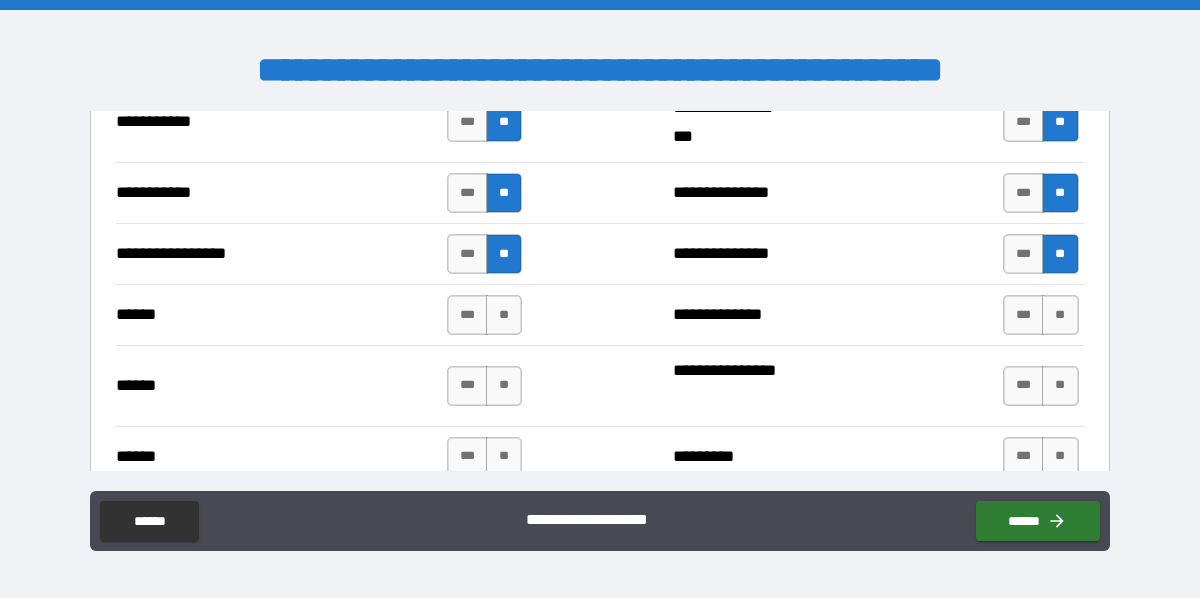 scroll, scrollTop: 2369, scrollLeft: 0, axis: vertical 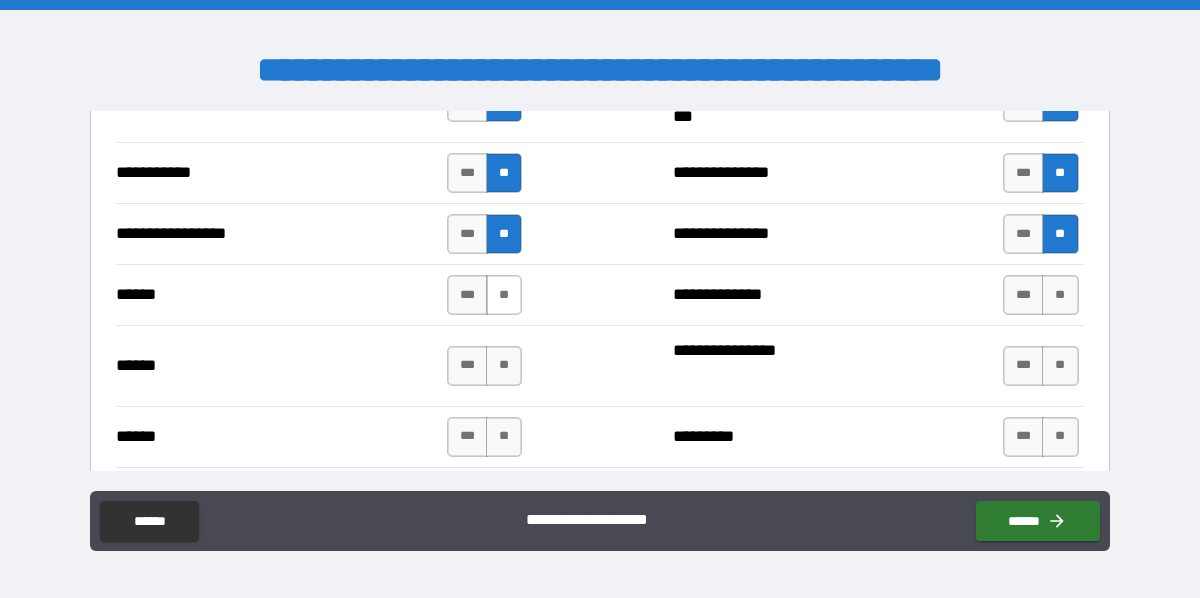 click on "**" at bounding box center [504, 295] 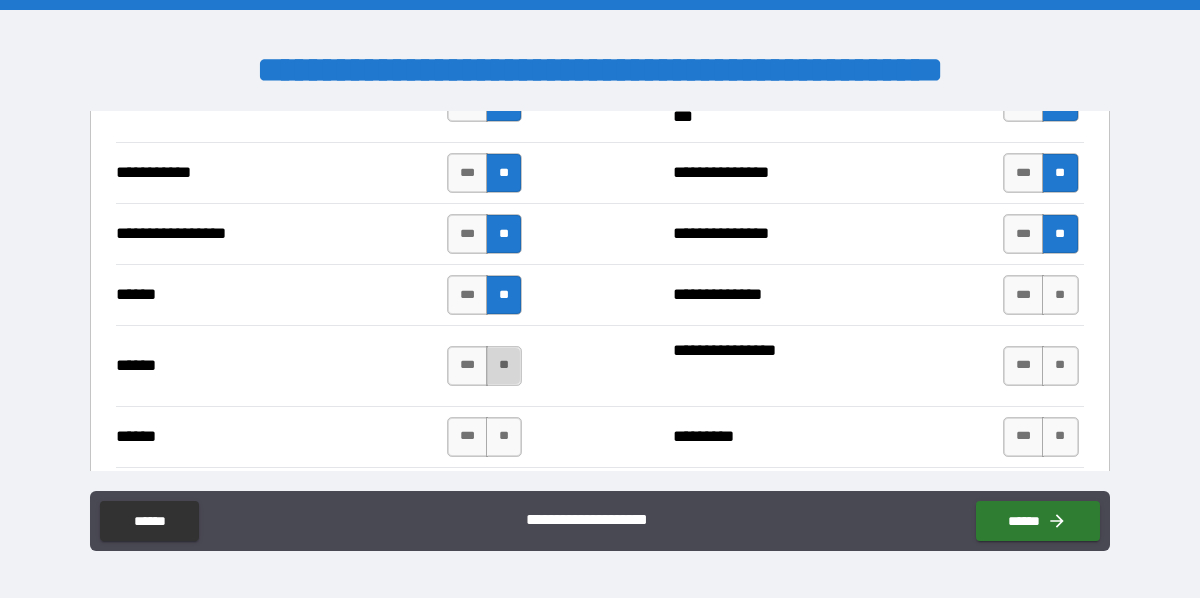 click on "**" at bounding box center [504, 366] 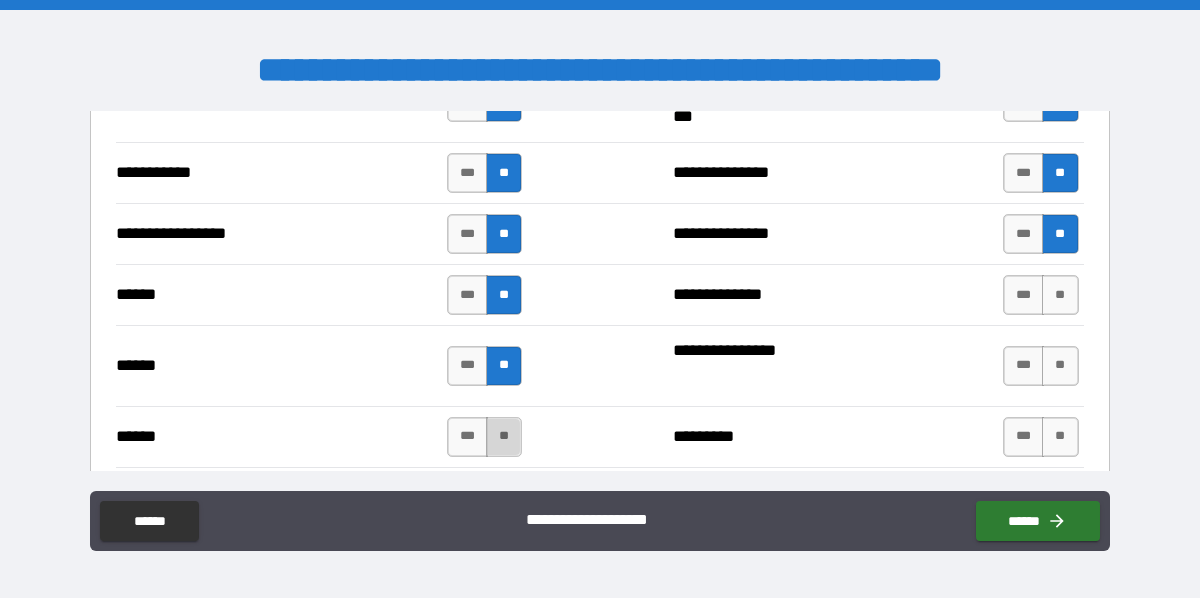 click on "**" at bounding box center (504, 437) 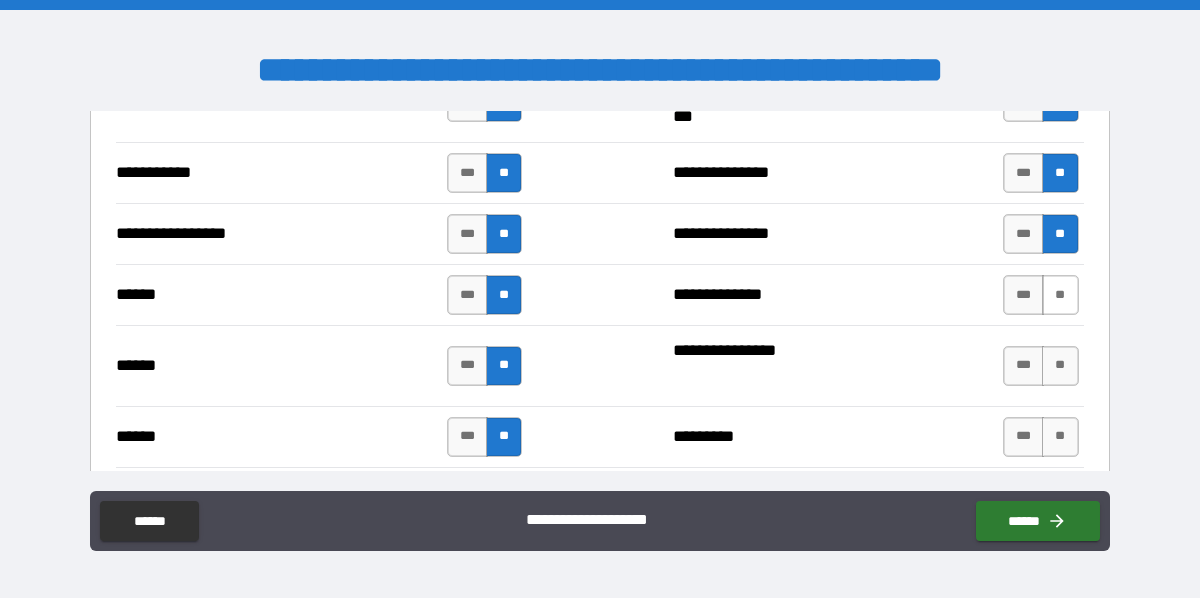 click on "**" at bounding box center (1060, 295) 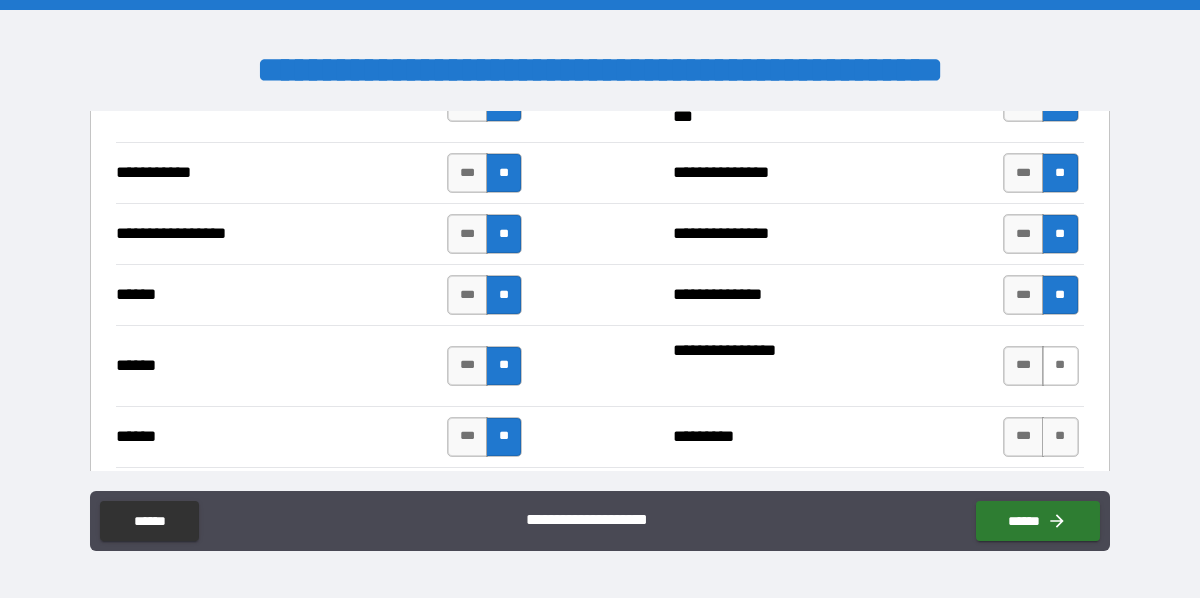 click on "**" at bounding box center (1060, 366) 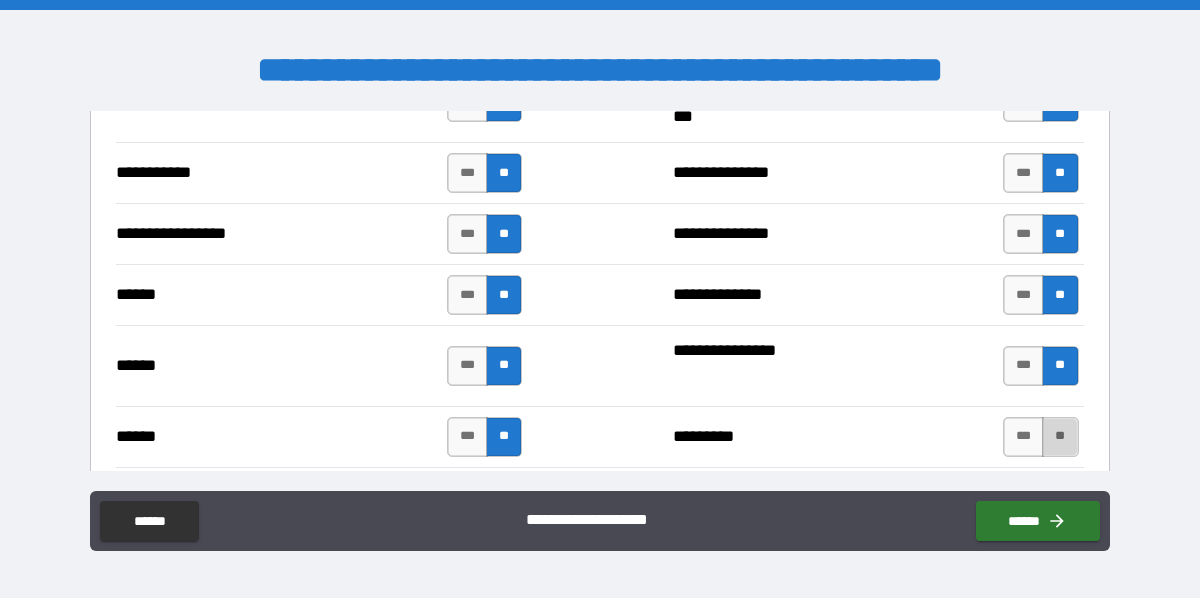 click on "**" at bounding box center (1060, 437) 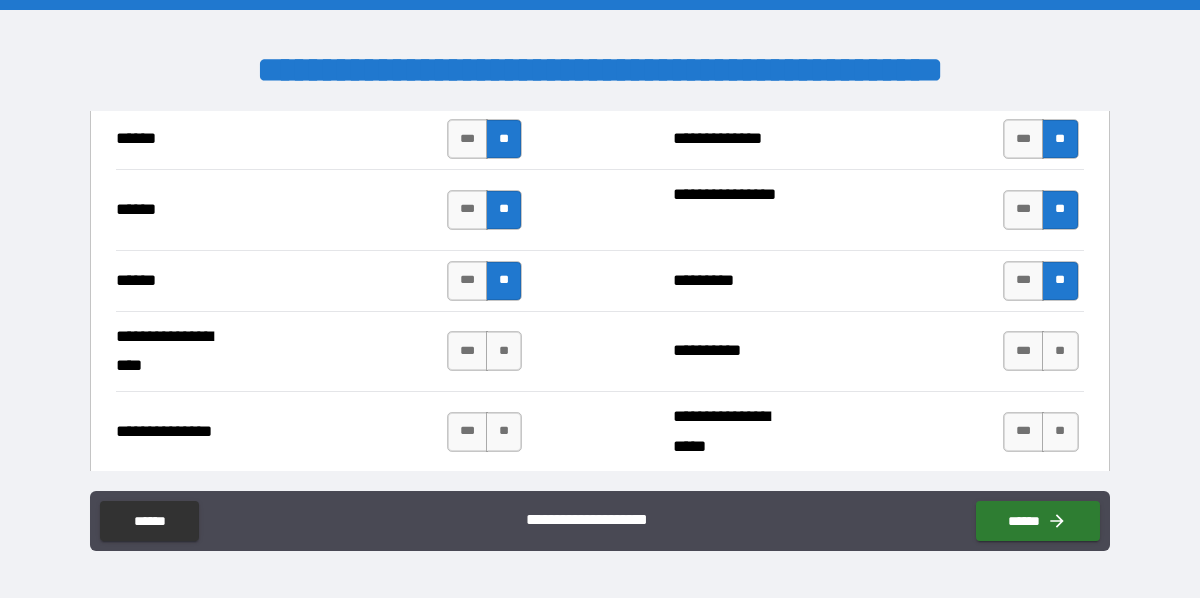 scroll, scrollTop: 2633, scrollLeft: 0, axis: vertical 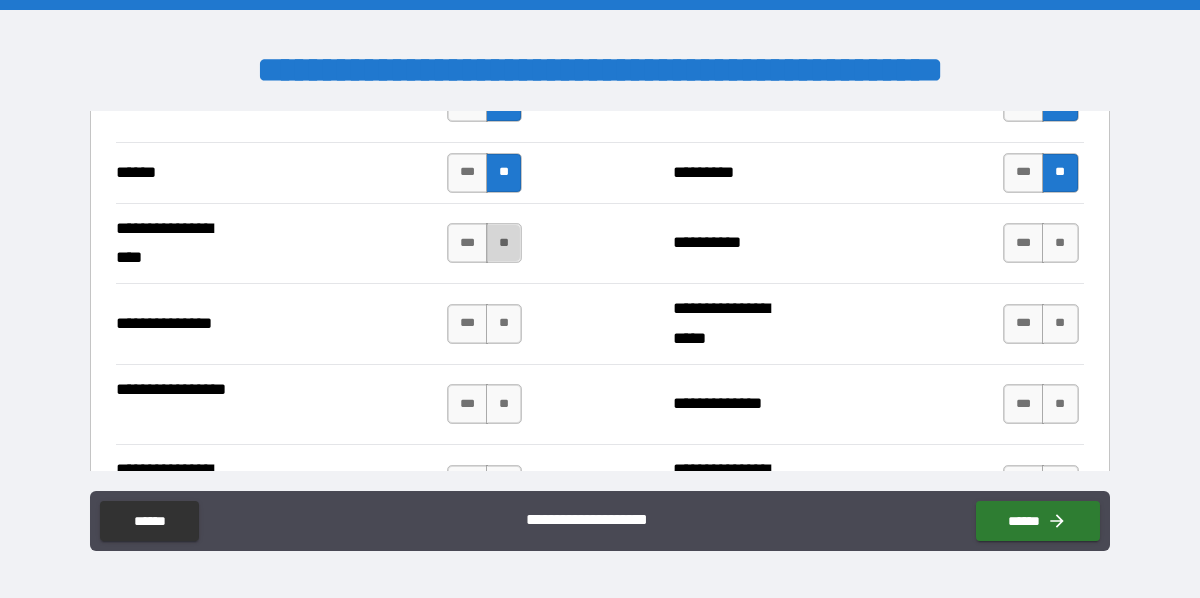click on "**" at bounding box center (504, 243) 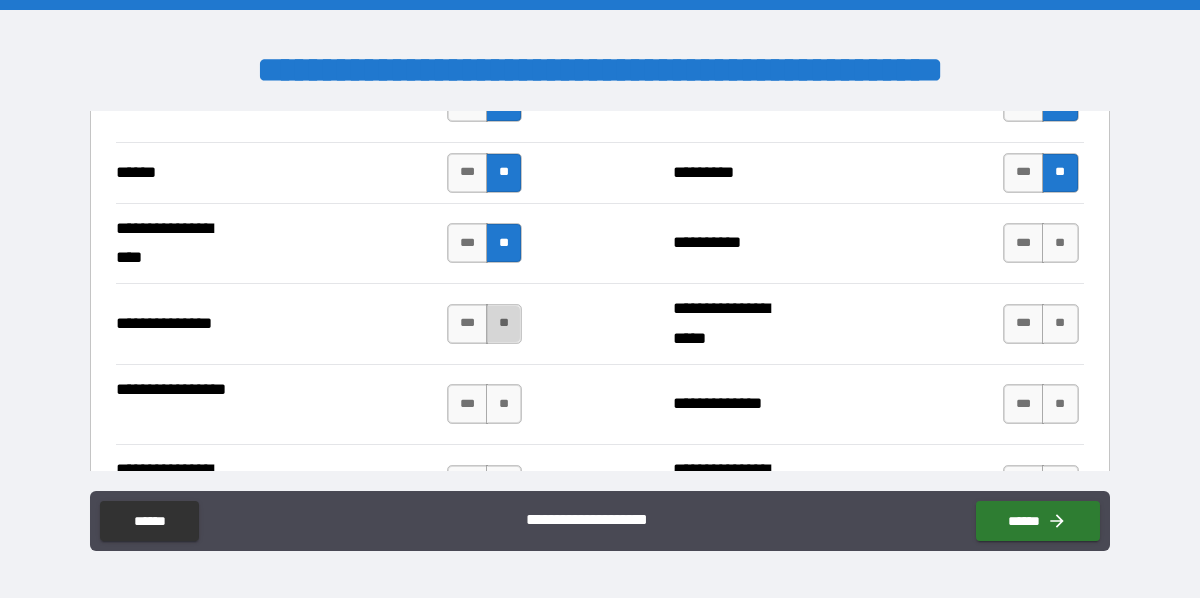 click on "**" at bounding box center [504, 324] 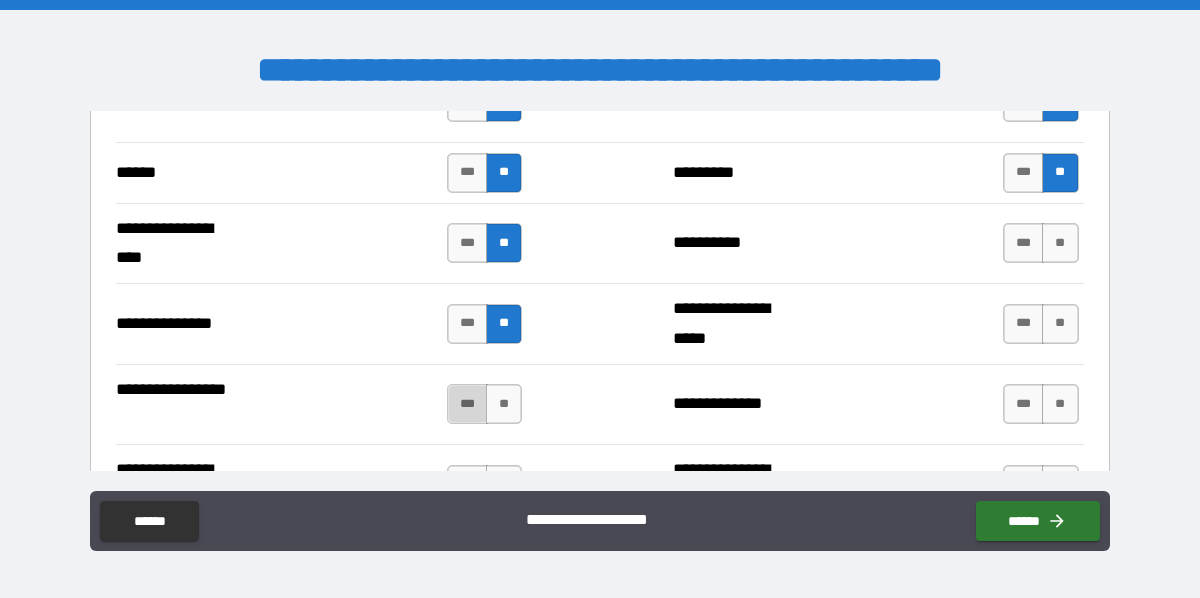 click on "***" at bounding box center (468, 404) 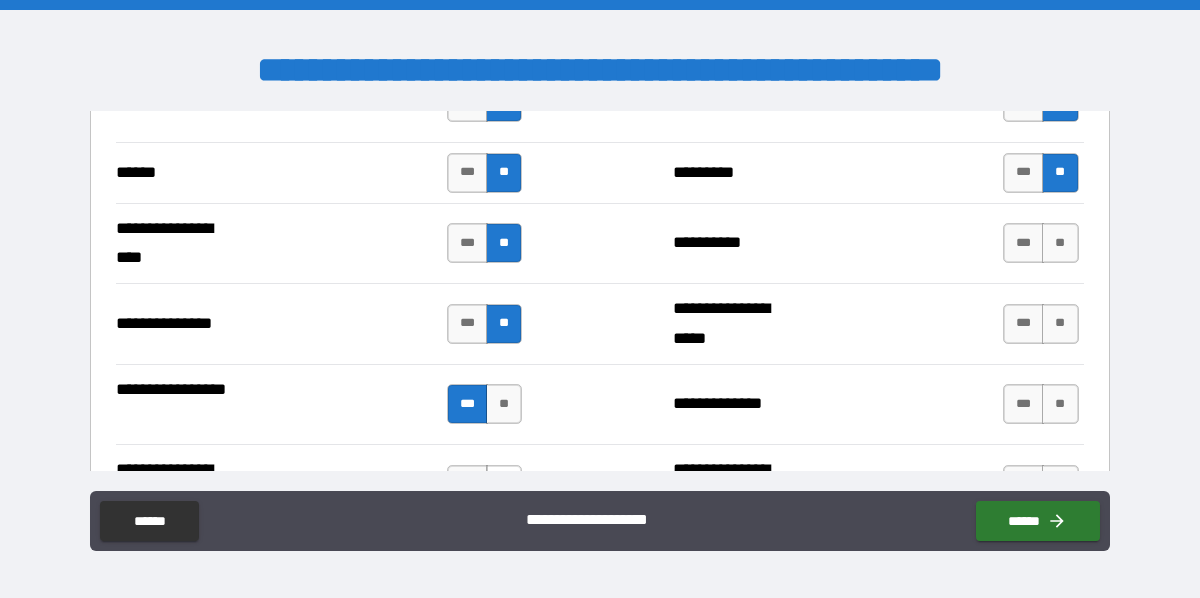 click on "**" at bounding box center (504, 485) 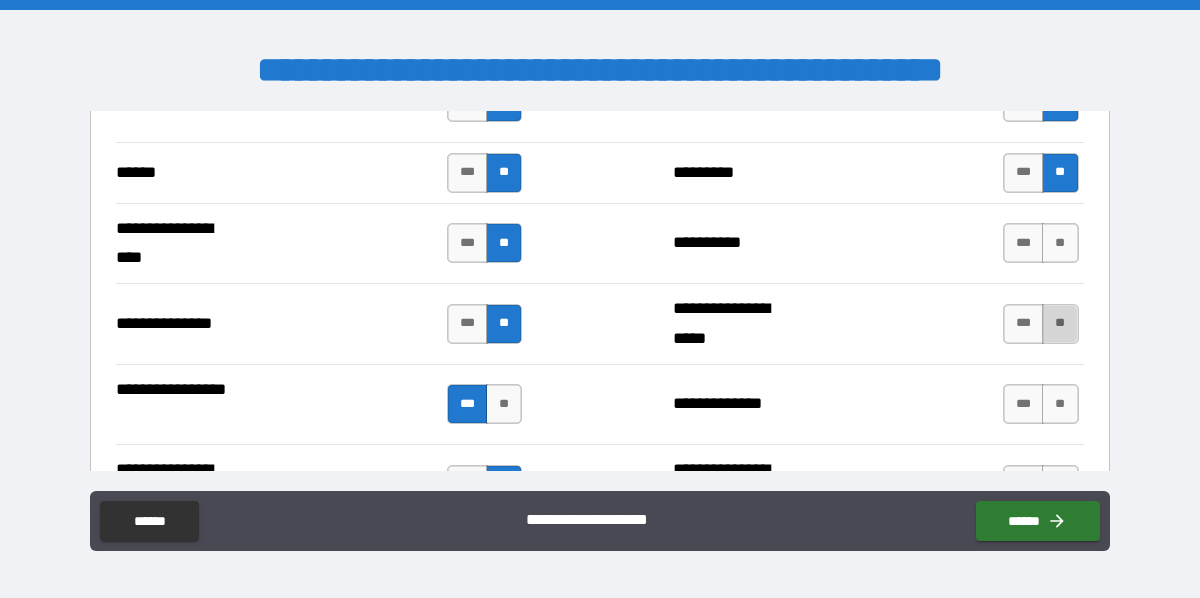 click on "**" at bounding box center [1060, 324] 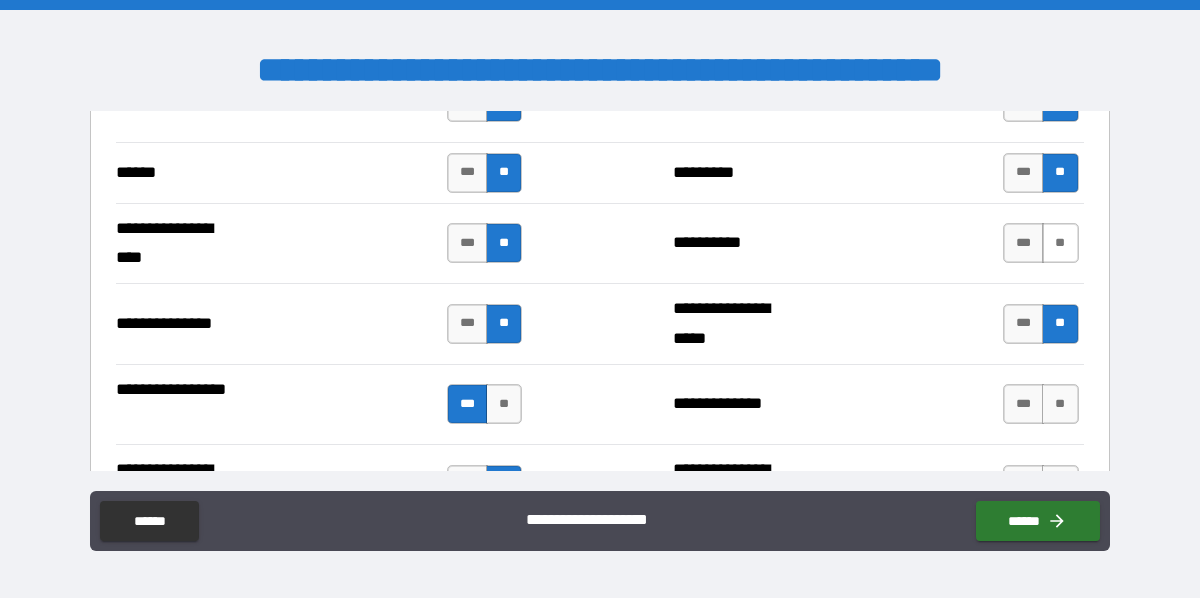 click on "**" at bounding box center (1060, 243) 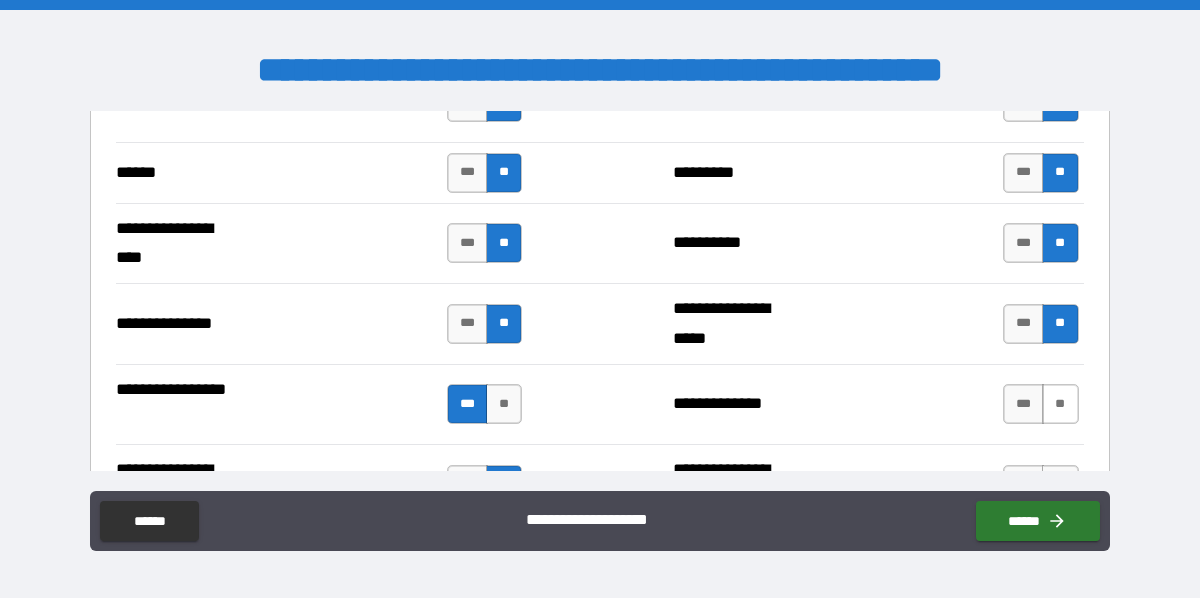 click on "**" at bounding box center [1060, 404] 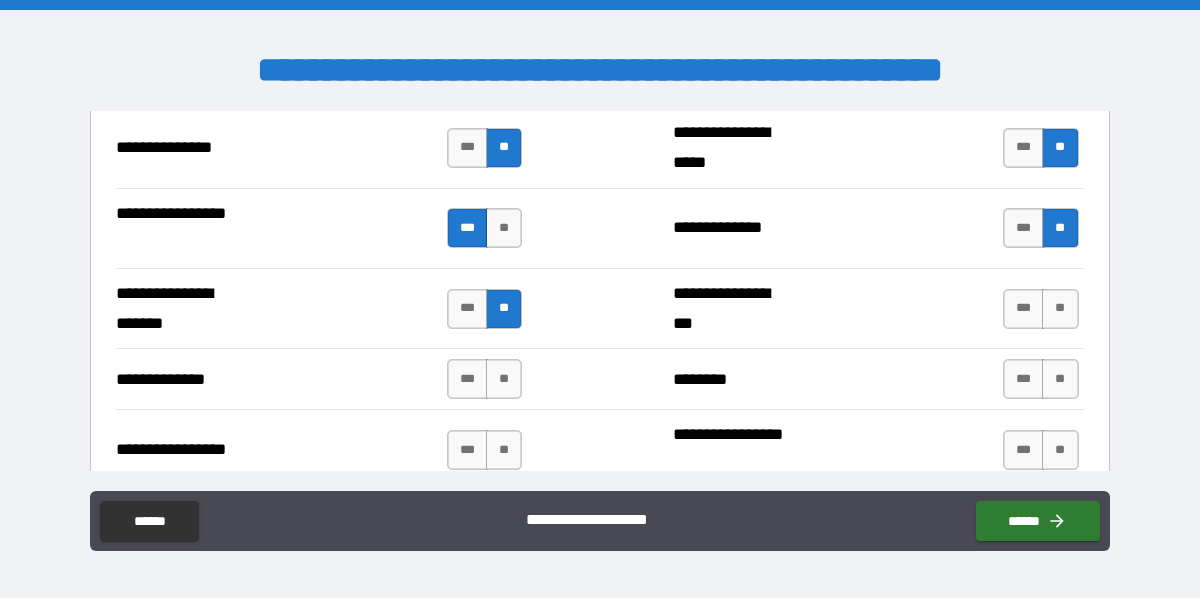 scroll, scrollTop: 2833, scrollLeft: 0, axis: vertical 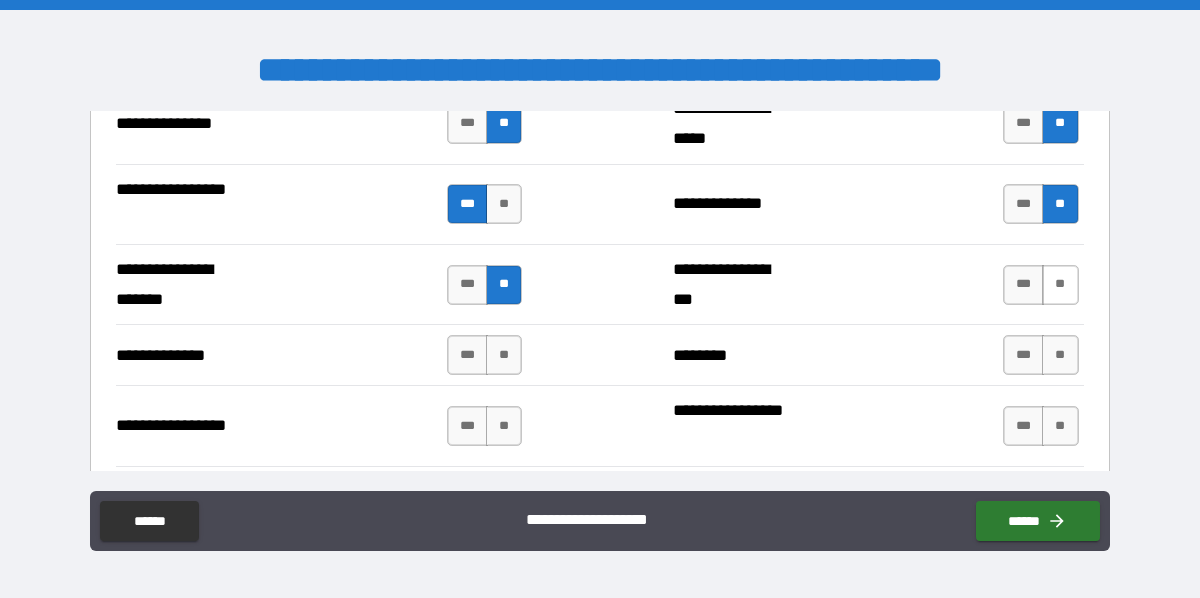 click on "**" at bounding box center [1060, 285] 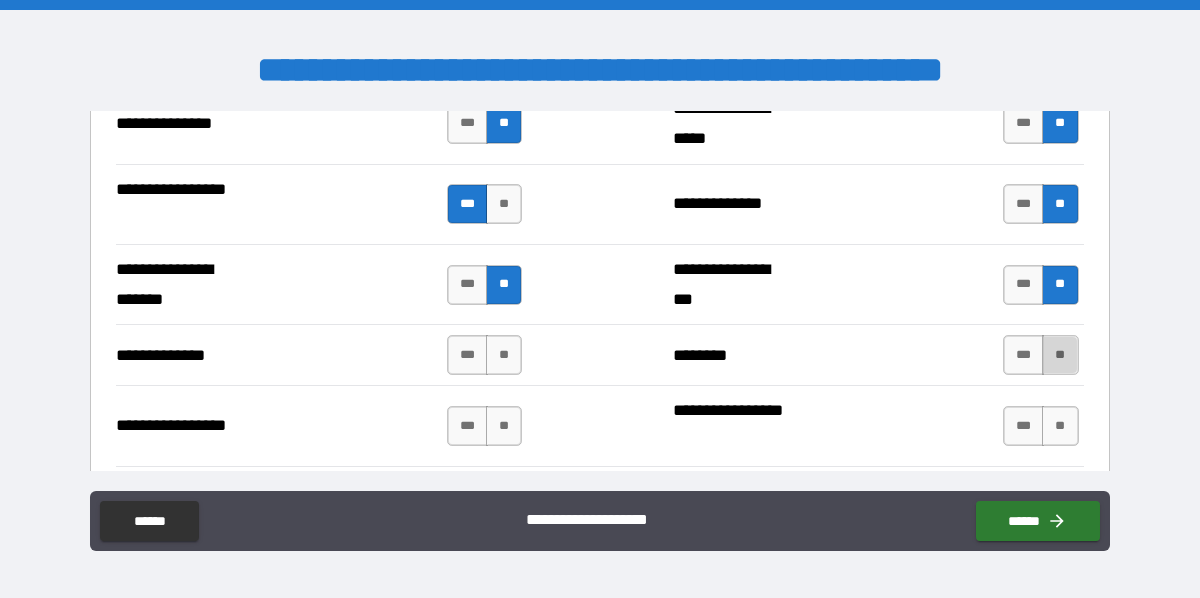 click on "**" at bounding box center (1060, 355) 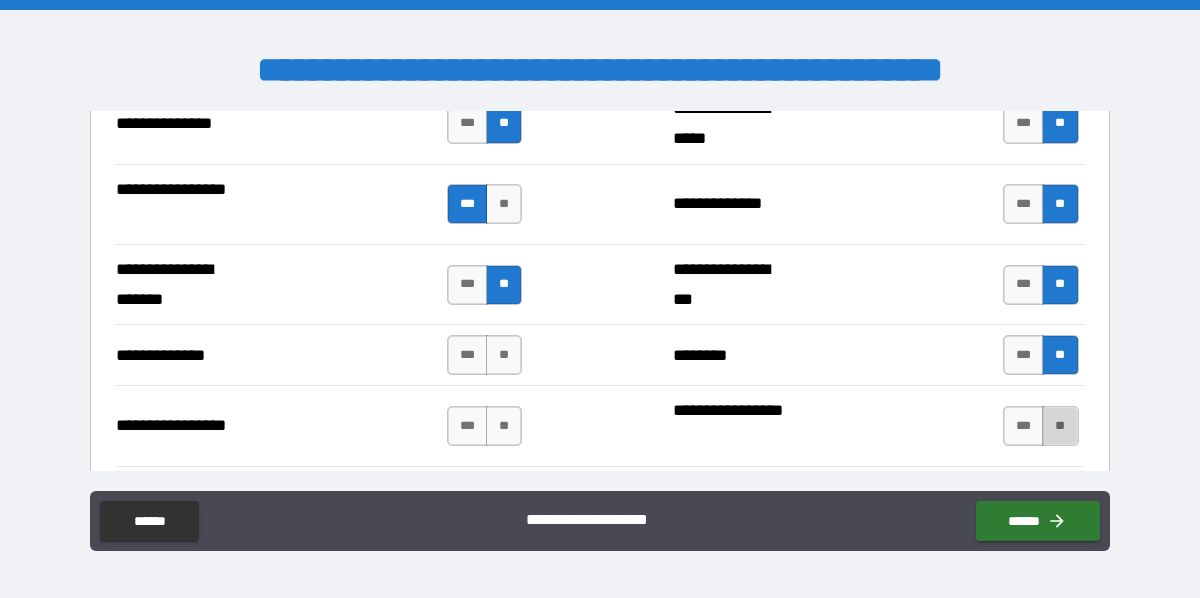 click on "**" at bounding box center [1060, 426] 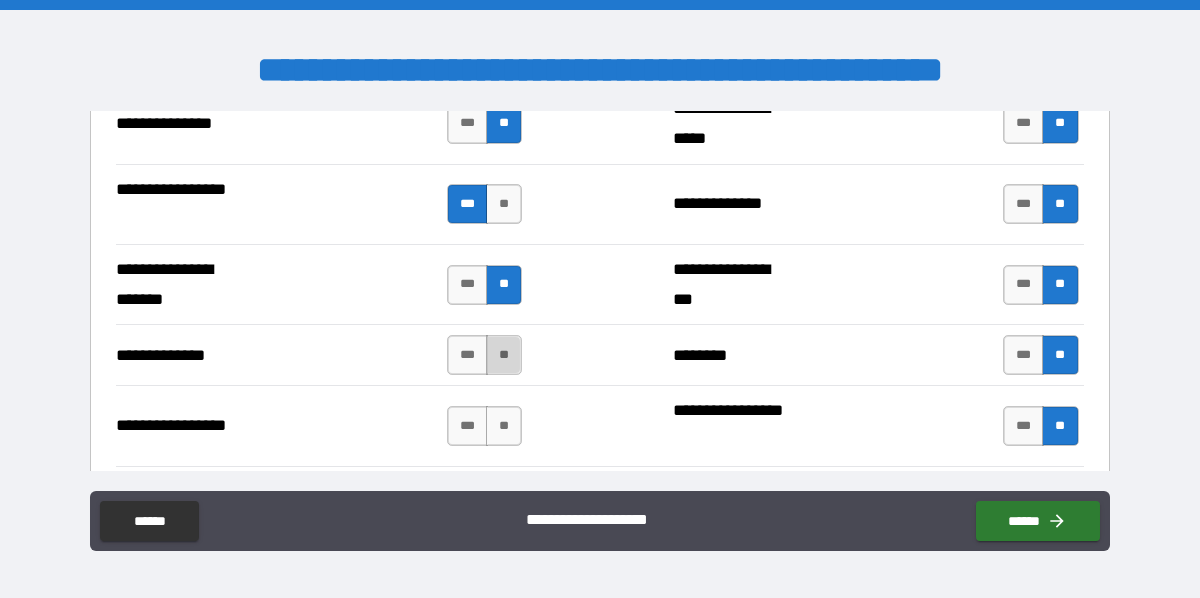 click on "**" at bounding box center [504, 355] 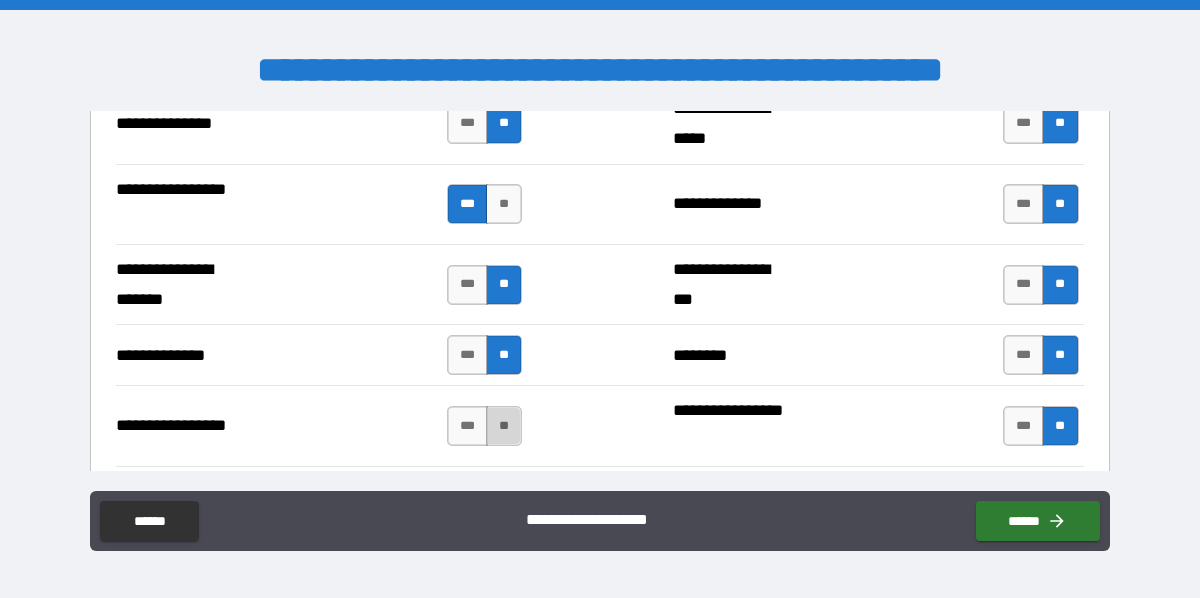 click on "**" at bounding box center (504, 426) 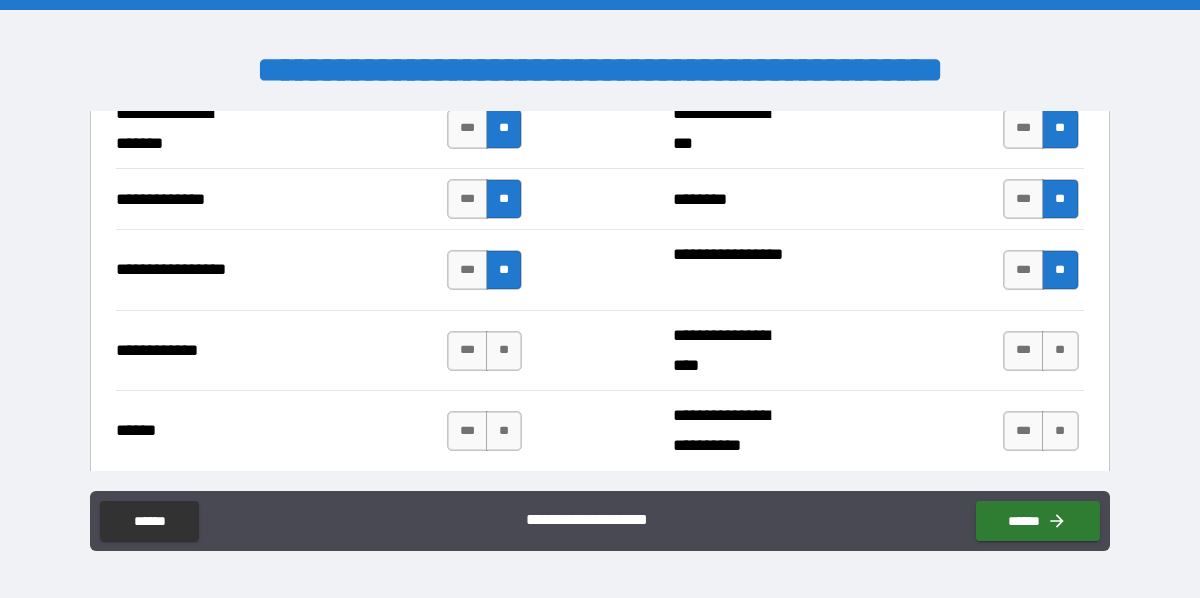 scroll, scrollTop: 3033, scrollLeft: 0, axis: vertical 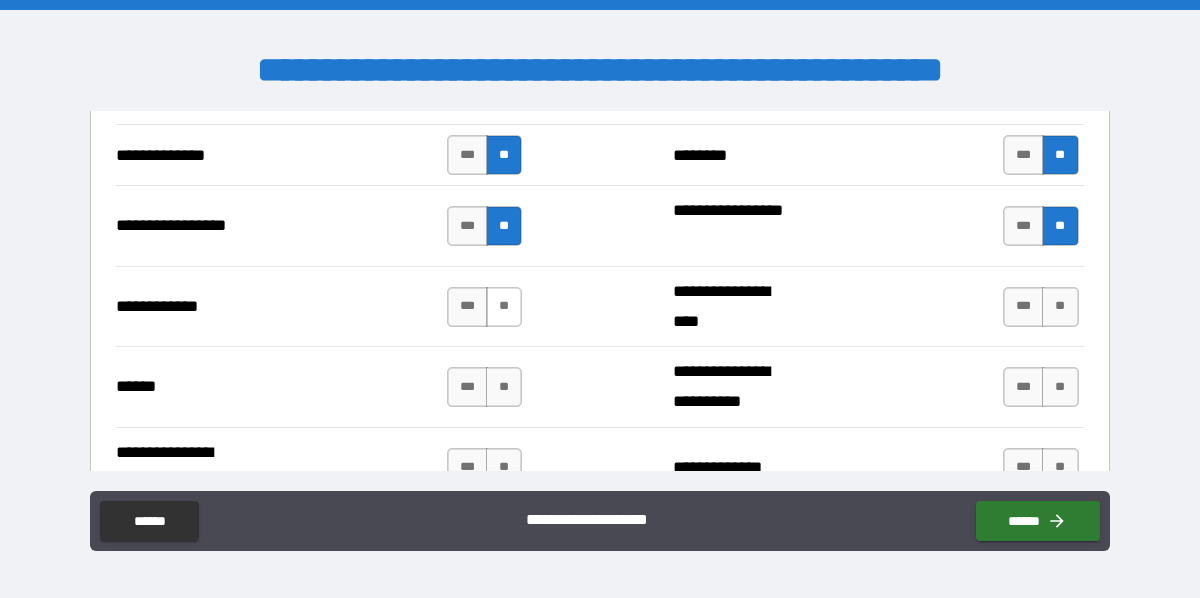 click on "**" at bounding box center (504, 307) 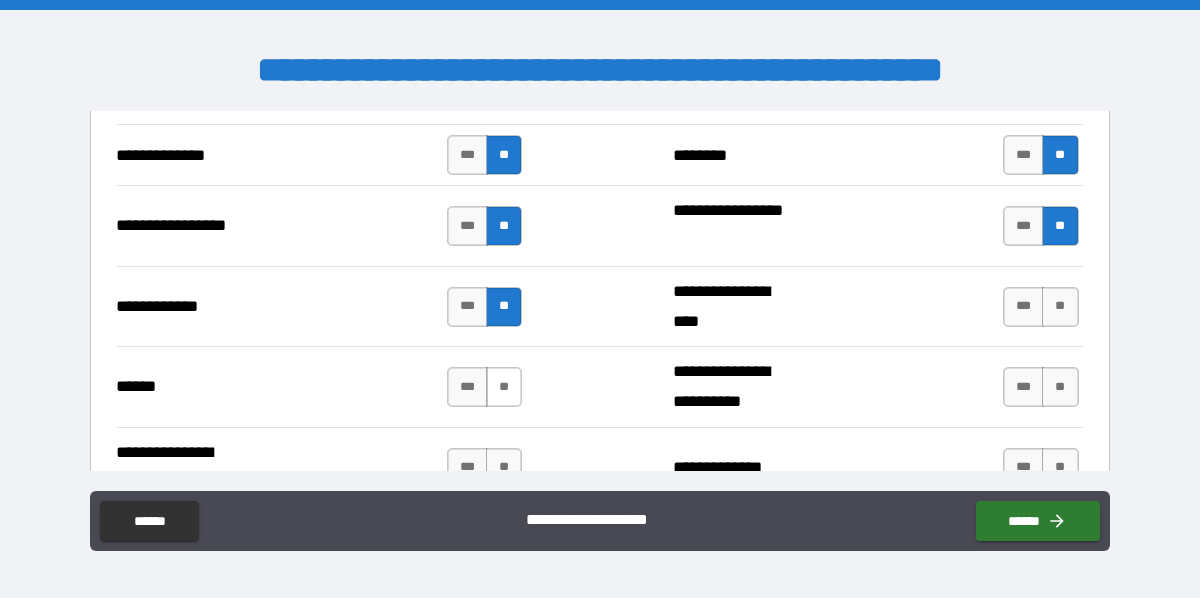 click on "**" at bounding box center [504, 387] 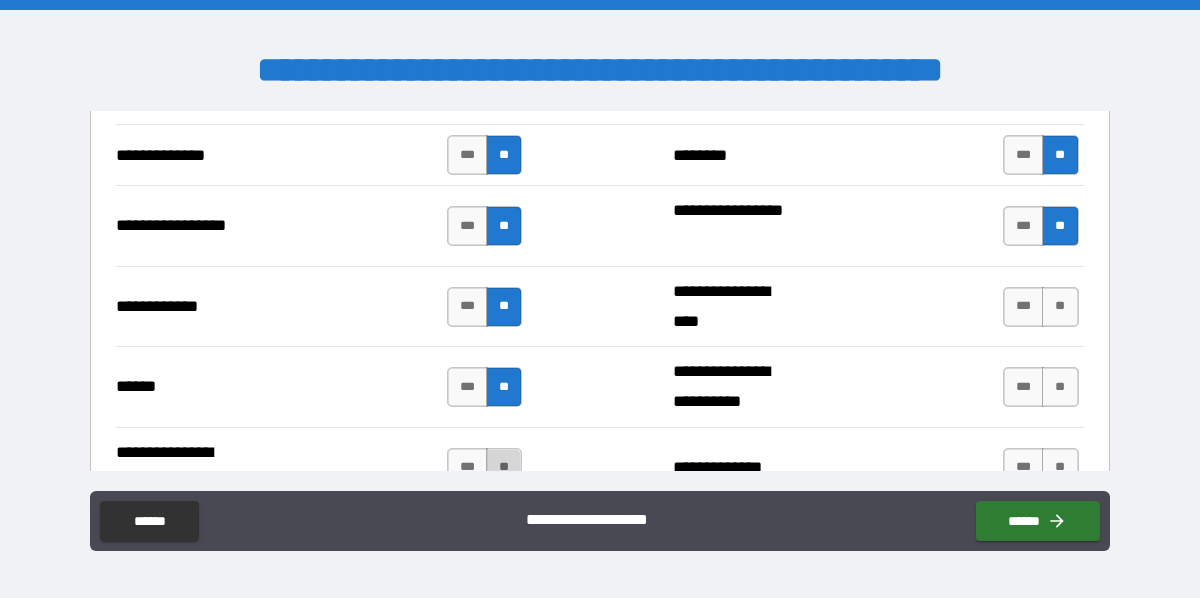 click on "**" at bounding box center (504, 468) 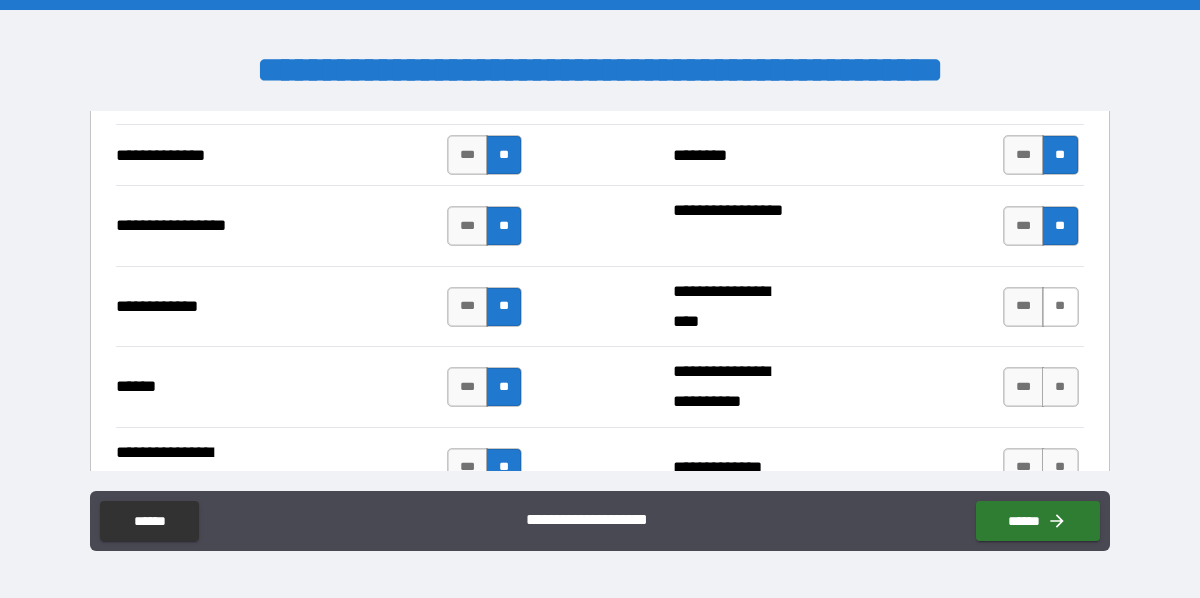 click on "**" at bounding box center [1060, 307] 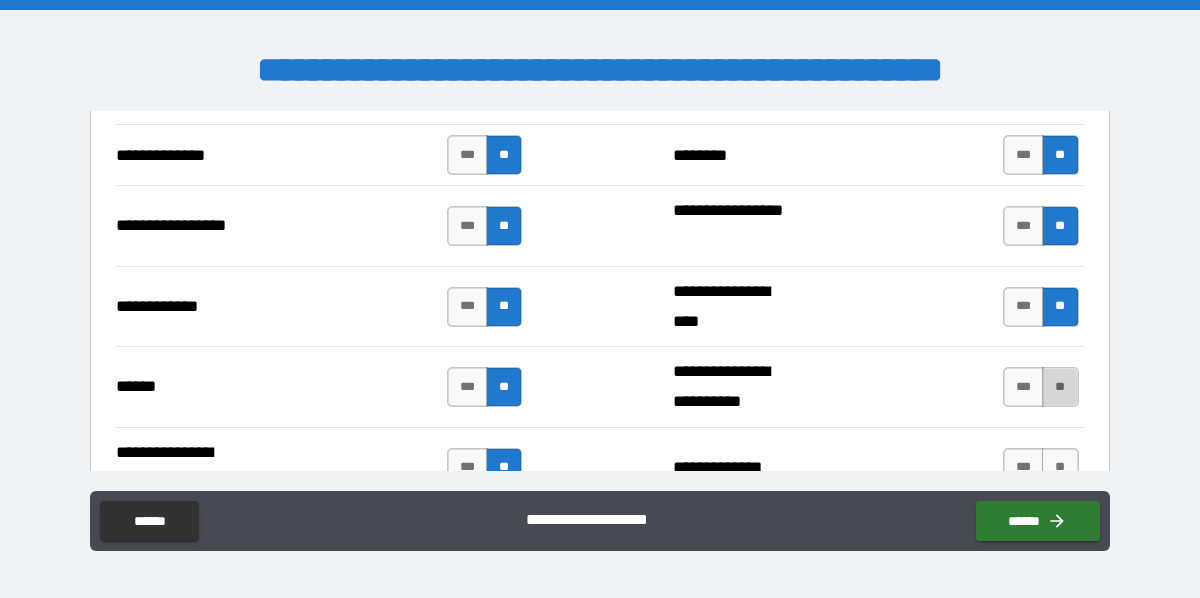 click on "**" at bounding box center (1060, 387) 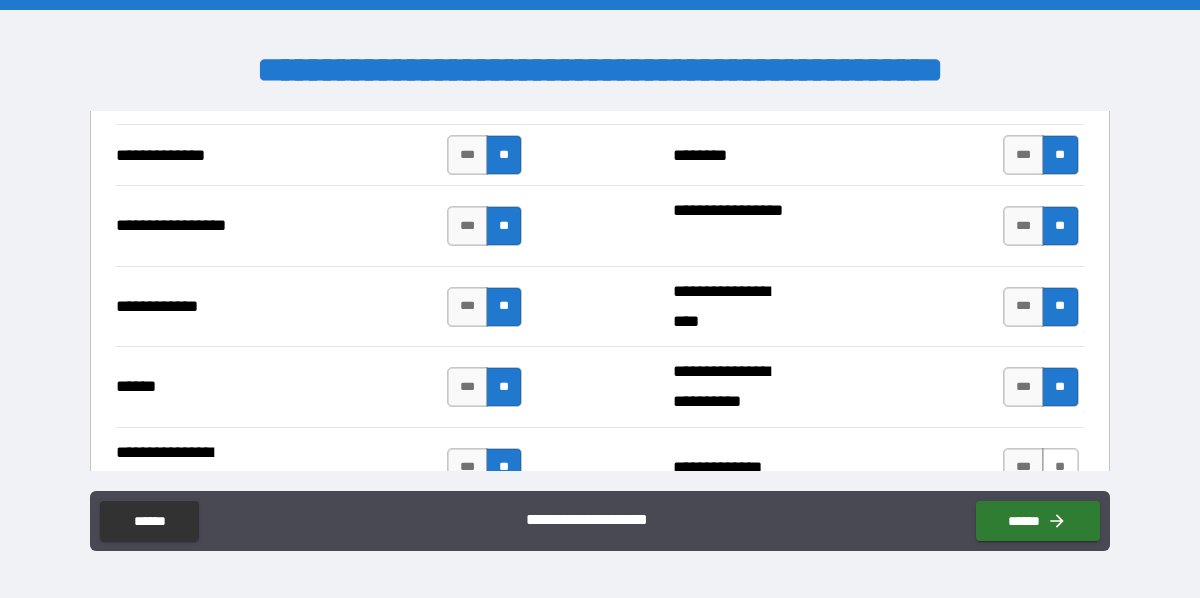 click on "**" at bounding box center [1060, 468] 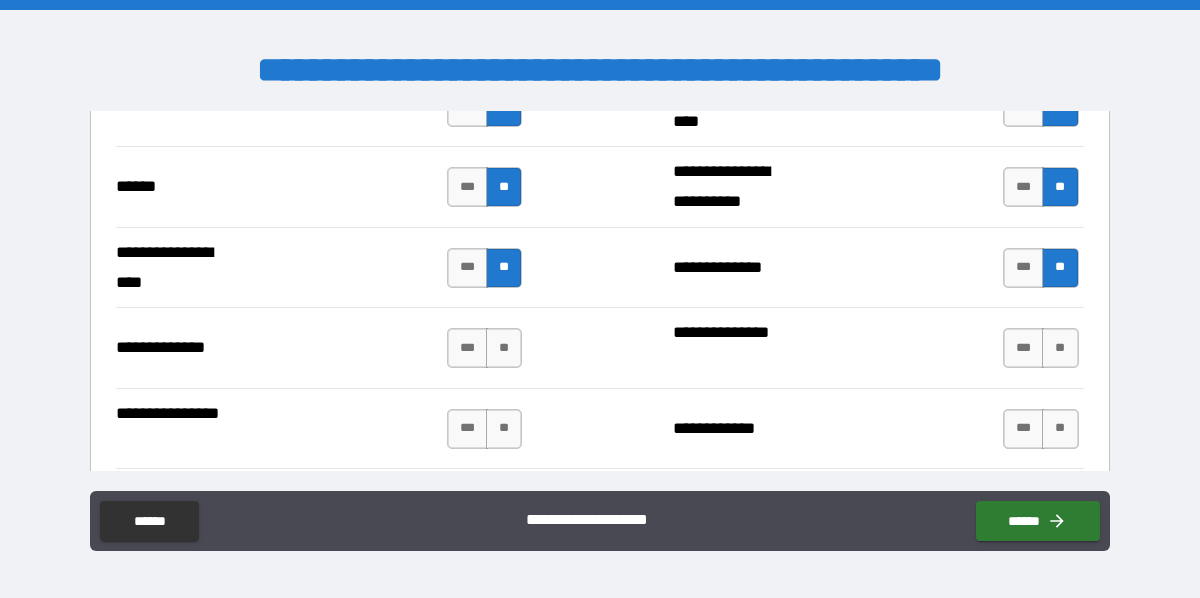 scroll, scrollTop: 3333, scrollLeft: 0, axis: vertical 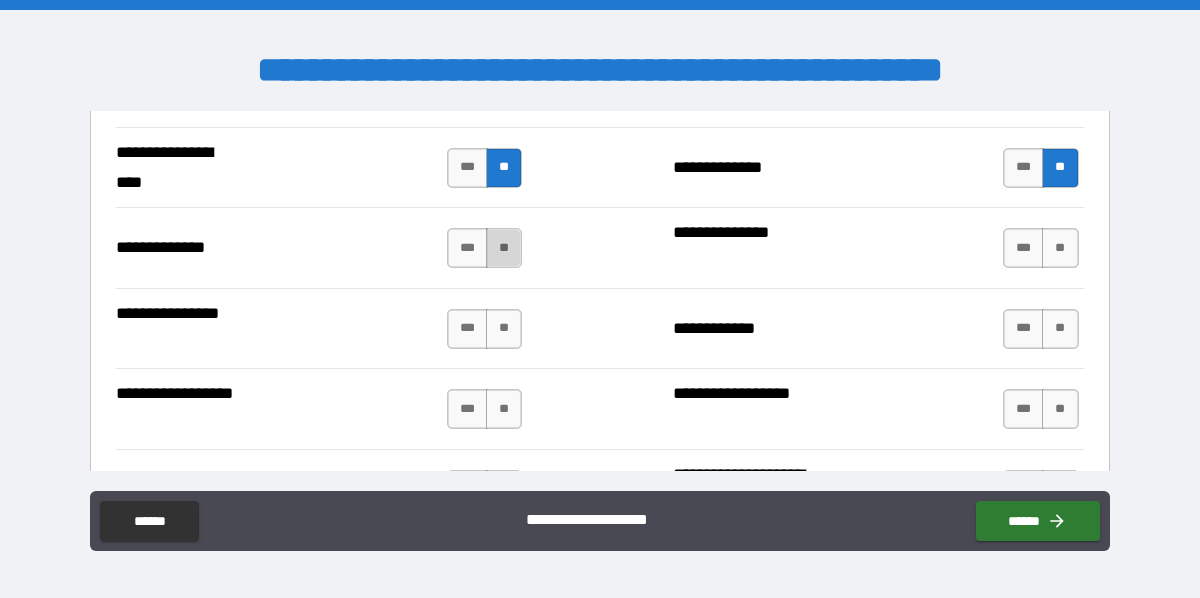 click on "**" at bounding box center (504, 248) 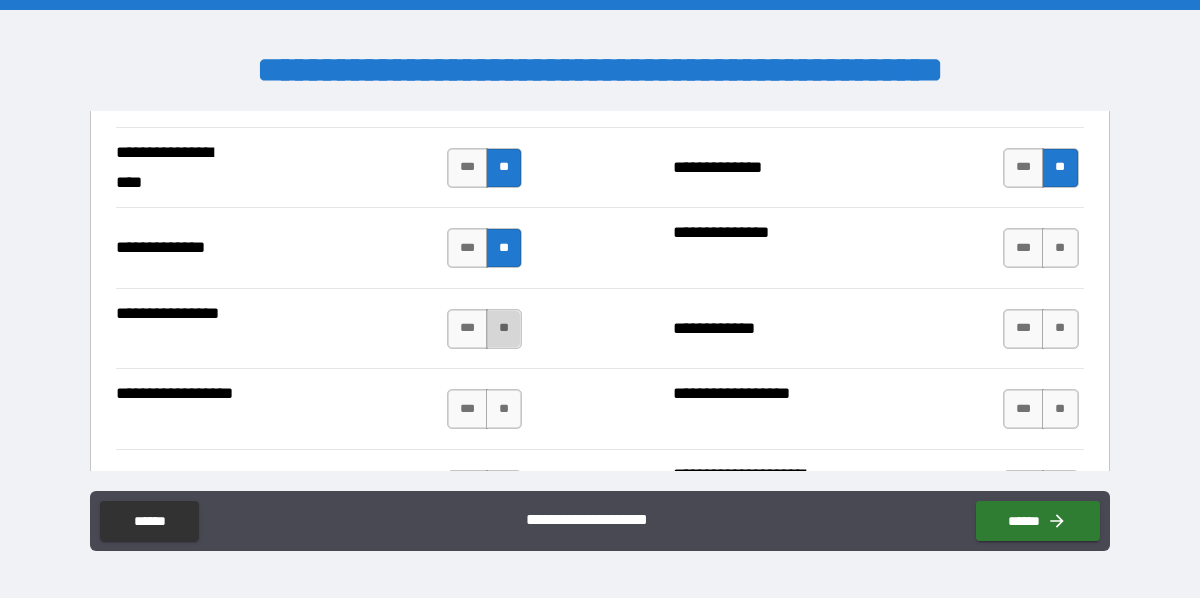 click on "**" at bounding box center [504, 329] 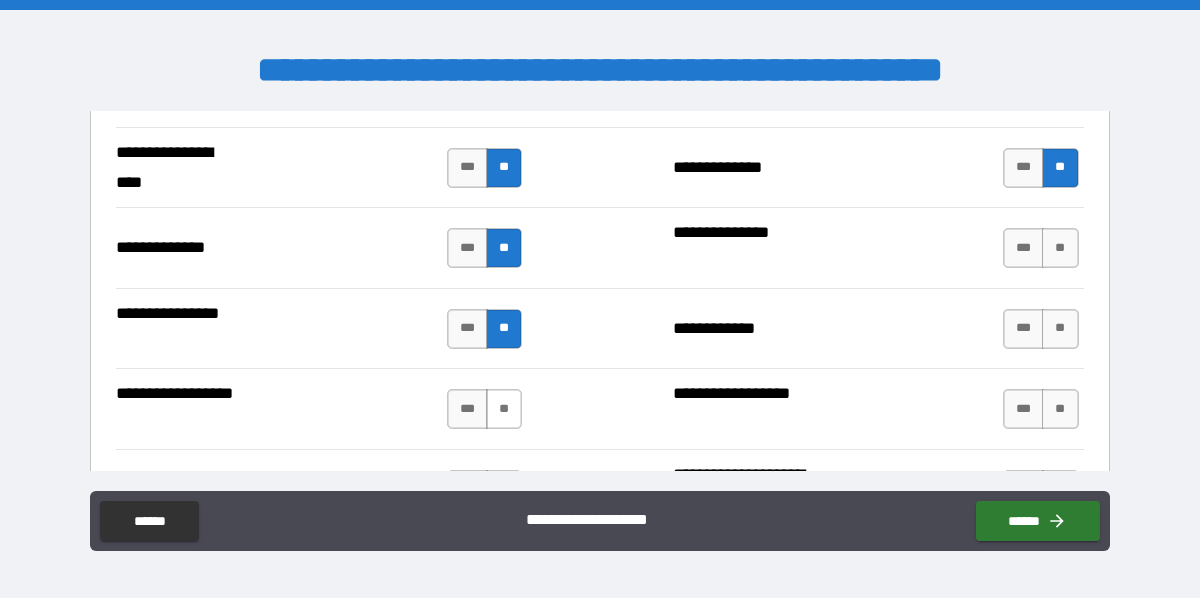 click on "**" at bounding box center (504, 409) 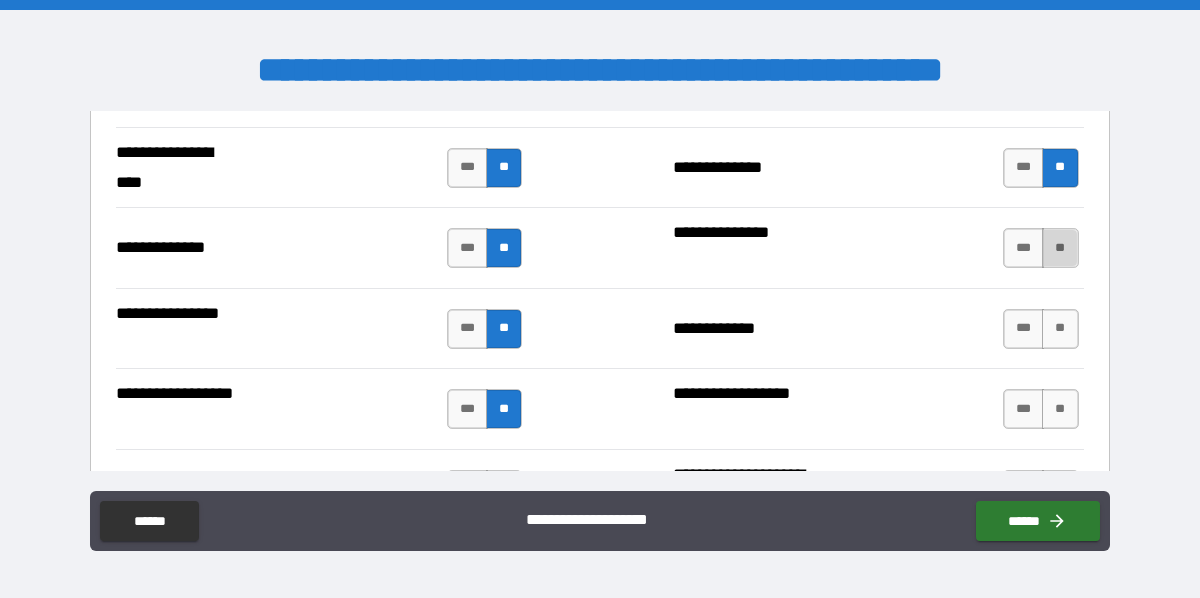 click on "**" at bounding box center [1060, 248] 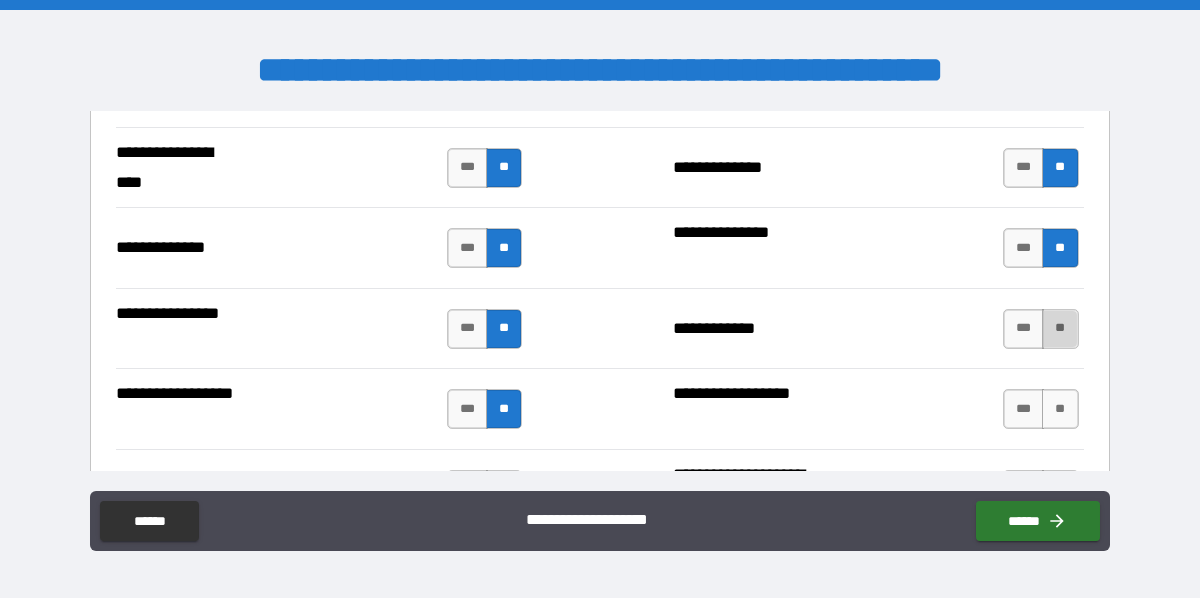 click on "**" at bounding box center [1060, 329] 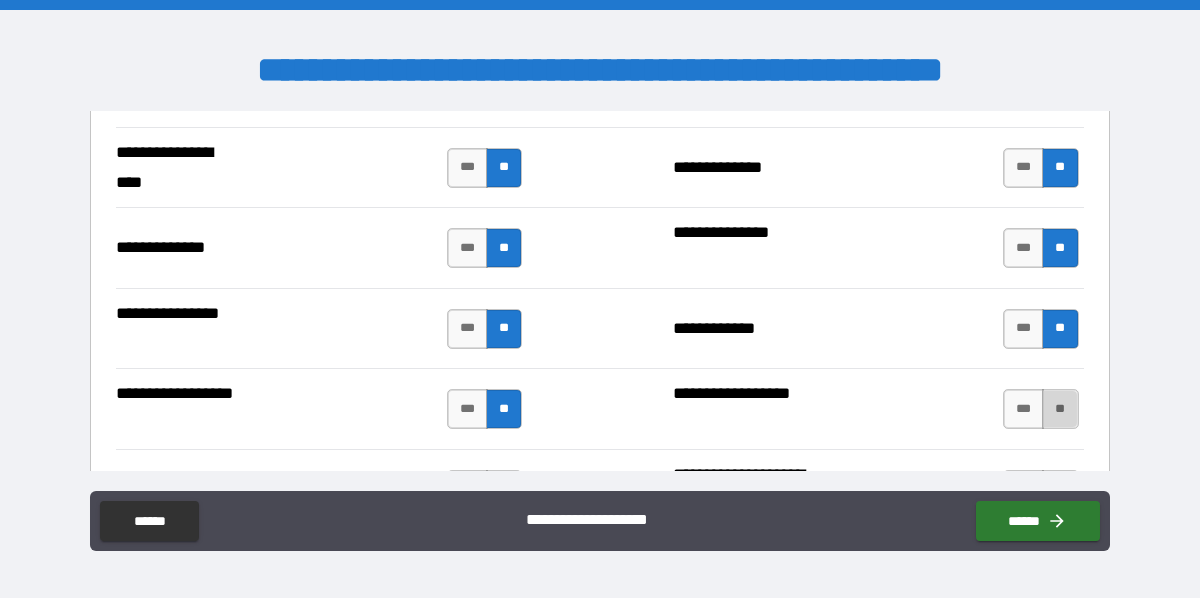 click on "**" at bounding box center (1060, 409) 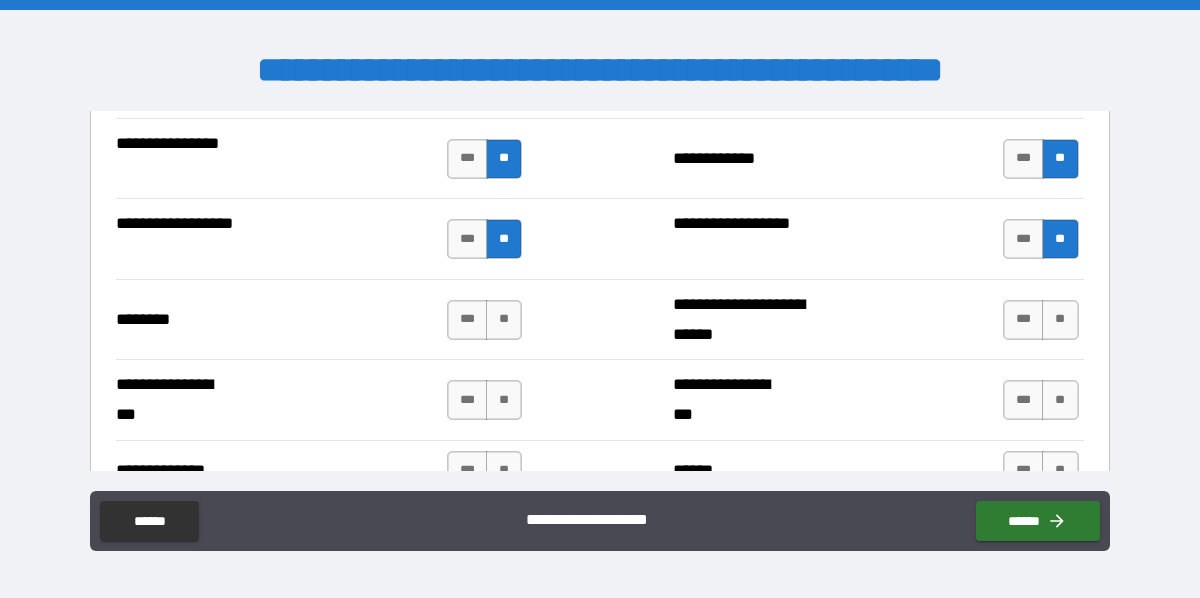 scroll, scrollTop: 3533, scrollLeft: 0, axis: vertical 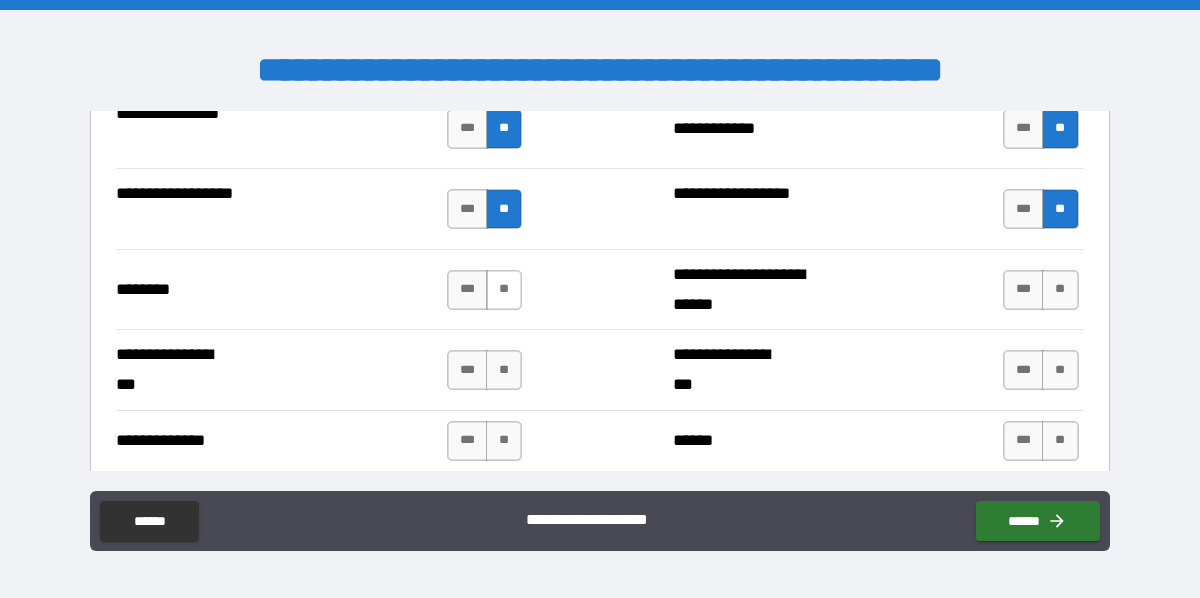 click on "**" at bounding box center [504, 290] 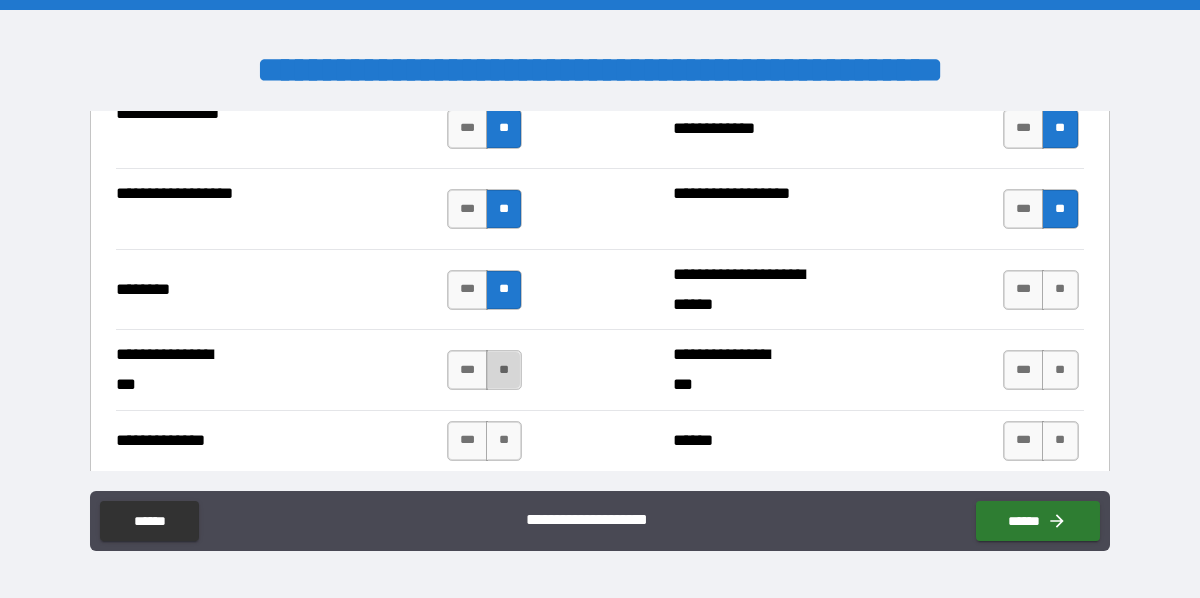 click on "**" at bounding box center [504, 370] 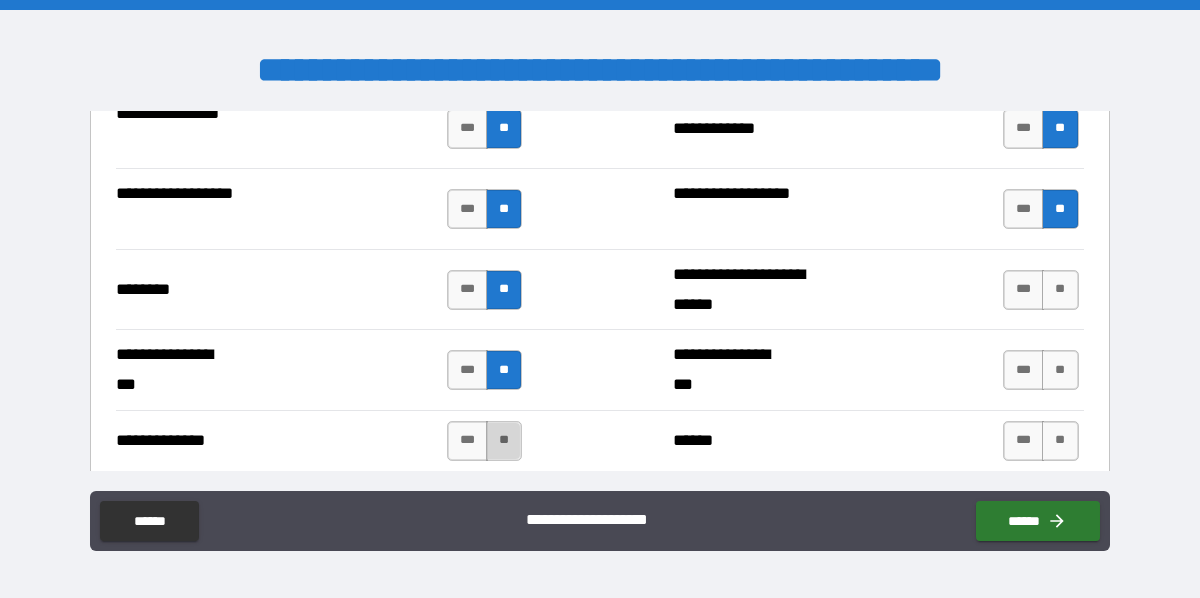 click on "**" at bounding box center [504, 441] 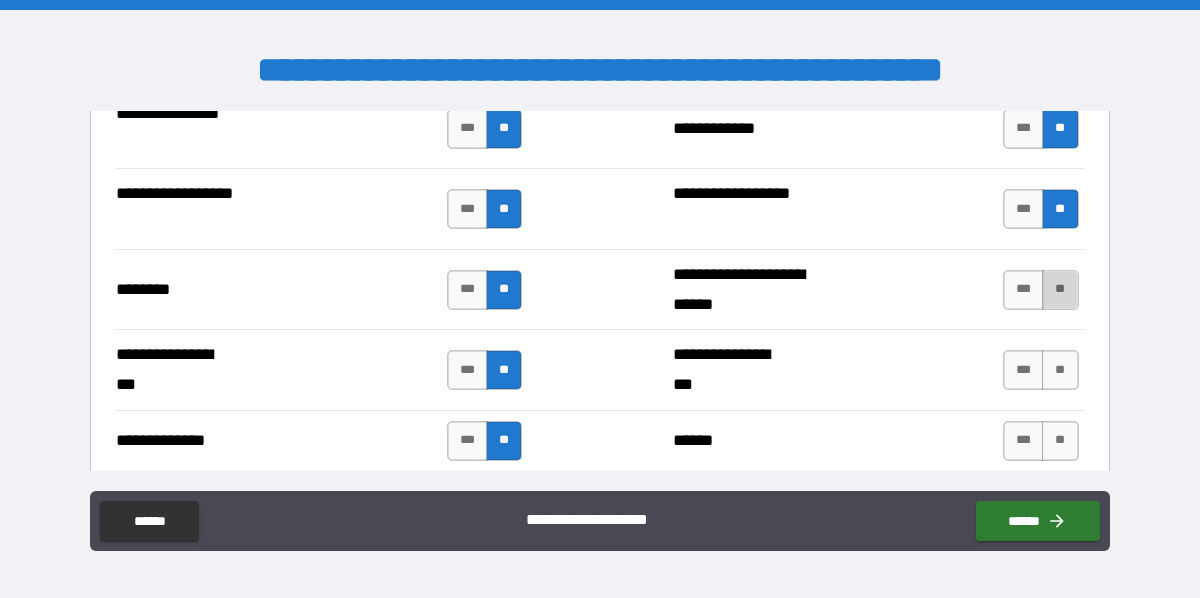 click on "**" at bounding box center [1060, 290] 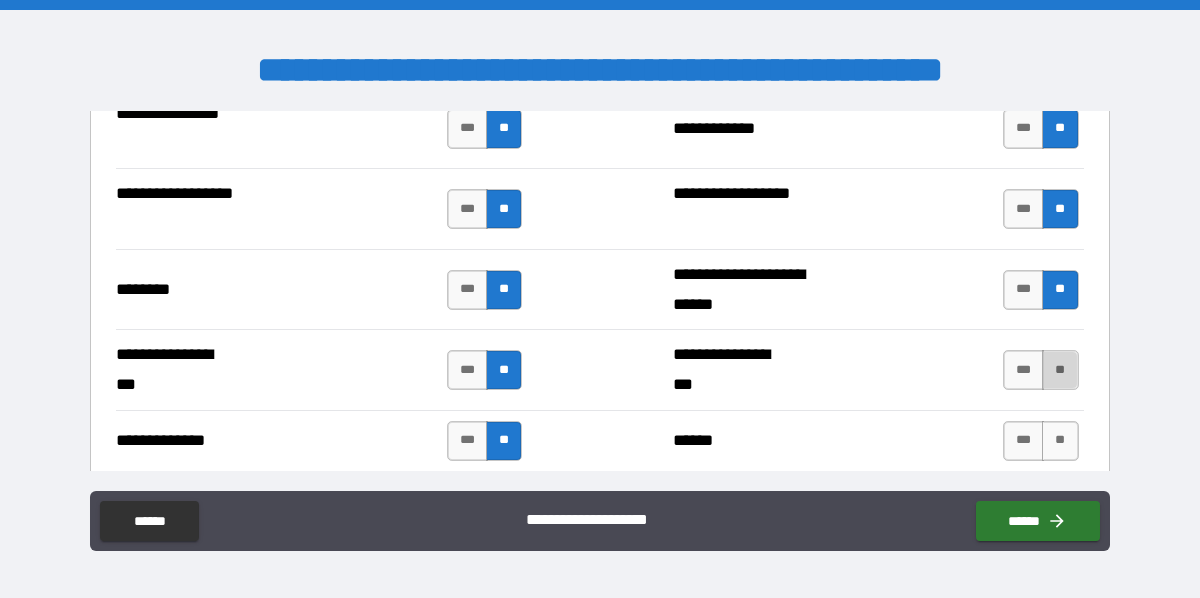 click on "**" at bounding box center [1060, 370] 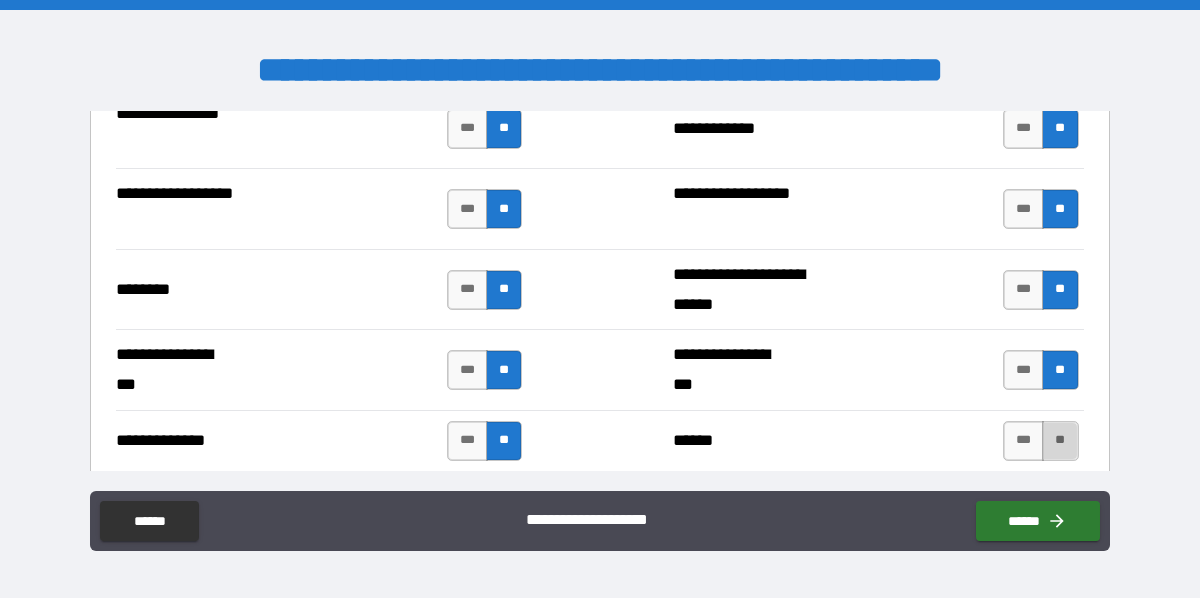 click on "**" at bounding box center (1060, 441) 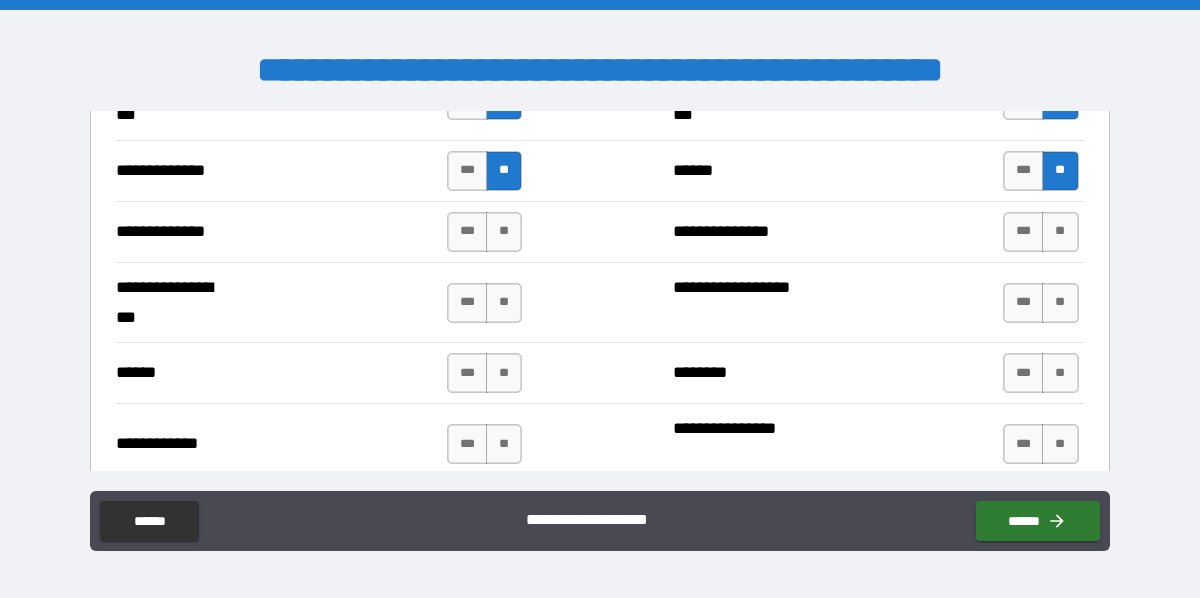 scroll, scrollTop: 3833, scrollLeft: 0, axis: vertical 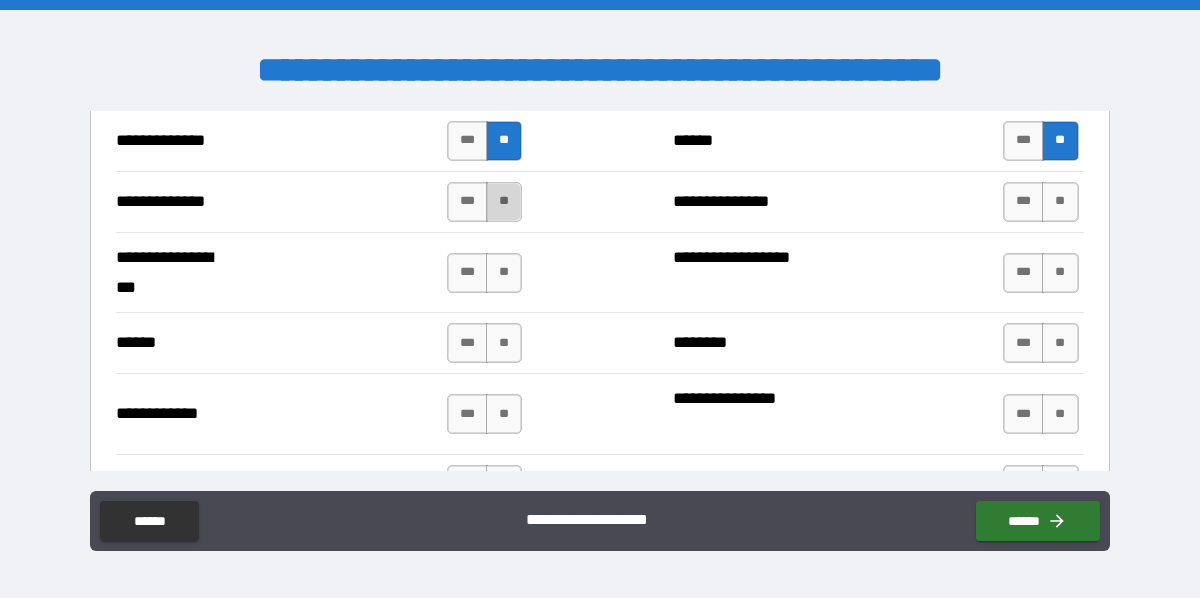 click on "**" at bounding box center (504, 202) 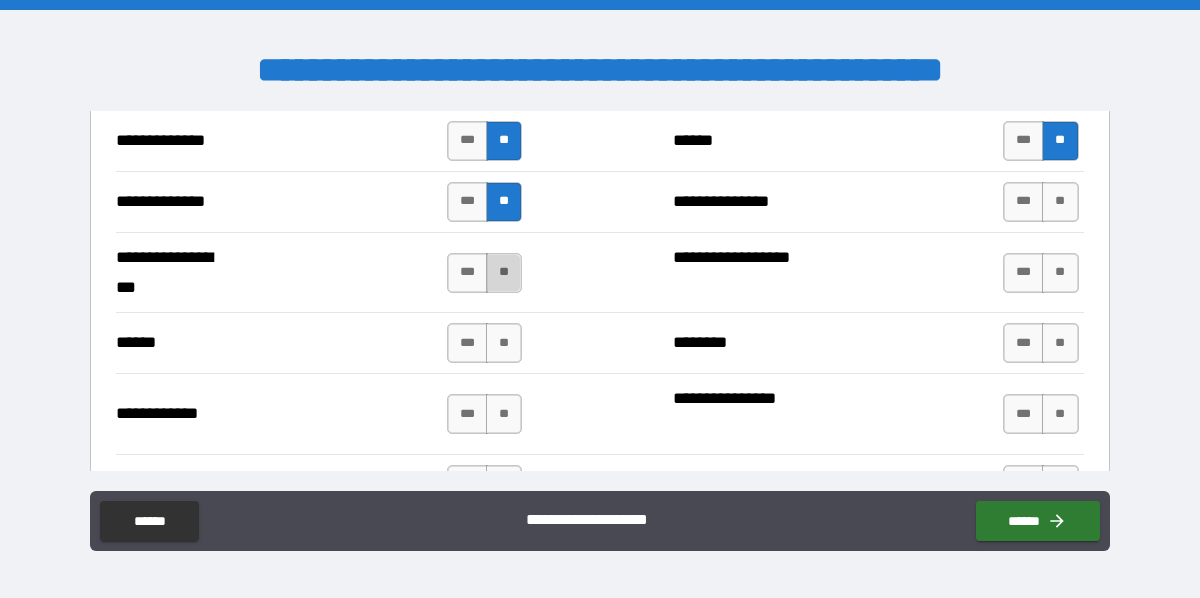 click on "**" at bounding box center [504, 273] 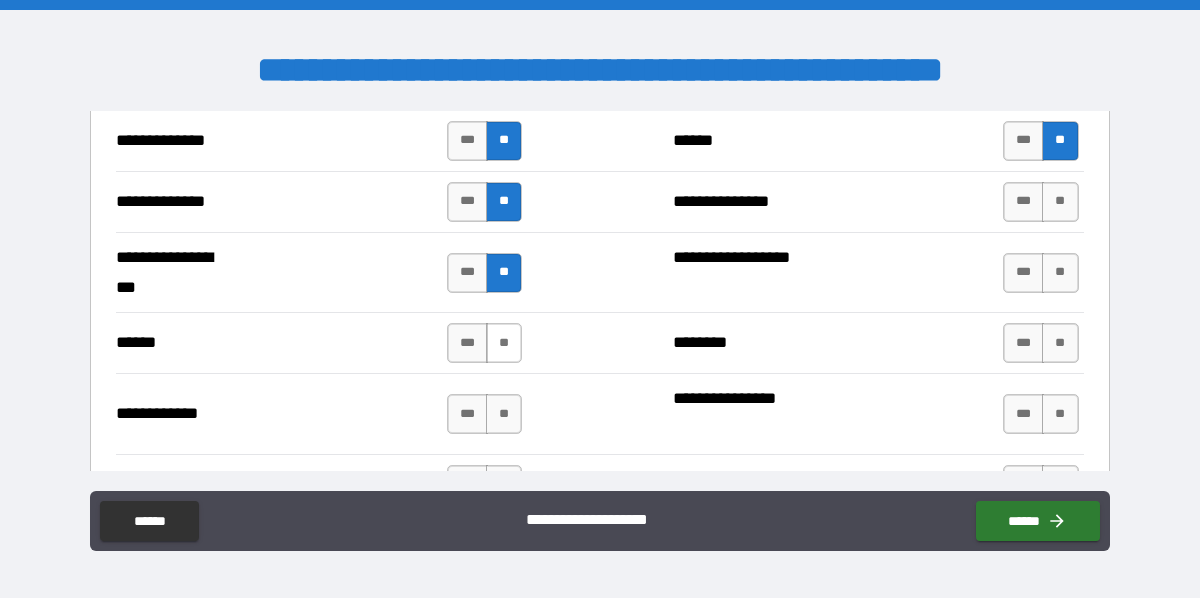 click on "**" at bounding box center (504, 343) 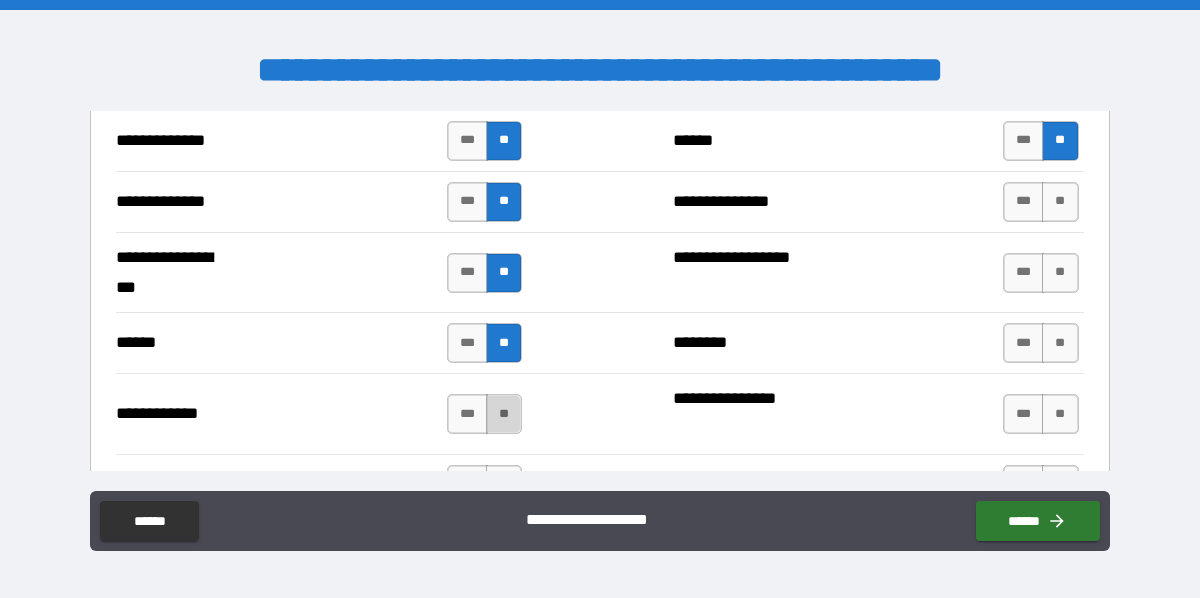 click on "**" at bounding box center (504, 414) 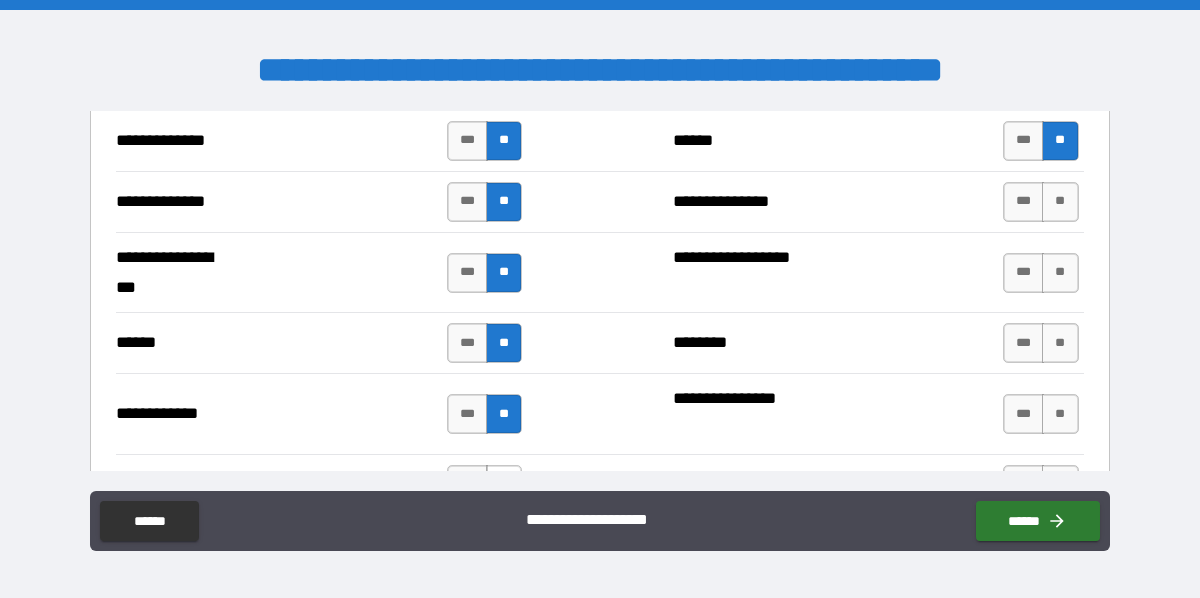 click on "**" at bounding box center (504, 485) 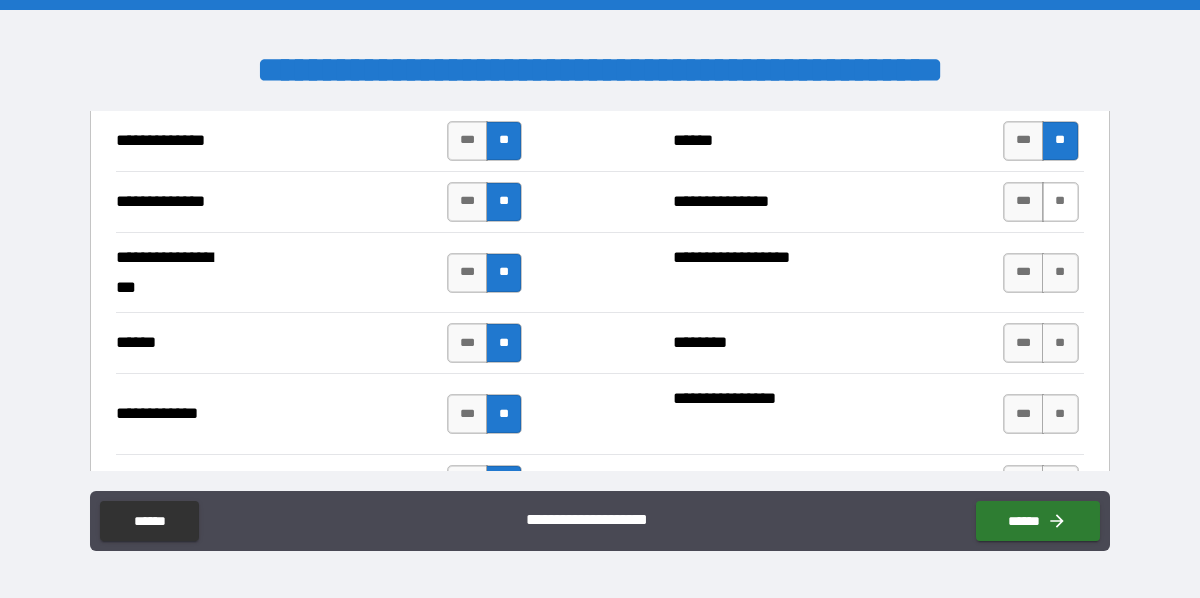 click on "**" at bounding box center (1060, 202) 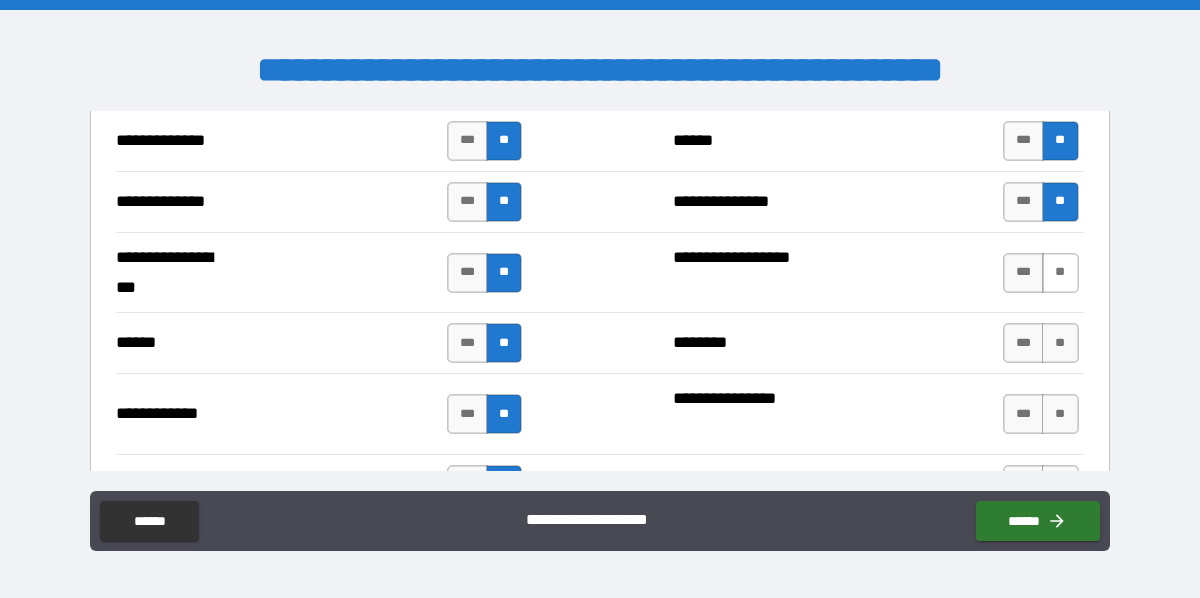 click on "**" at bounding box center (1060, 273) 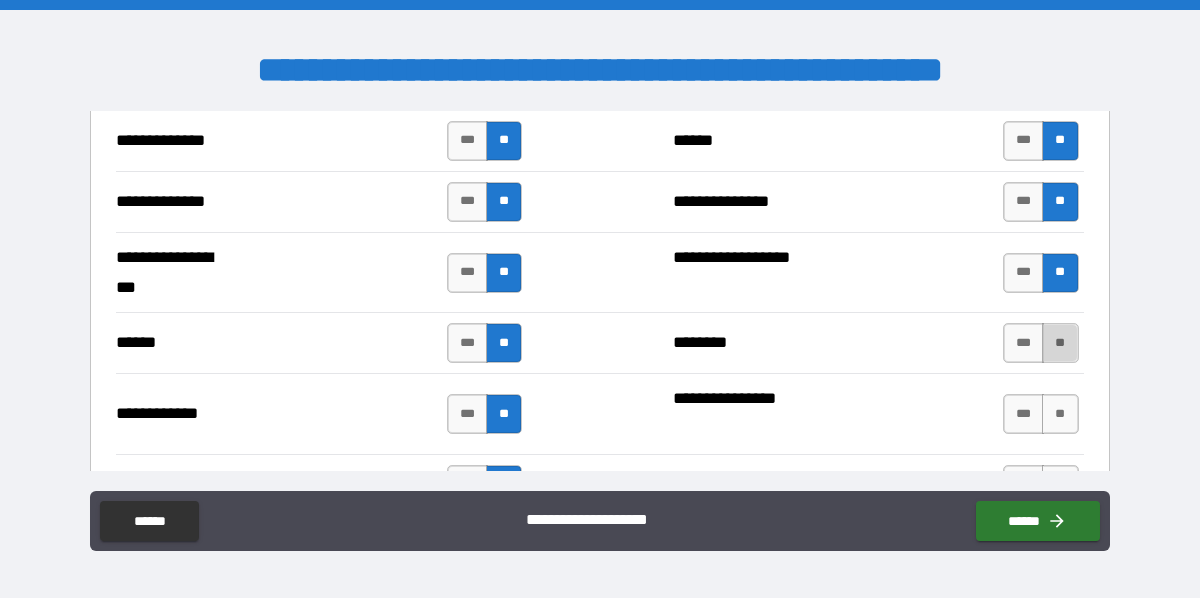 click on "**" at bounding box center (1060, 343) 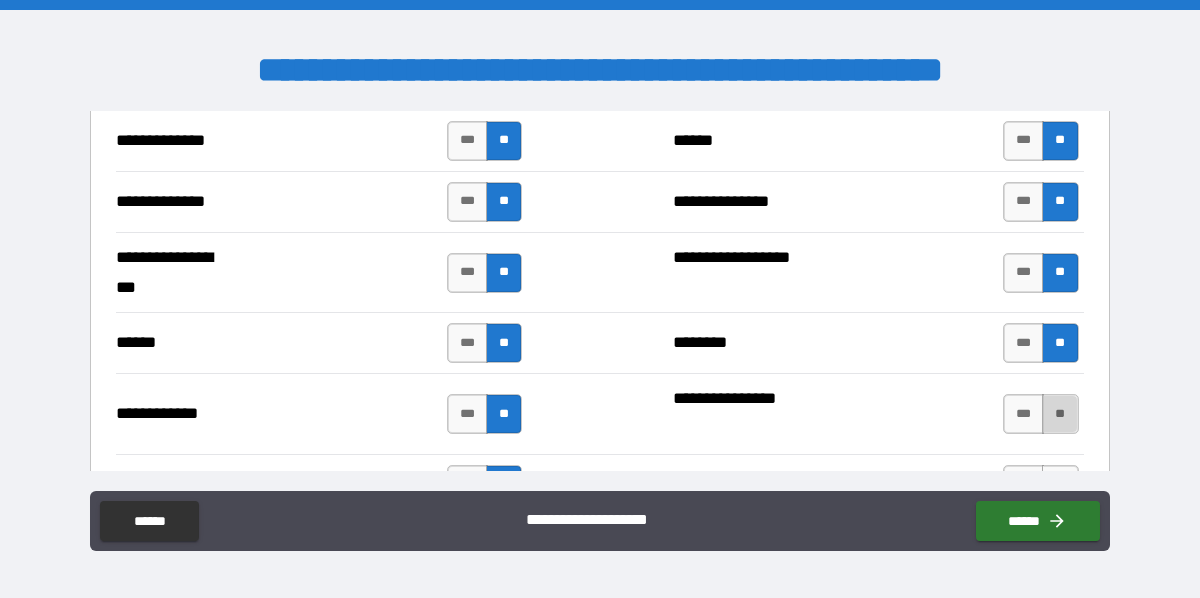 click on "**" at bounding box center [1060, 414] 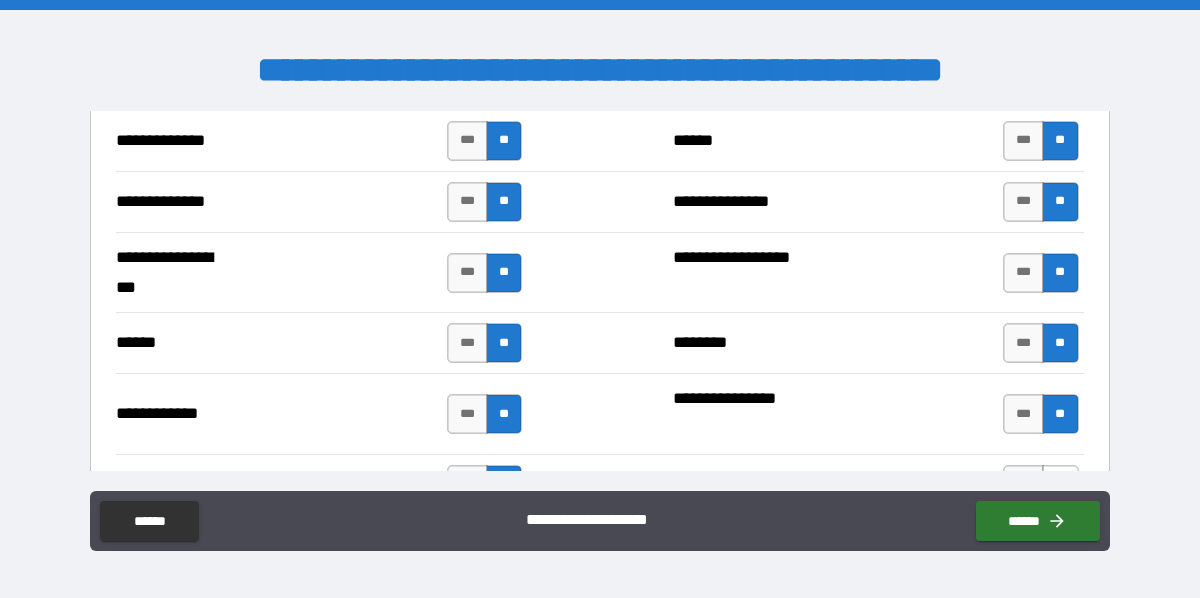 click on "**" at bounding box center (1060, 485) 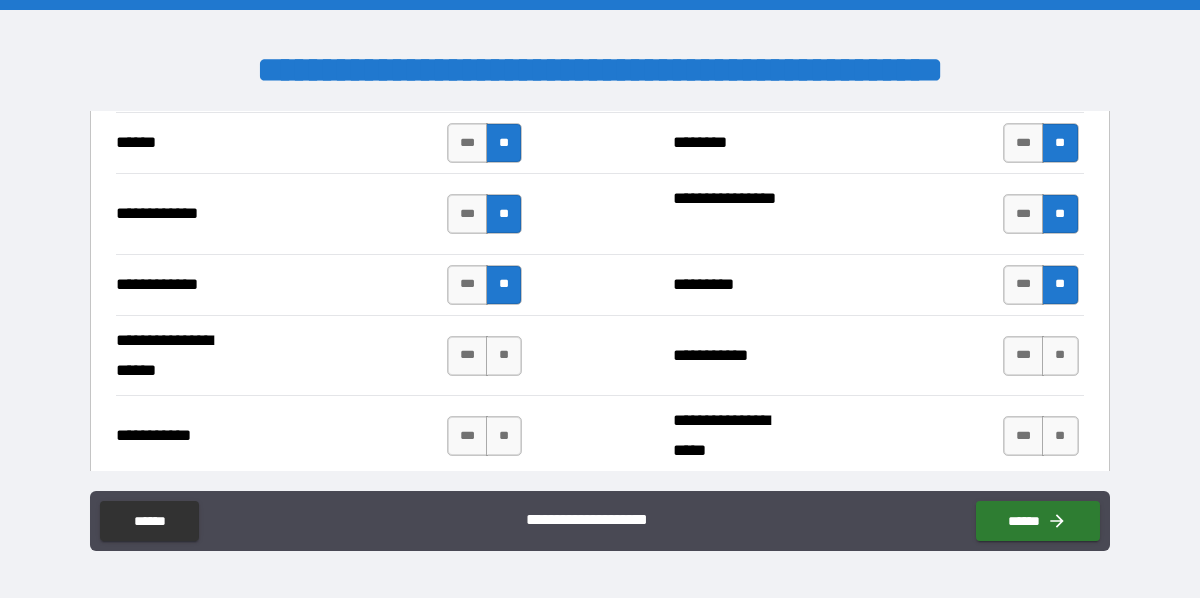 scroll, scrollTop: 4133, scrollLeft: 0, axis: vertical 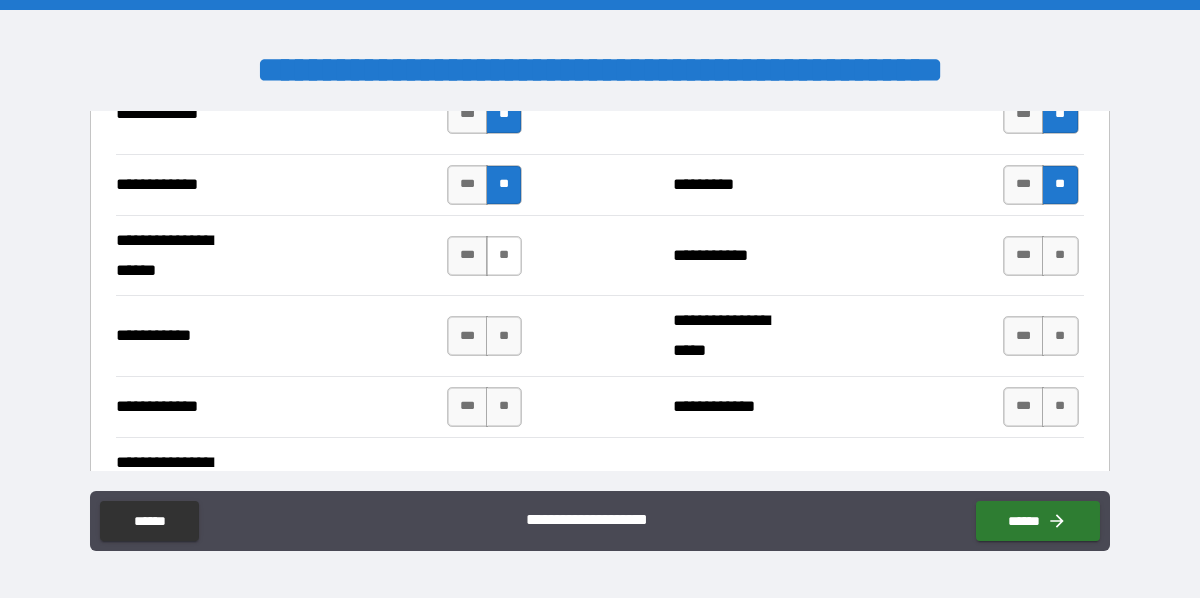 click on "**" at bounding box center [504, 256] 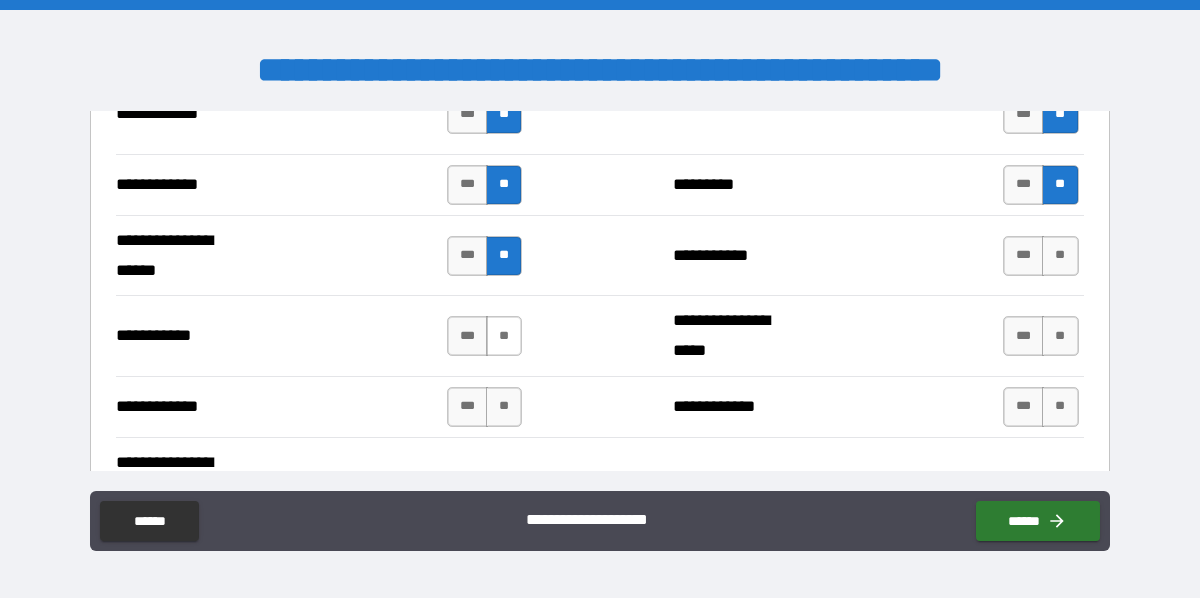 click on "**" at bounding box center [504, 336] 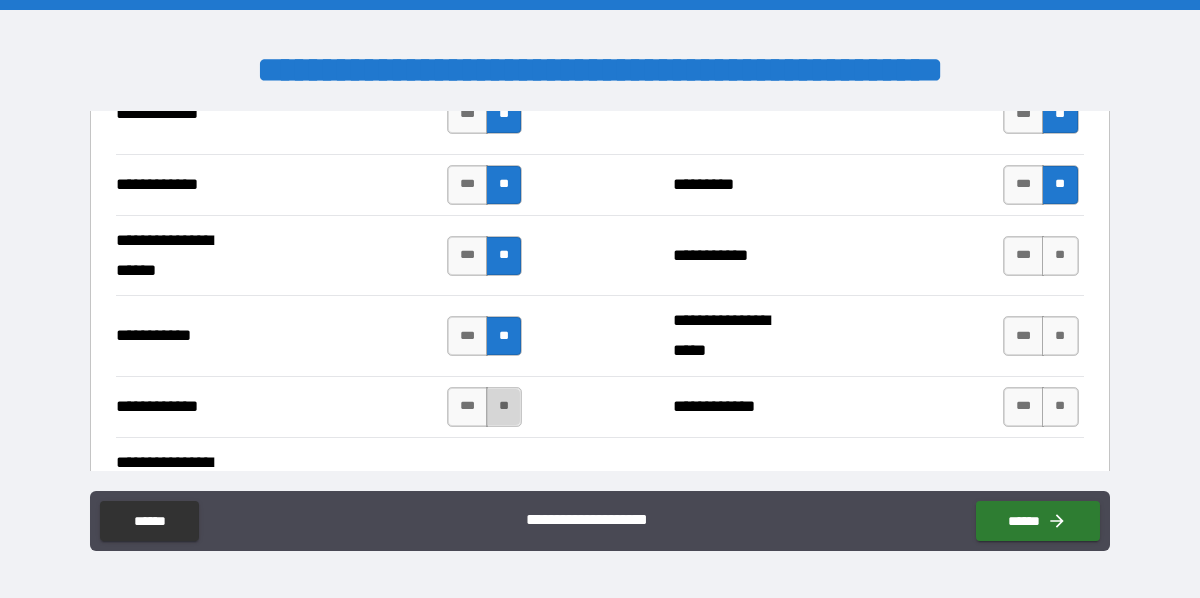 click on "**" at bounding box center (504, 407) 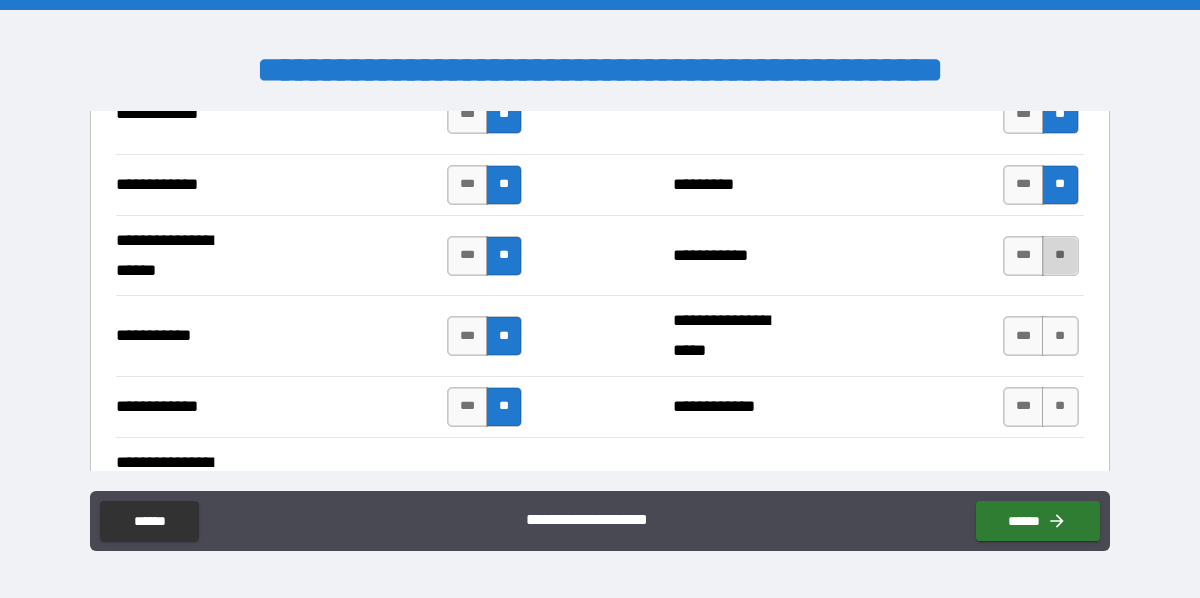 click on "**" at bounding box center (1060, 256) 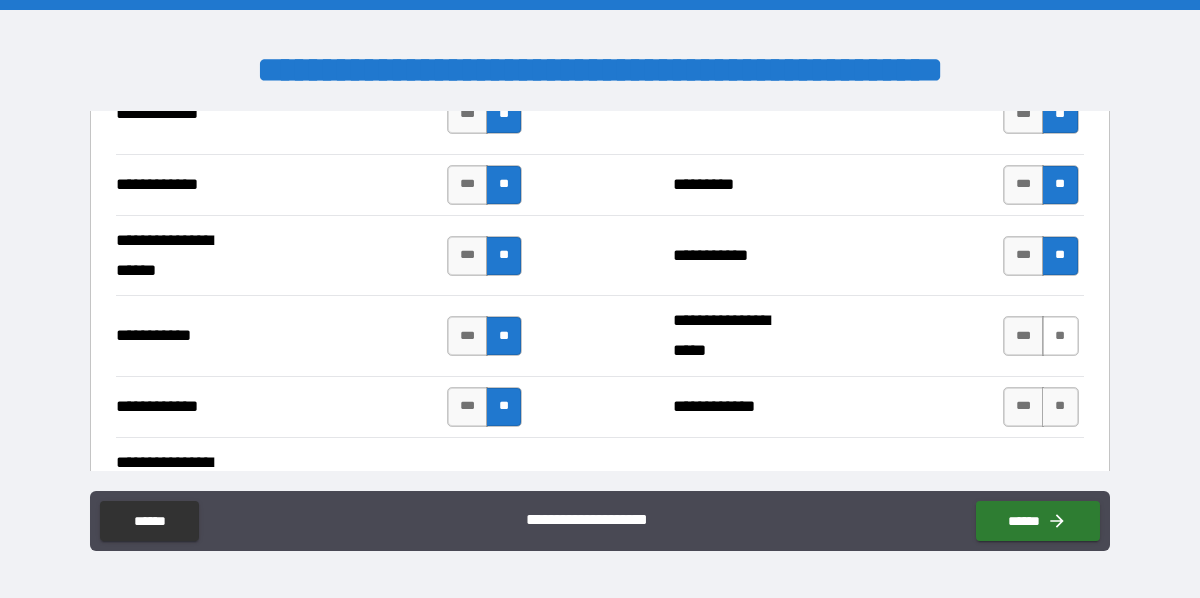 click on "**" at bounding box center (1060, 336) 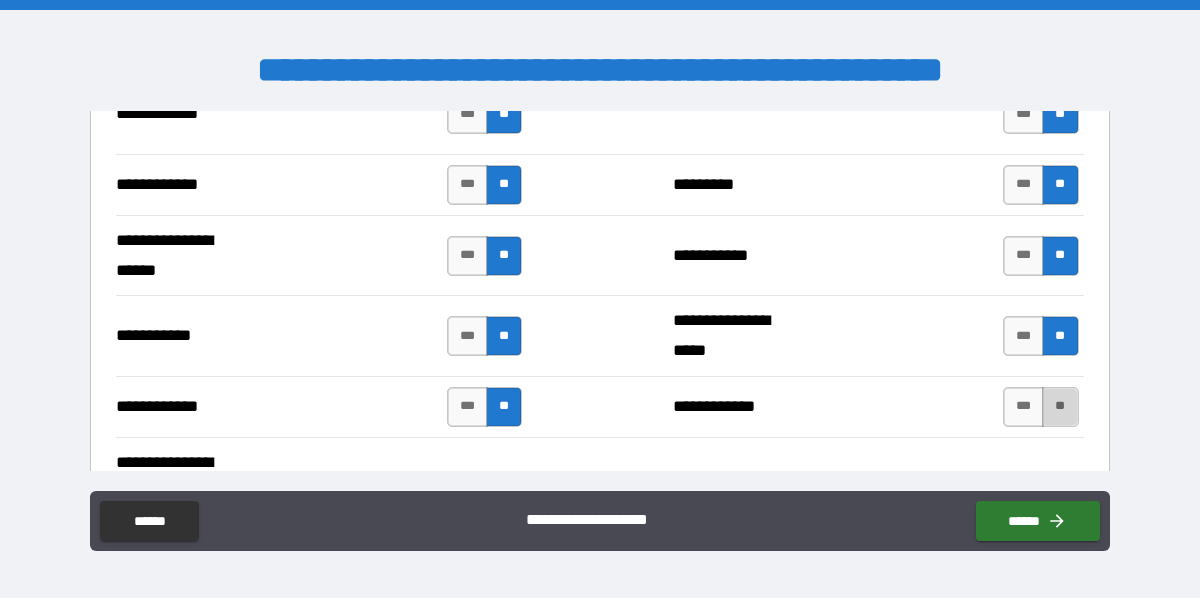 click on "**" at bounding box center (1060, 407) 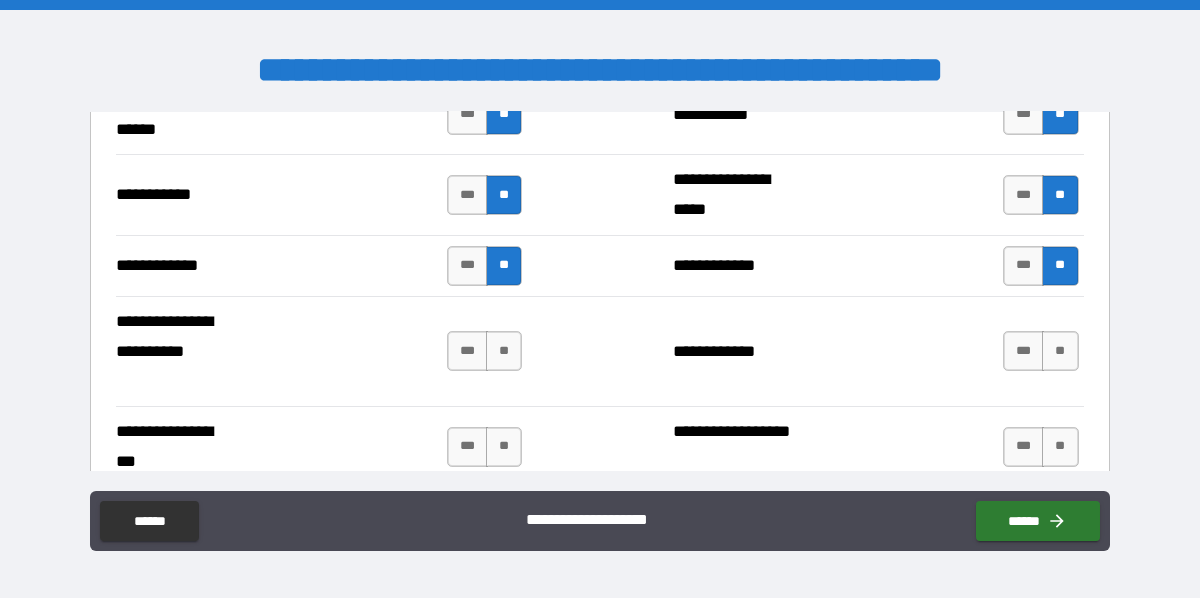 scroll, scrollTop: 4333, scrollLeft: 0, axis: vertical 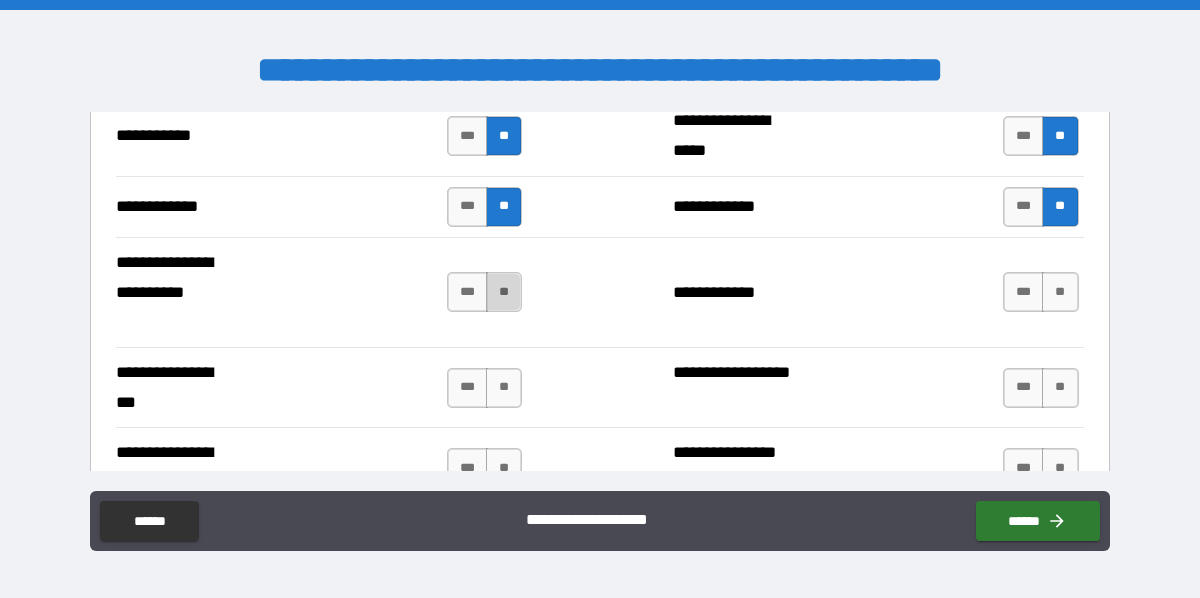 click on "**" at bounding box center (504, 292) 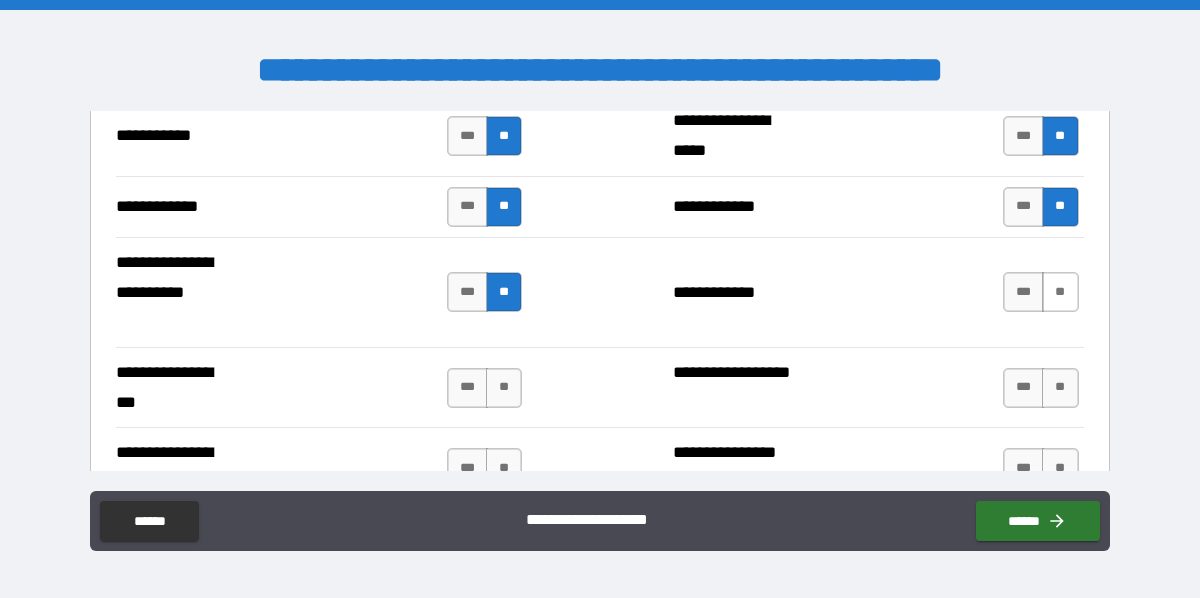 click on "**" at bounding box center [1060, 292] 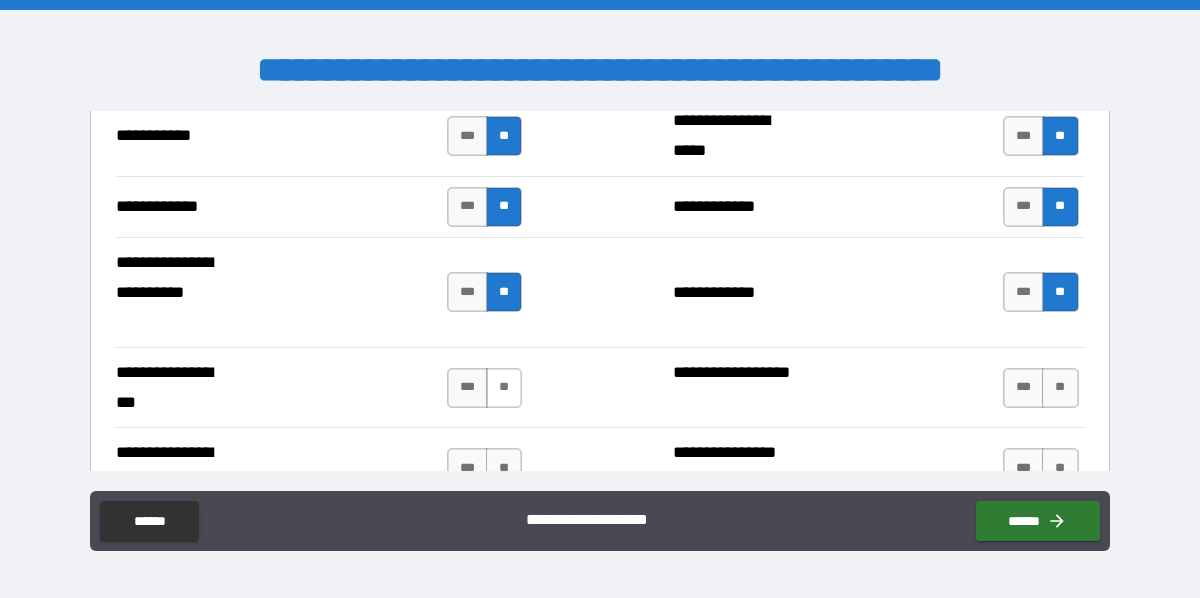 click on "**" at bounding box center [504, 388] 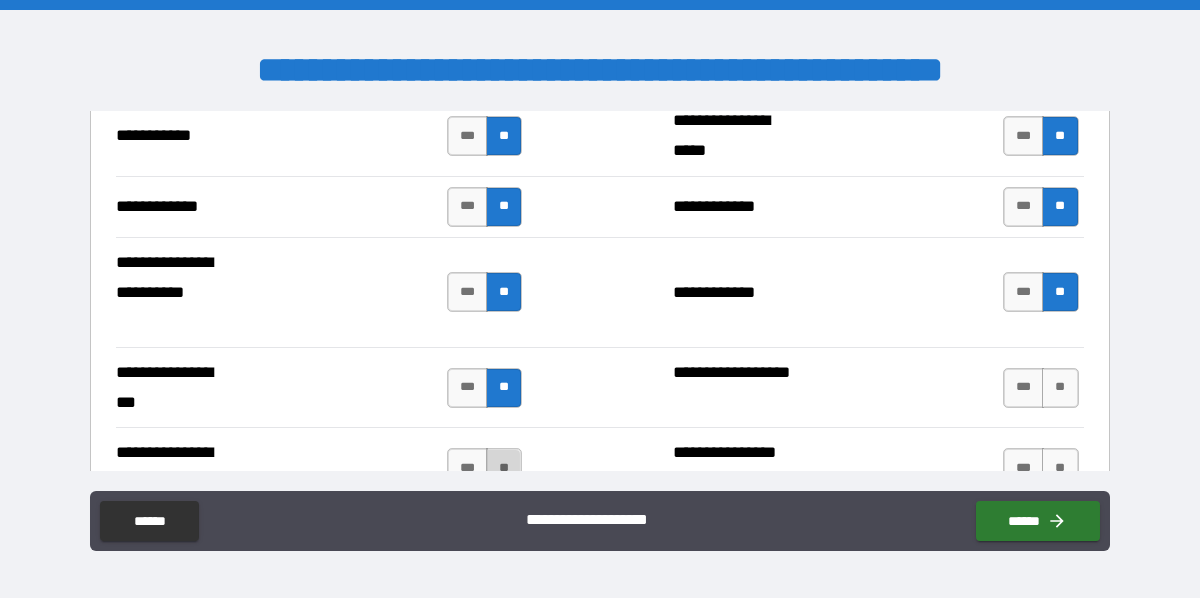 click on "**" at bounding box center [504, 468] 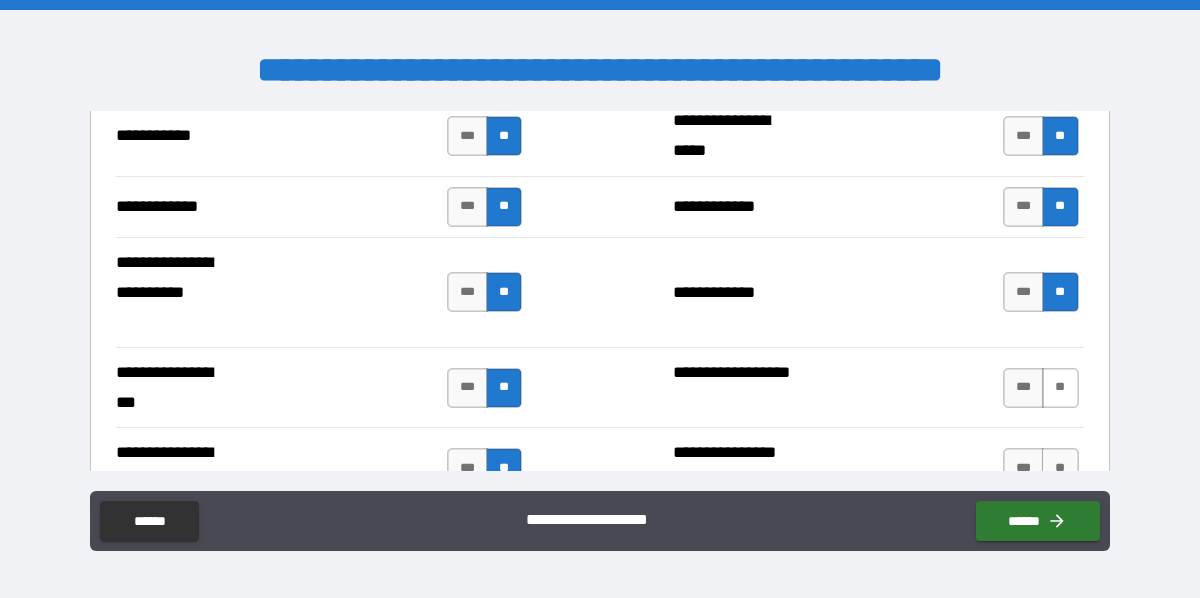 click on "**" at bounding box center [1060, 388] 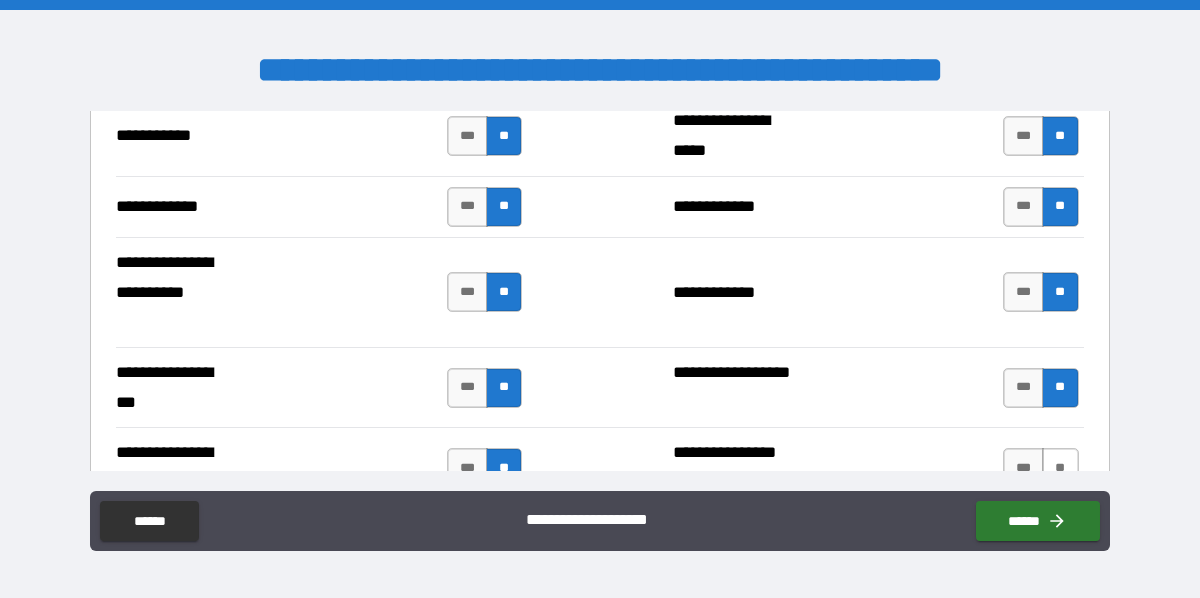 click on "**" at bounding box center (1060, 468) 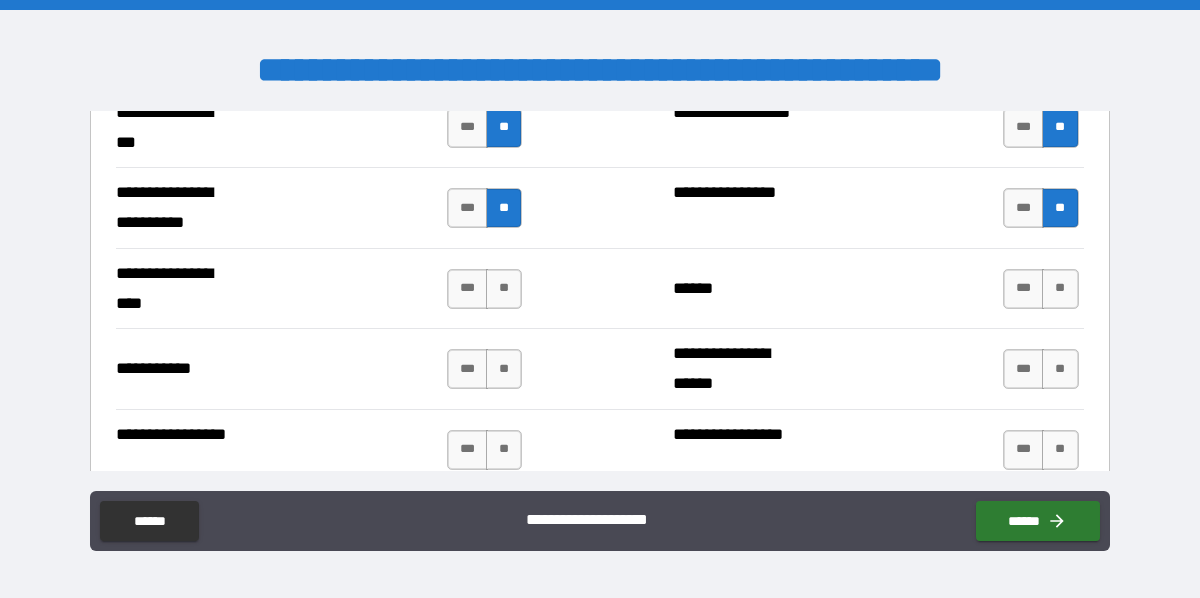 scroll, scrollTop: 4633, scrollLeft: 0, axis: vertical 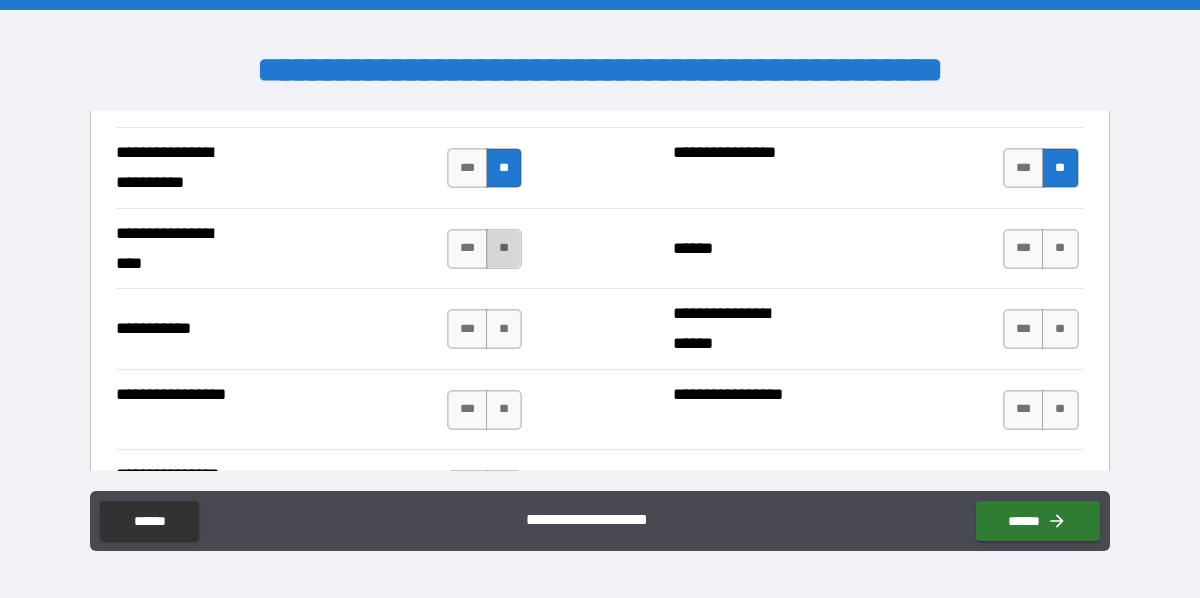 click on "**" at bounding box center [504, 249] 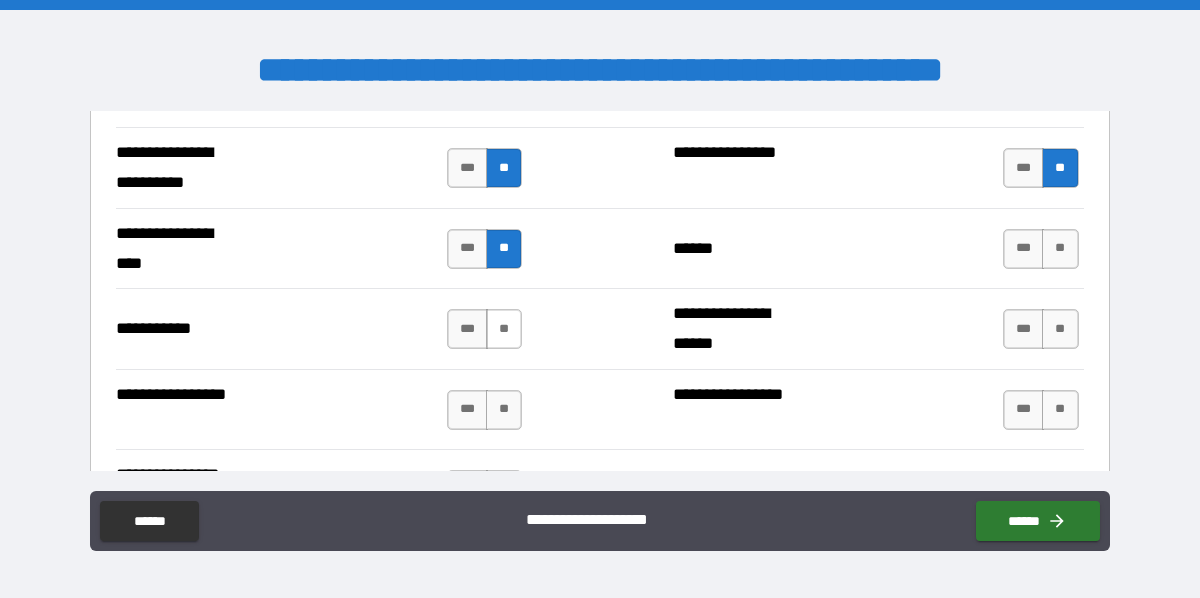 click on "**" at bounding box center (504, 329) 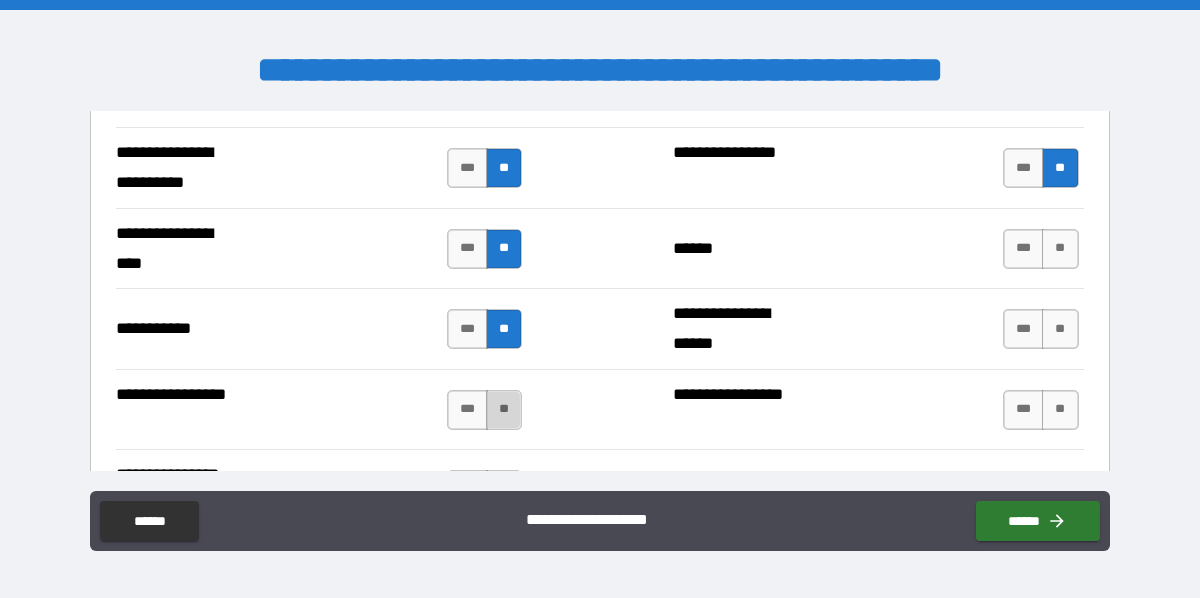 click on "**" at bounding box center (504, 410) 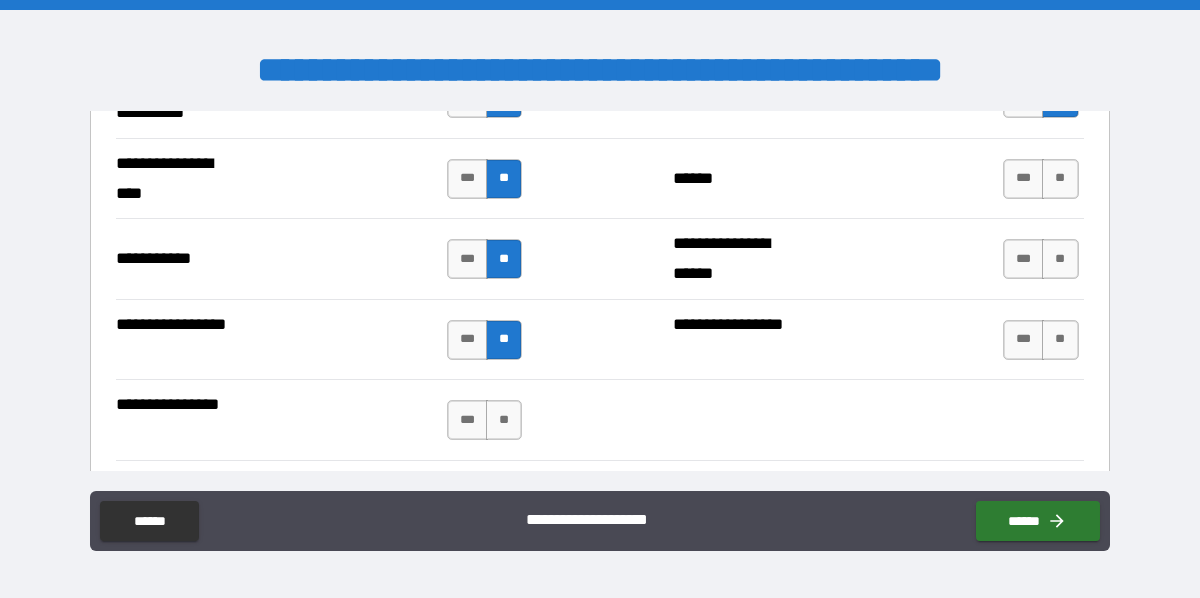 scroll, scrollTop: 4733, scrollLeft: 0, axis: vertical 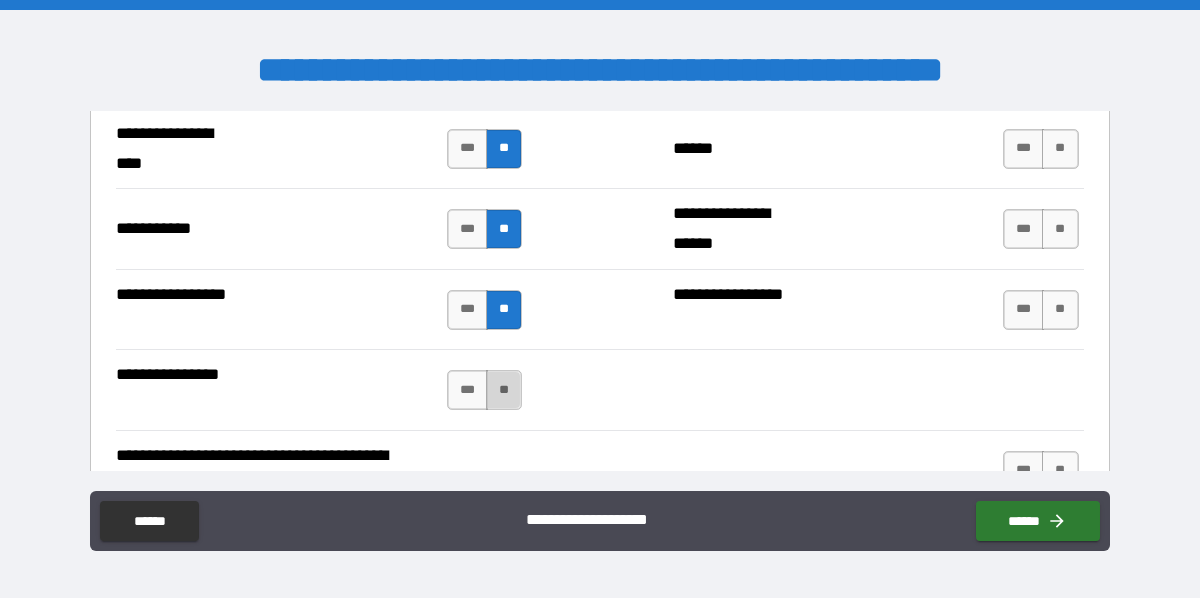 click on "**" at bounding box center [504, 390] 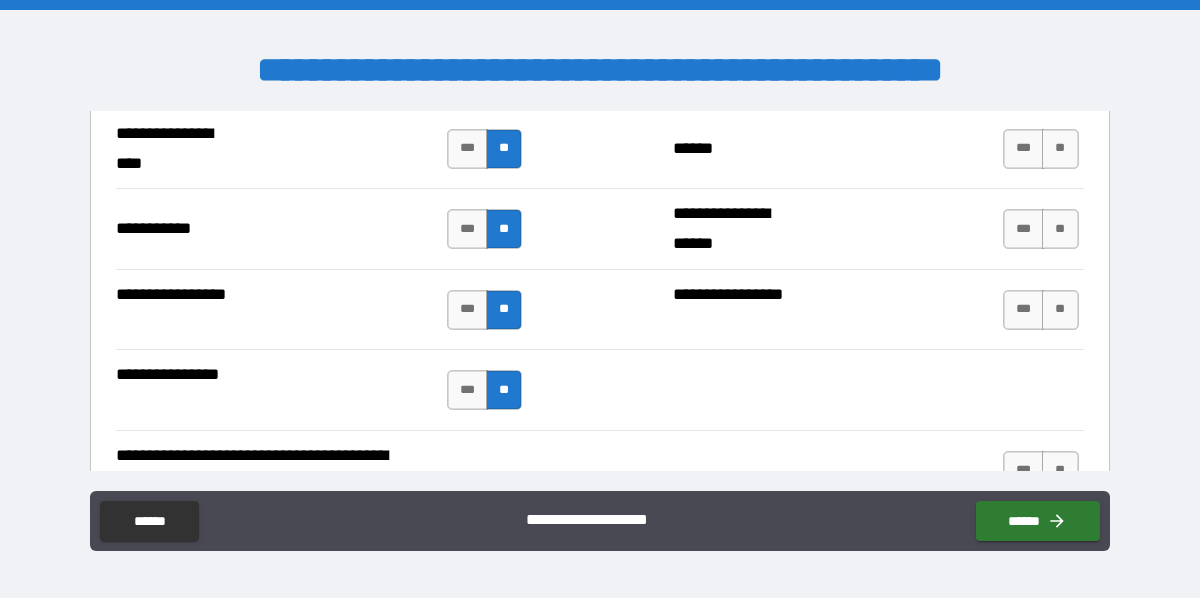 scroll, scrollTop: 4633, scrollLeft: 0, axis: vertical 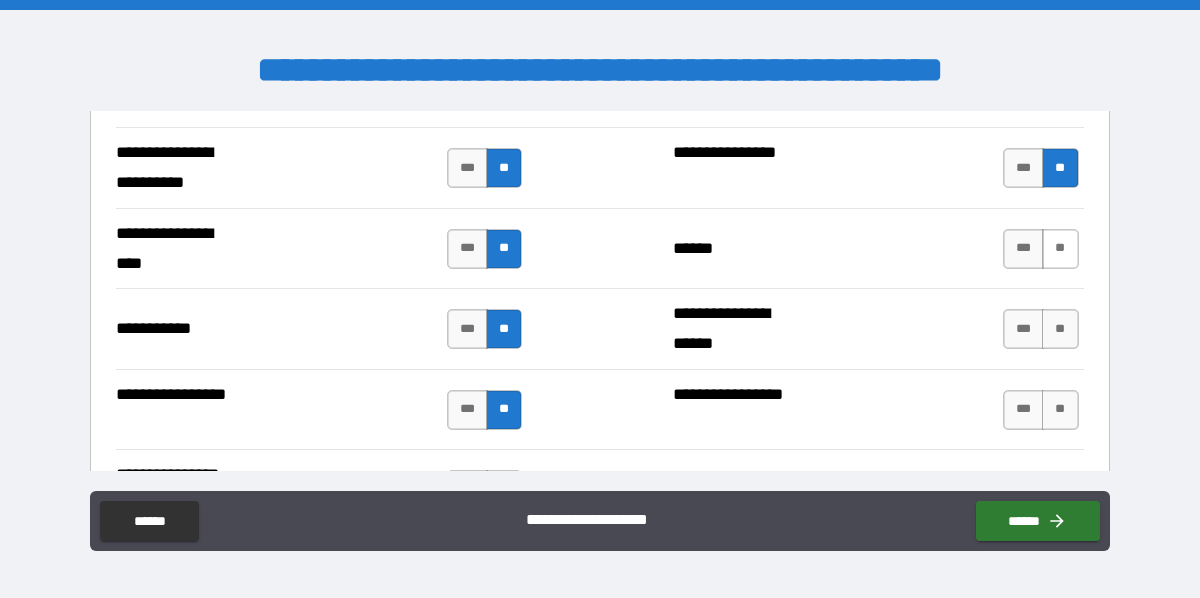 click on "**" at bounding box center [1060, 249] 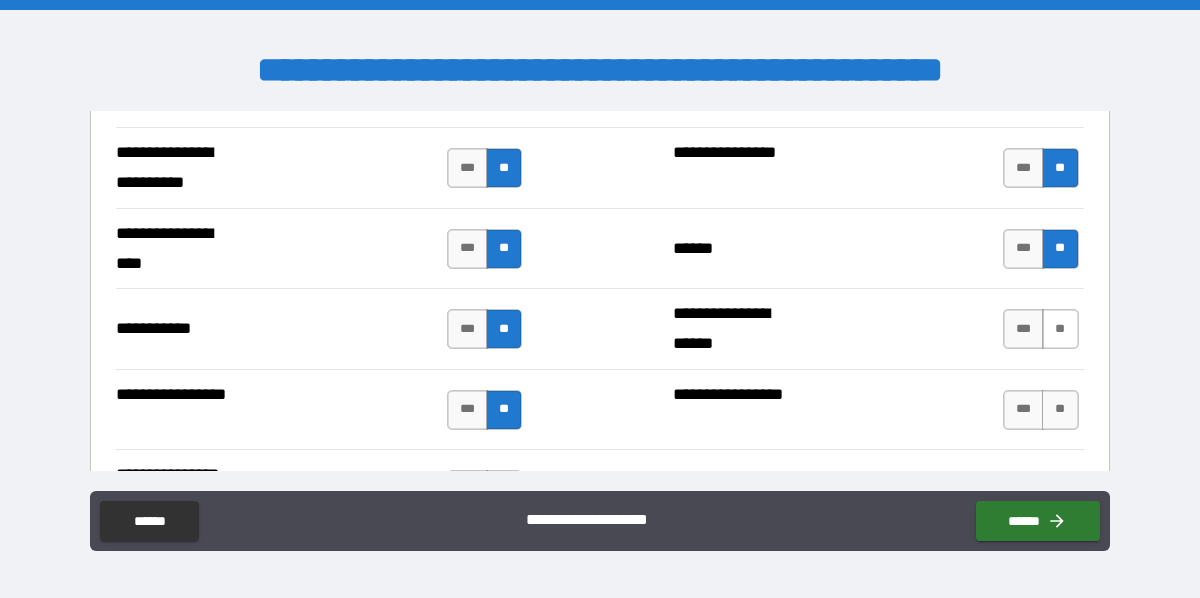 click on "**" at bounding box center (1060, 329) 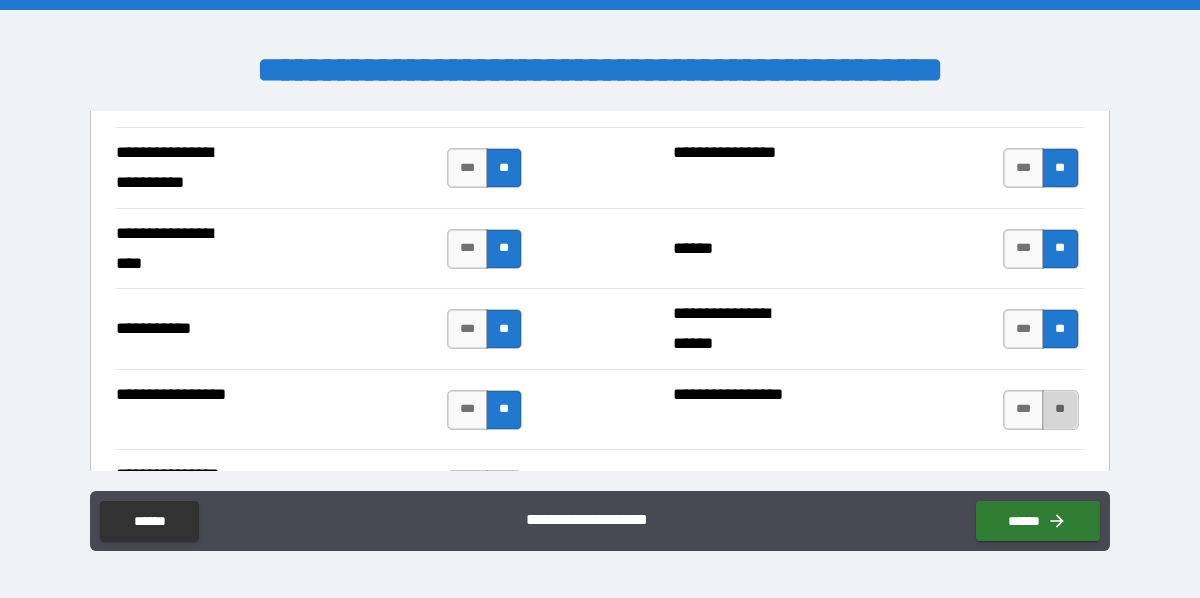 click on "**" at bounding box center [1060, 410] 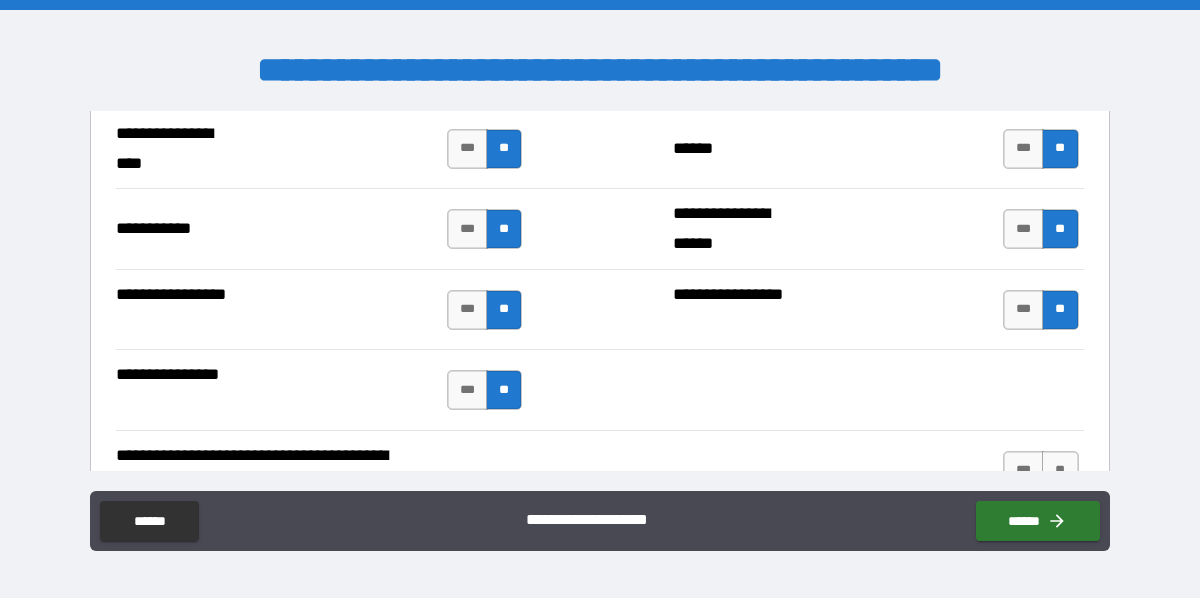scroll, scrollTop: 4833, scrollLeft: 0, axis: vertical 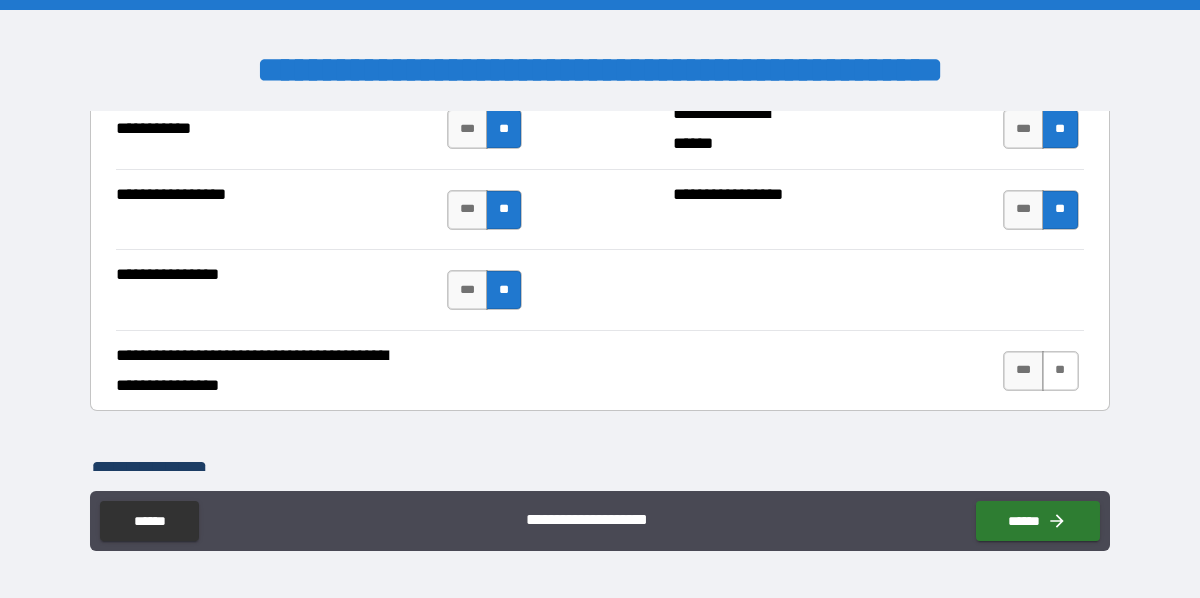 click on "**" at bounding box center (1060, 371) 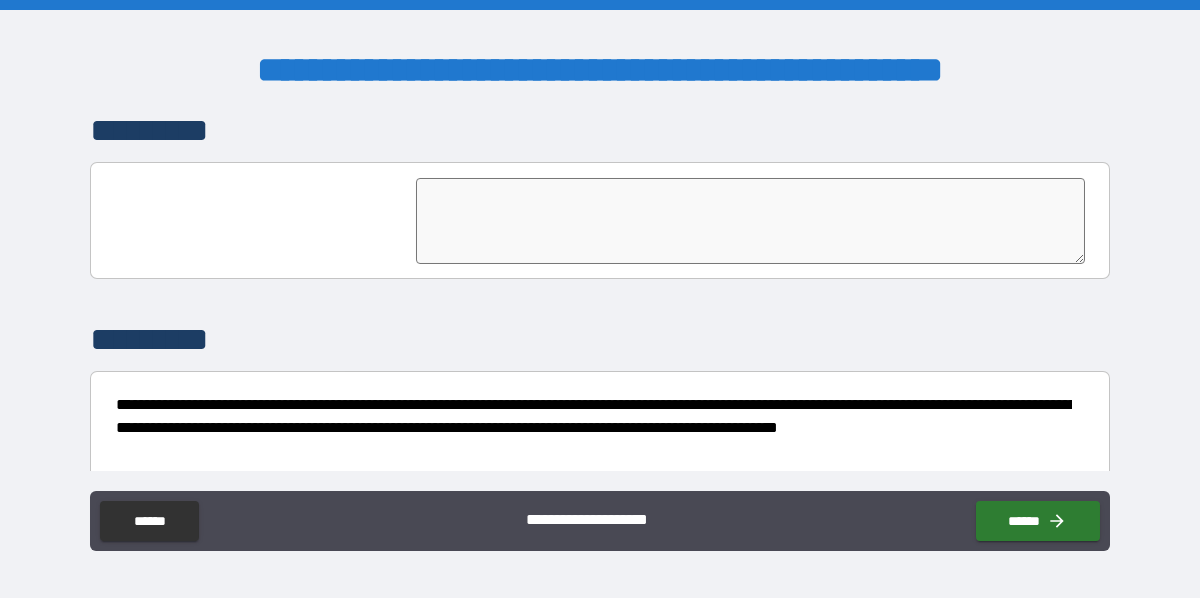 scroll, scrollTop: 5228, scrollLeft: 0, axis: vertical 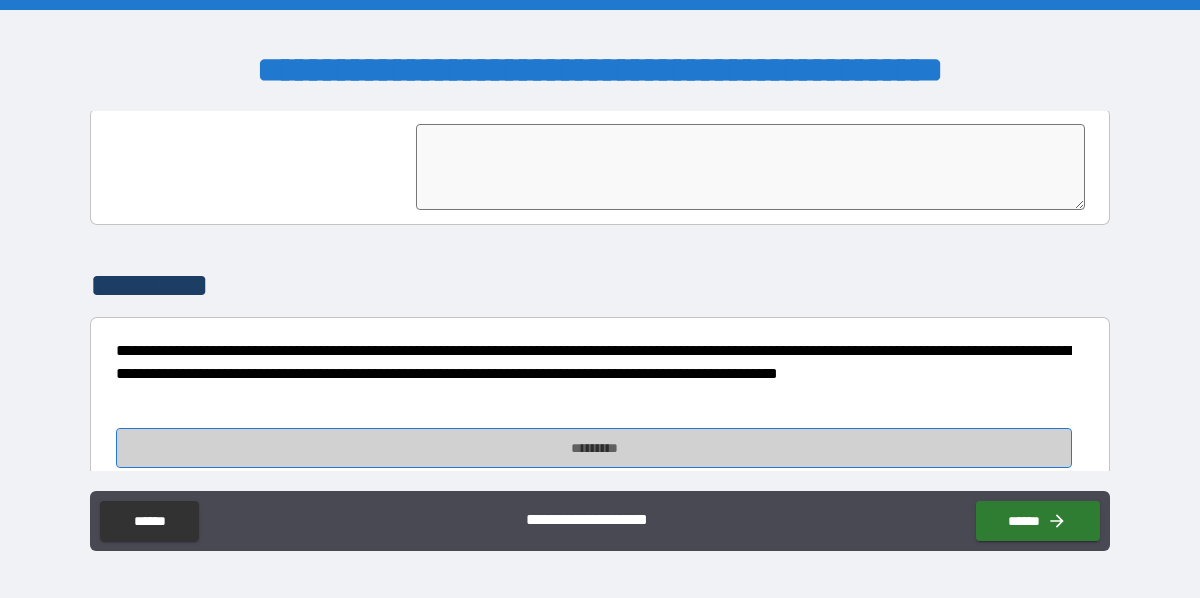 click on "*********" at bounding box center (594, 448) 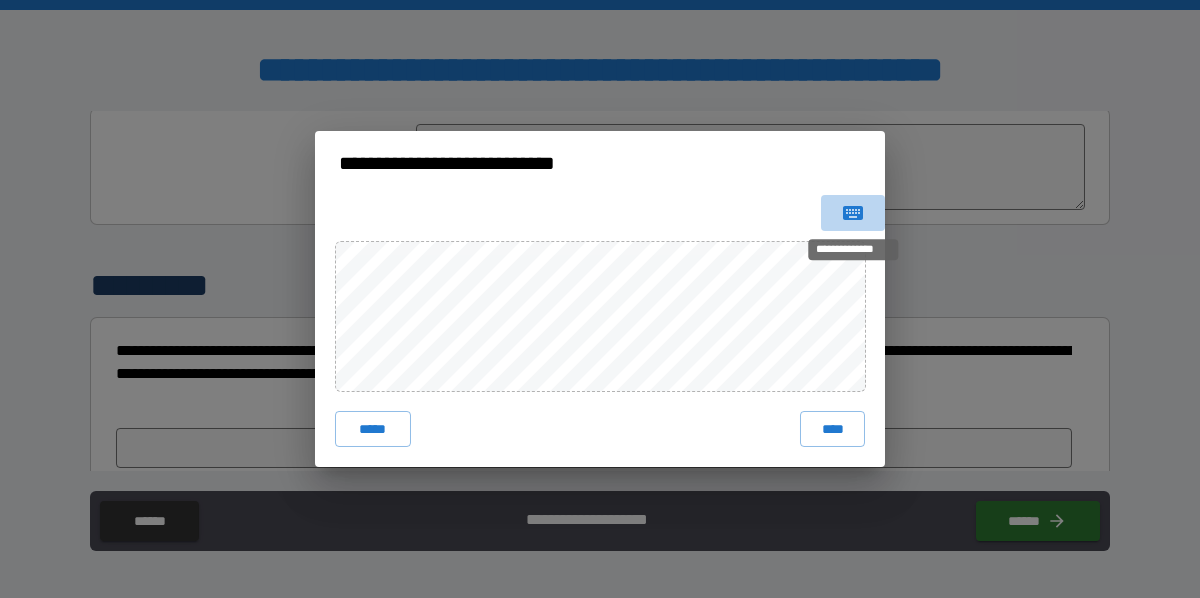 click 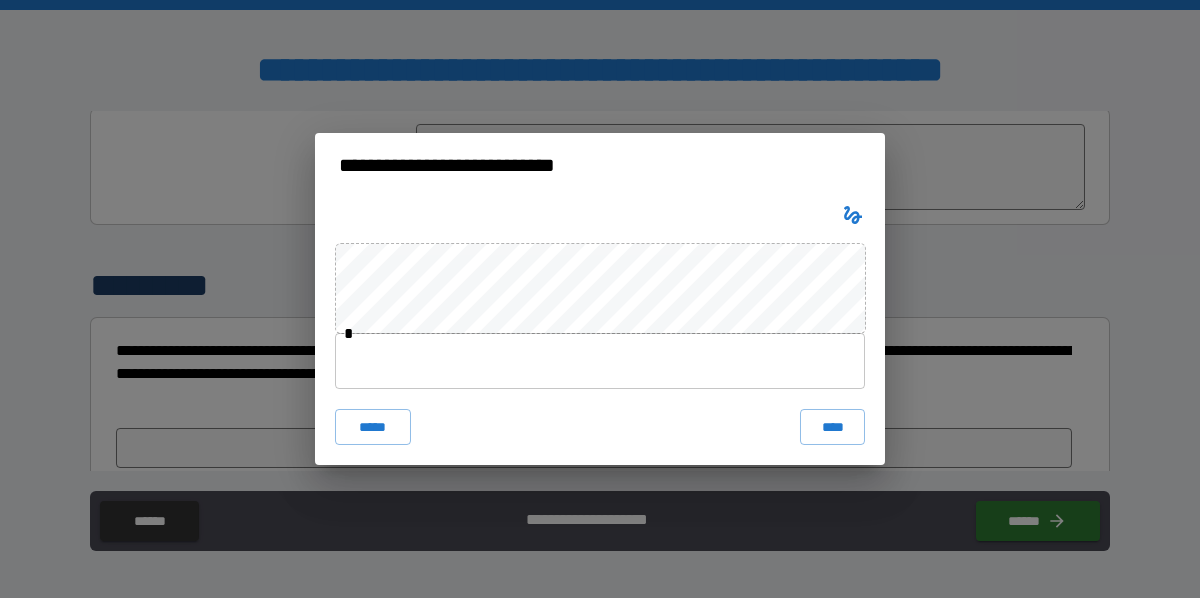 click at bounding box center (600, 361) 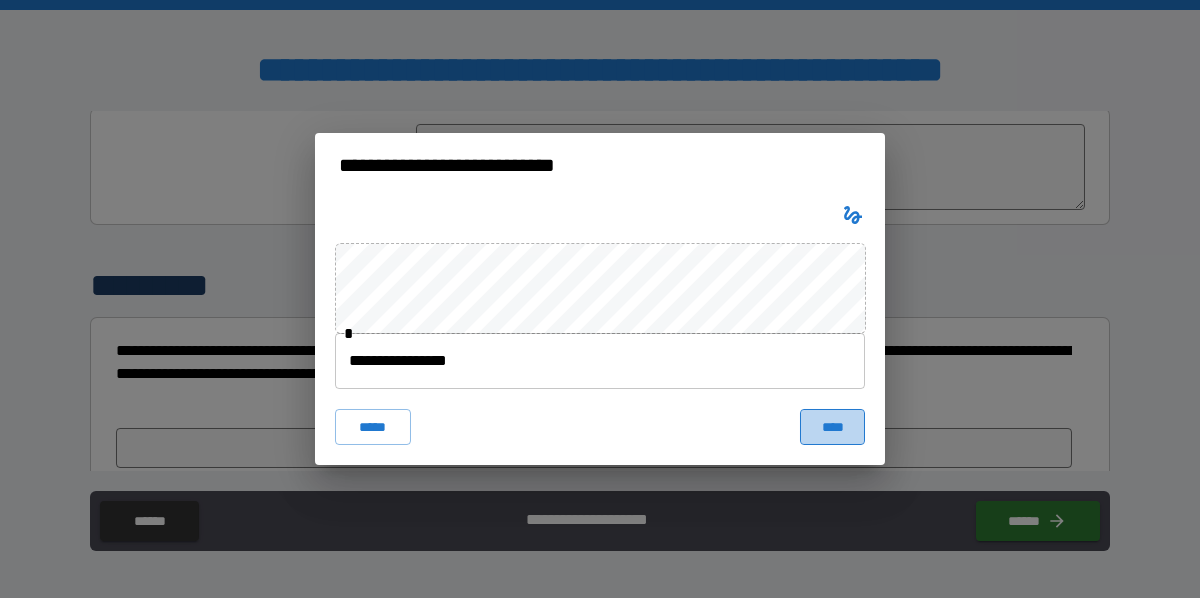 click on "****" at bounding box center [832, 427] 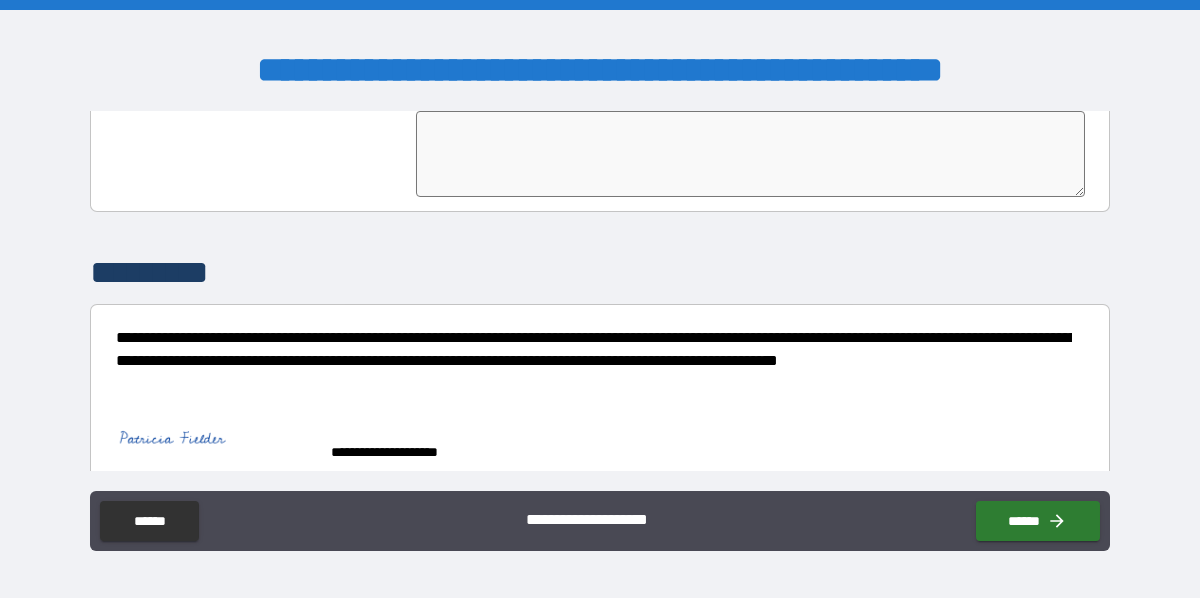 scroll, scrollTop: 5245, scrollLeft: 0, axis: vertical 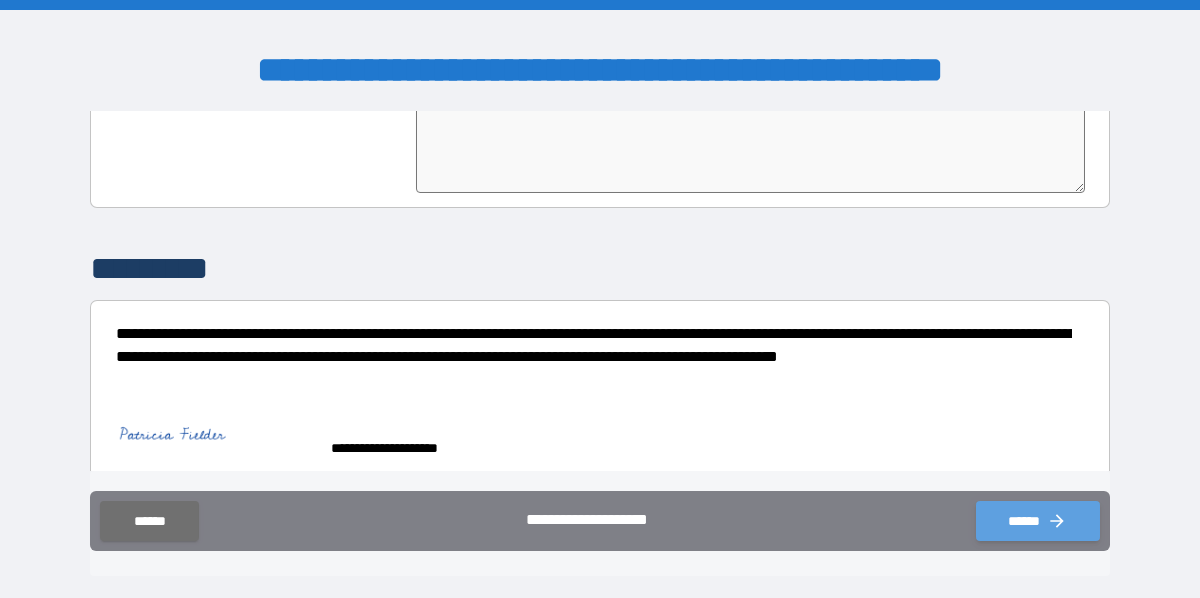 click on "******" at bounding box center [1038, 521] 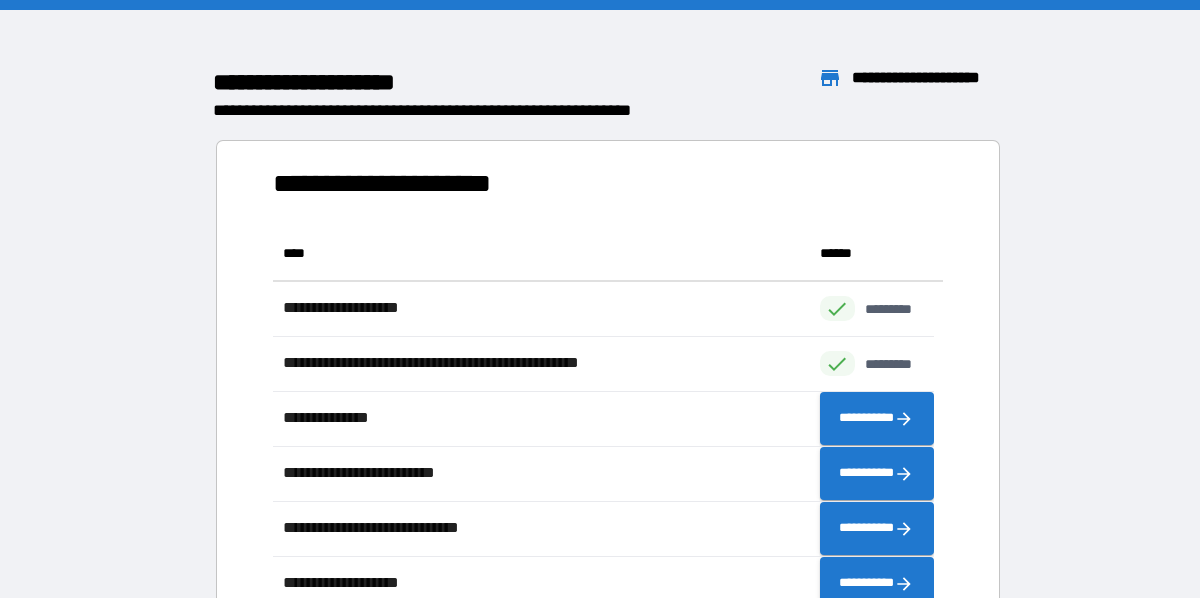 scroll, scrollTop: 16, scrollLeft: 16, axis: both 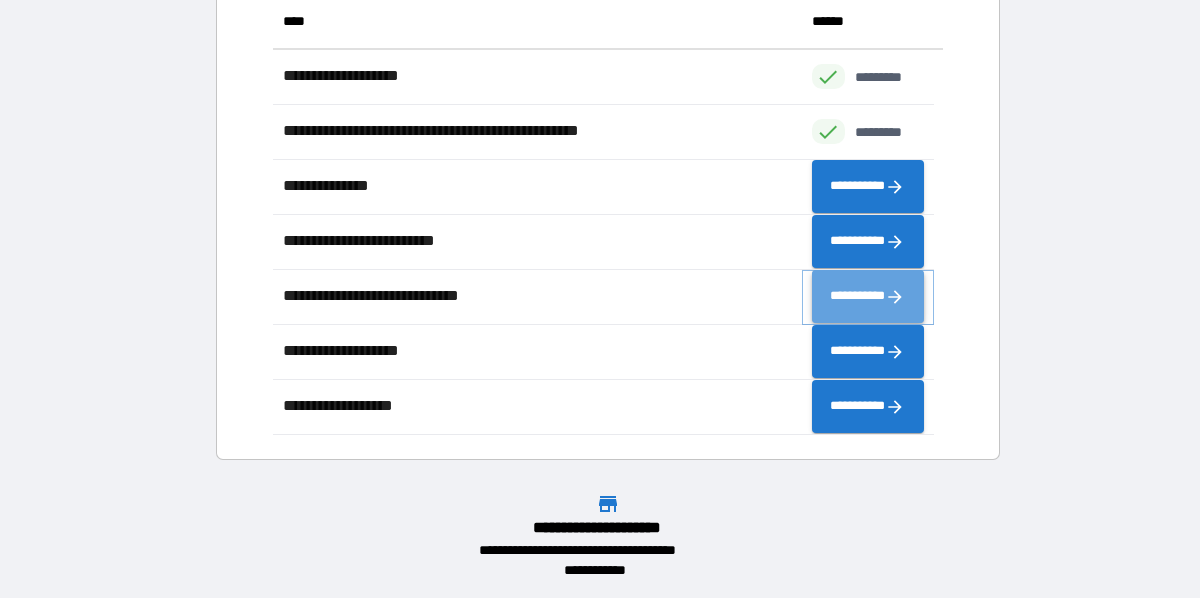 click on "**********" at bounding box center [868, 296] 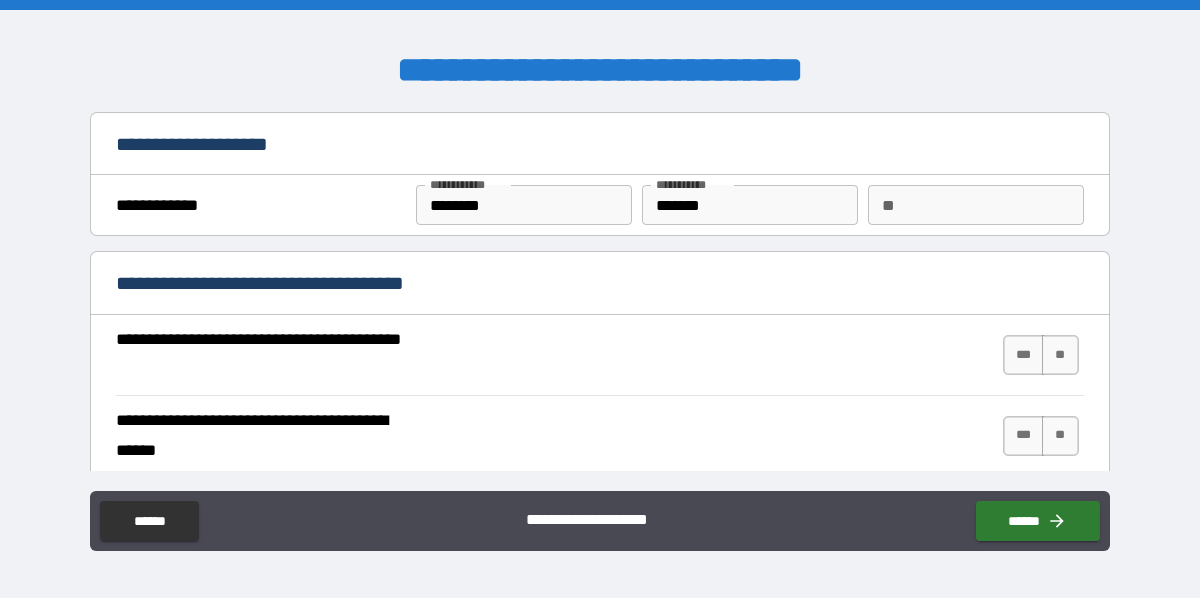 scroll, scrollTop: 0, scrollLeft: 0, axis: both 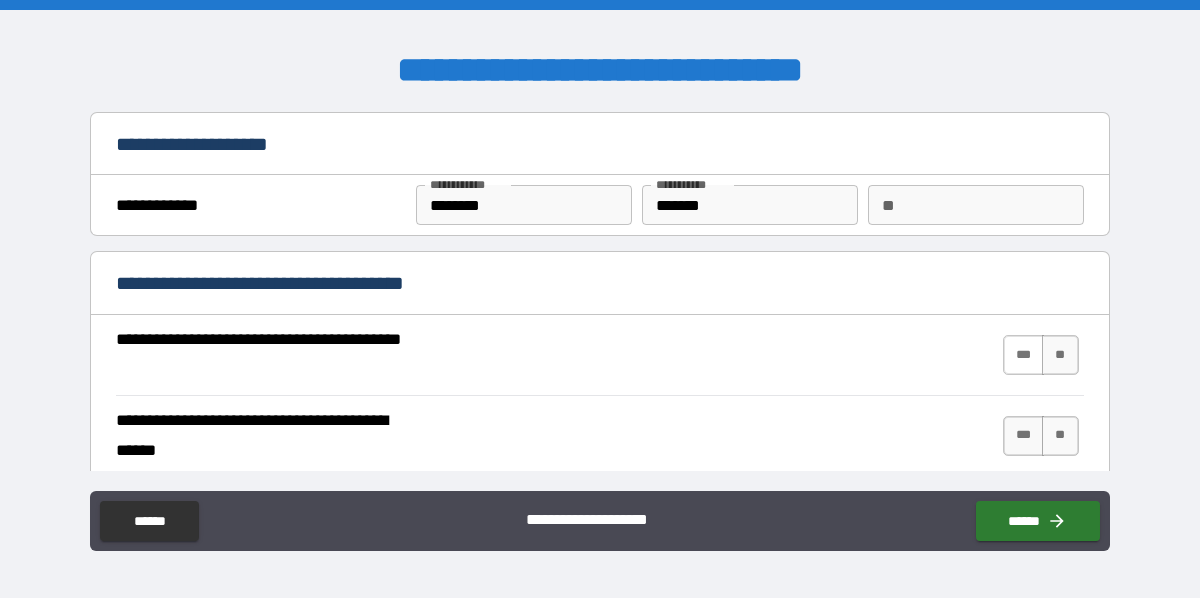 click on "***" at bounding box center (1024, 355) 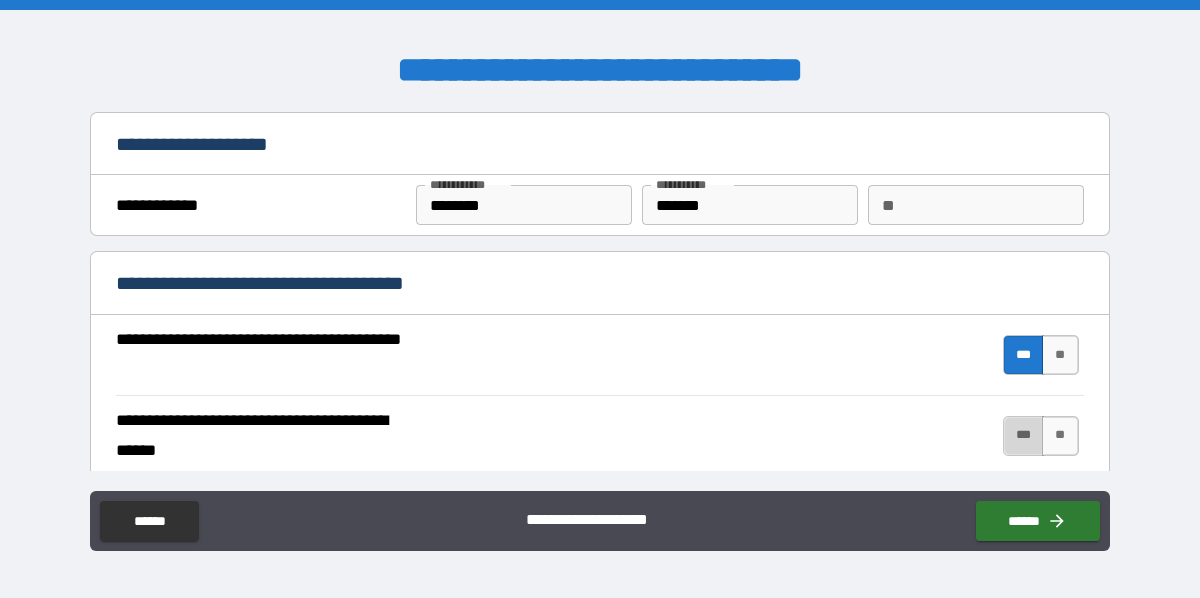 click on "***" at bounding box center [1024, 436] 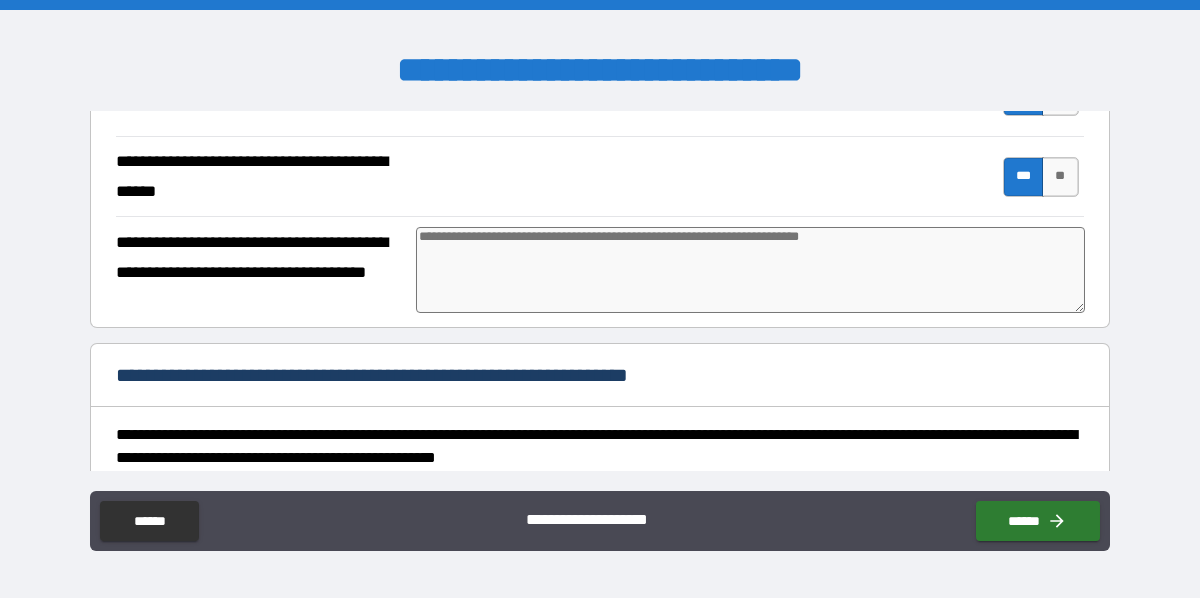 scroll, scrollTop: 300, scrollLeft: 0, axis: vertical 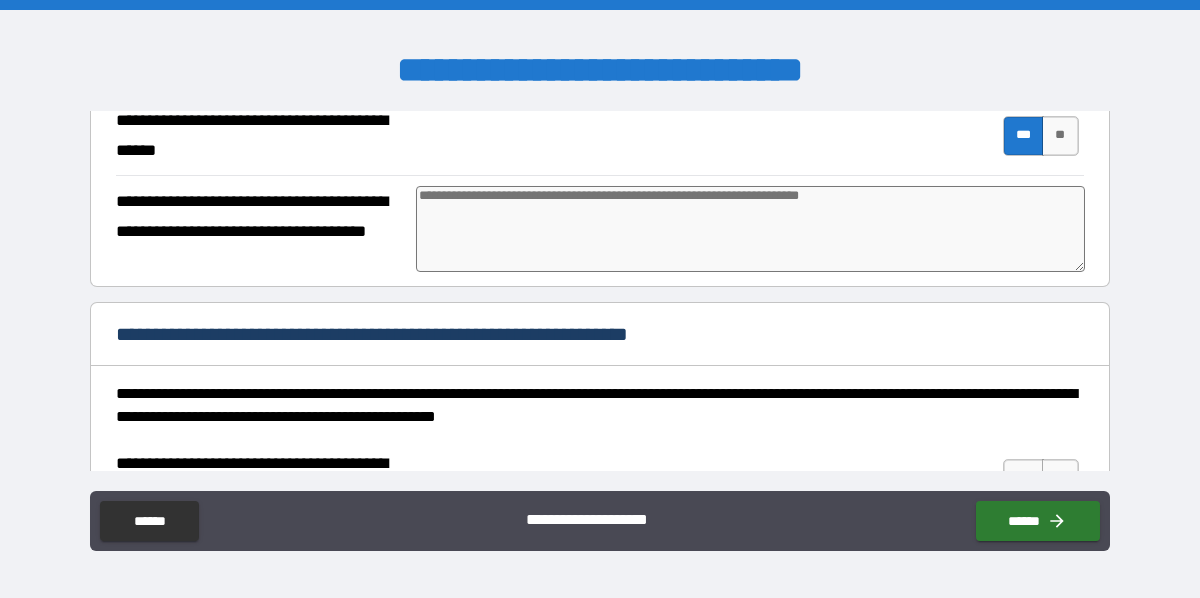 click at bounding box center (750, 229) 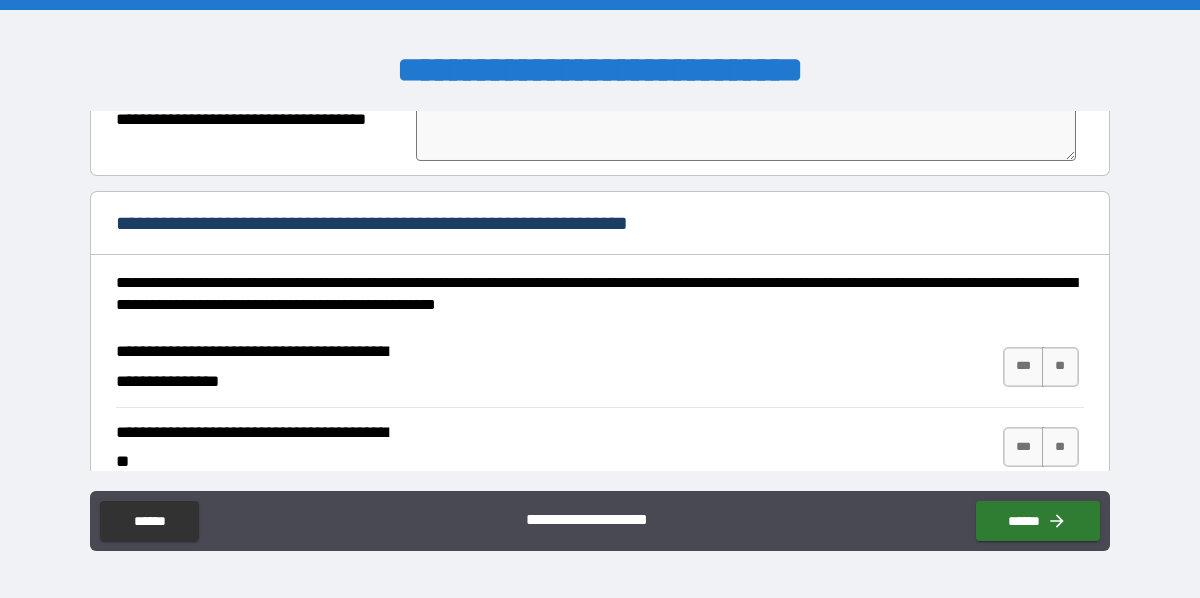 scroll, scrollTop: 500, scrollLeft: 0, axis: vertical 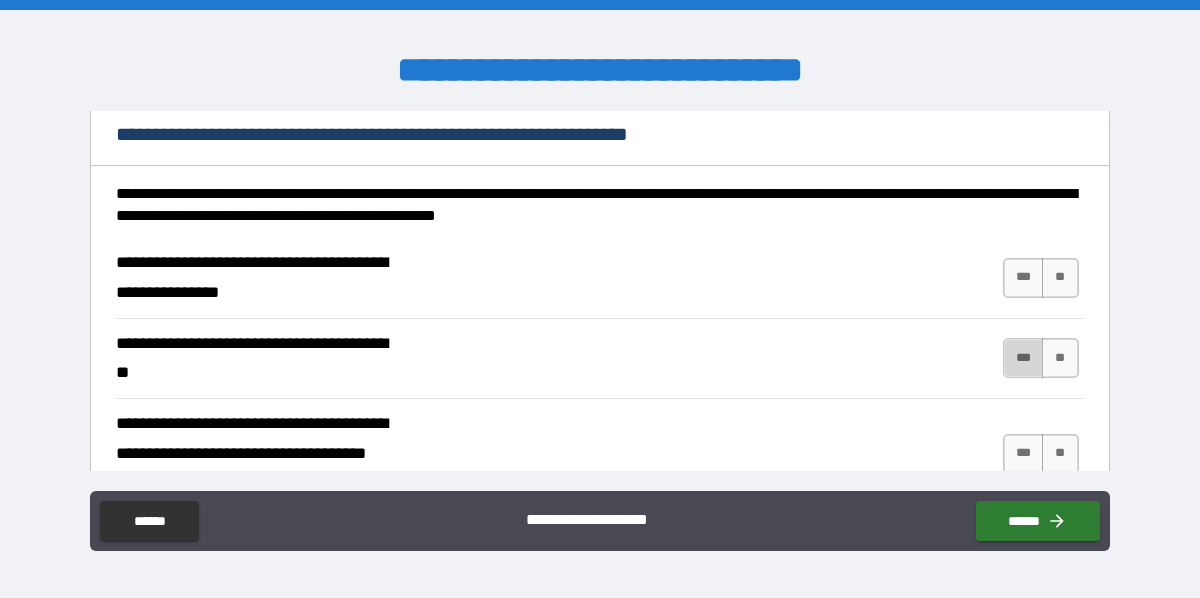 click on "***" at bounding box center (1024, 358) 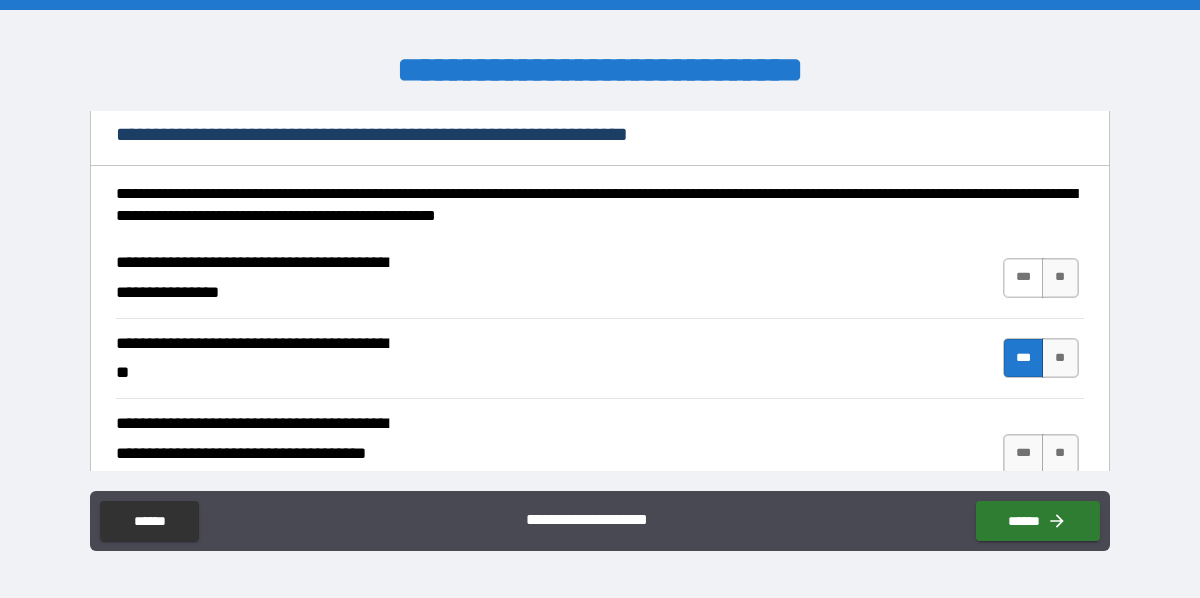 click on "***" at bounding box center [1024, 278] 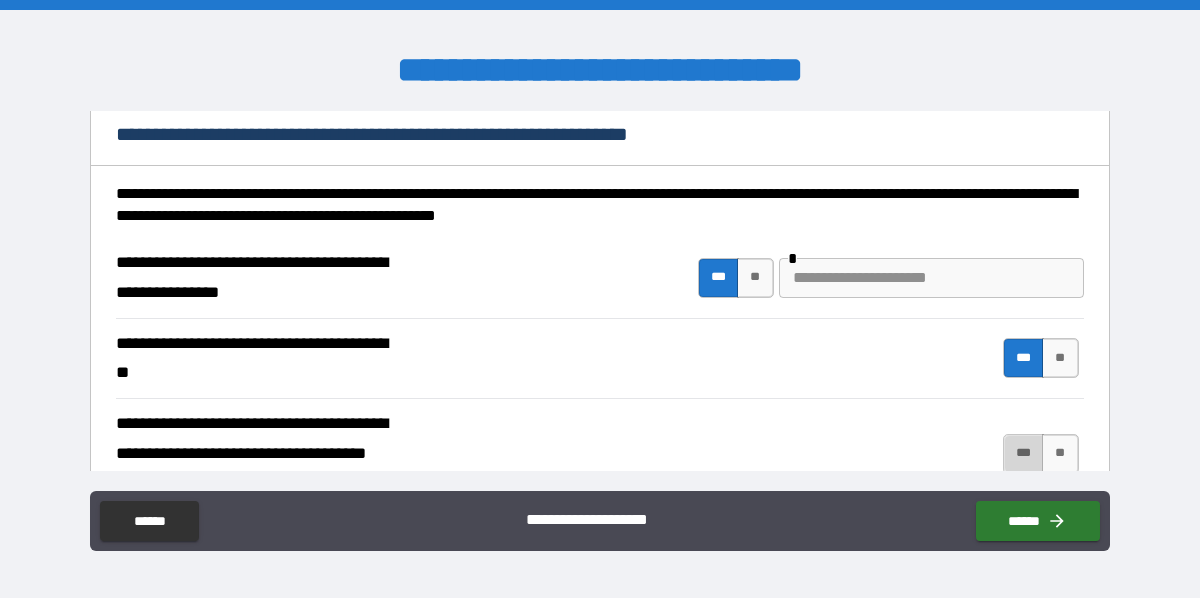 click on "***" at bounding box center (1024, 454) 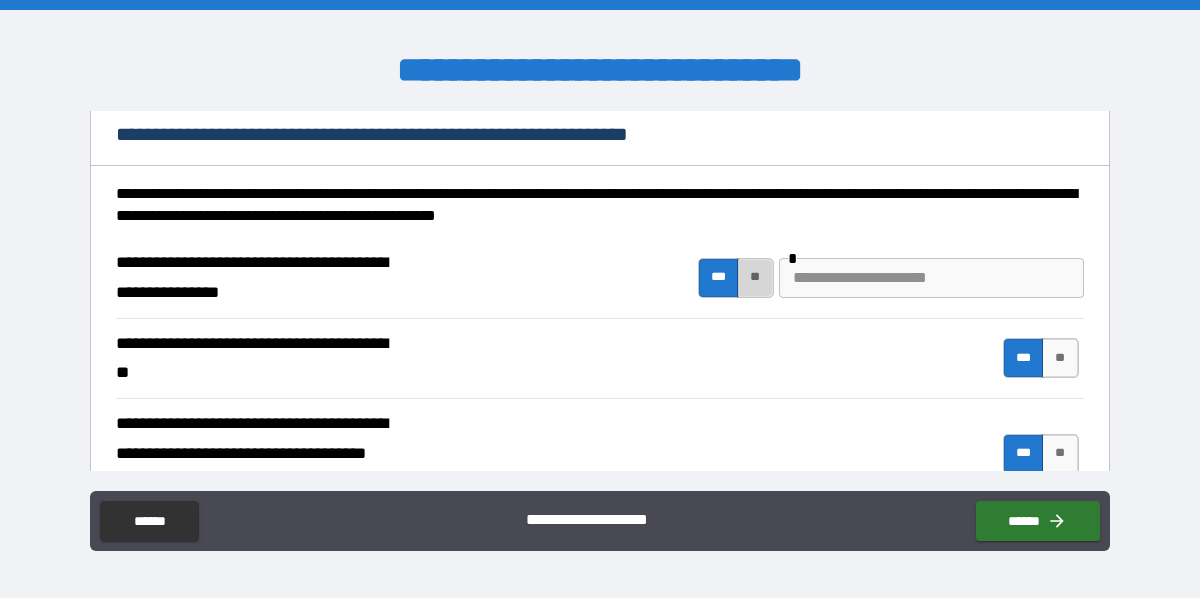 click on "**" at bounding box center [755, 278] 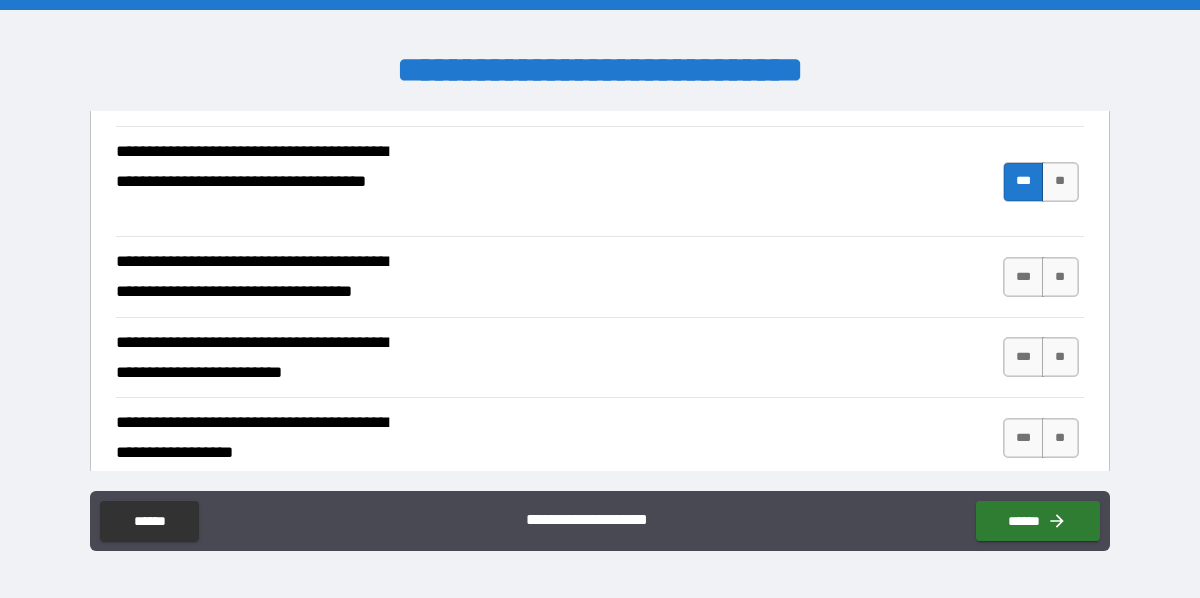 scroll, scrollTop: 800, scrollLeft: 0, axis: vertical 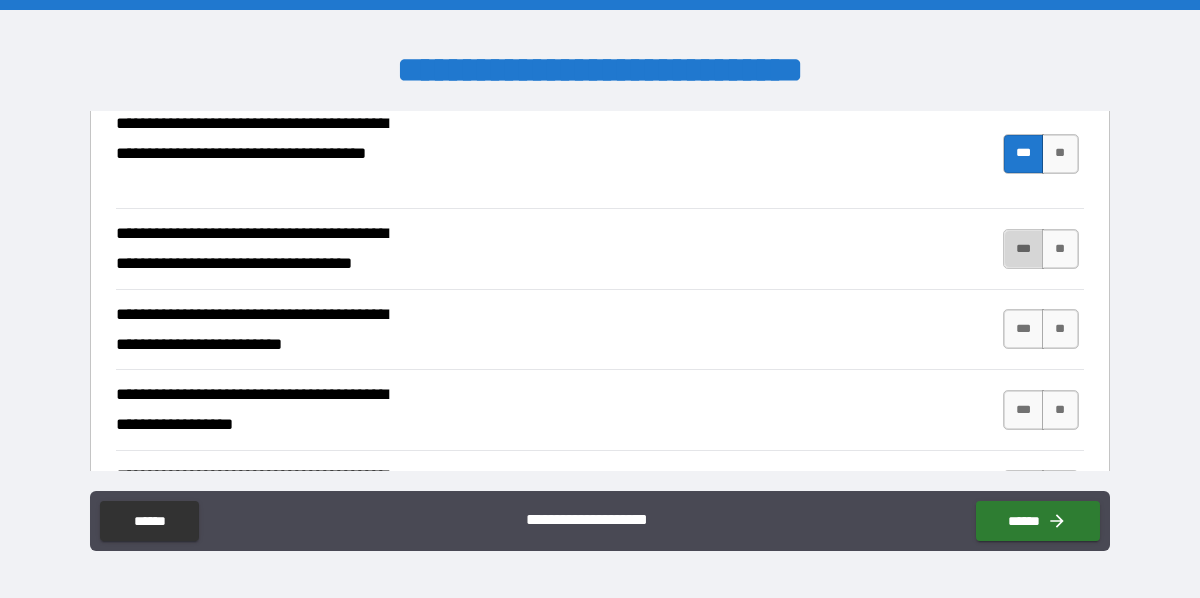 click on "***" at bounding box center [1024, 249] 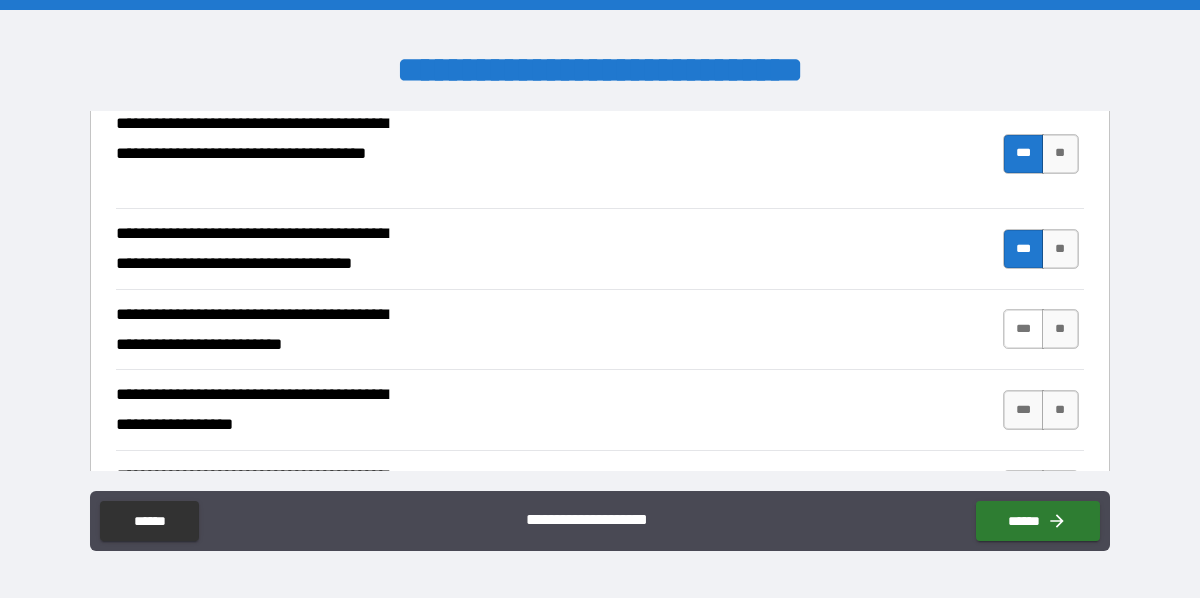 click on "***" at bounding box center [1024, 329] 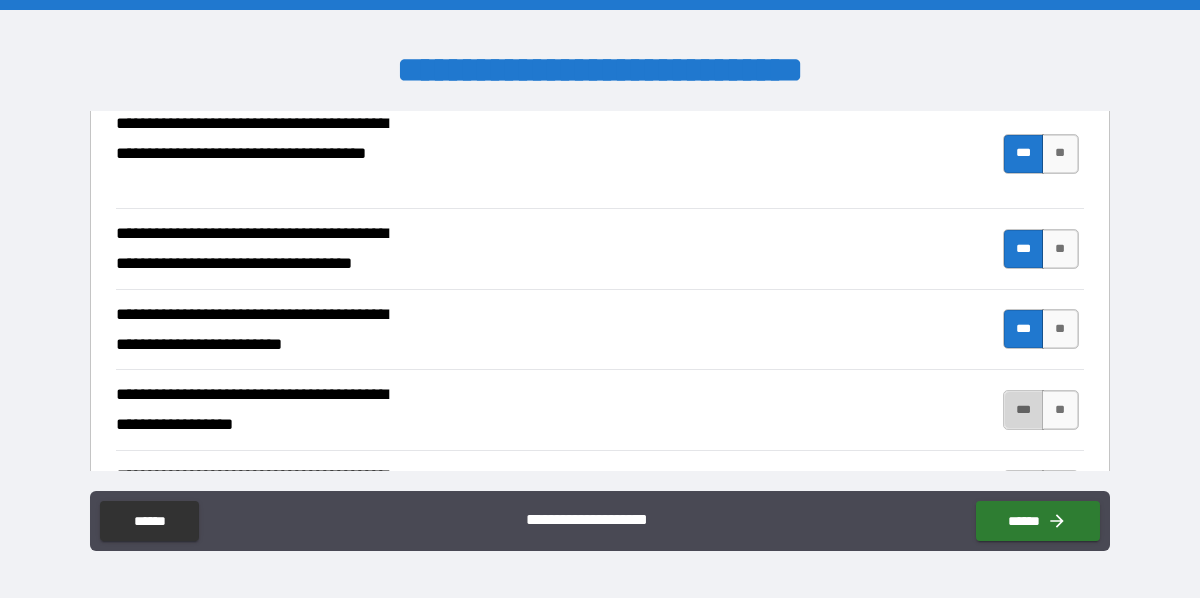 click on "***" at bounding box center [1024, 410] 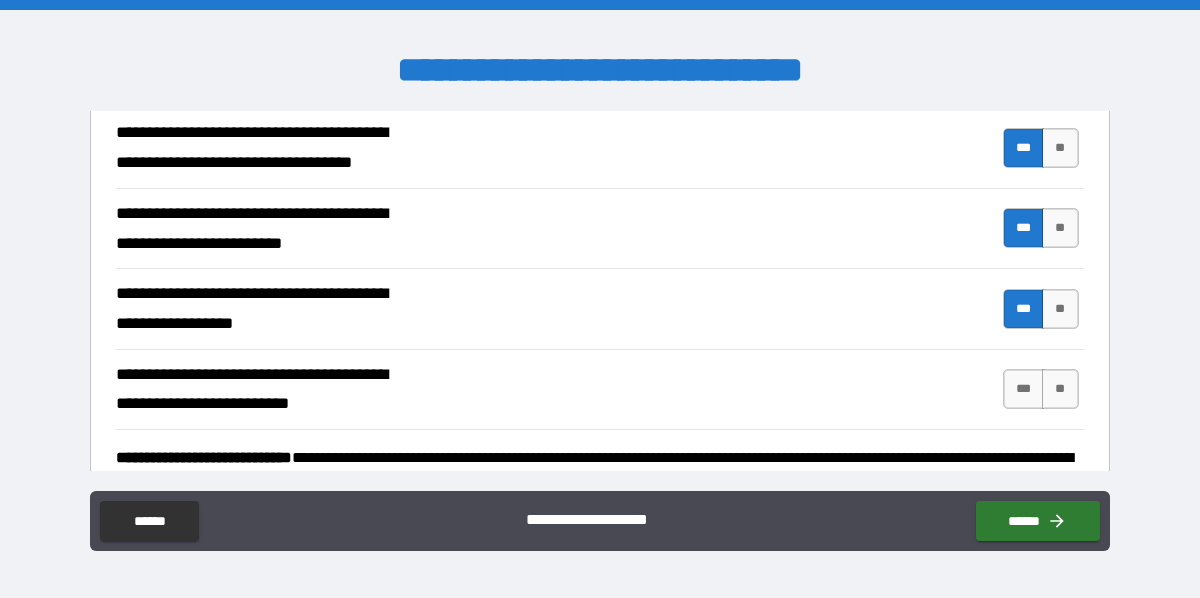 scroll, scrollTop: 1000, scrollLeft: 0, axis: vertical 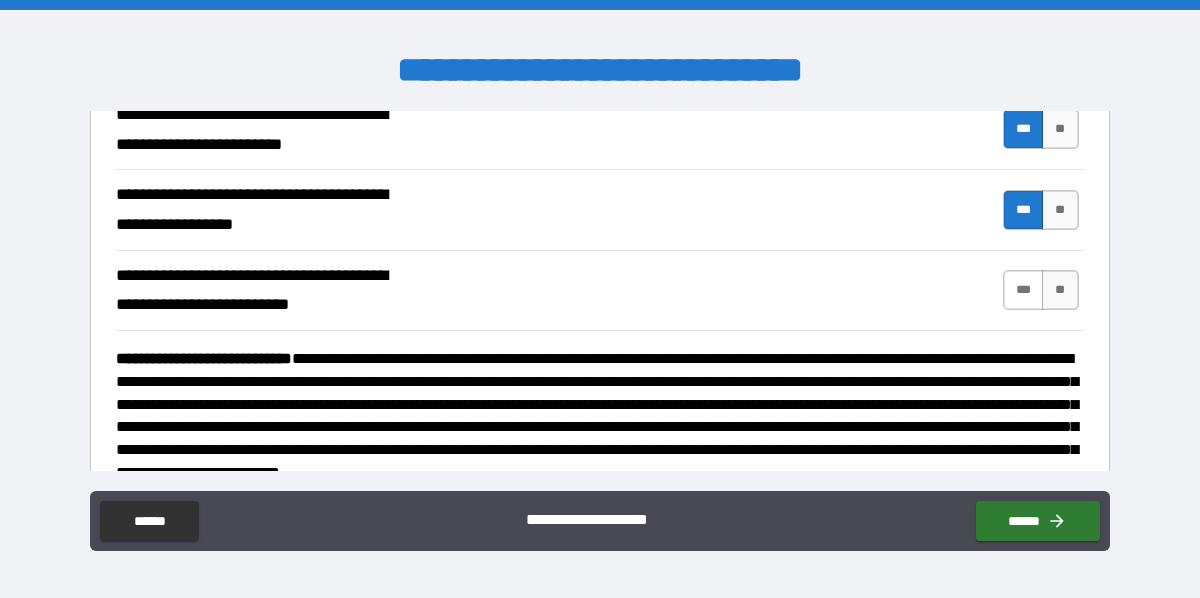 click on "***" at bounding box center [1024, 290] 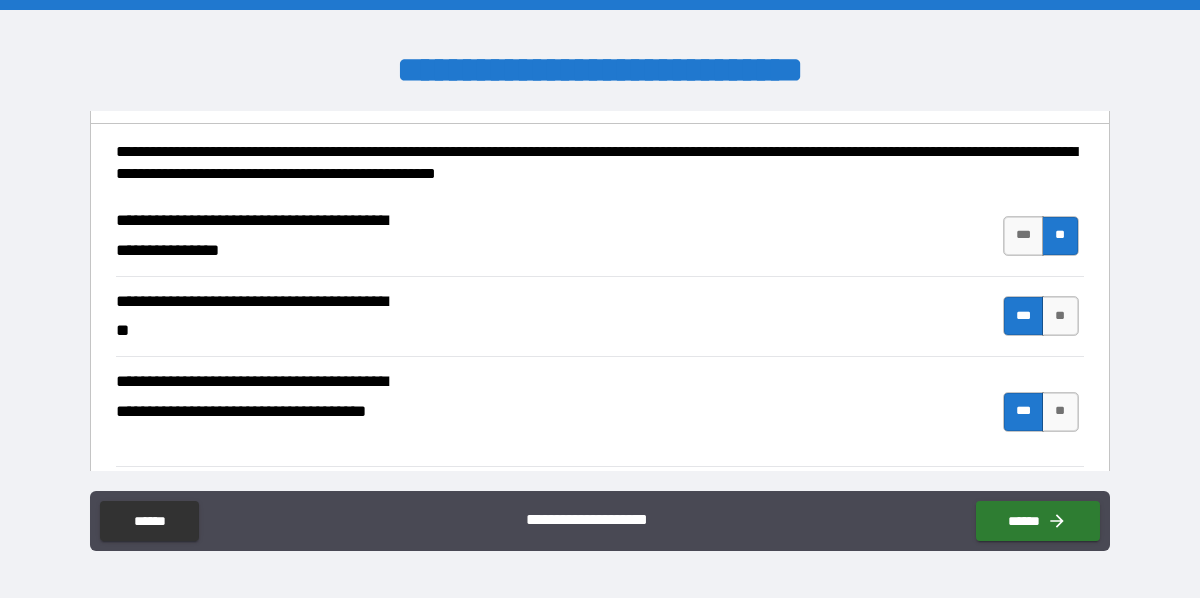 scroll, scrollTop: 442, scrollLeft: 0, axis: vertical 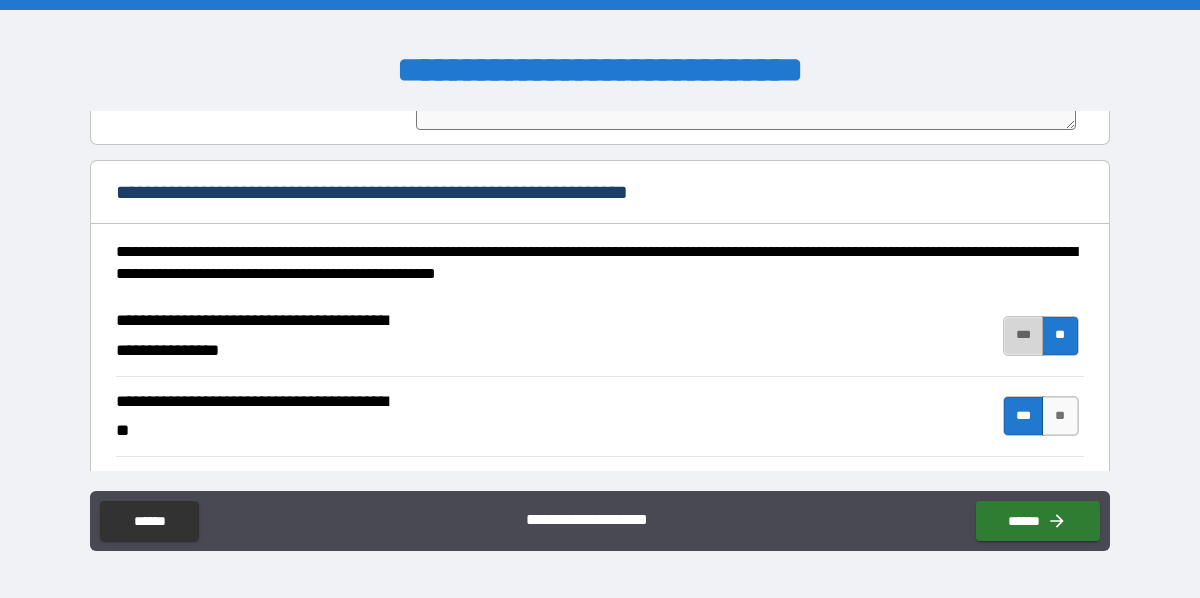 click on "***" at bounding box center (1024, 336) 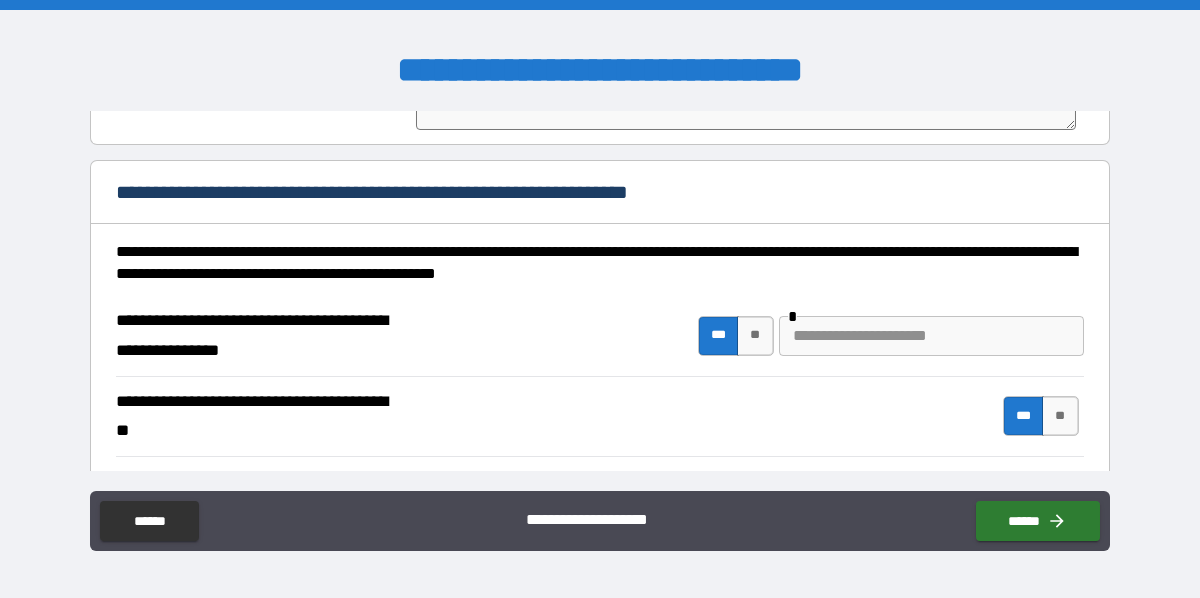 click at bounding box center [931, 336] 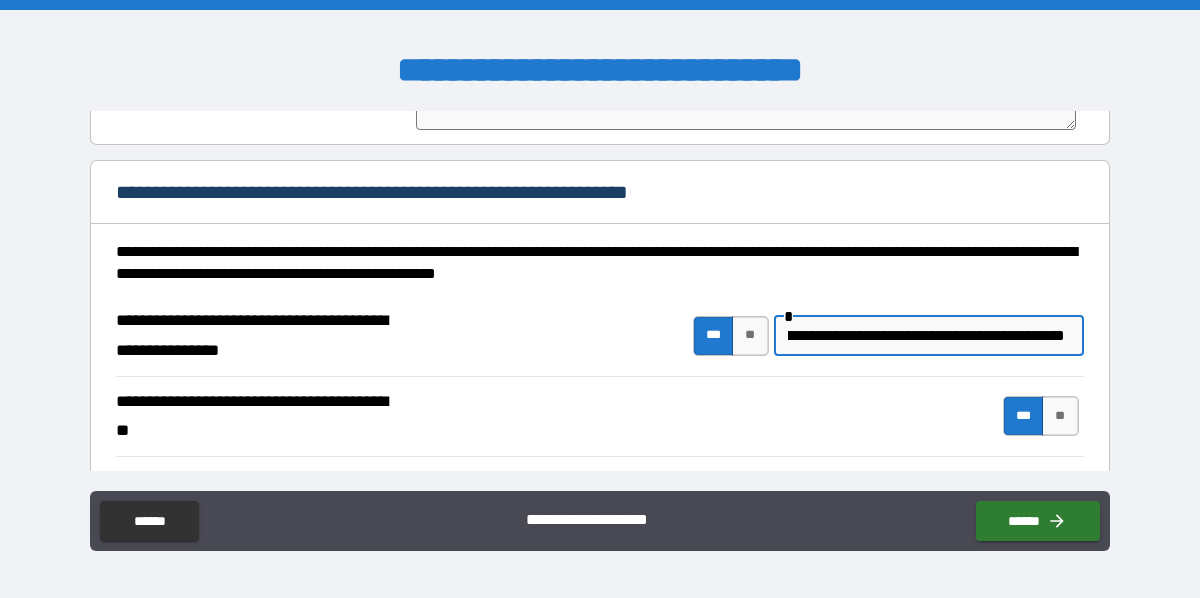 scroll, scrollTop: 0, scrollLeft: 194, axis: horizontal 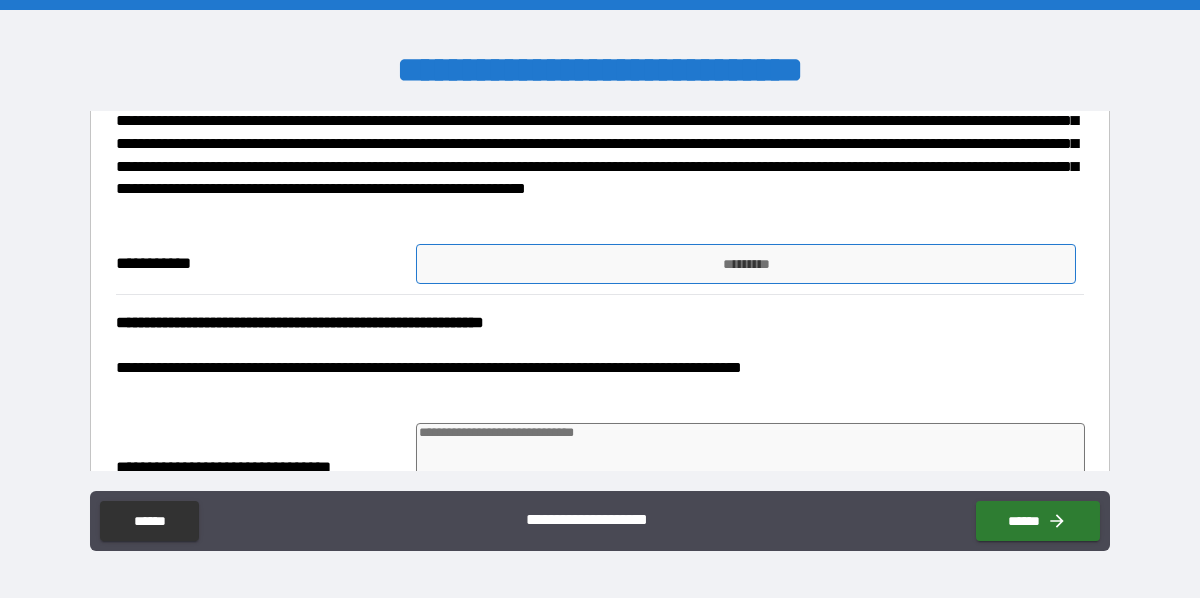 click on "*********" at bounding box center [746, 264] 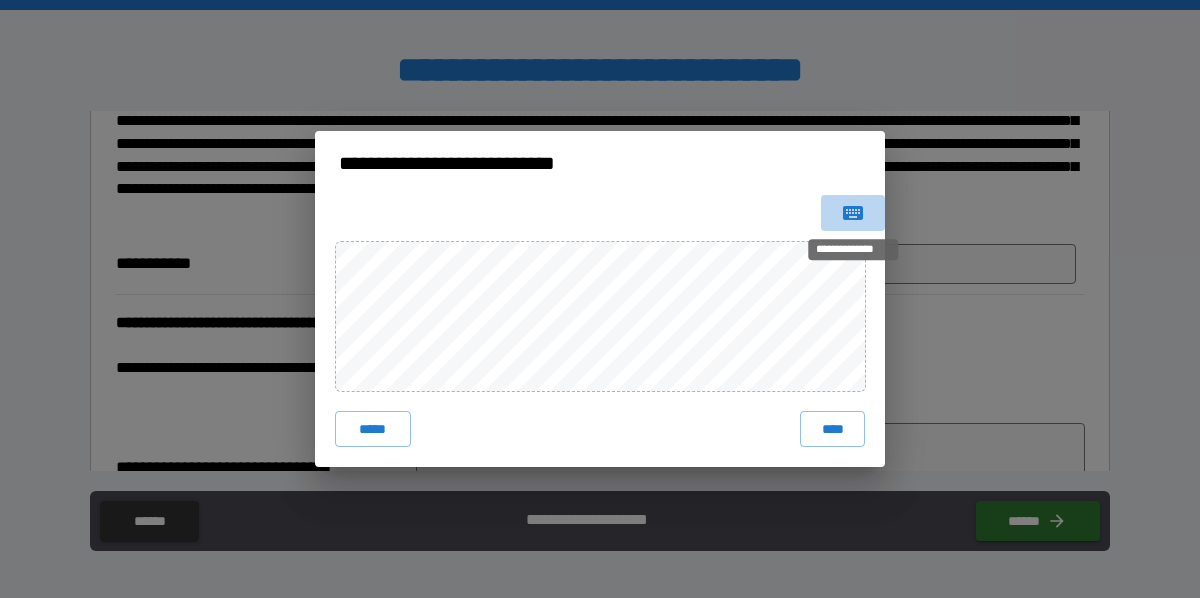 click 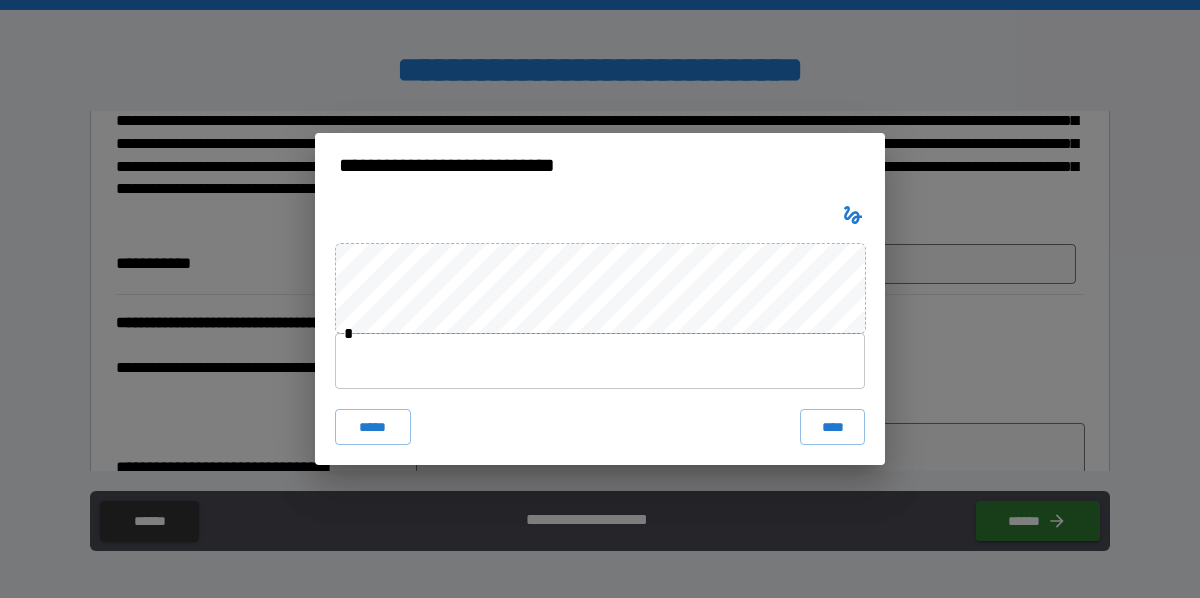 click at bounding box center (600, 361) 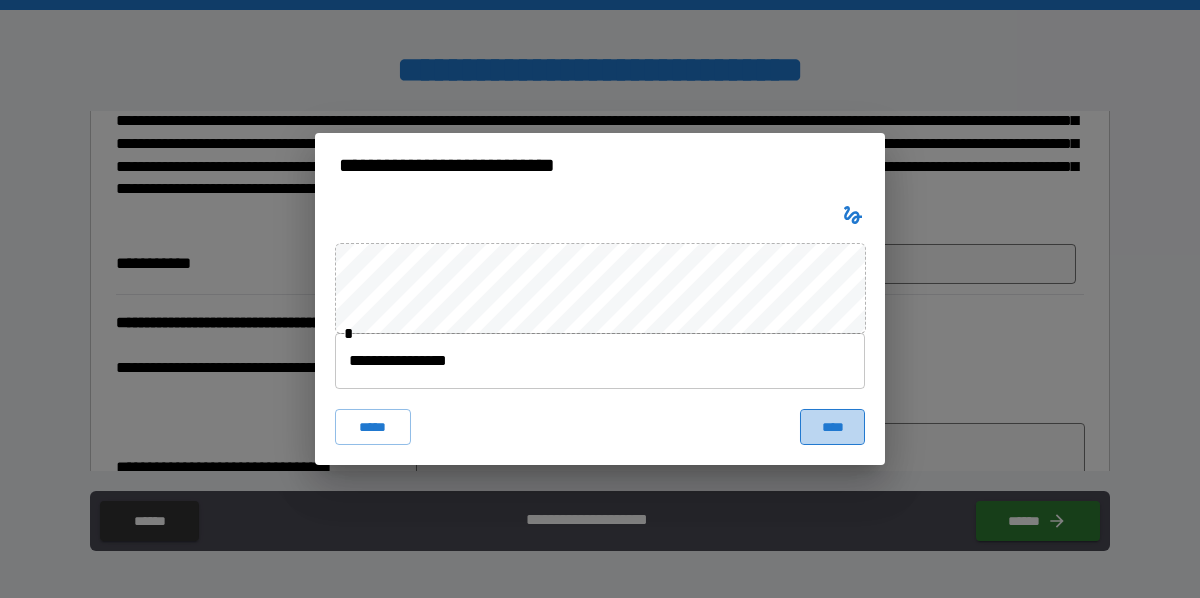 click on "****" at bounding box center [832, 427] 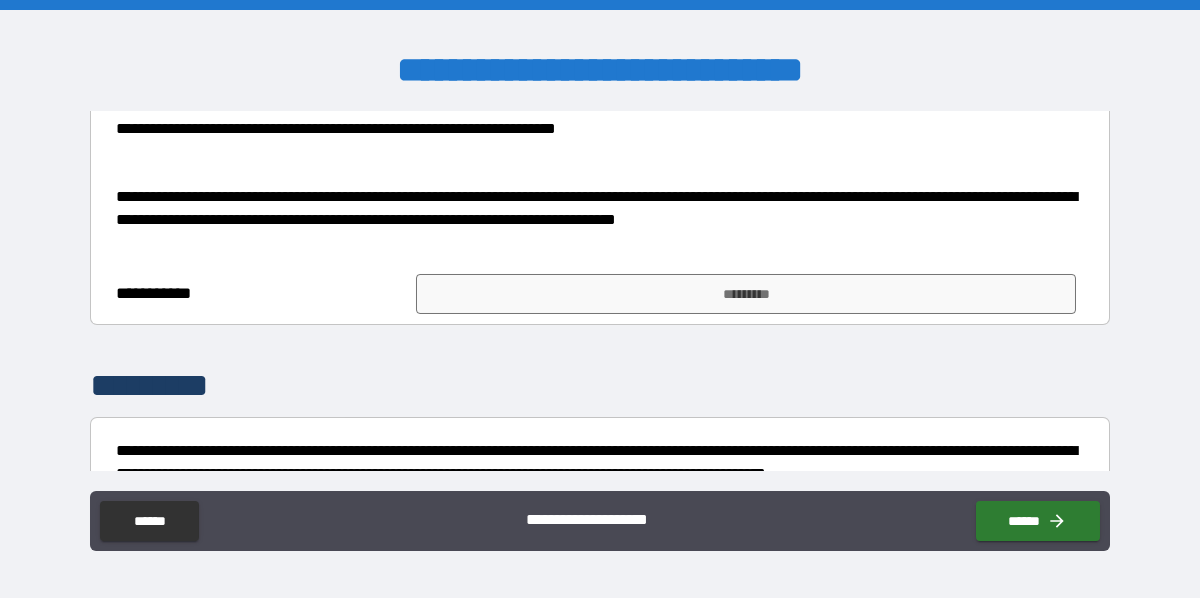 scroll, scrollTop: 2442, scrollLeft: 0, axis: vertical 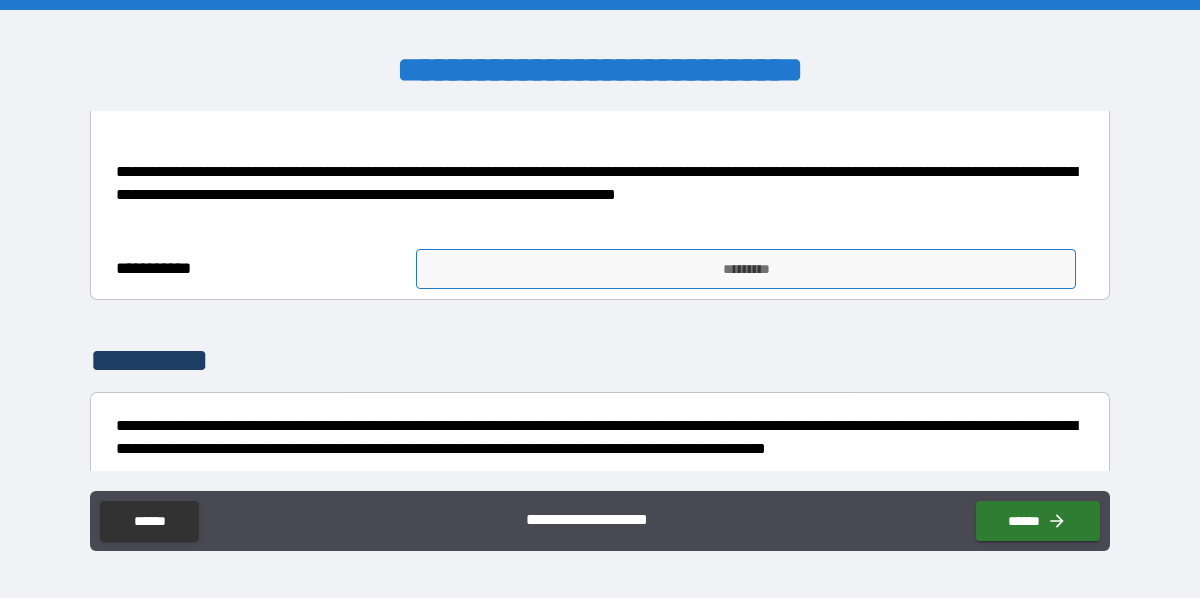 click on "*********" at bounding box center [746, 269] 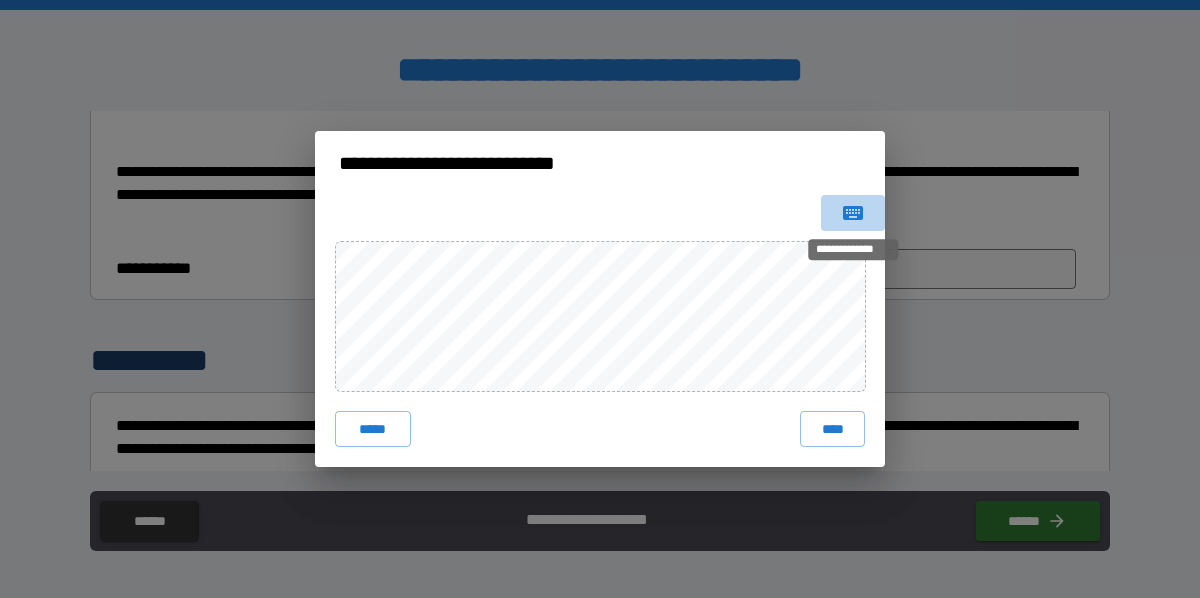 click 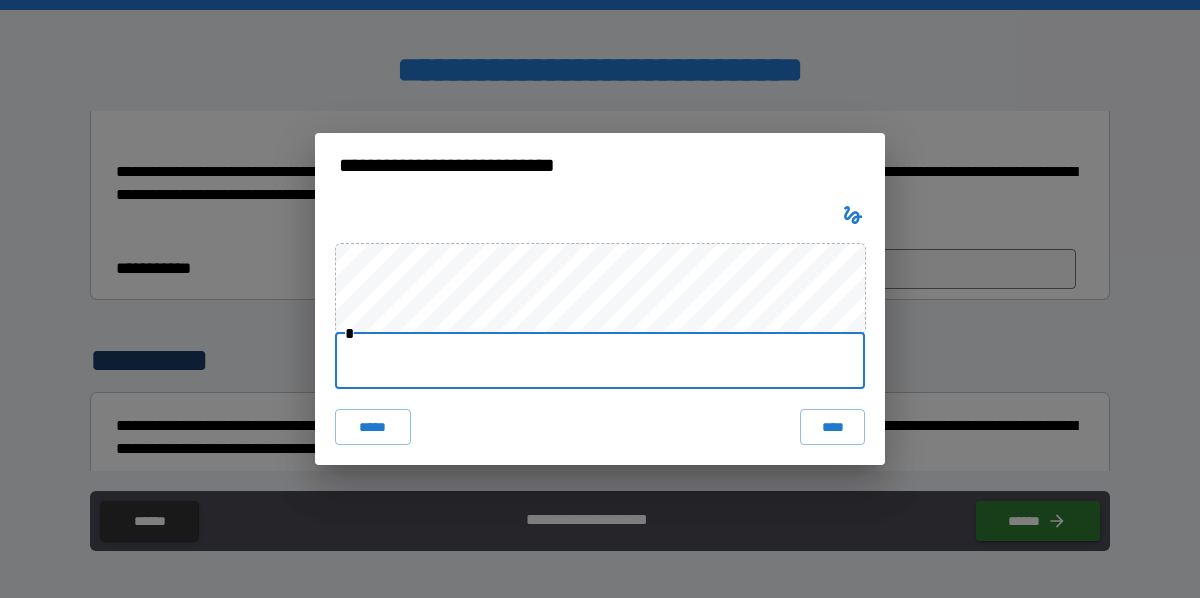 click at bounding box center [600, 361] 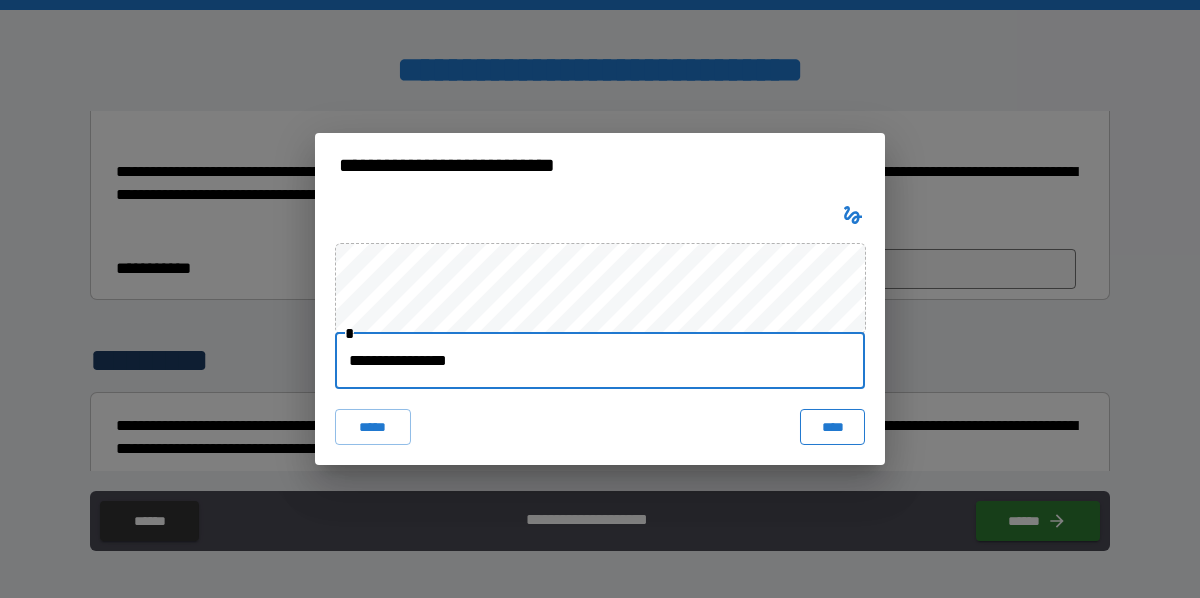click on "****" at bounding box center (832, 427) 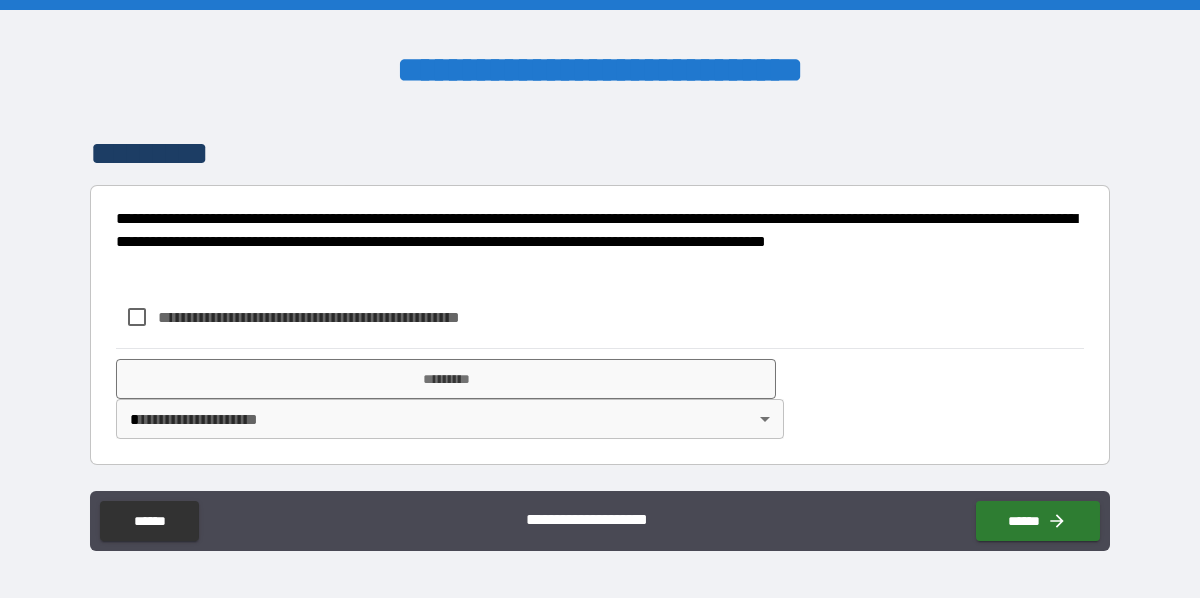 scroll, scrollTop: 2676, scrollLeft: 0, axis: vertical 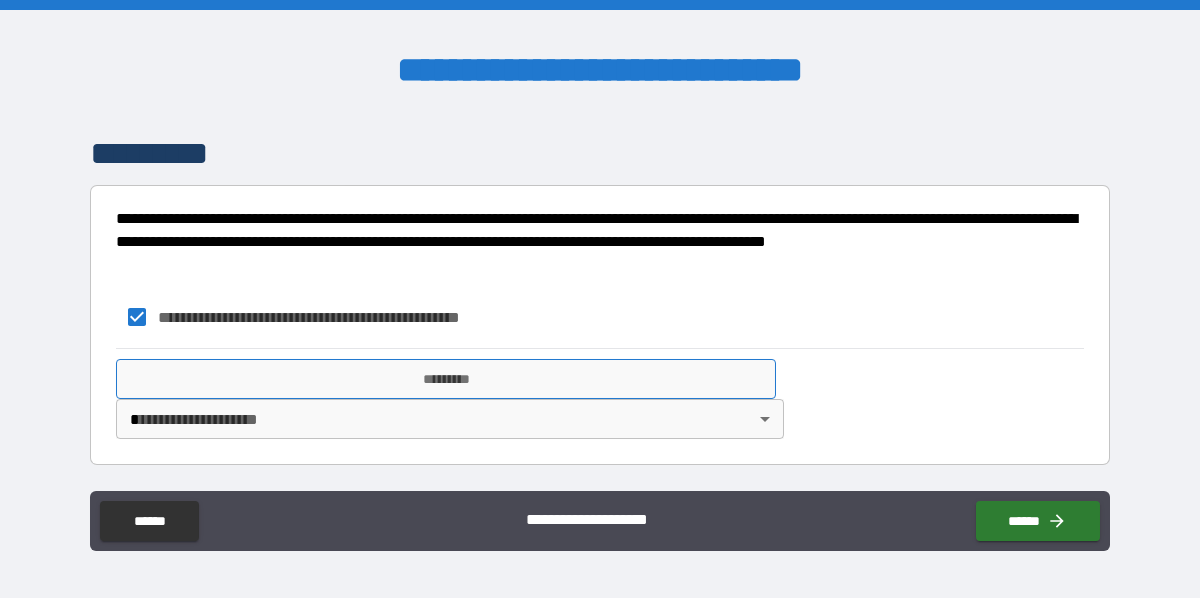 click on "*********" at bounding box center (446, 379) 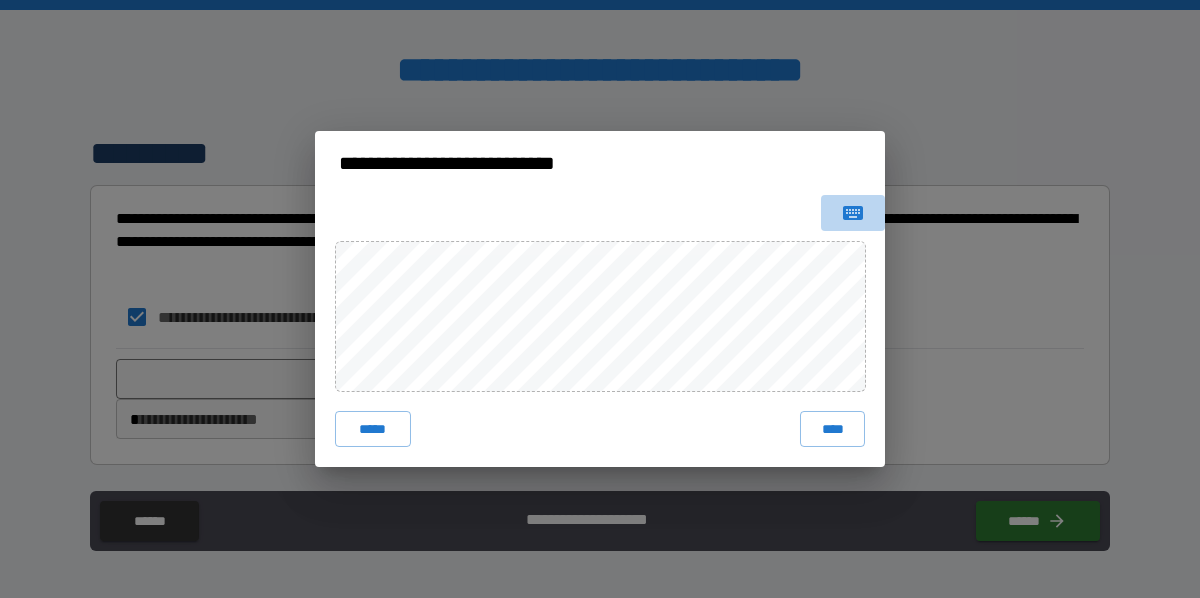 click at bounding box center (853, 213) 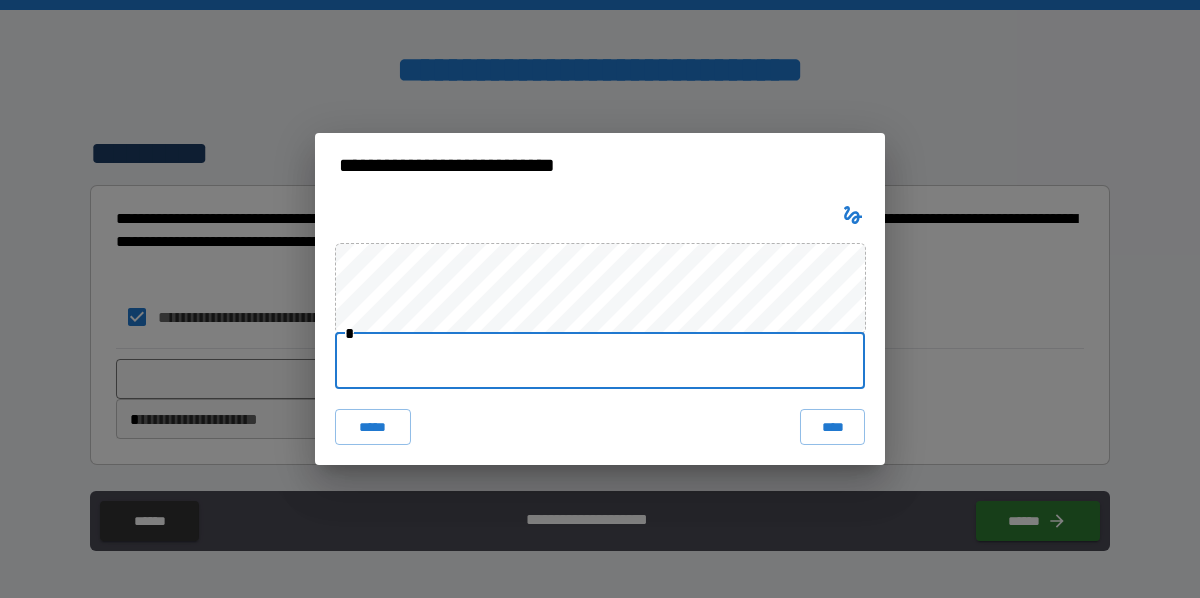 click at bounding box center [600, 361] 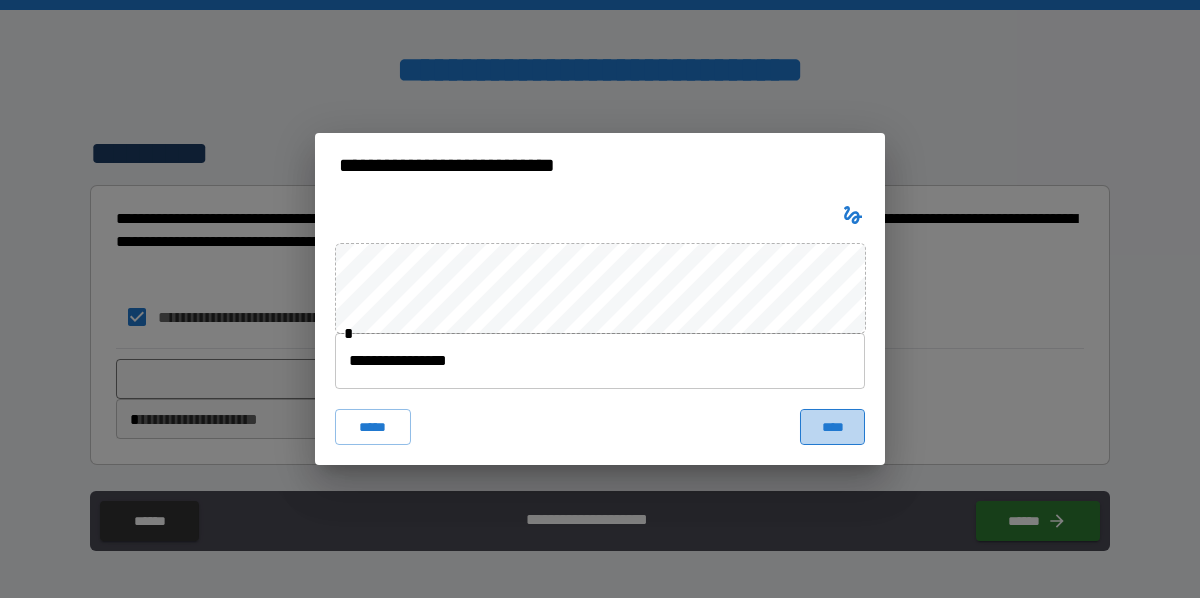 click on "****" at bounding box center (832, 427) 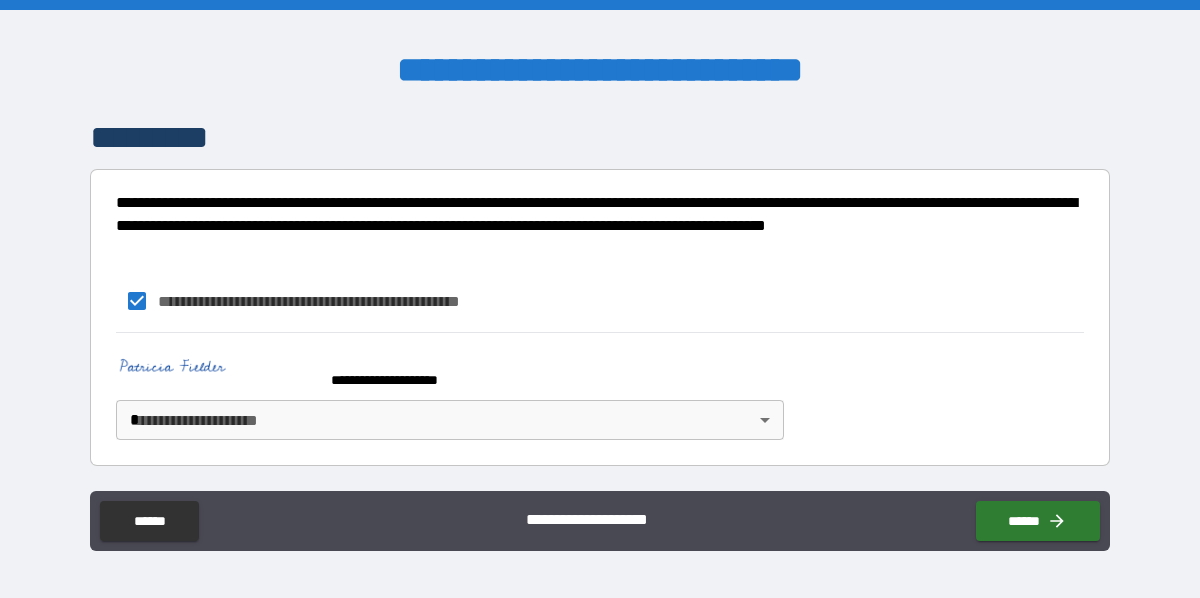 scroll, scrollTop: 2693, scrollLeft: 0, axis: vertical 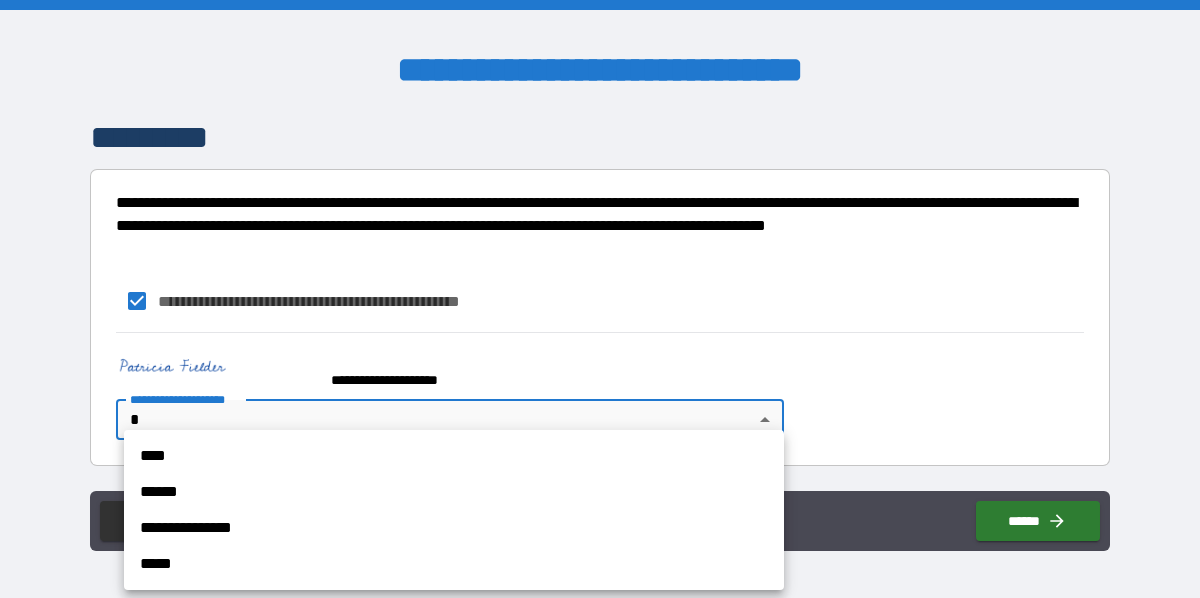 click on "****" at bounding box center [454, 456] 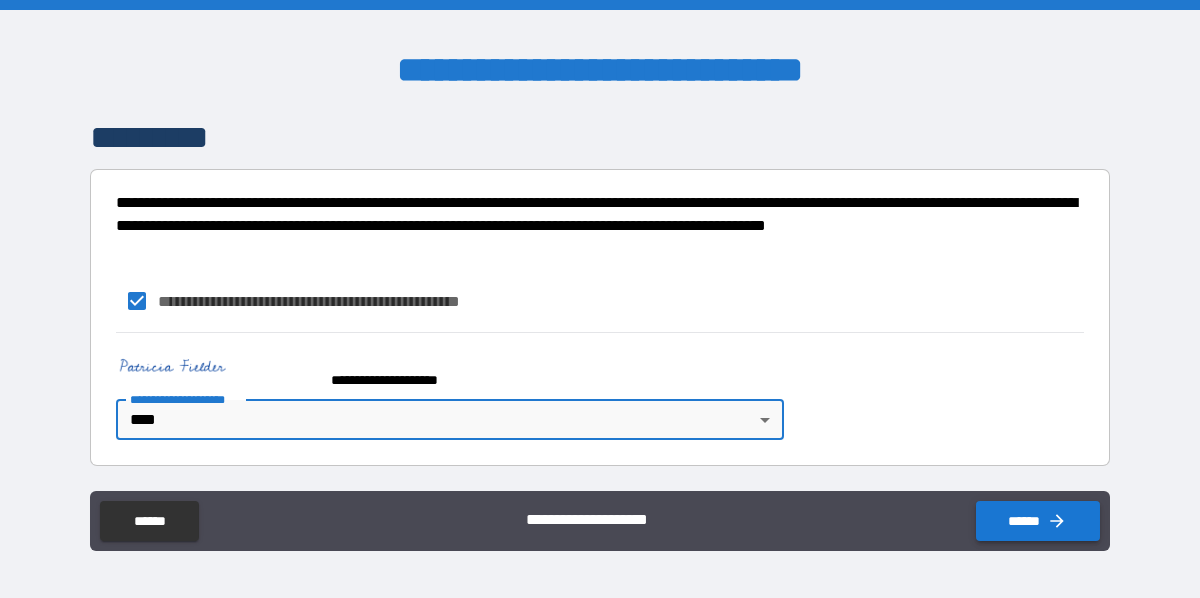 click on "******" at bounding box center [1038, 521] 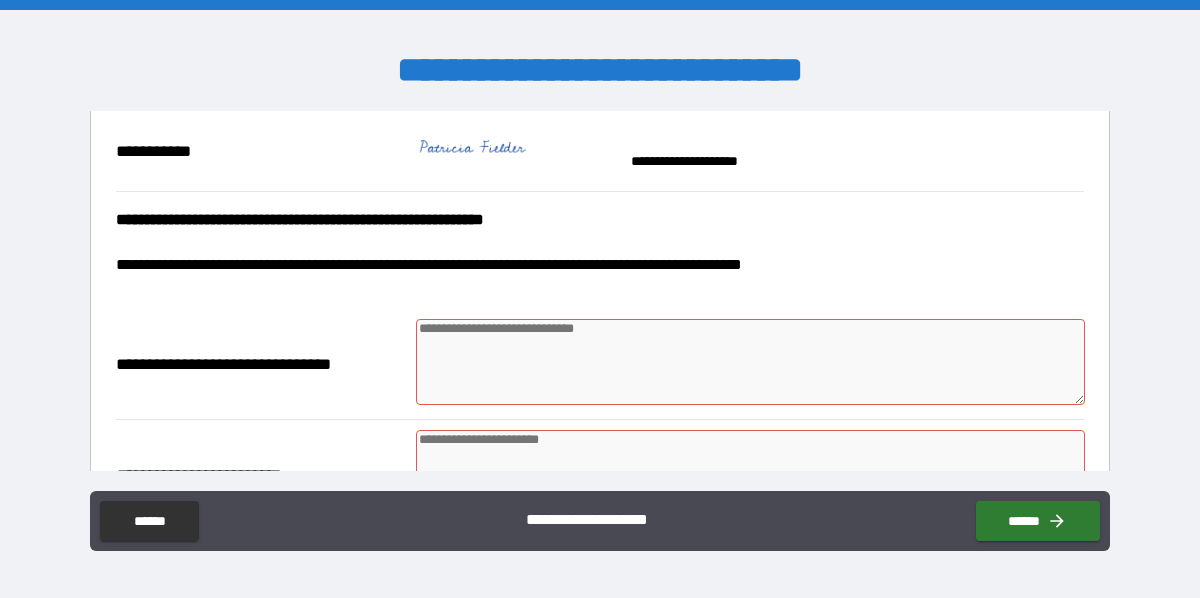 scroll, scrollTop: 1900, scrollLeft: 0, axis: vertical 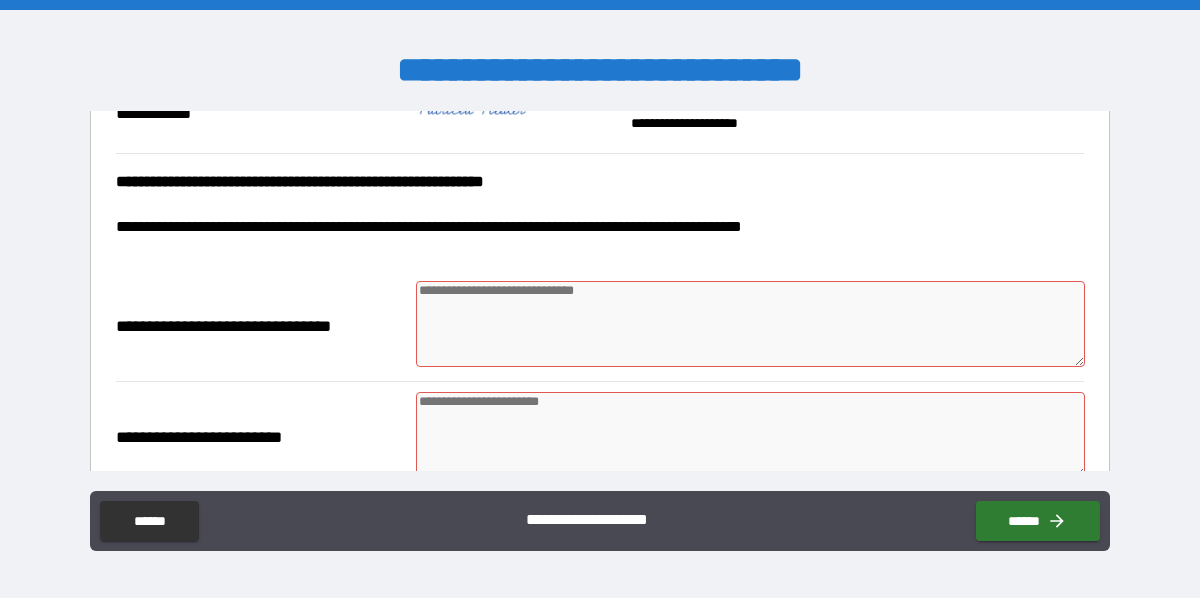 click at bounding box center [750, 324] 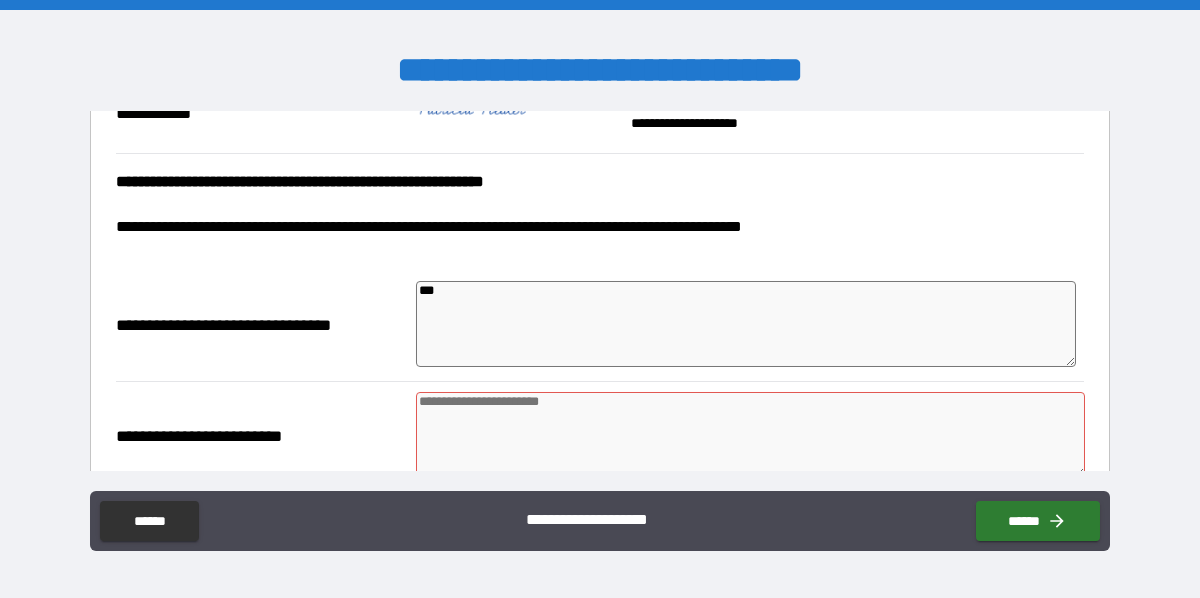click at bounding box center (750, 435) 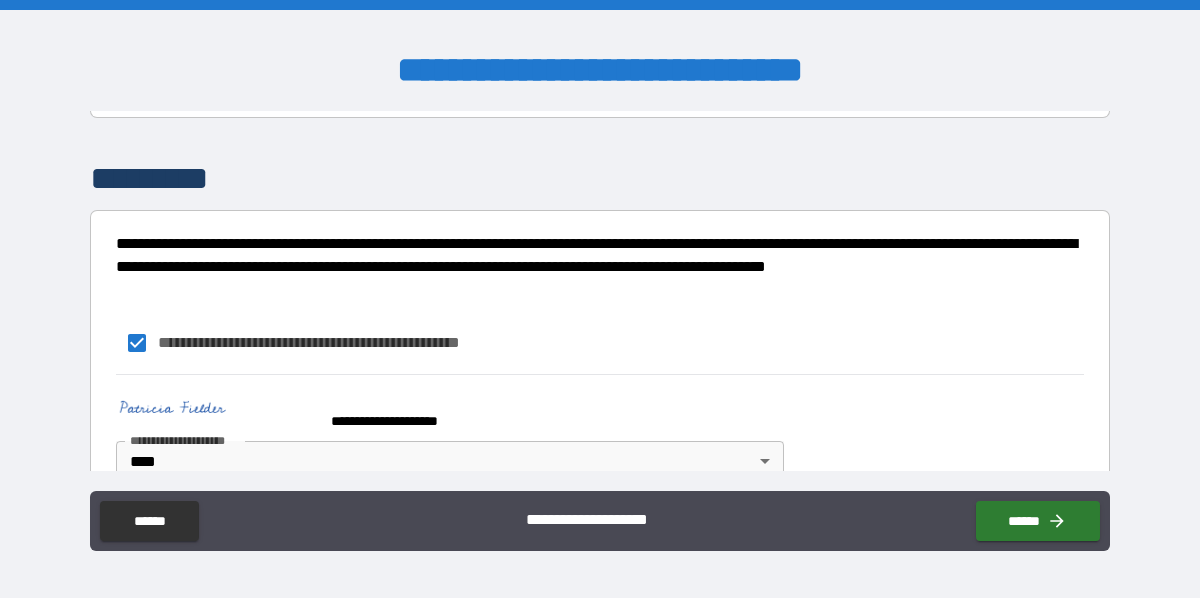 scroll, scrollTop: 2693, scrollLeft: 0, axis: vertical 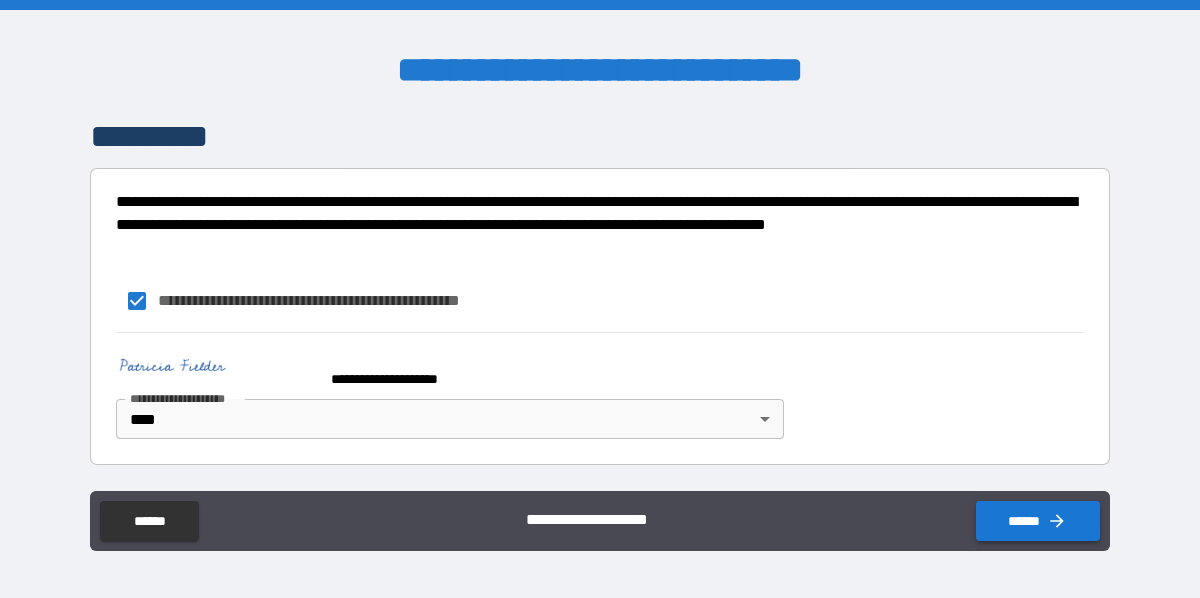 click on "******" at bounding box center (1038, 521) 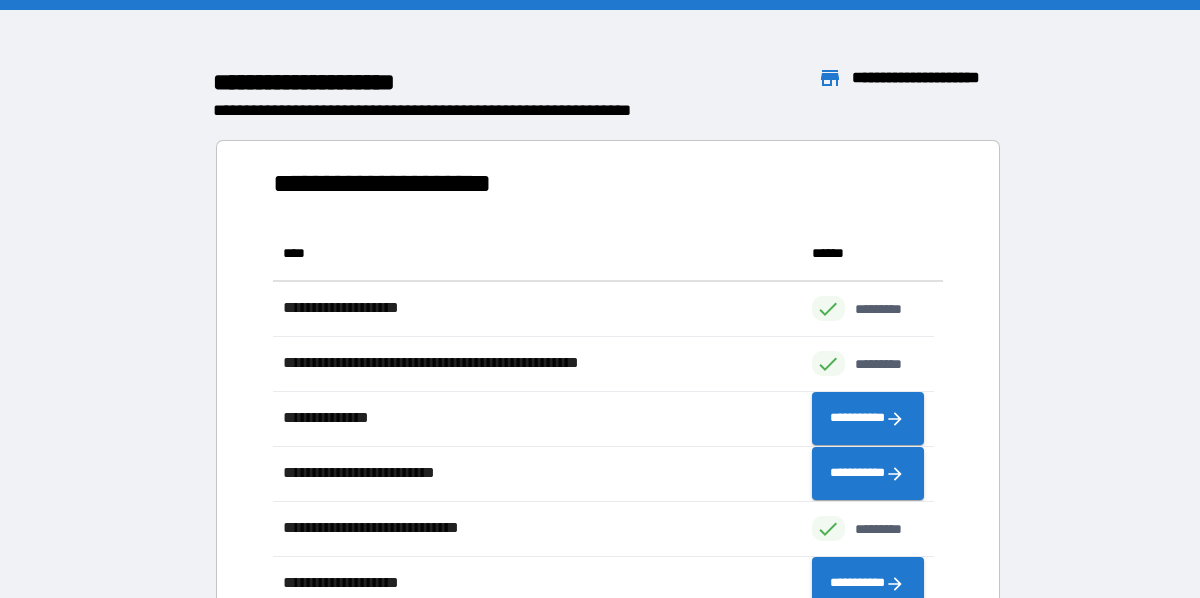 scroll, scrollTop: 16, scrollLeft: 16, axis: both 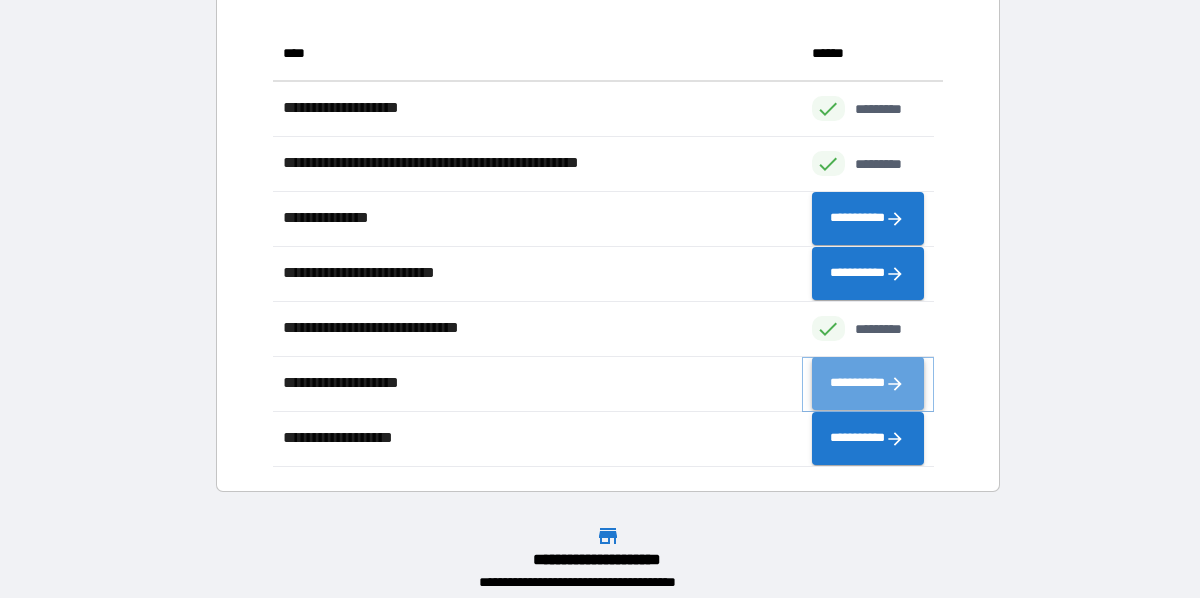 click on "**********" at bounding box center (868, 383) 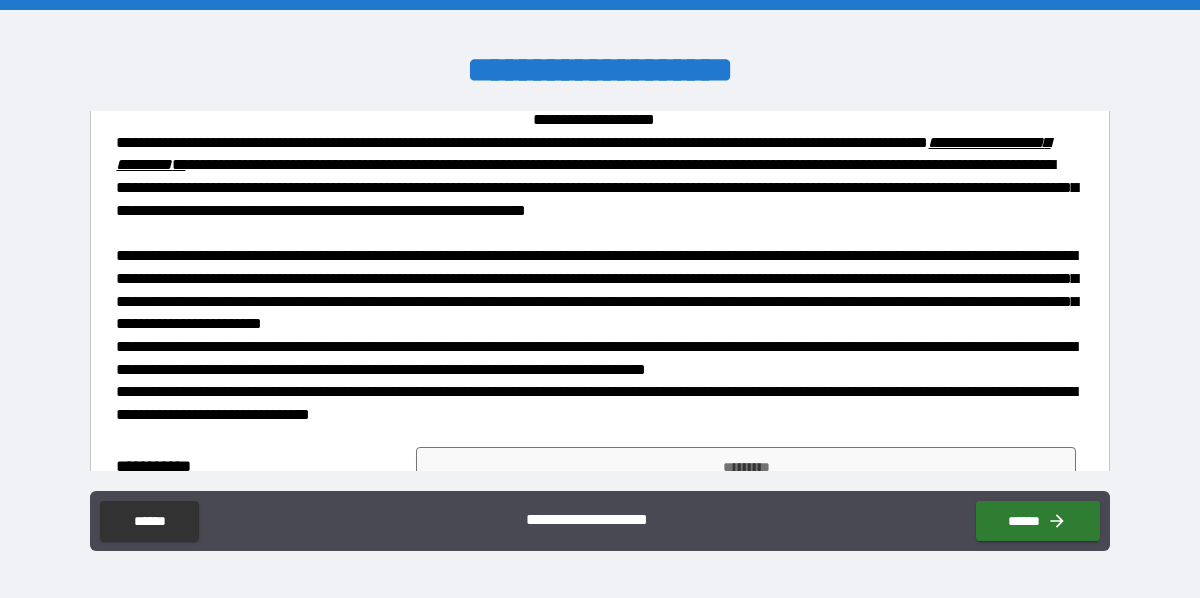 scroll, scrollTop: 596, scrollLeft: 0, axis: vertical 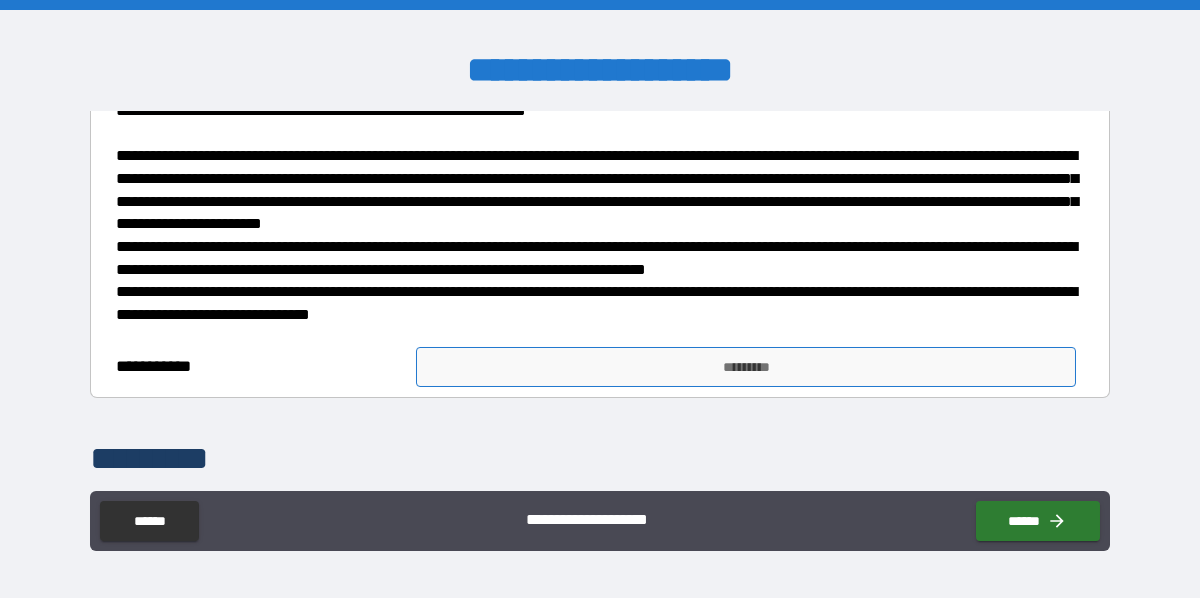 click on "*********" at bounding box center (746, 367) 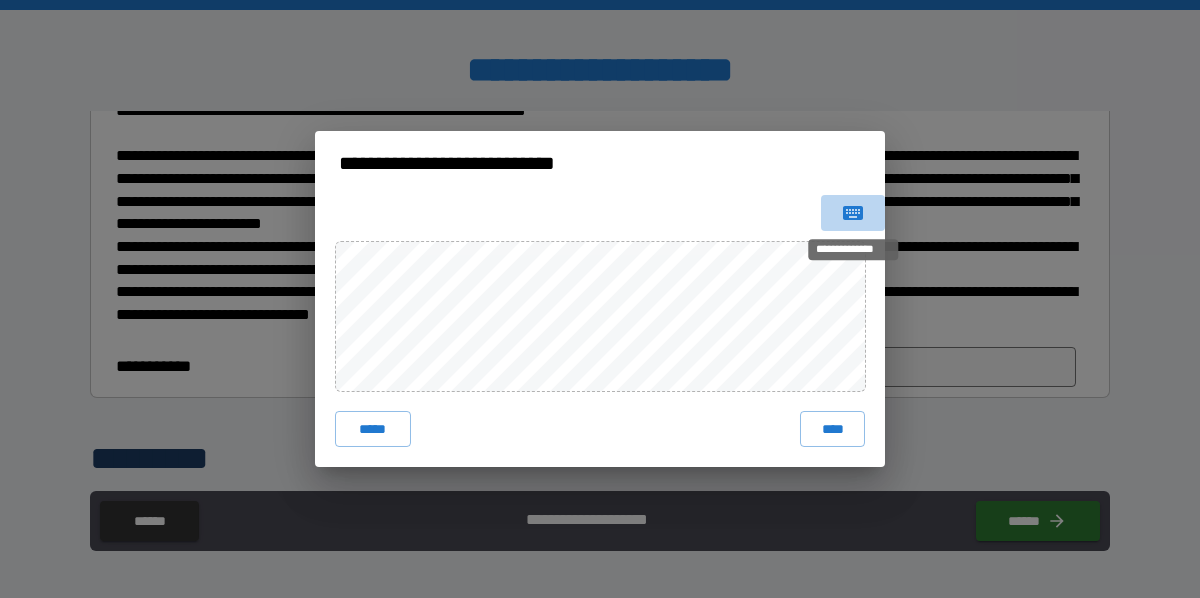 click 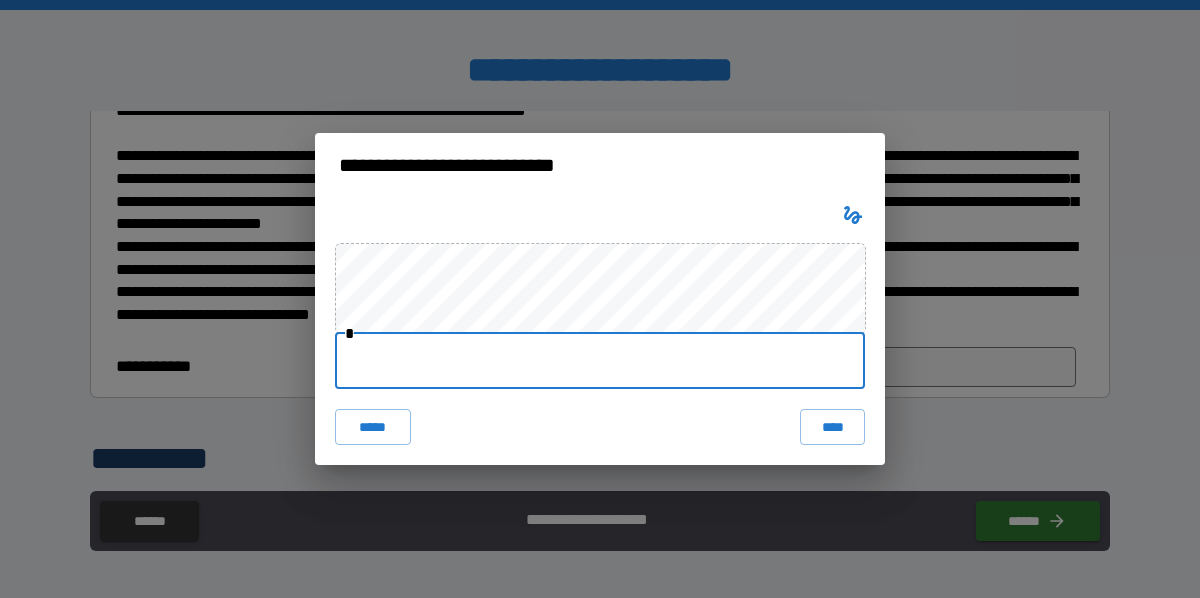 click at bounding box center [600, 361] 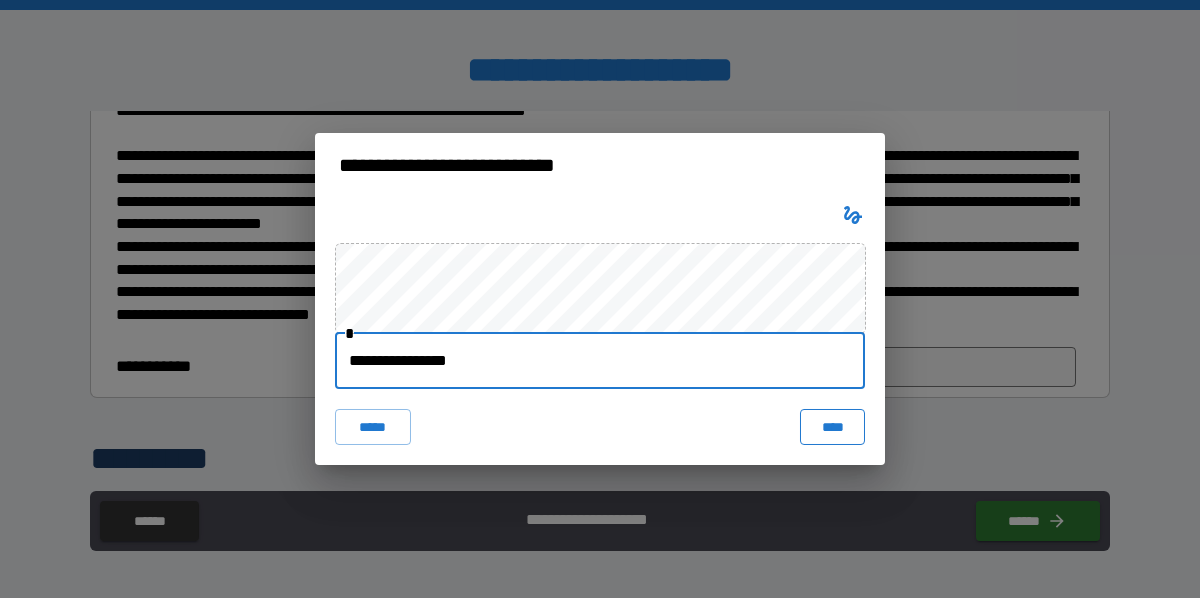 click on "****" at bounding box center [832, 427] 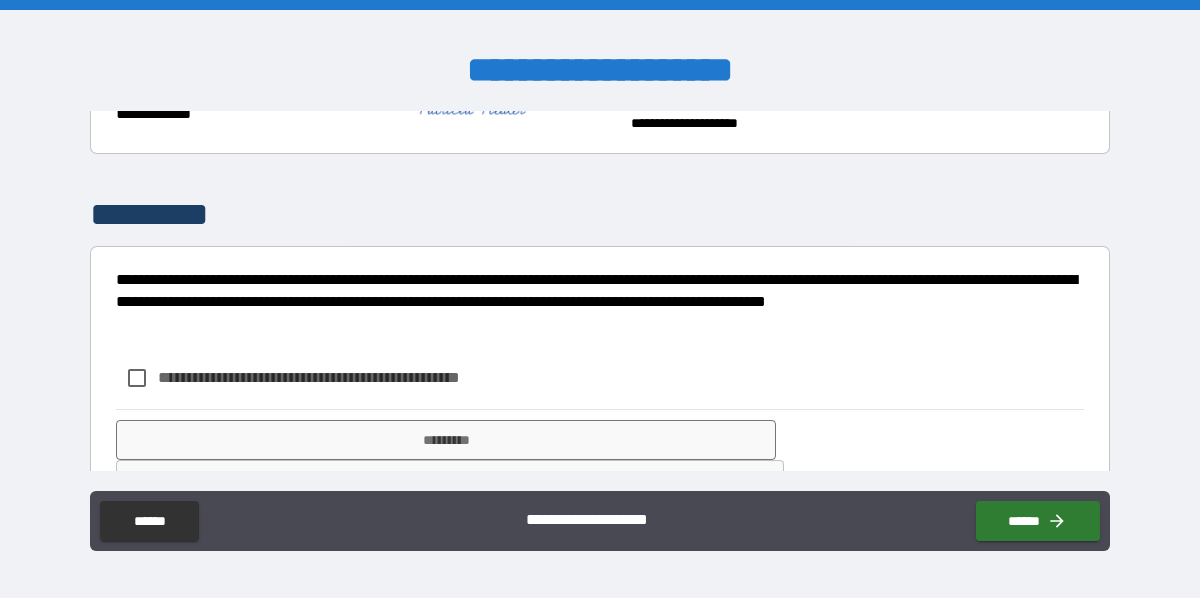 scroll, scrollTop: 896, scrollLeft: 0, axis: vertical 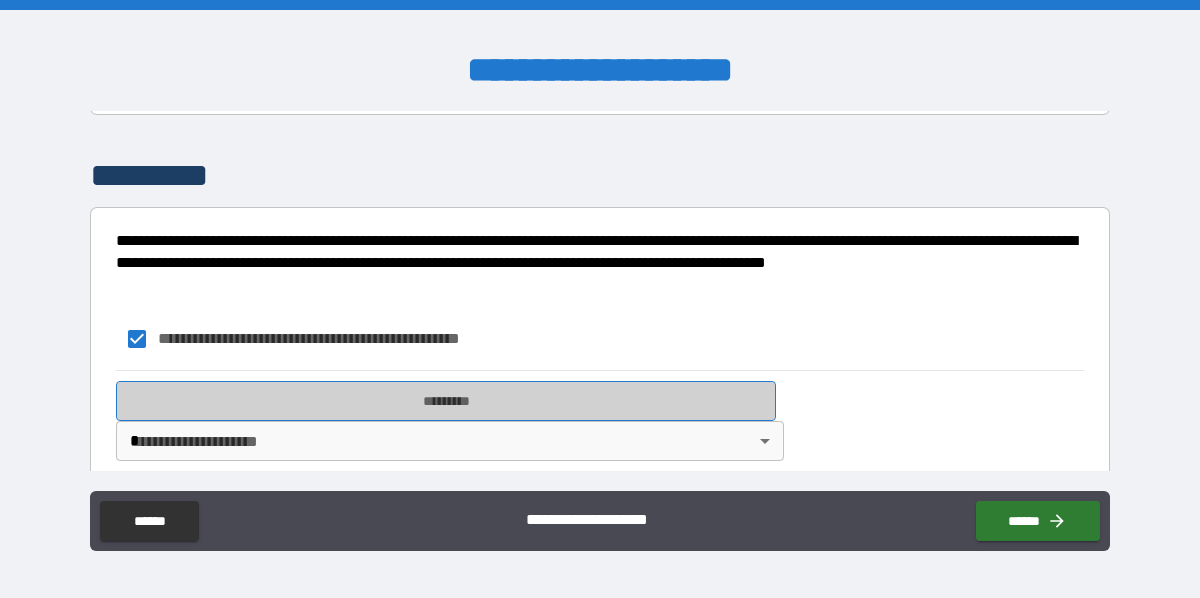 click on "*********" at bounding box center (446, 401) 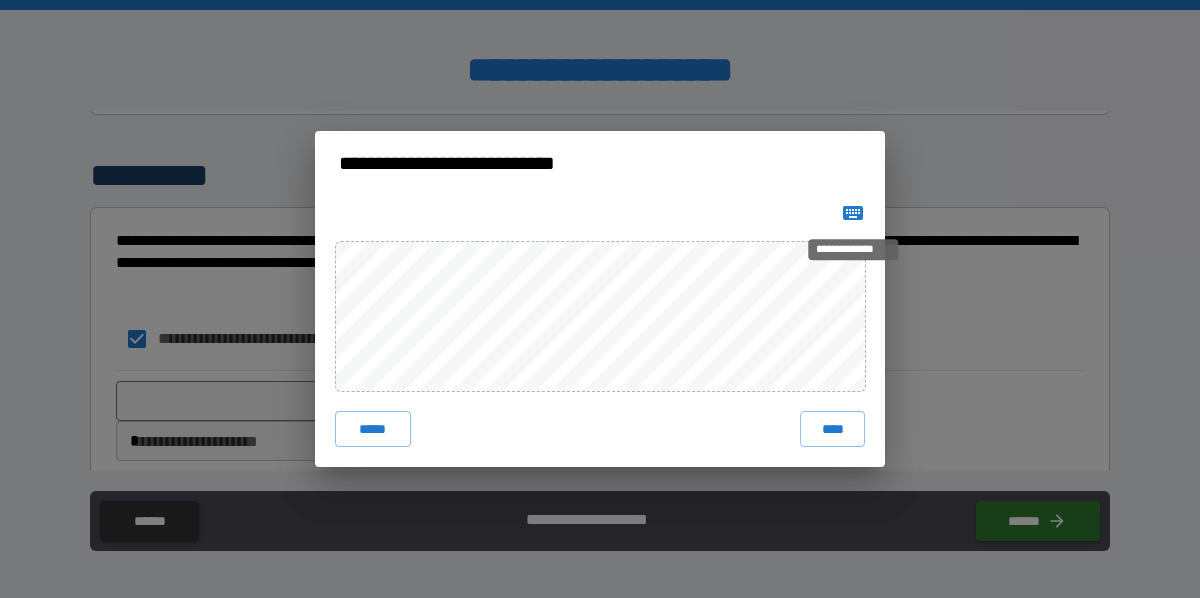 click 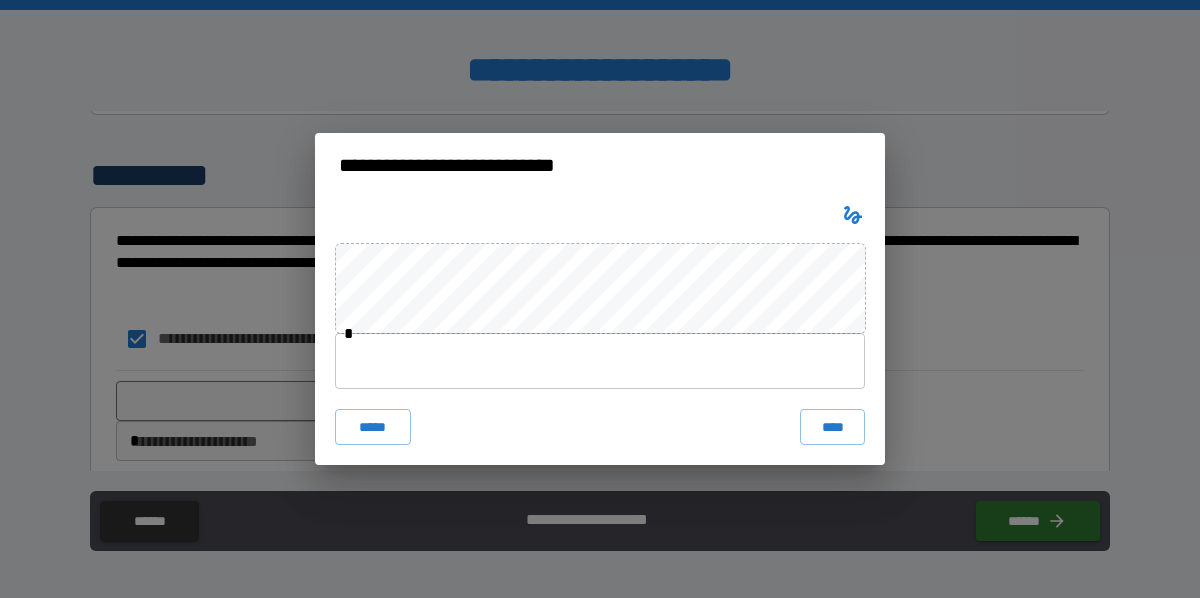 click at bounding box center (600, 361) 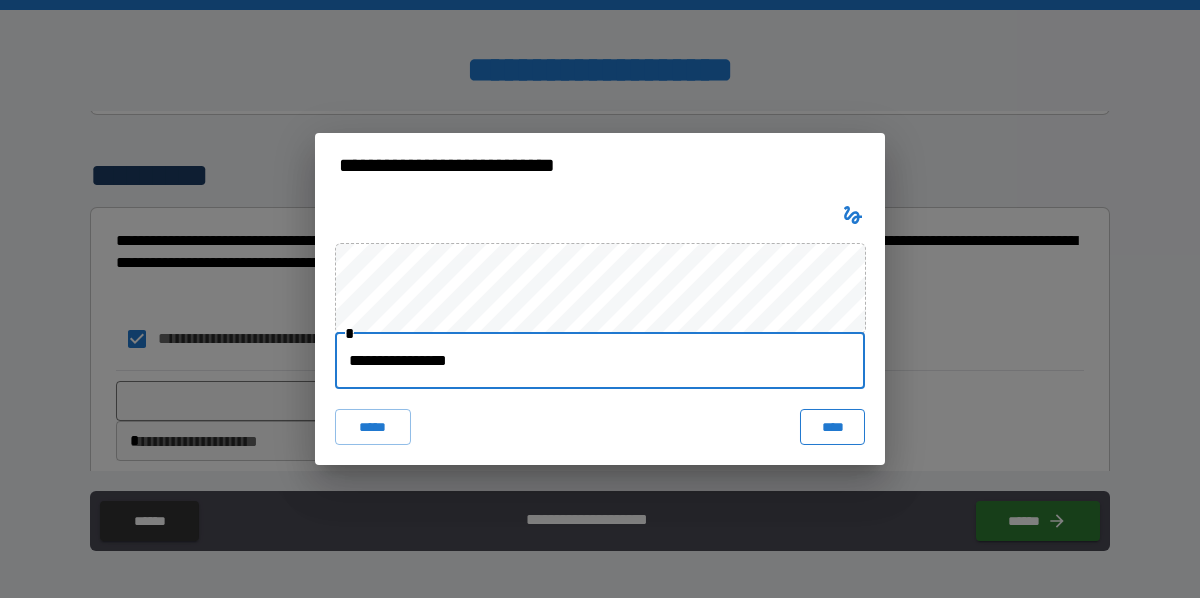 click on "****" at bounding box center (832, 427) 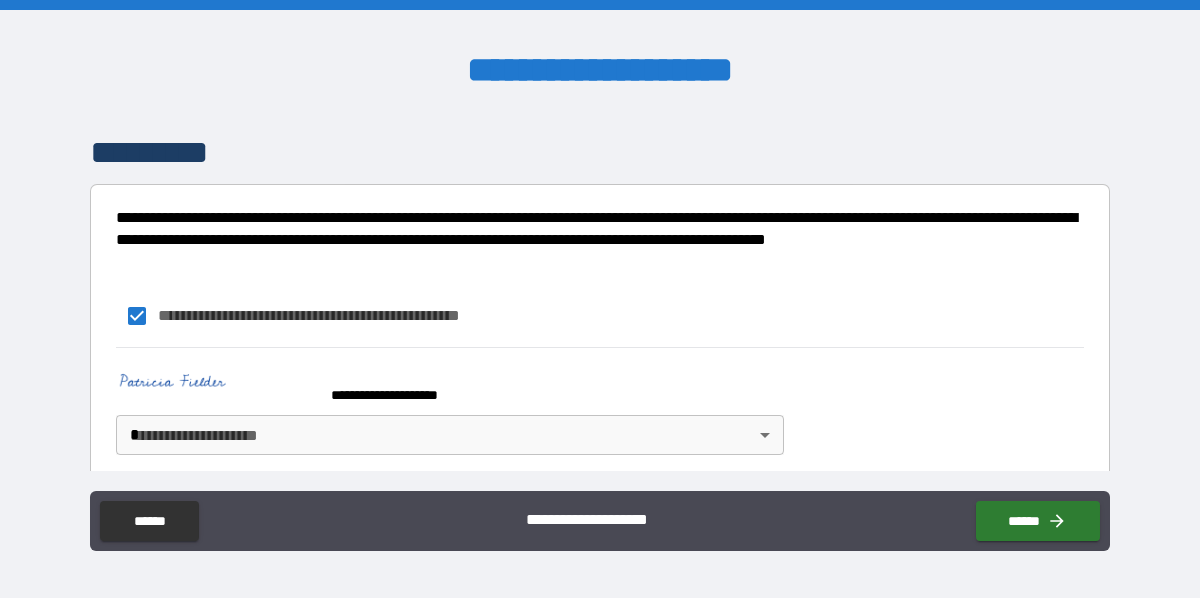 scroll, scrollTop: 930, scrollLeft: 0, axis: vertical 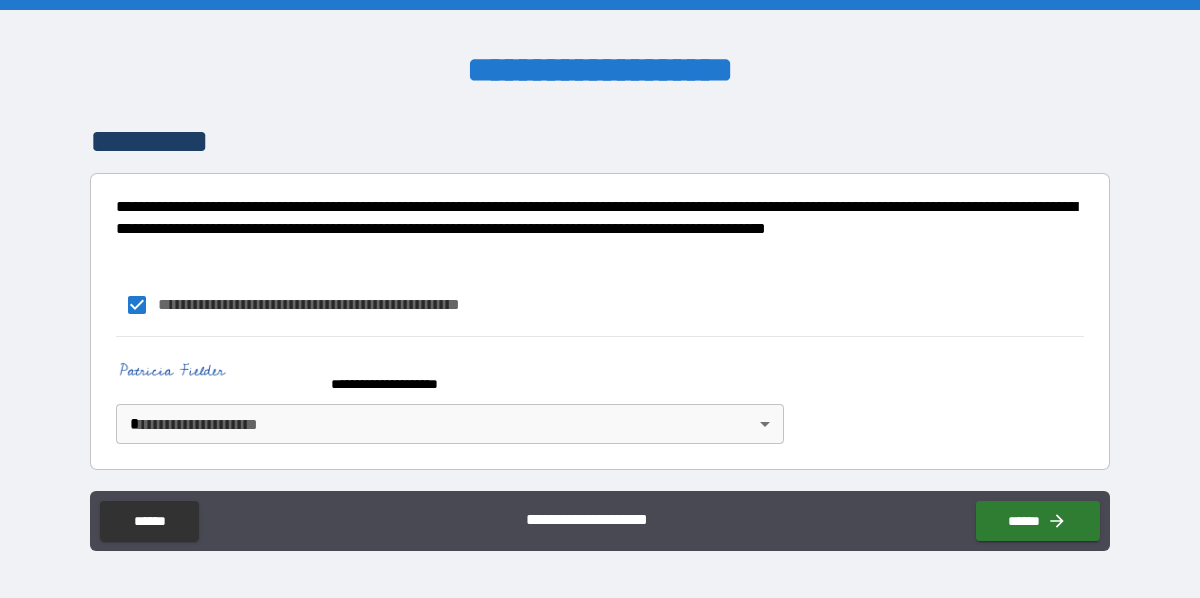 click on "**********" at bounding box center [600, 299] 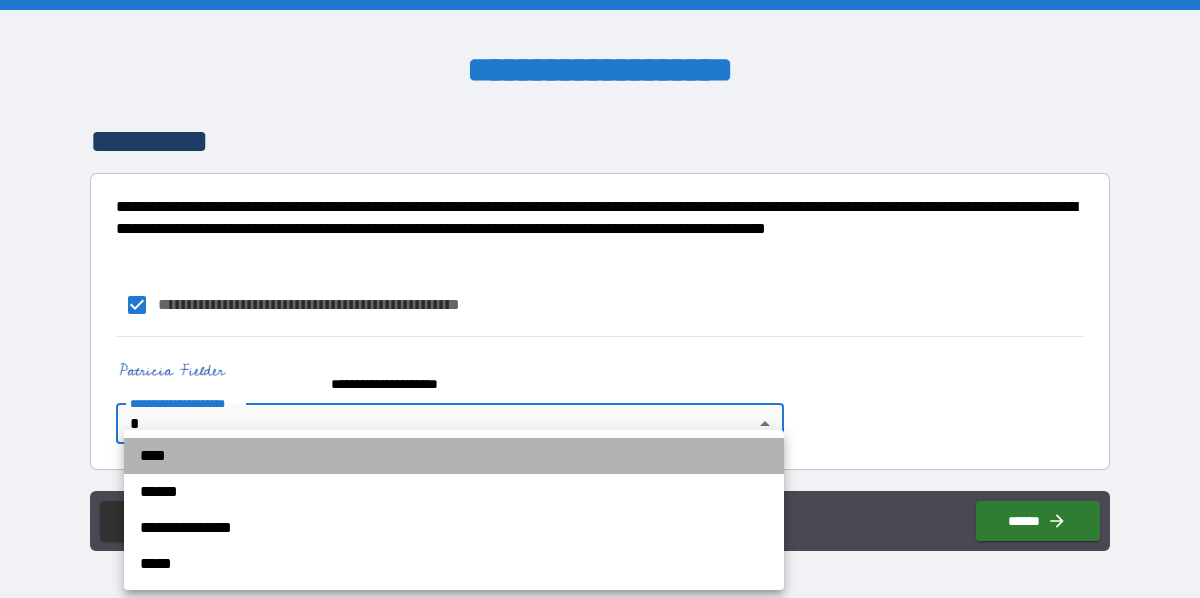 click on "****" at bounding box center [454, 456] 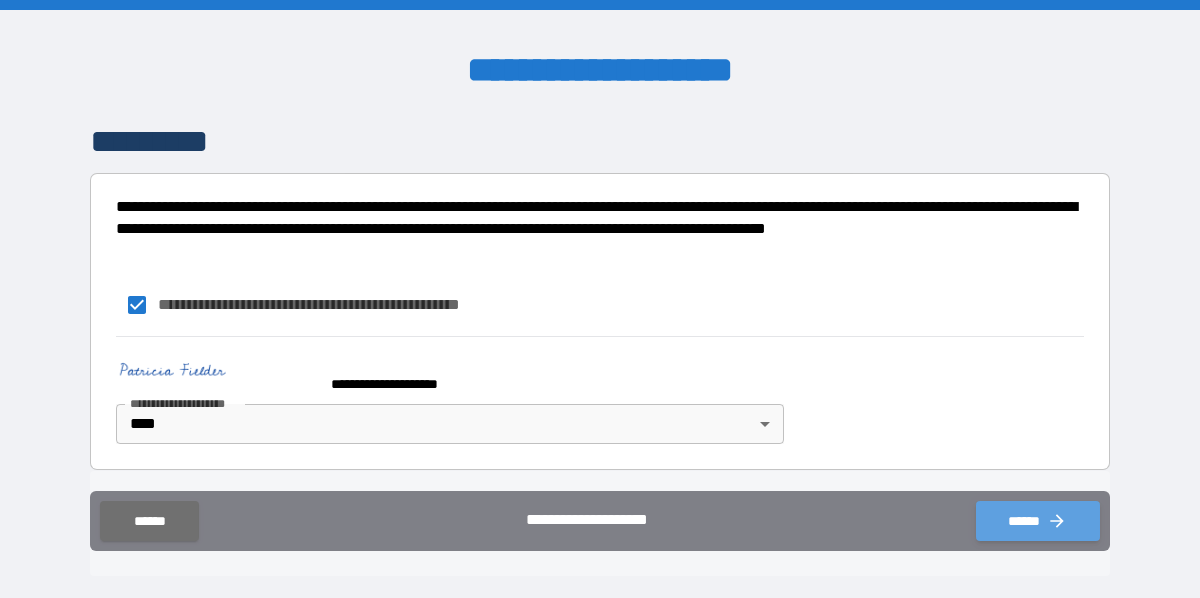 click on "******" at bounding box center (1038, 521) 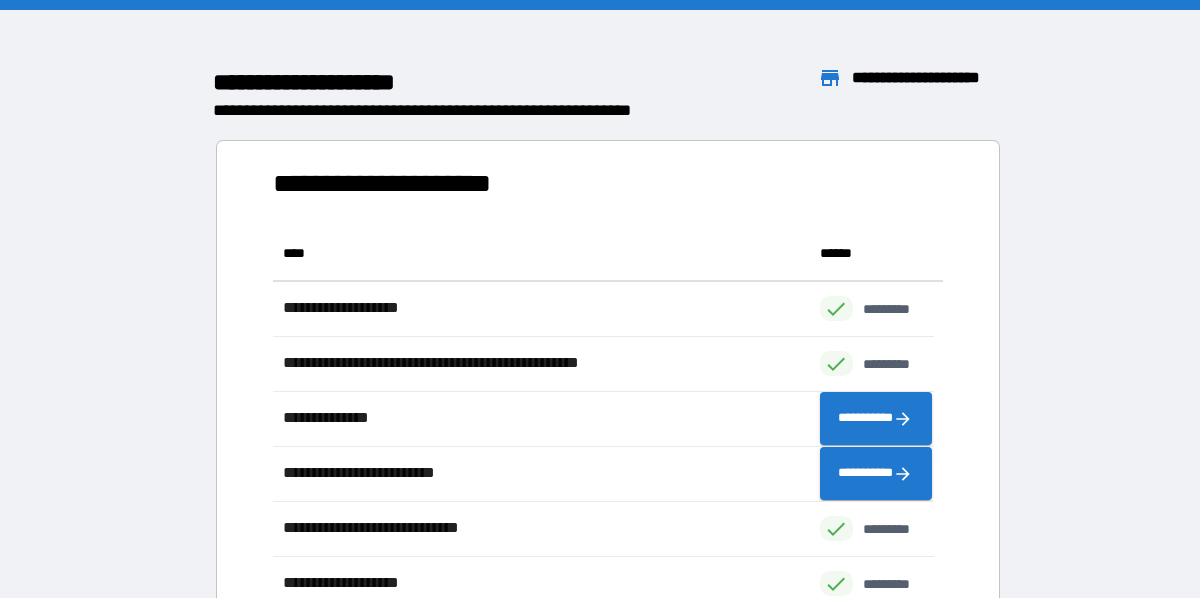 scroll, scrollTop: 425, scrollLeft: 645, axis: both 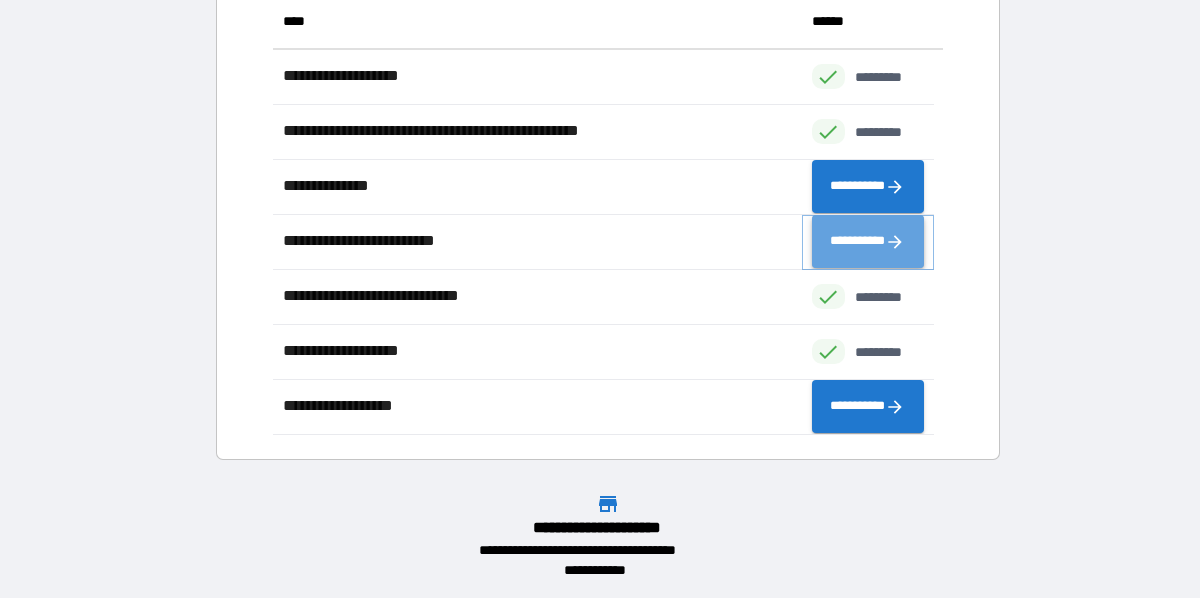 click on "**********" at bounding box center [868, 241] 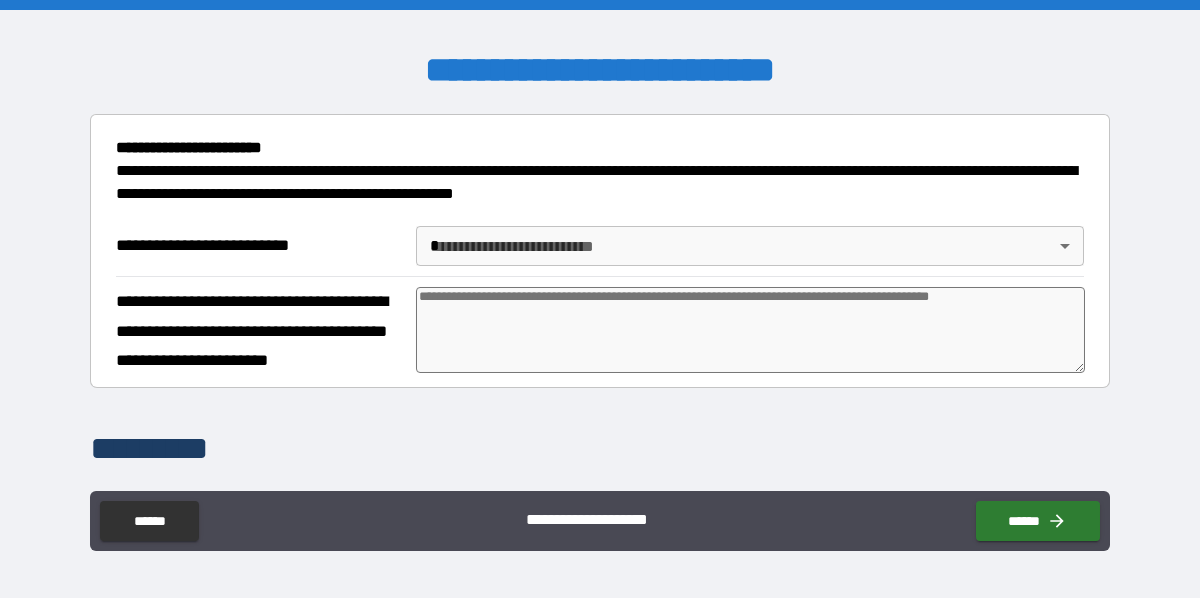 scroll, scrollTop: 200, scrollLeft: 0, axis: vertical 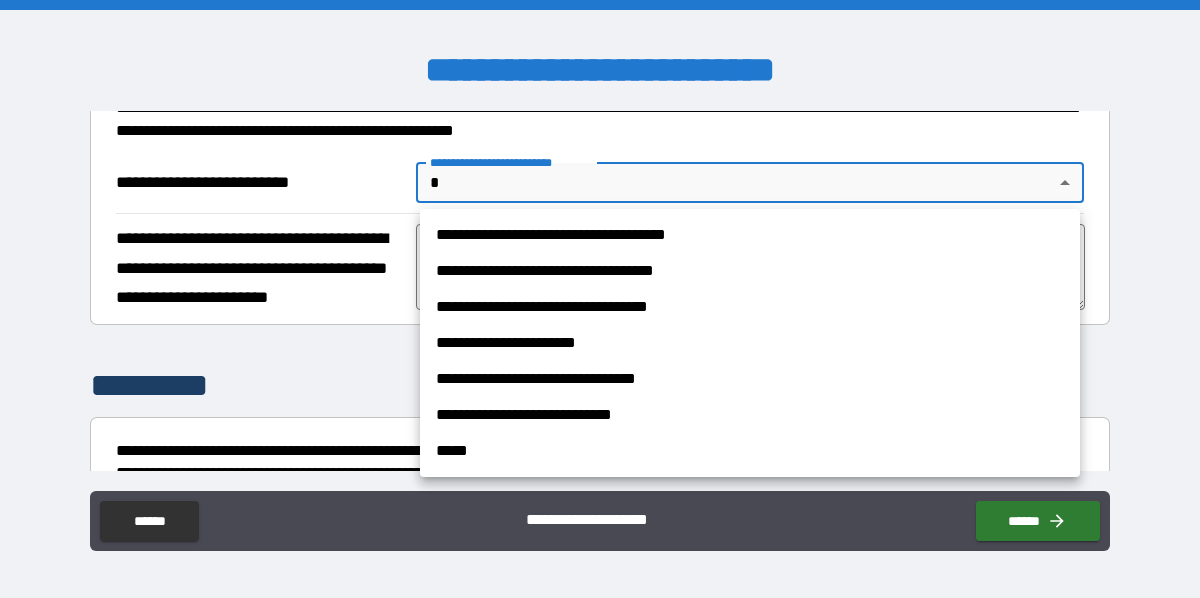 click on "**********" at bounding box center (600, 299) 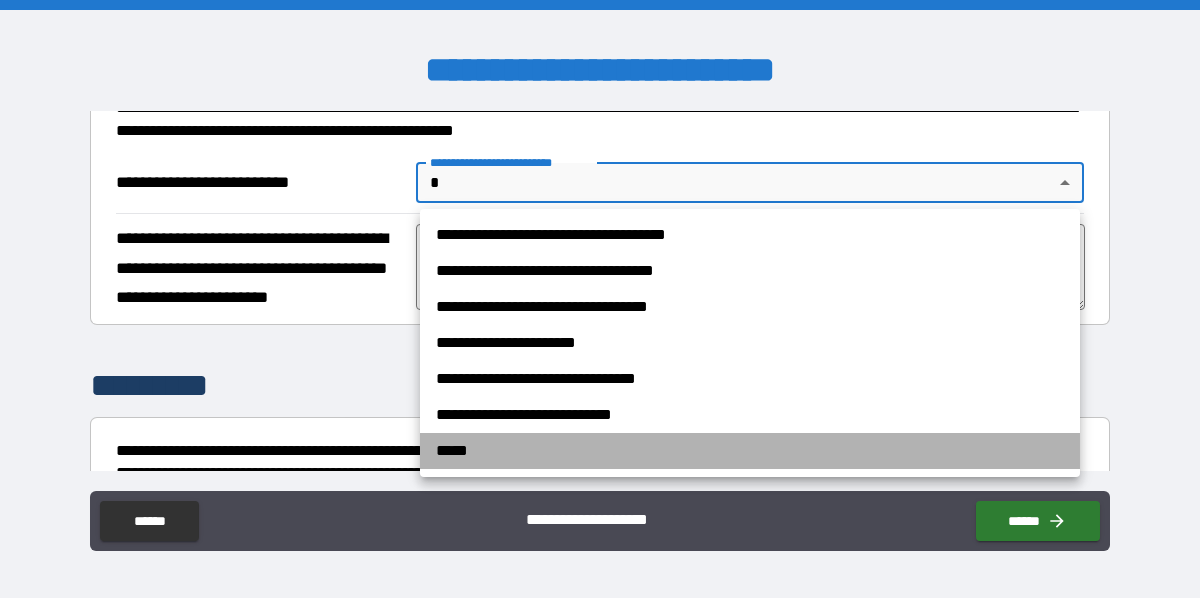 click on "*****" at bounding box center (750, 451) 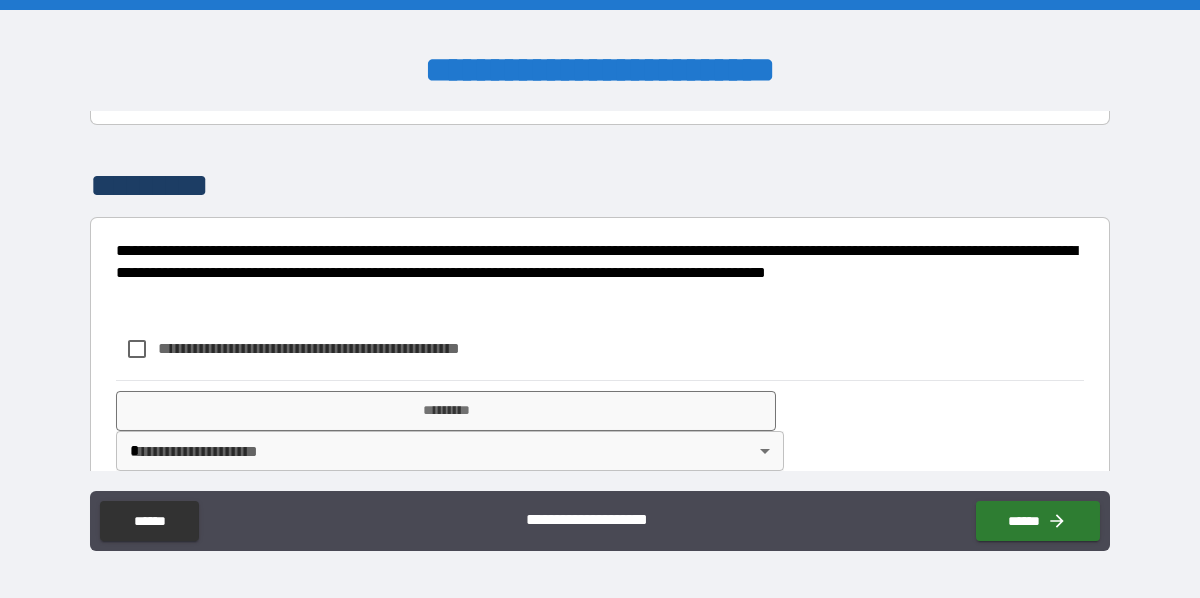 scroll, scrollTop: 427, scrollLeft: 0, axis: vertical 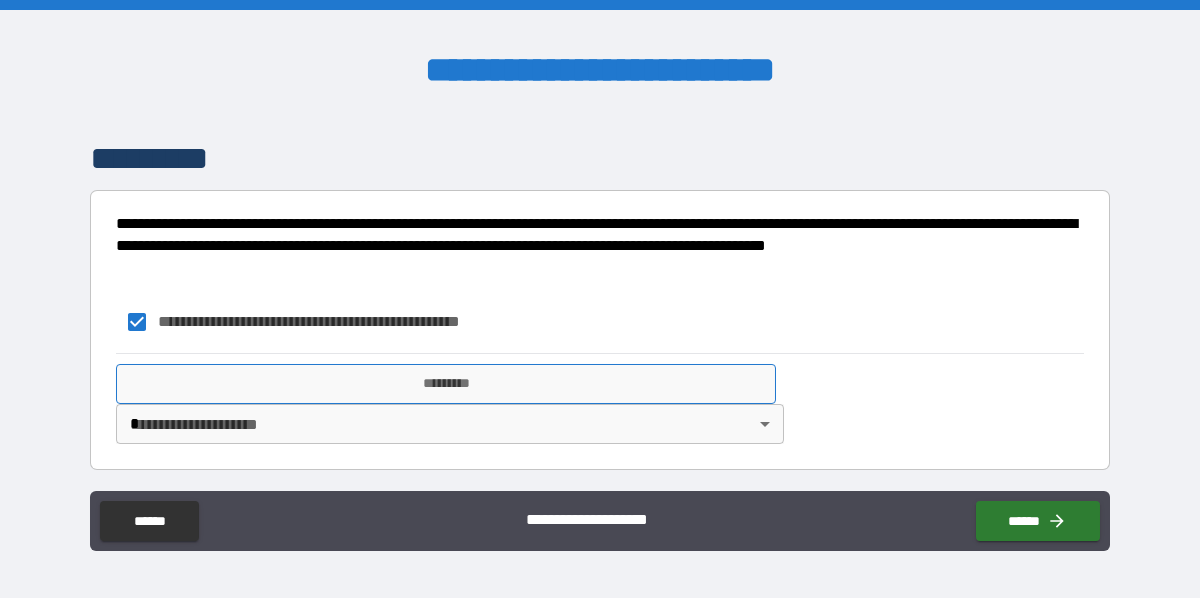 click on "*********" at bounding box center [446, 384] 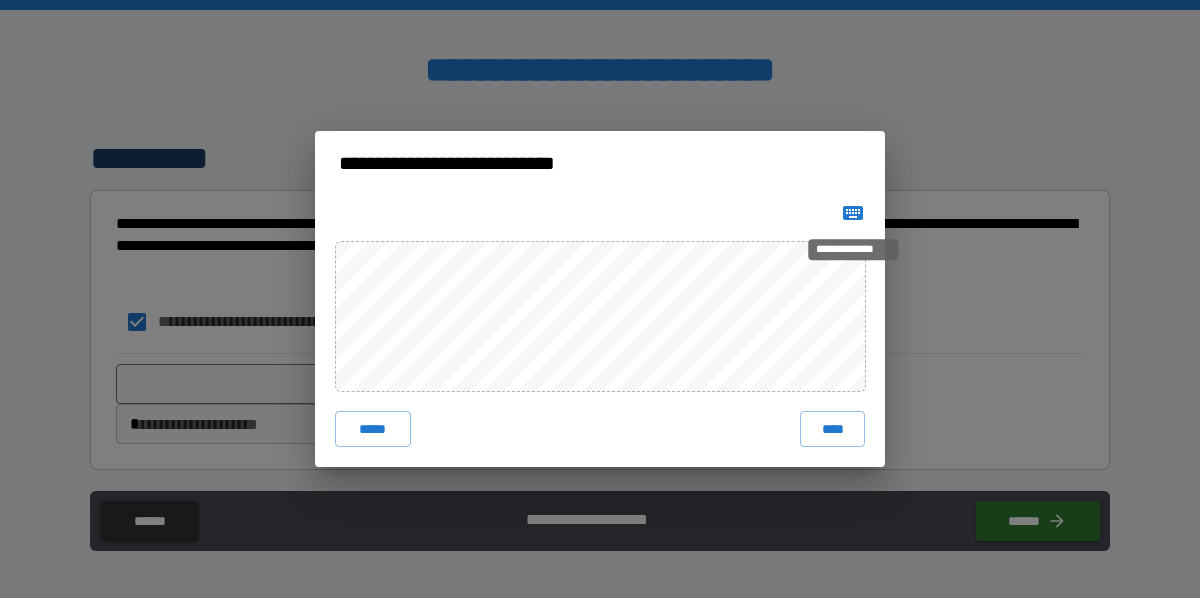 click 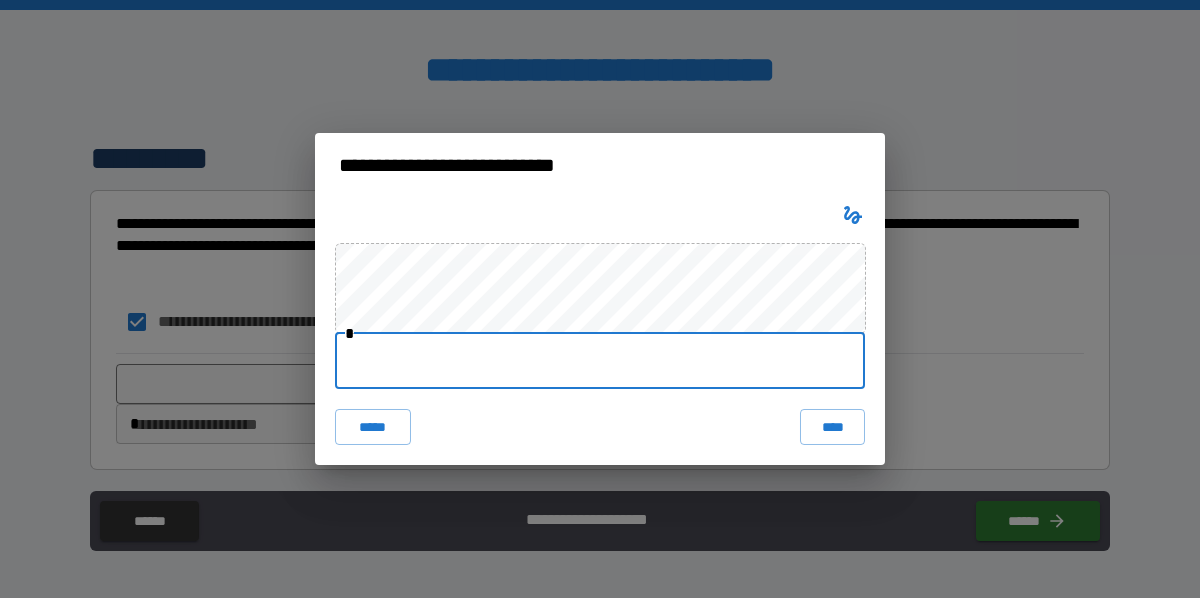 click at bounding box center (600, 361) 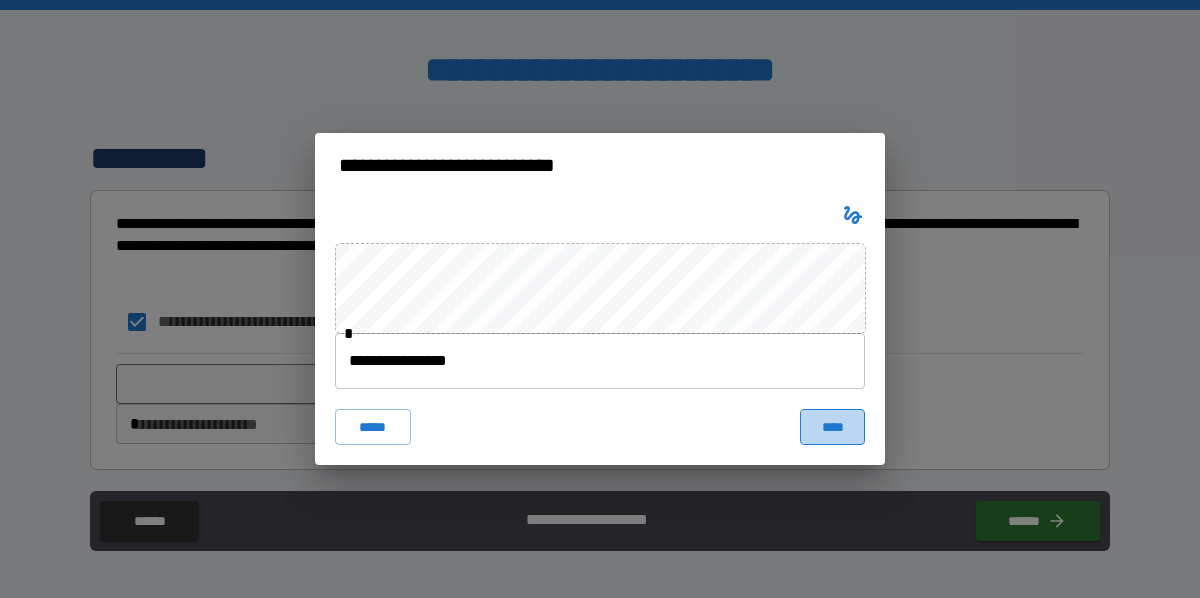 click on "****" at bounding box center (832, 427) 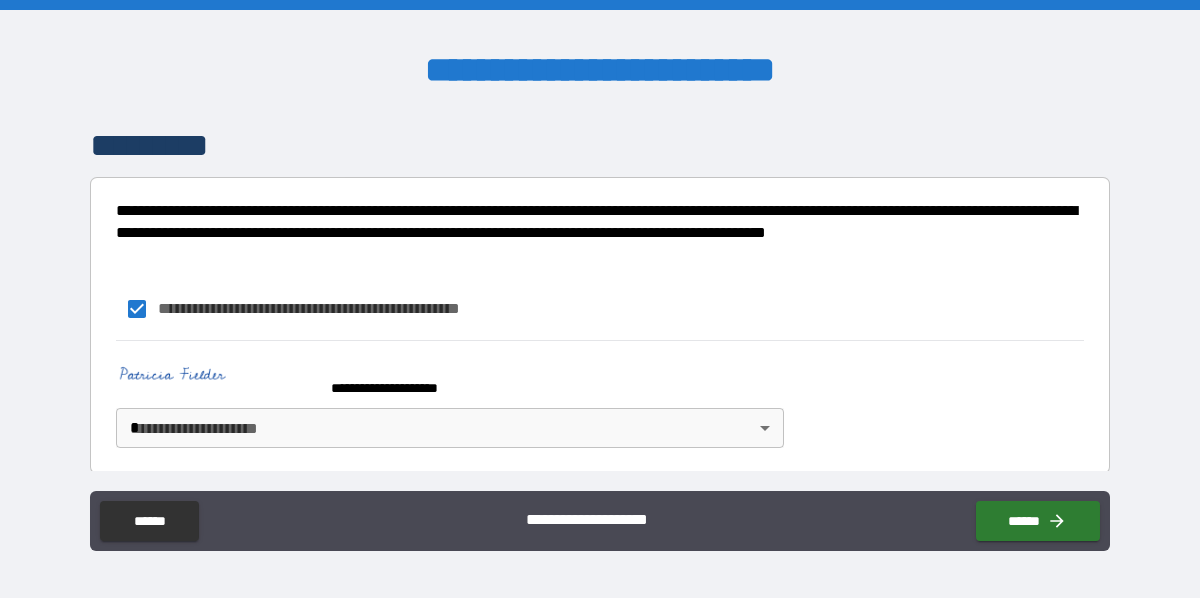 scroll, scrollTop: 443, scrollLeft: 0, axis: vertical 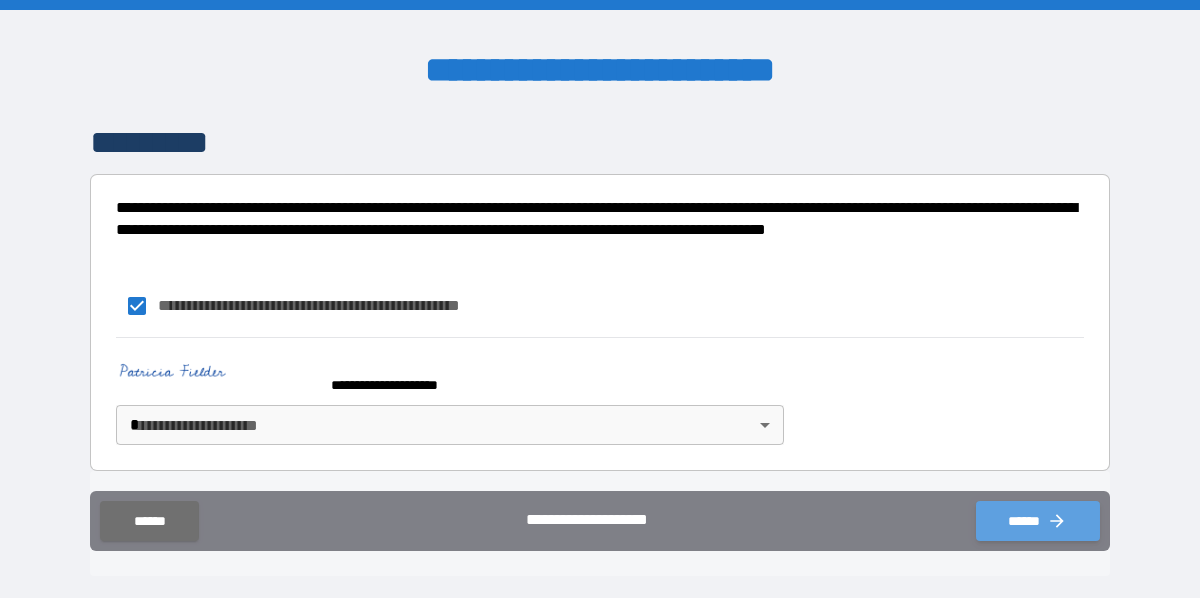 click on "******" at bounding box center [1038, 521] 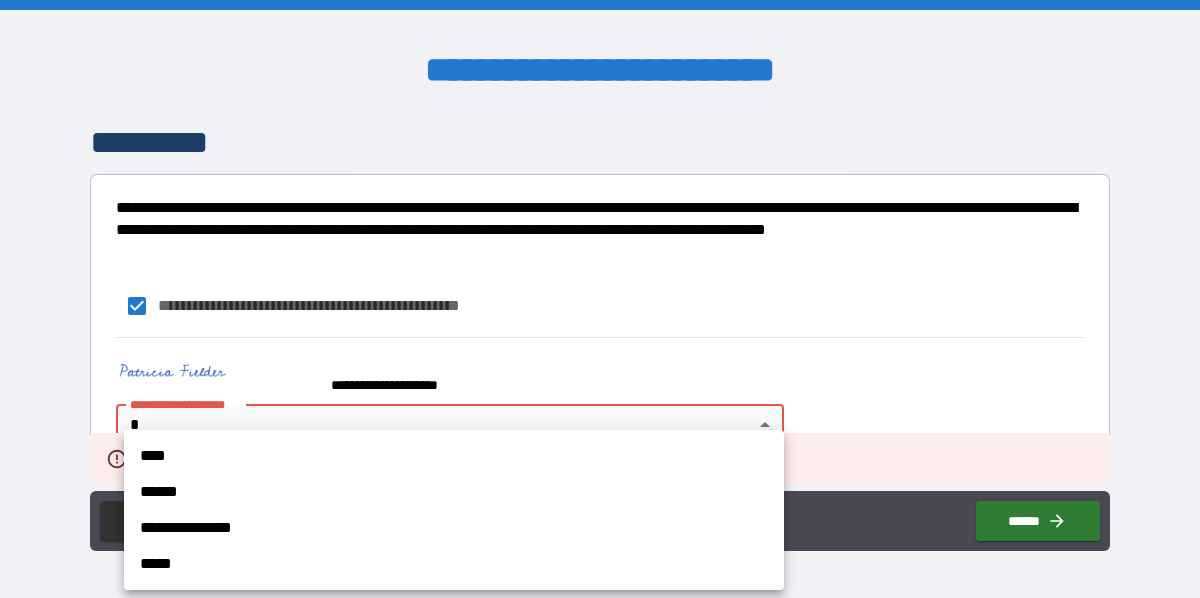 click on "**********" at bounding box center [600, 299] 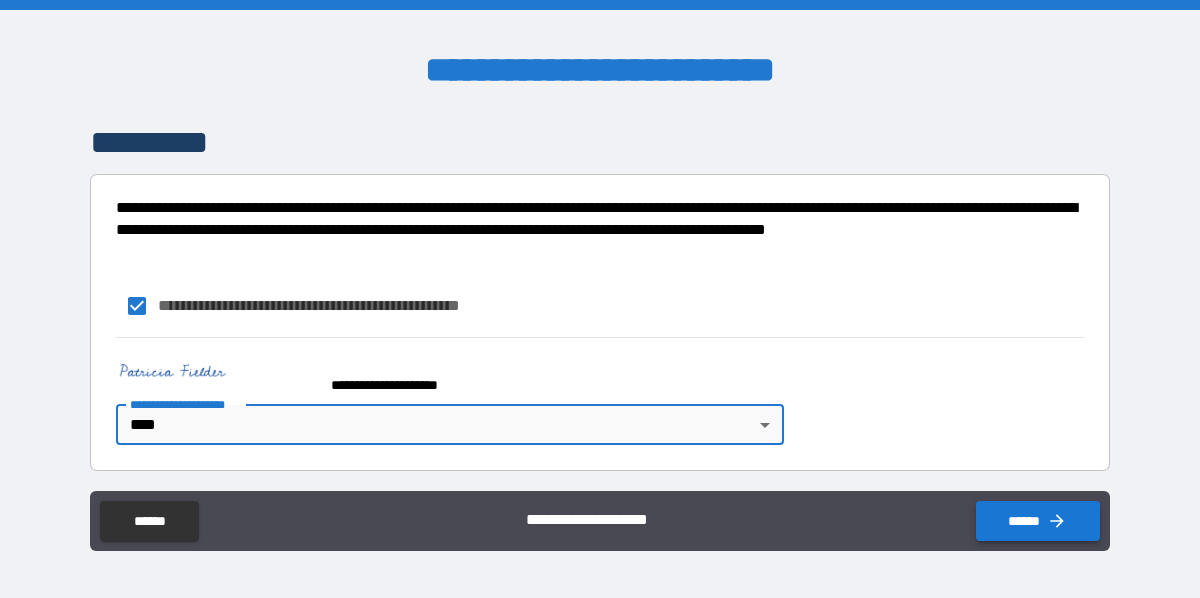 click on "******" at bounding box center (1038, 521) 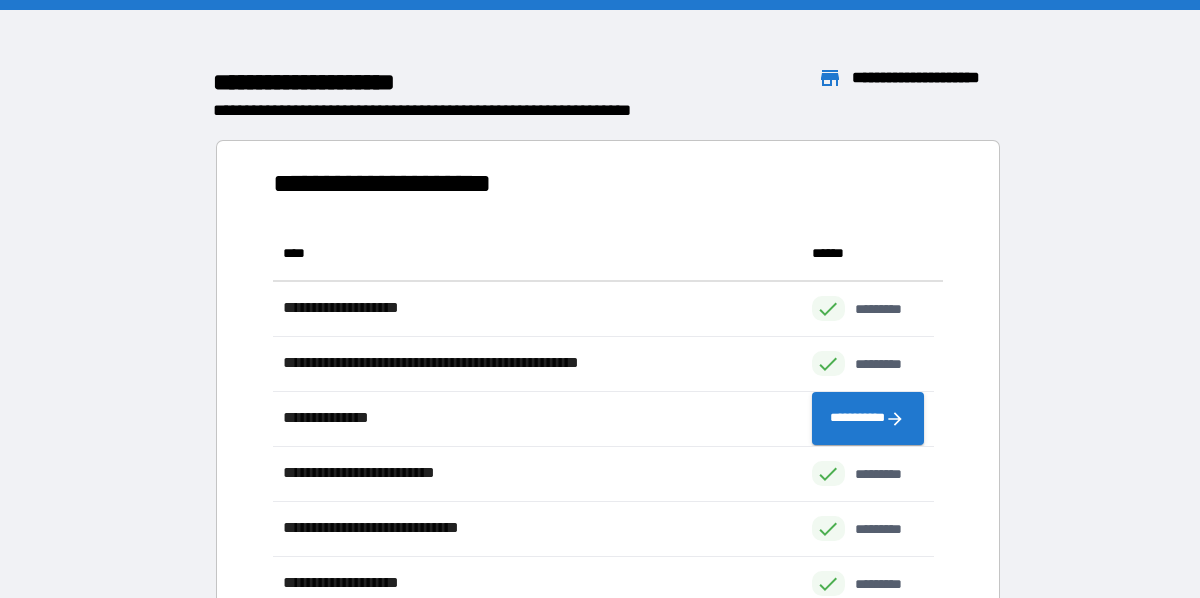 scroll, scrollTop: 16, scrollLeft: 16, axis: both 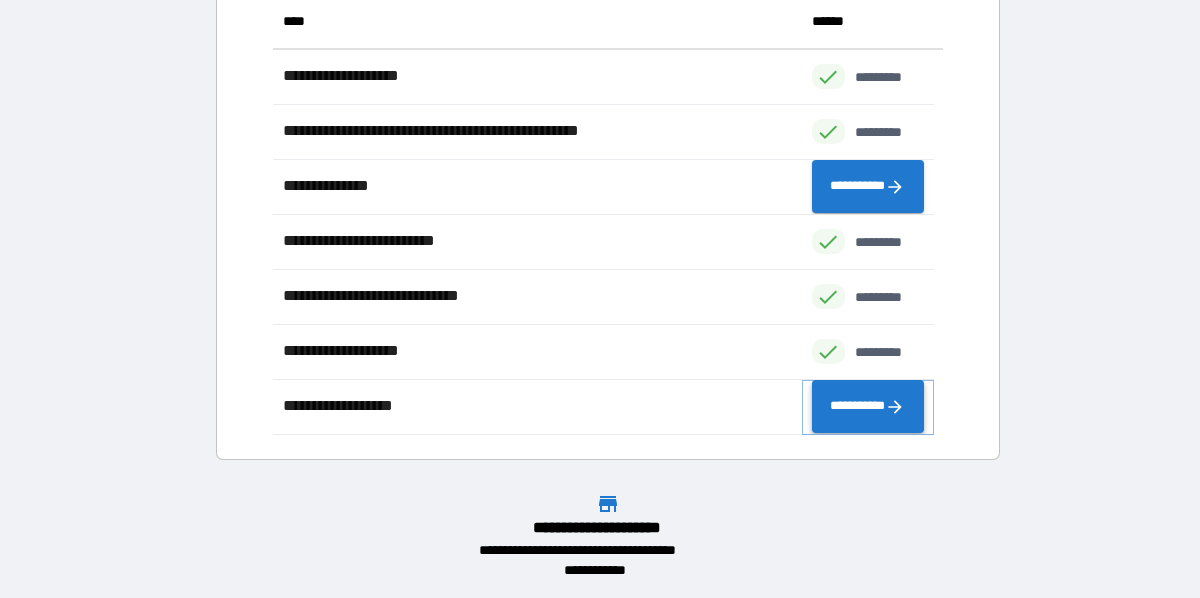 click on "**********" at bounding box center (868, 406) 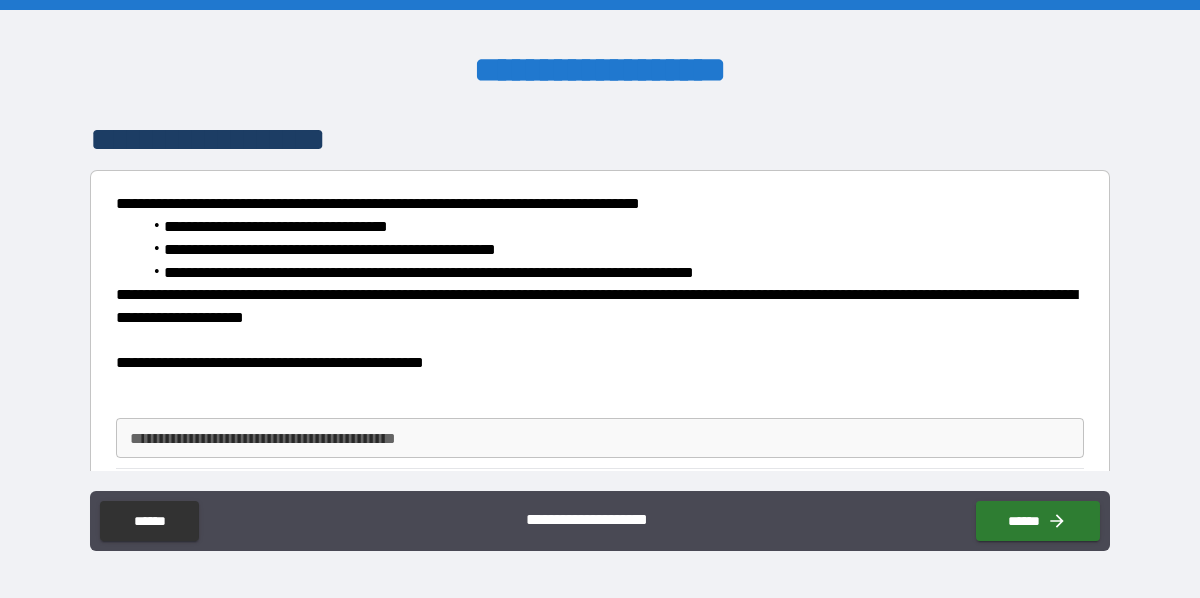 scroll, scrollTop: 0, scrollLeft: 0, axis: both 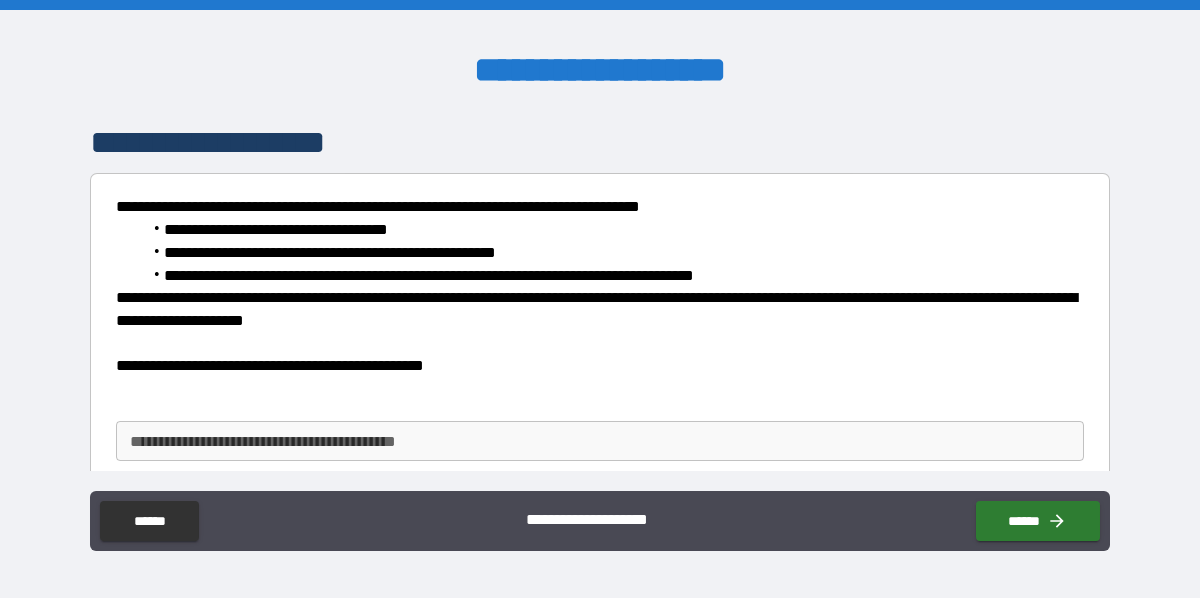 click on "**********" at bounding box center (599, 441) 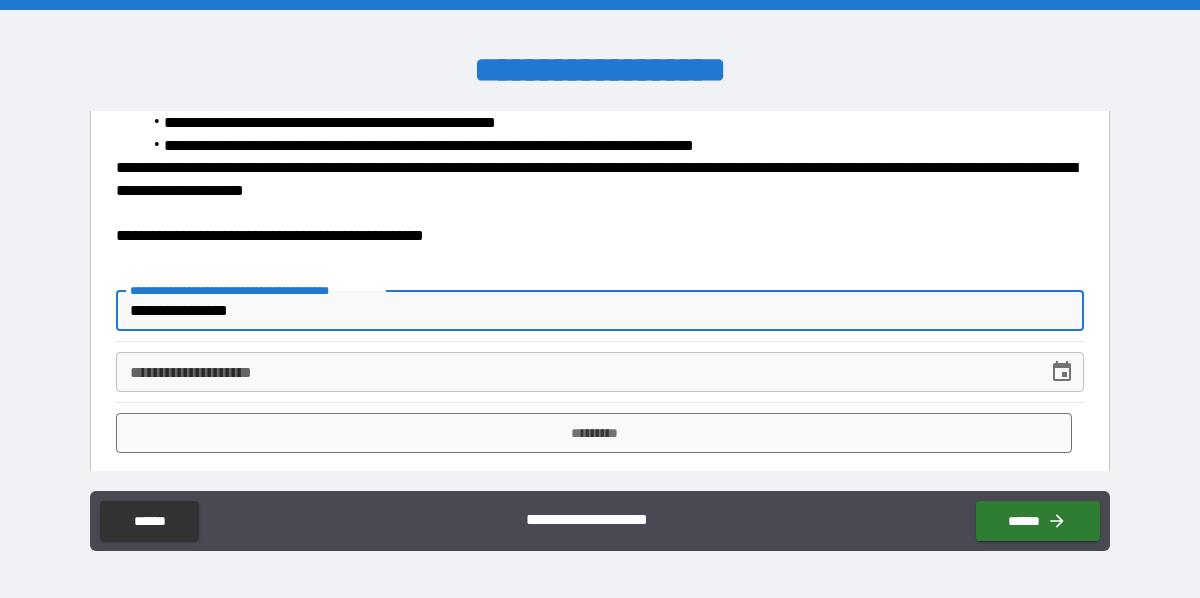 scroll, scrollTop: 141, scrollLeft: 0, axis: vertical 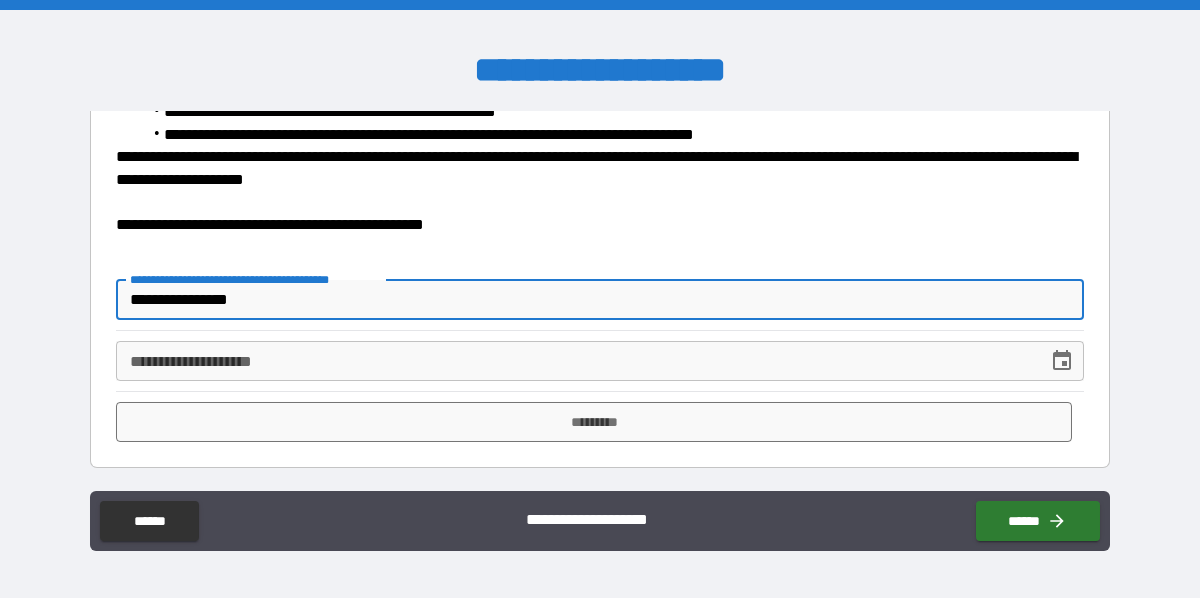 click on "**********" at bounding box center [574, 361] 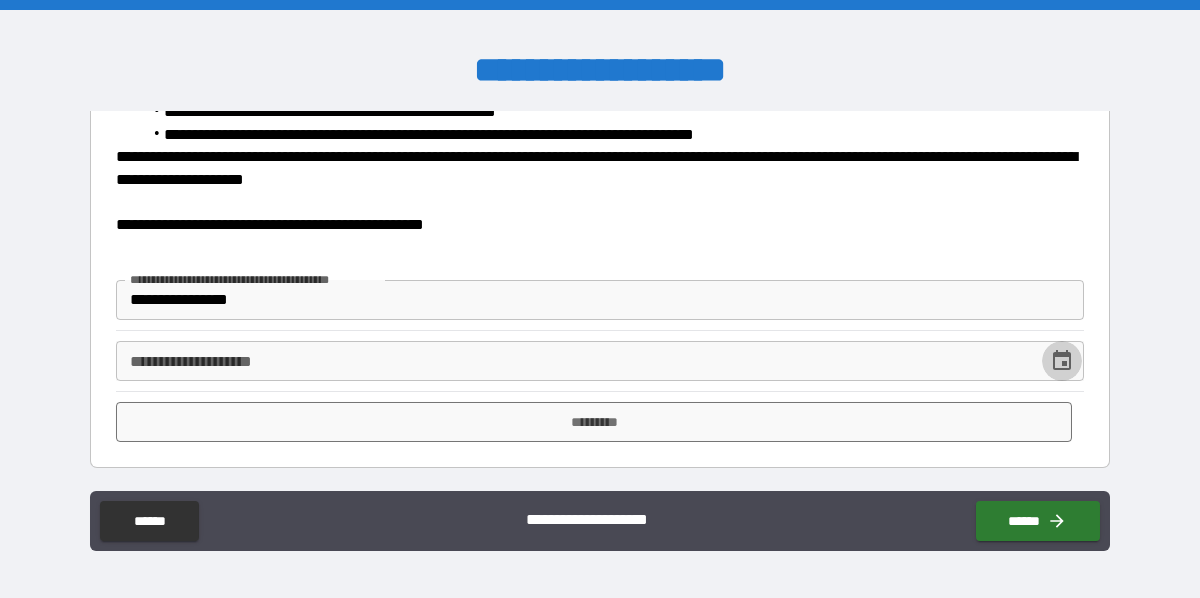 click 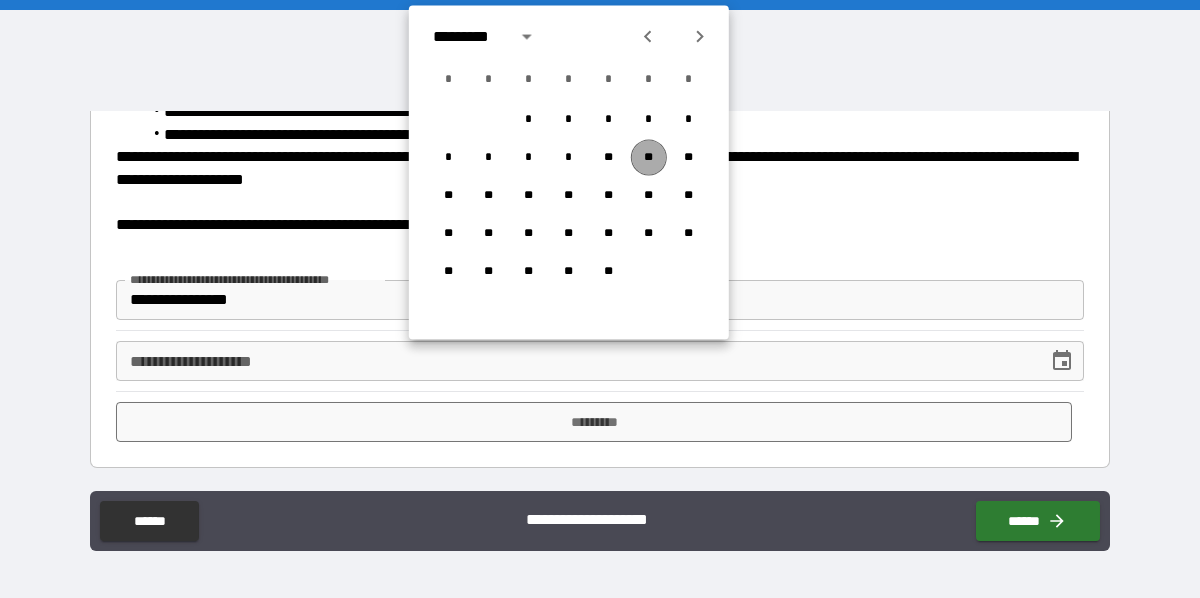 click on "**" at bounding box center [649, 158] 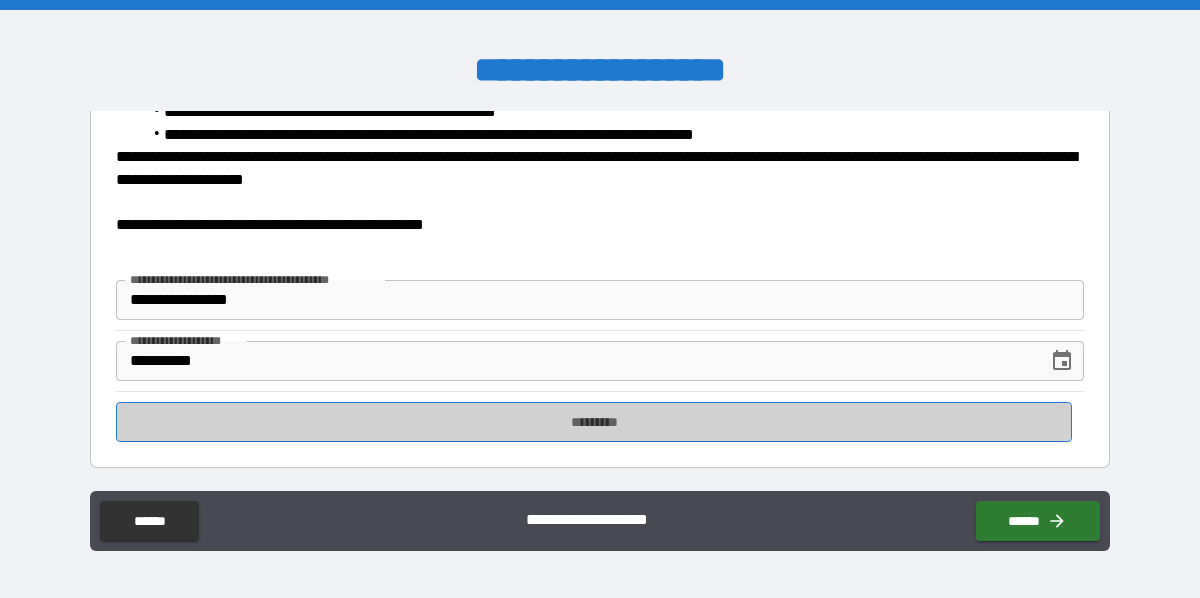 click on "*********" at bounding box center (594, 422) 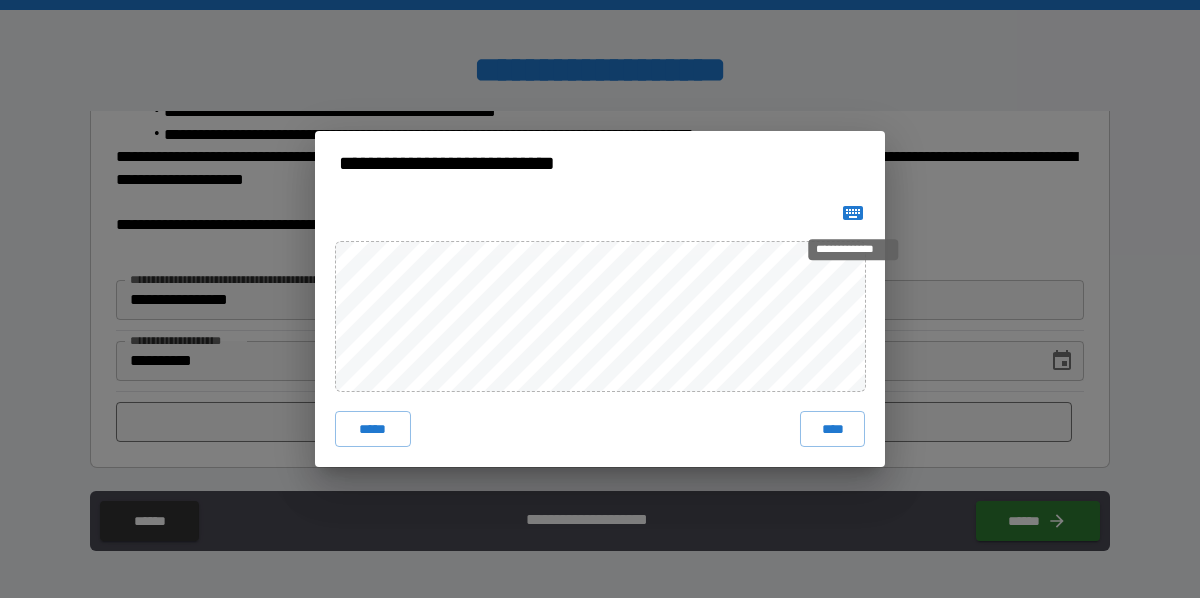 click 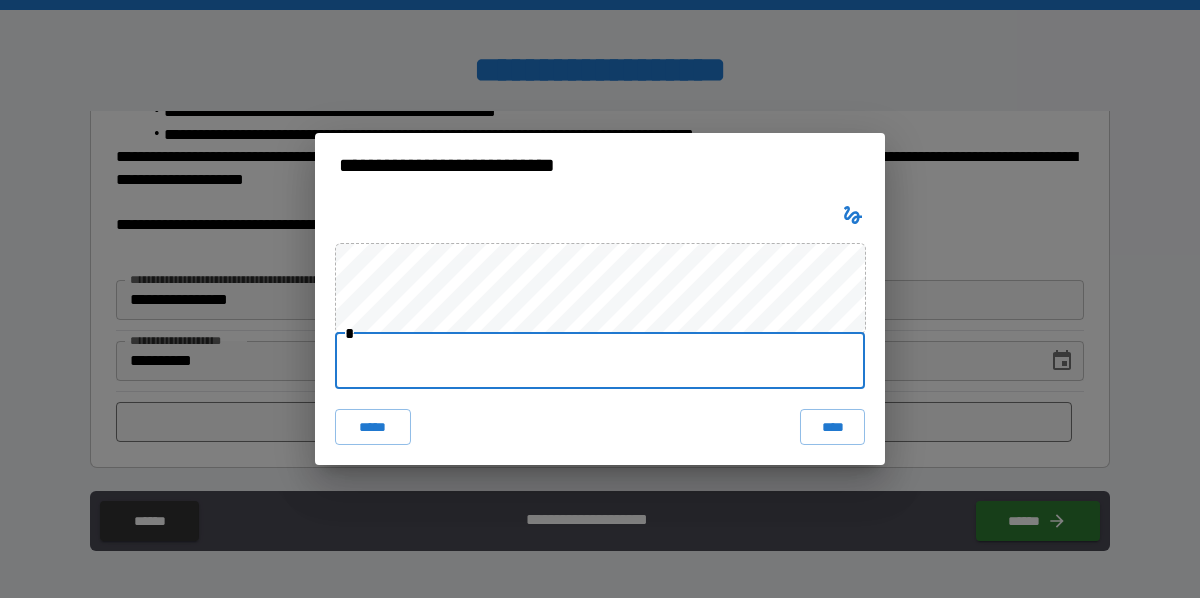 click at bounding box center [600, 361] 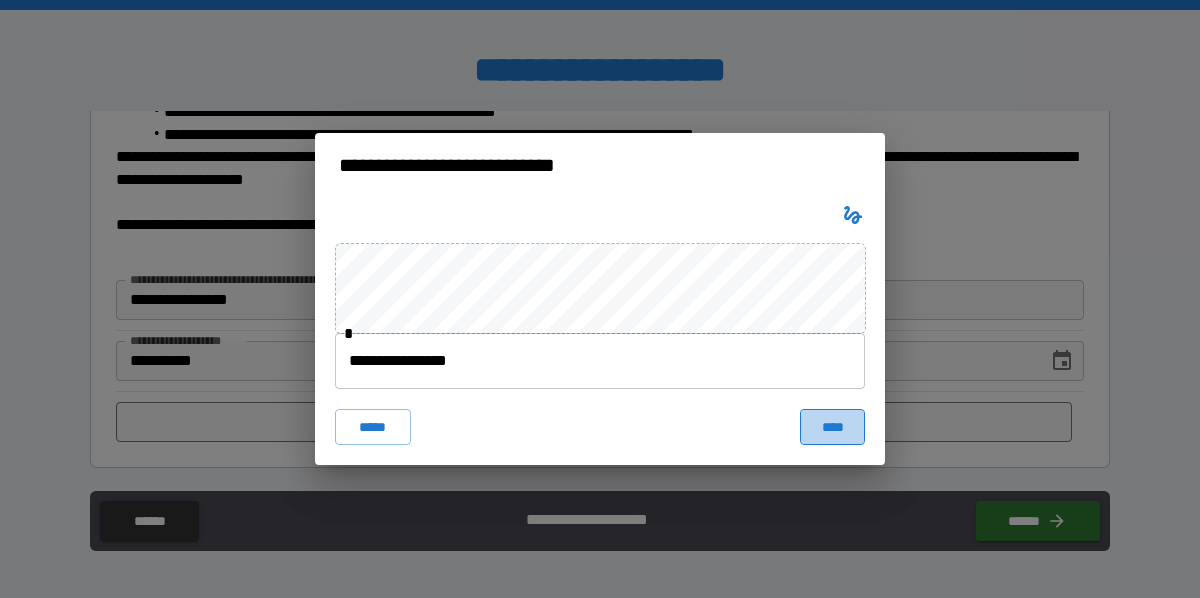 click on "****" at bounding box center [832, 427] 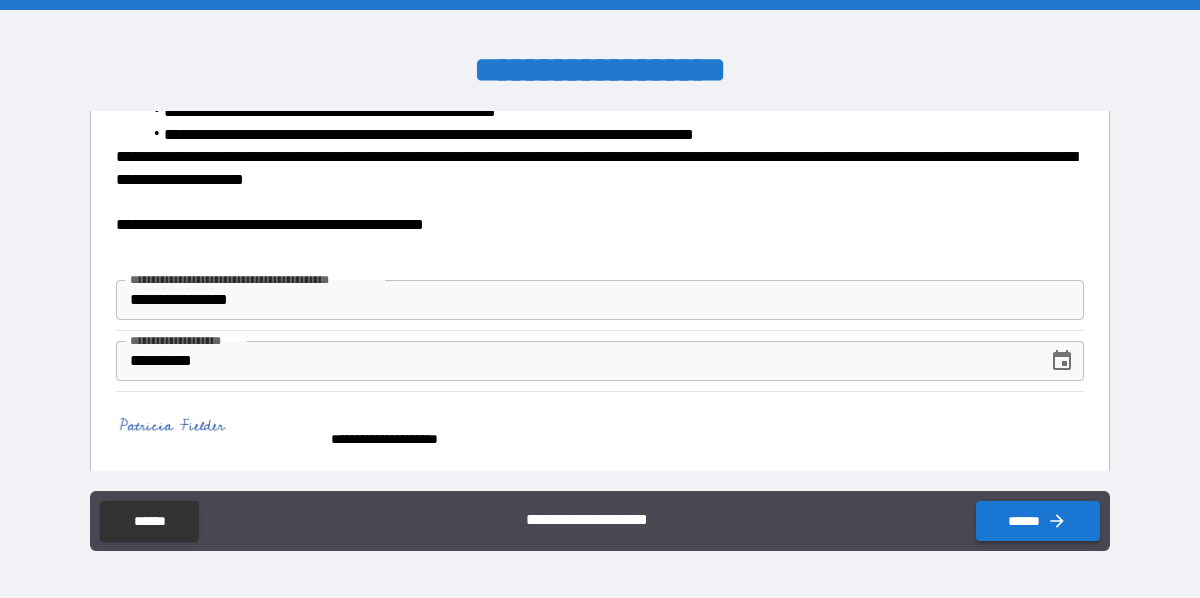 click on "******" at bounding box center [1038, 521] 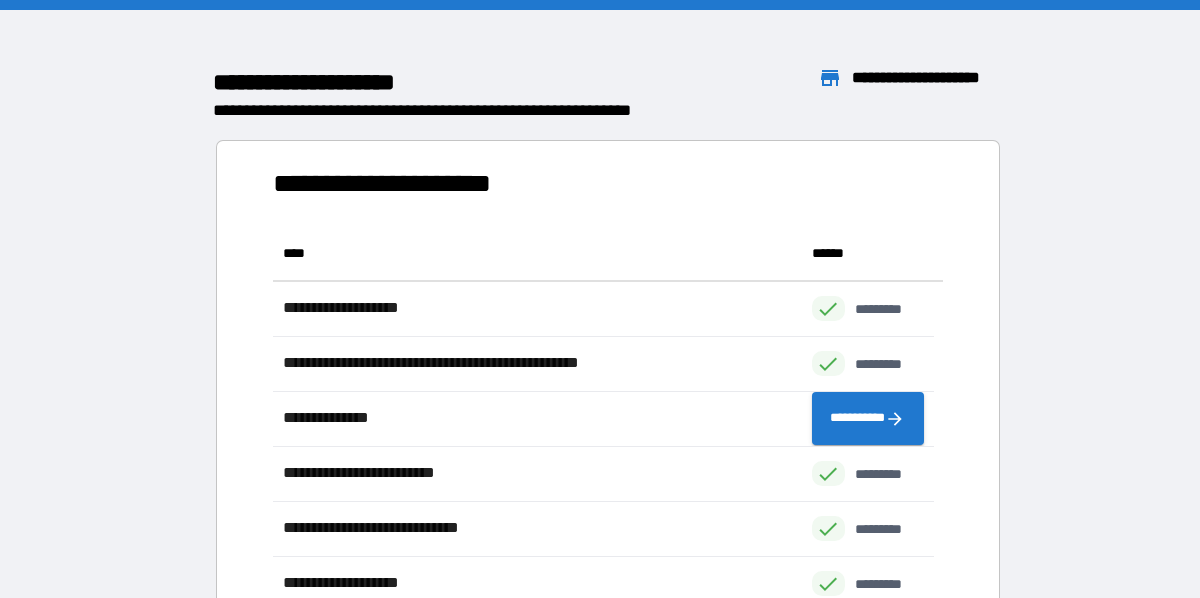 scroll, scrollTop: 16, scrollLeft: 16, axis: both 